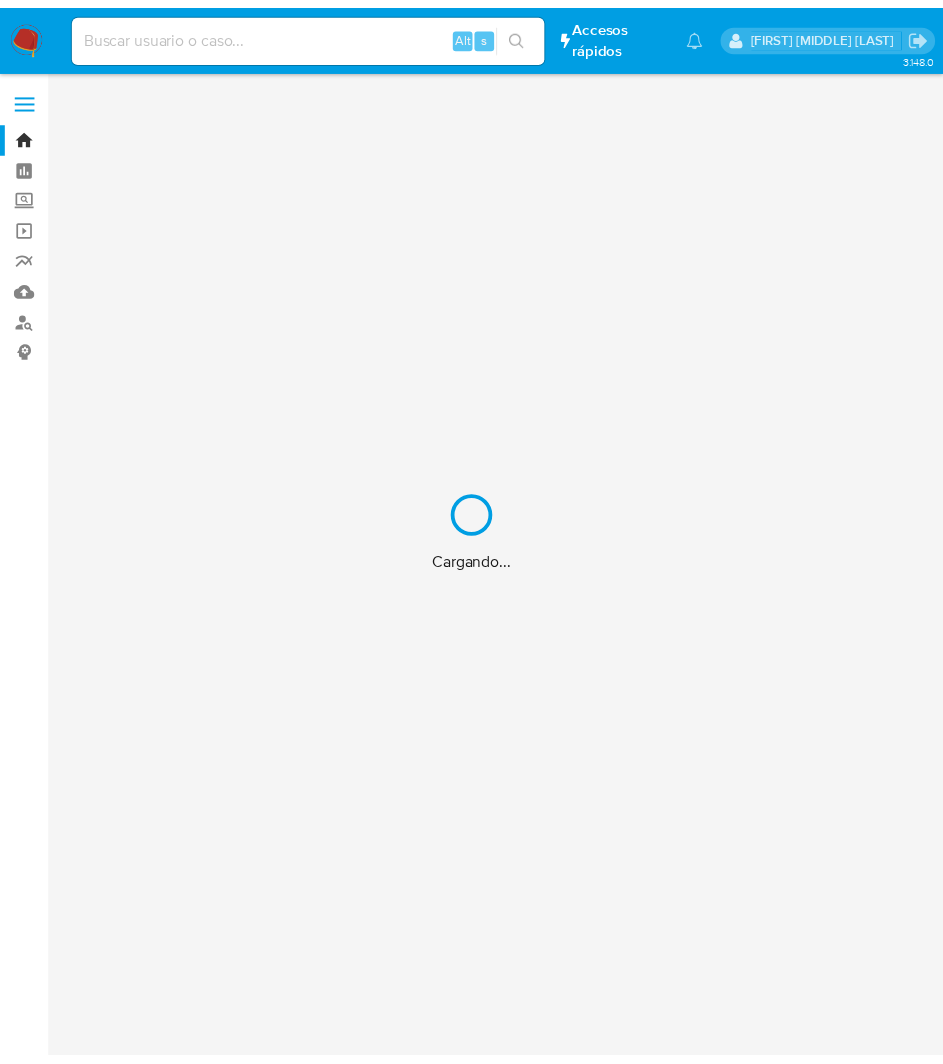 scroll, scrollTop: 0, scrollLeft: 0, axis: both 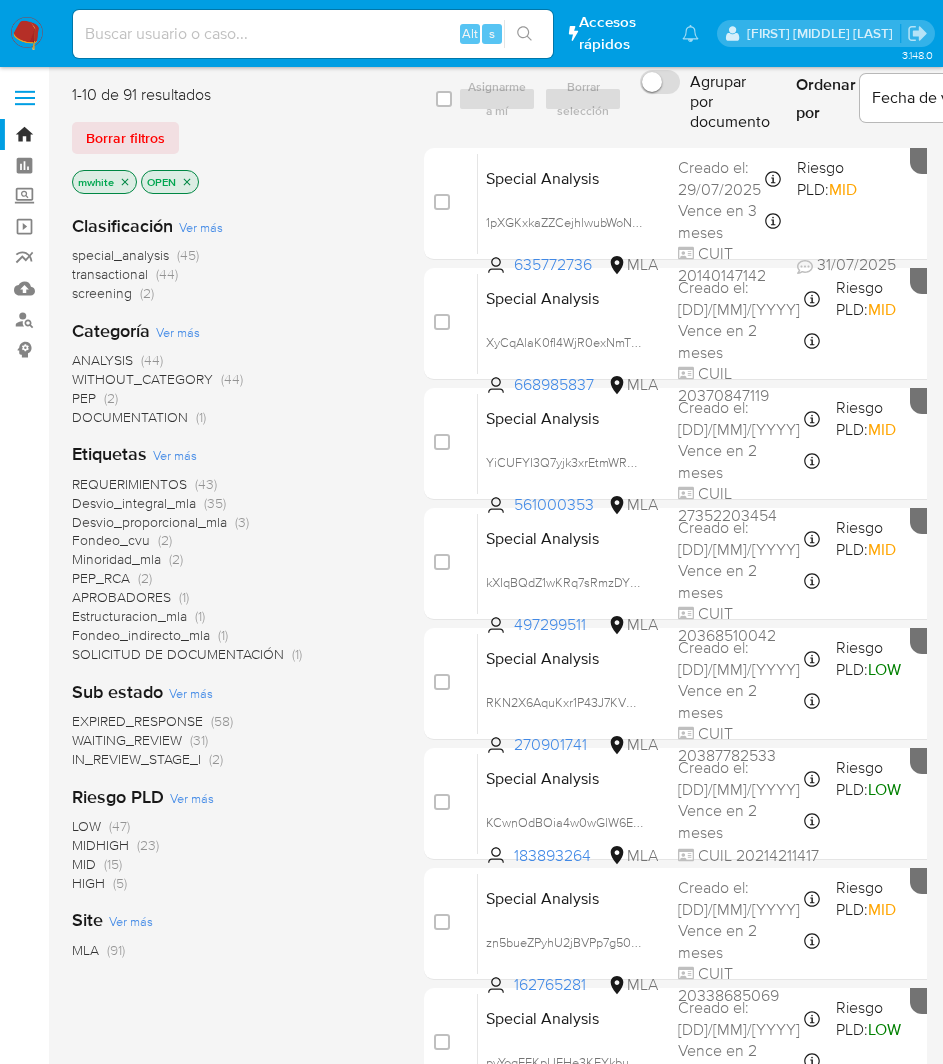 click at bounding box center (313, 34) 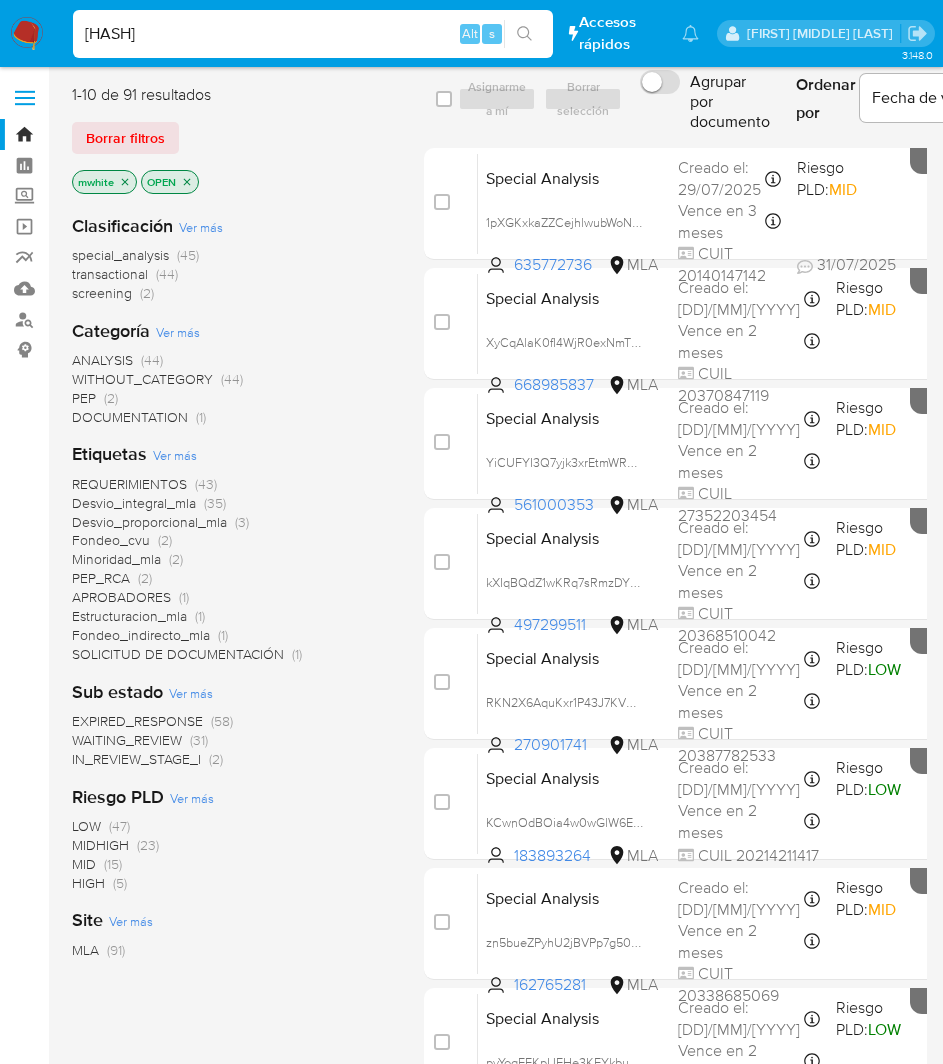 type on "[HASH]" 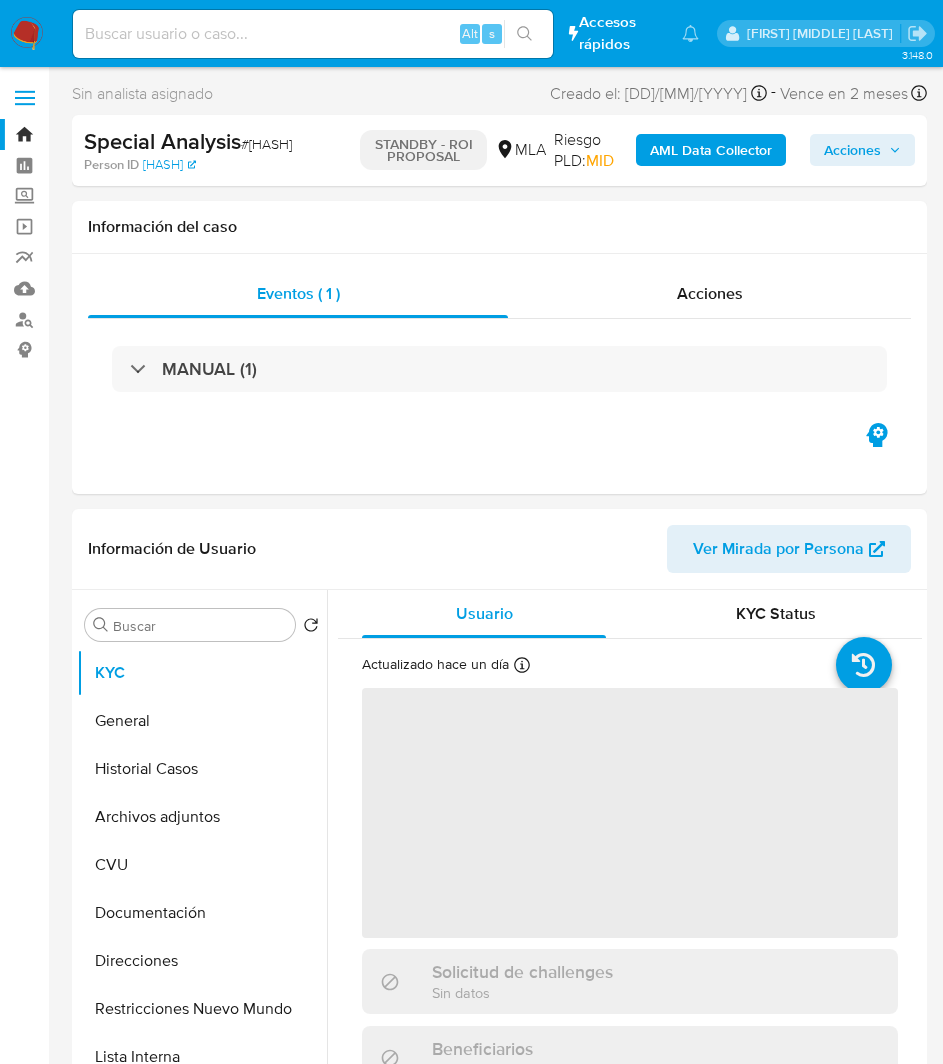 select on "10" 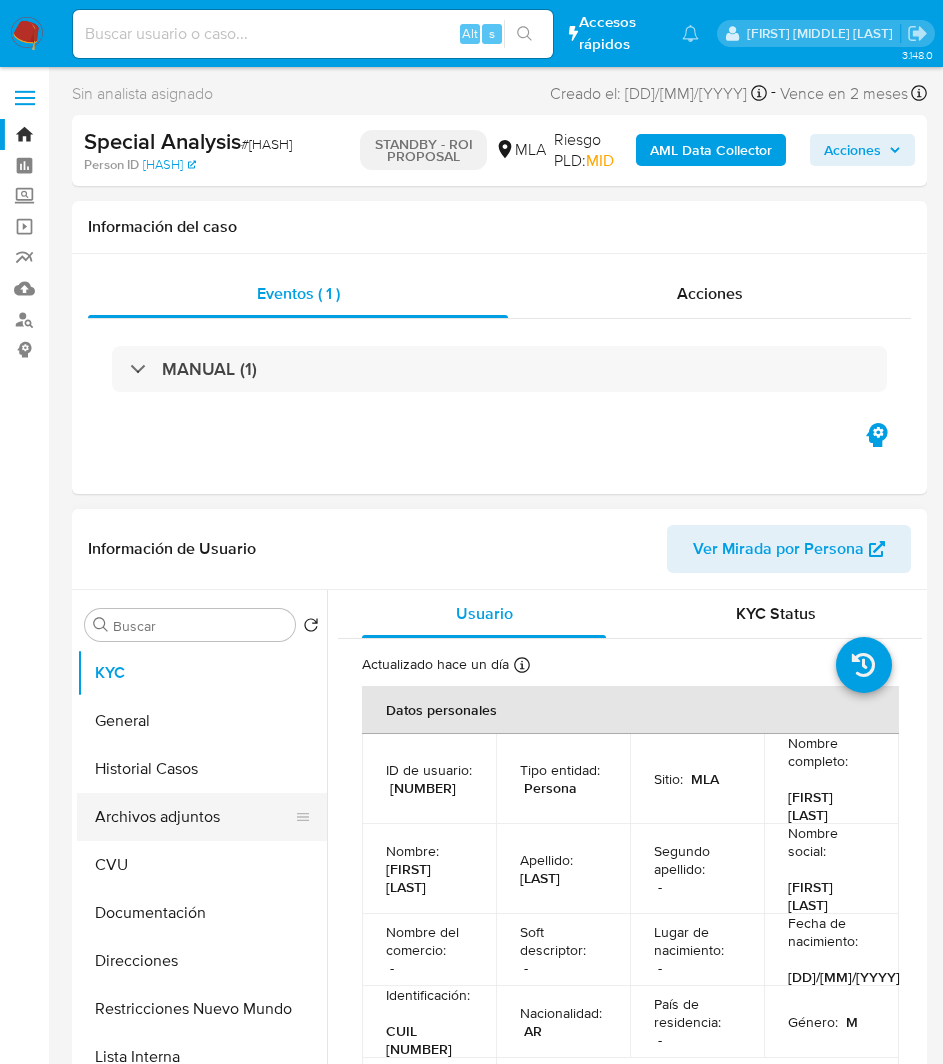 click on "Archivos adjuntos" at bounding box center (194, 817) 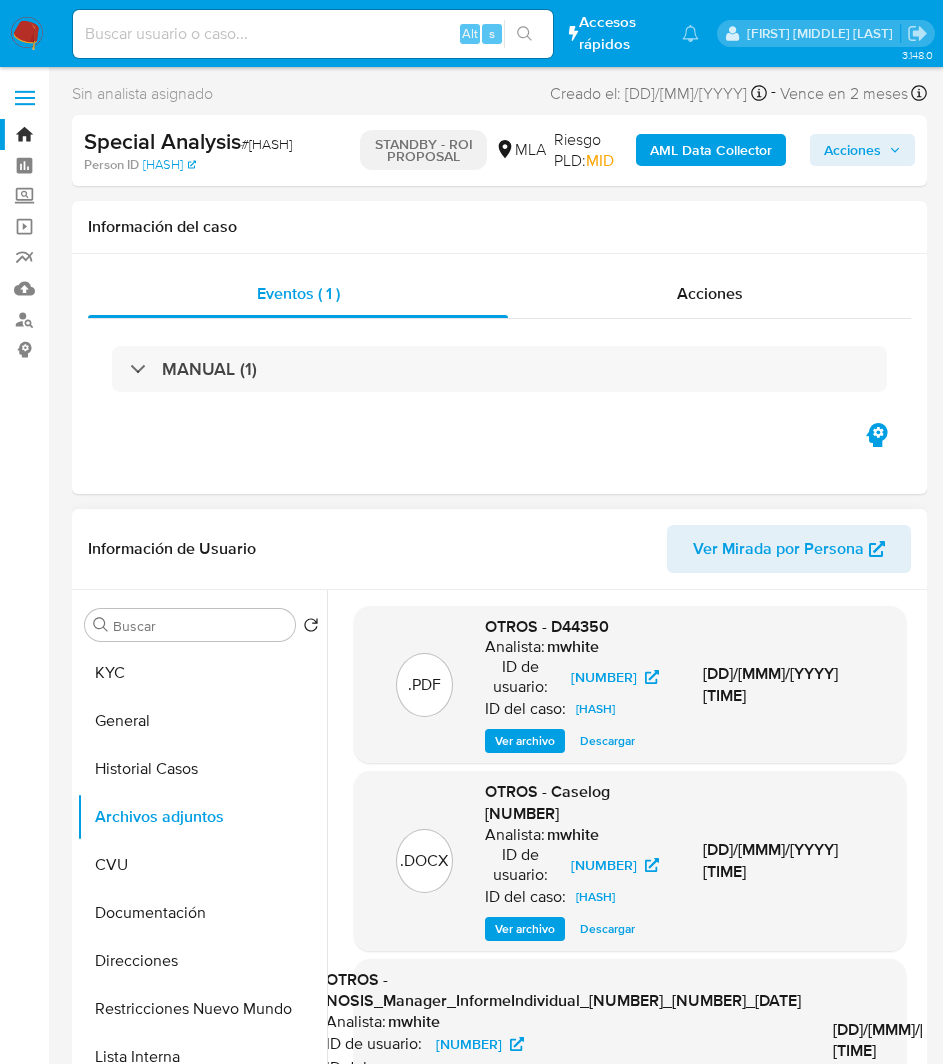click on "Descargar" at bounding box center [607, 929] 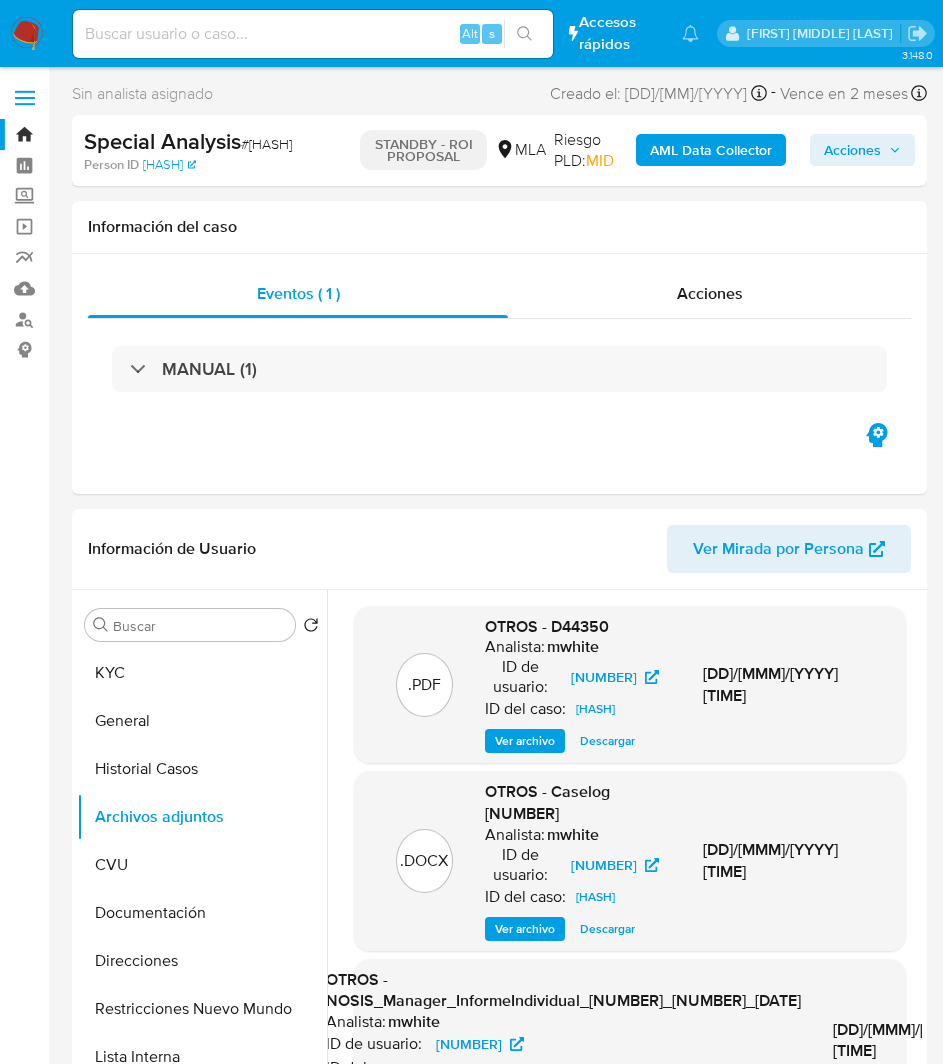 click at bounding box center (313, 34) 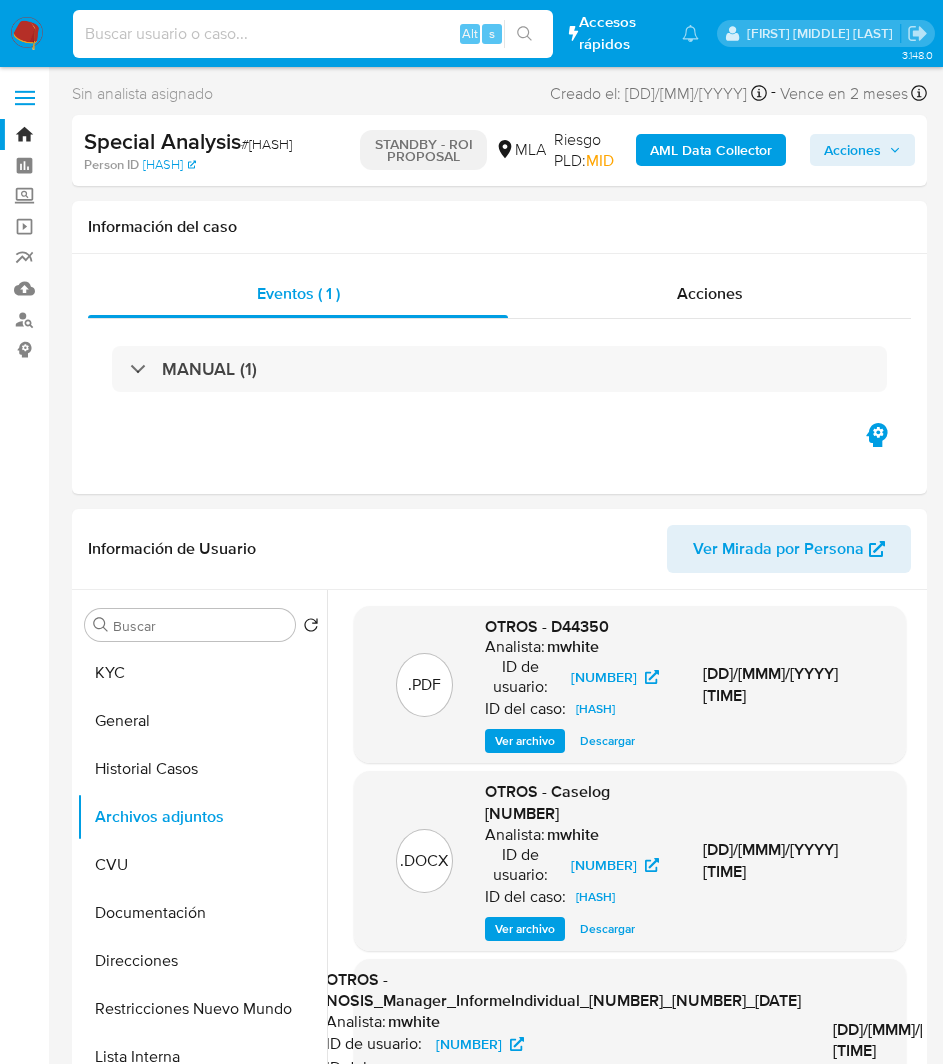 paste on "5nMtep7XGCVPbCClNcnSzEhD" 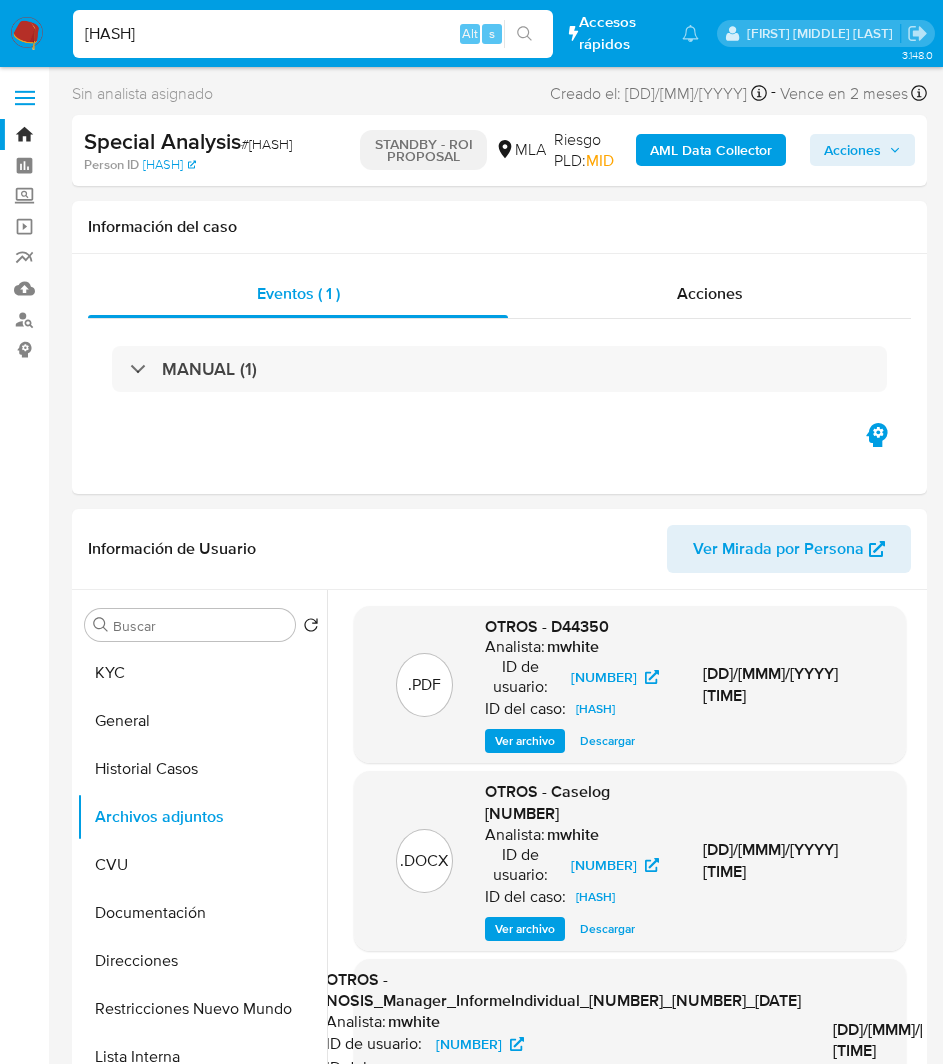 type on "5nMtep7XGCVPbCClNcnSzEhD" 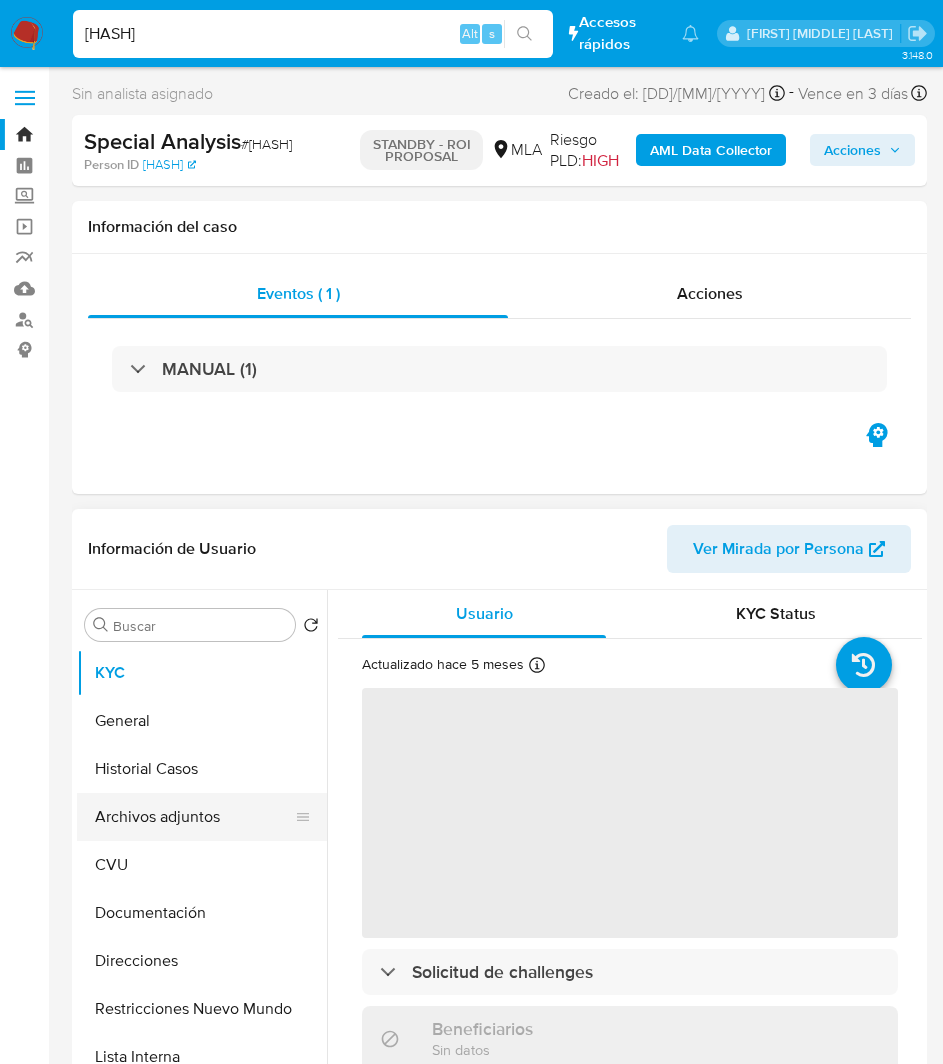 click on "Archivos adjuntos" at bounding box center (194, 817) 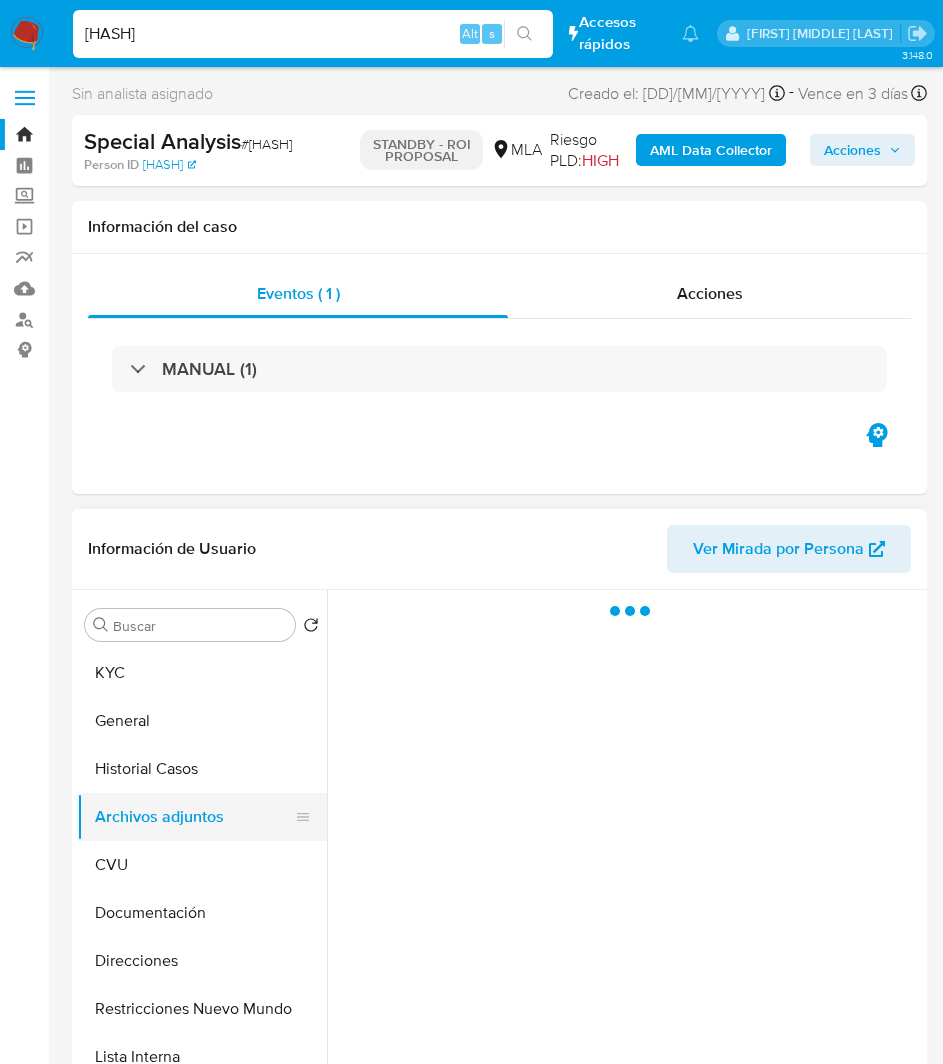 select on "10" 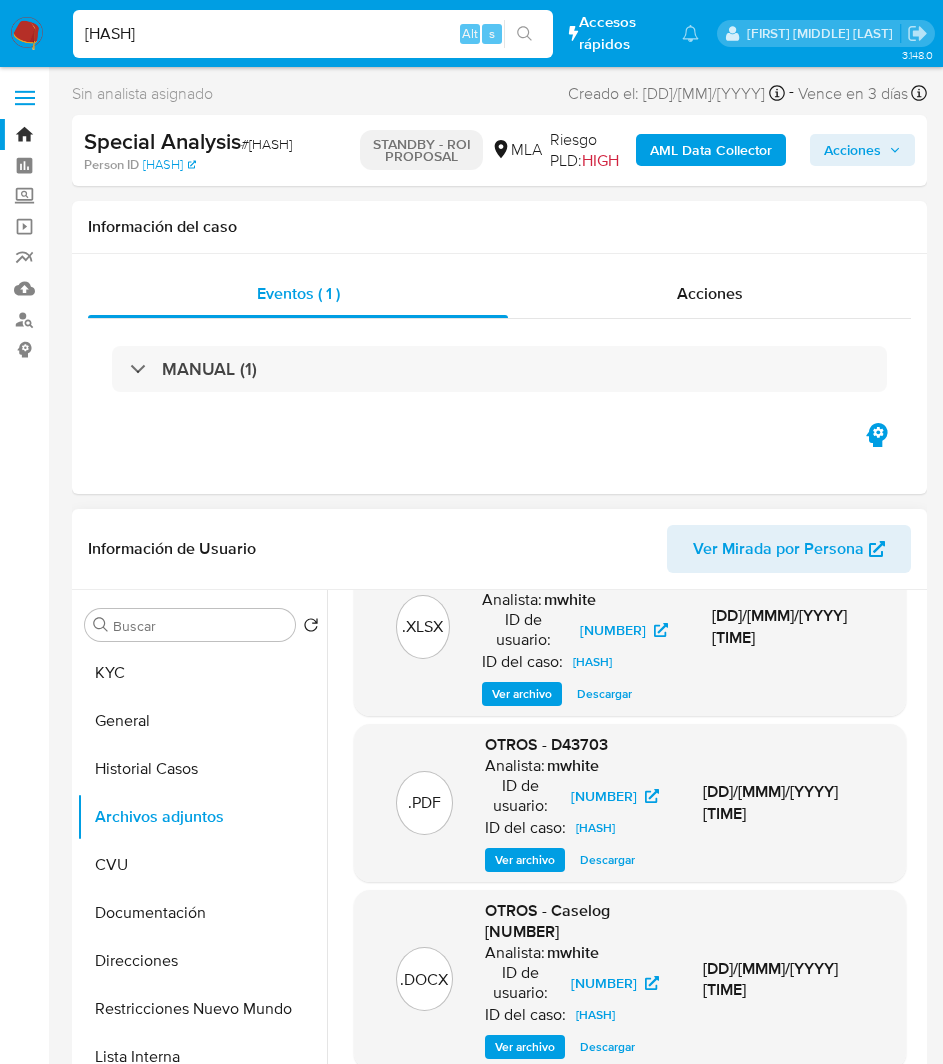 scroll, scrollTop: 368, scrollLeft: 0, axis: vertical 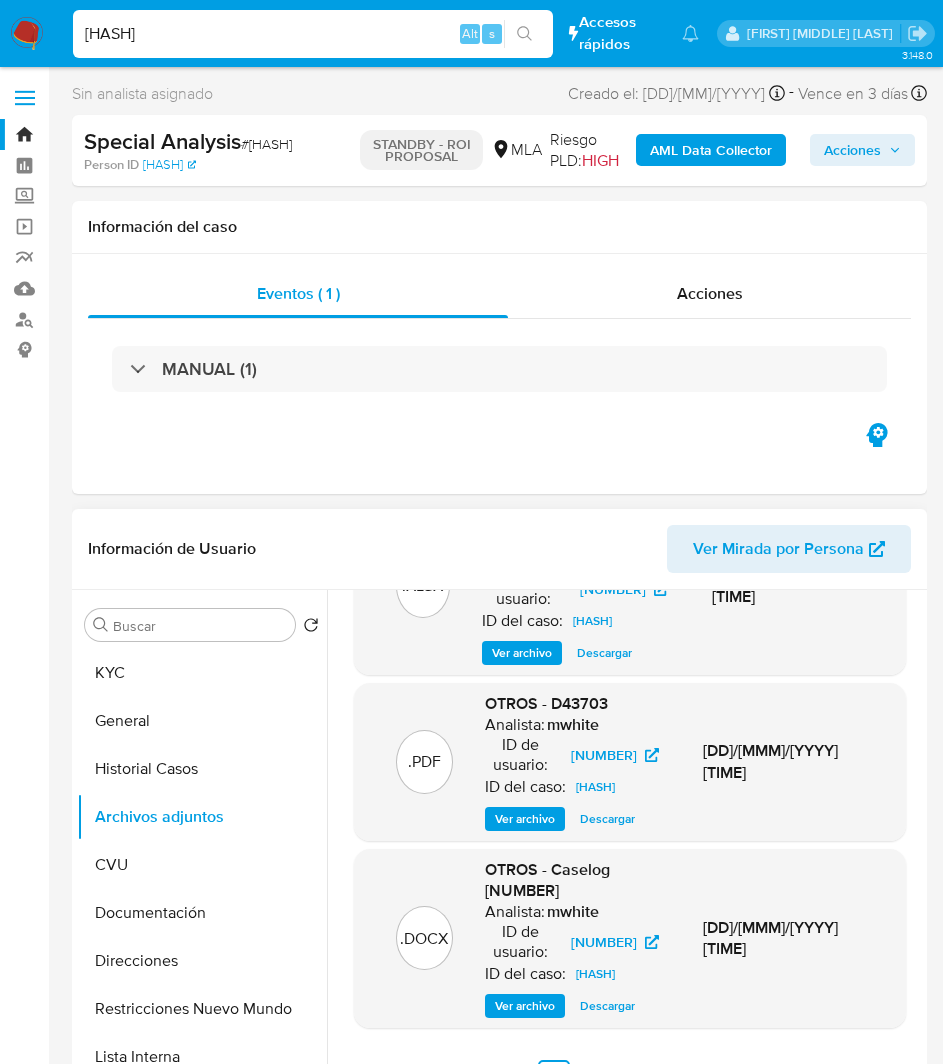 click on "Descargar" at bounding box center [607, 1006] 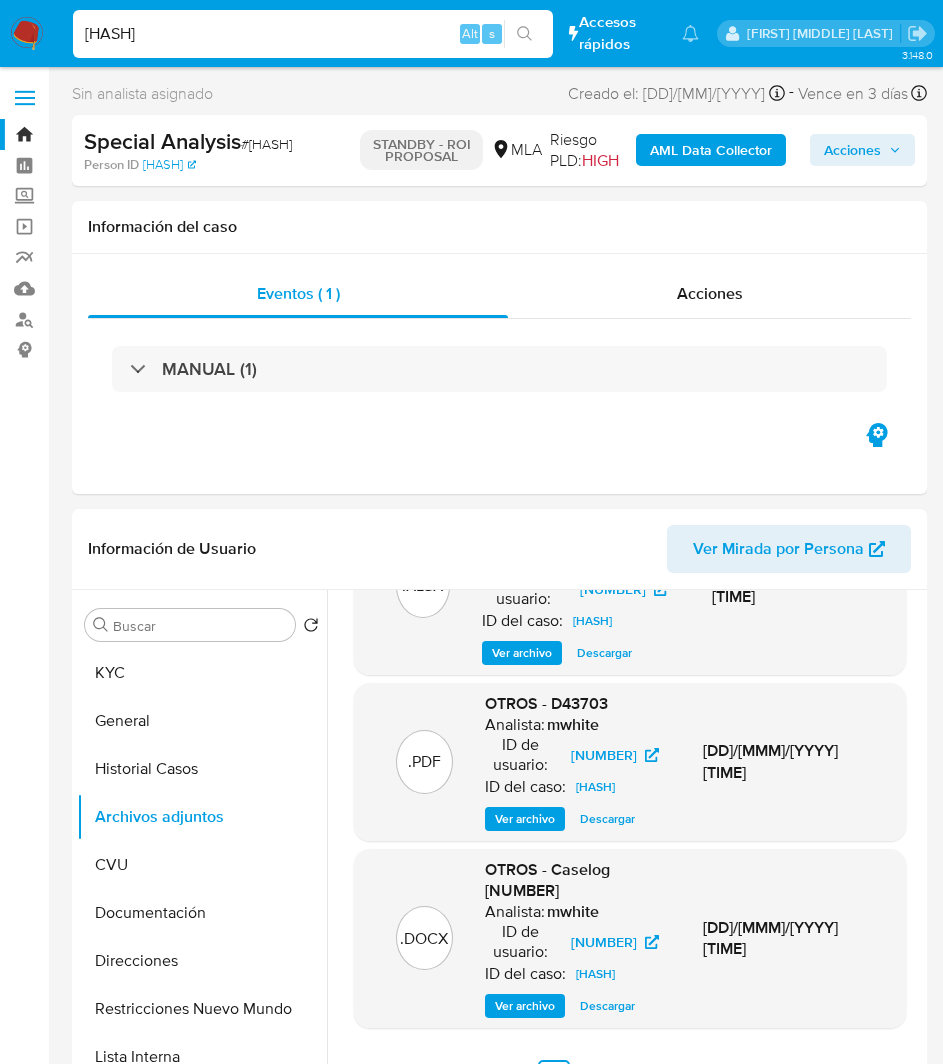 click on "5nMtep7XGCVPbCClNcnSzEhD" at bounding box center (313, 34) 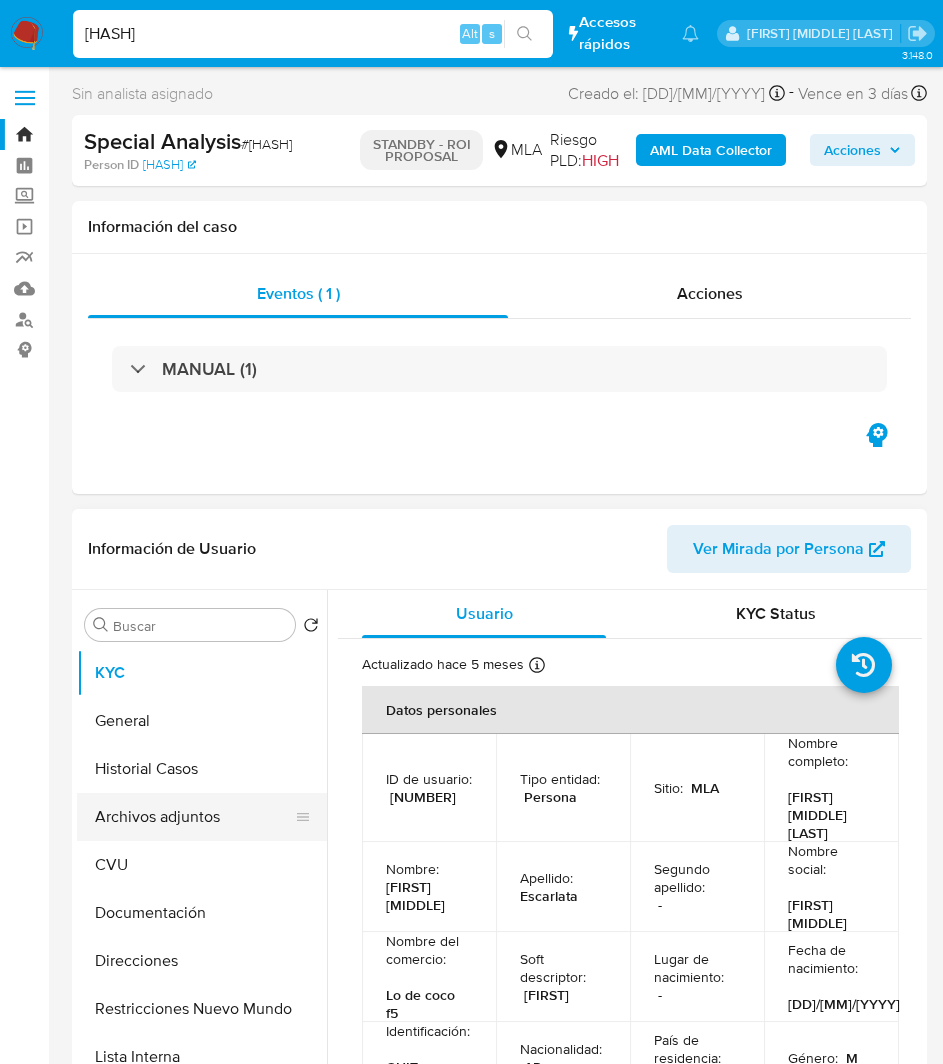 select on "10" 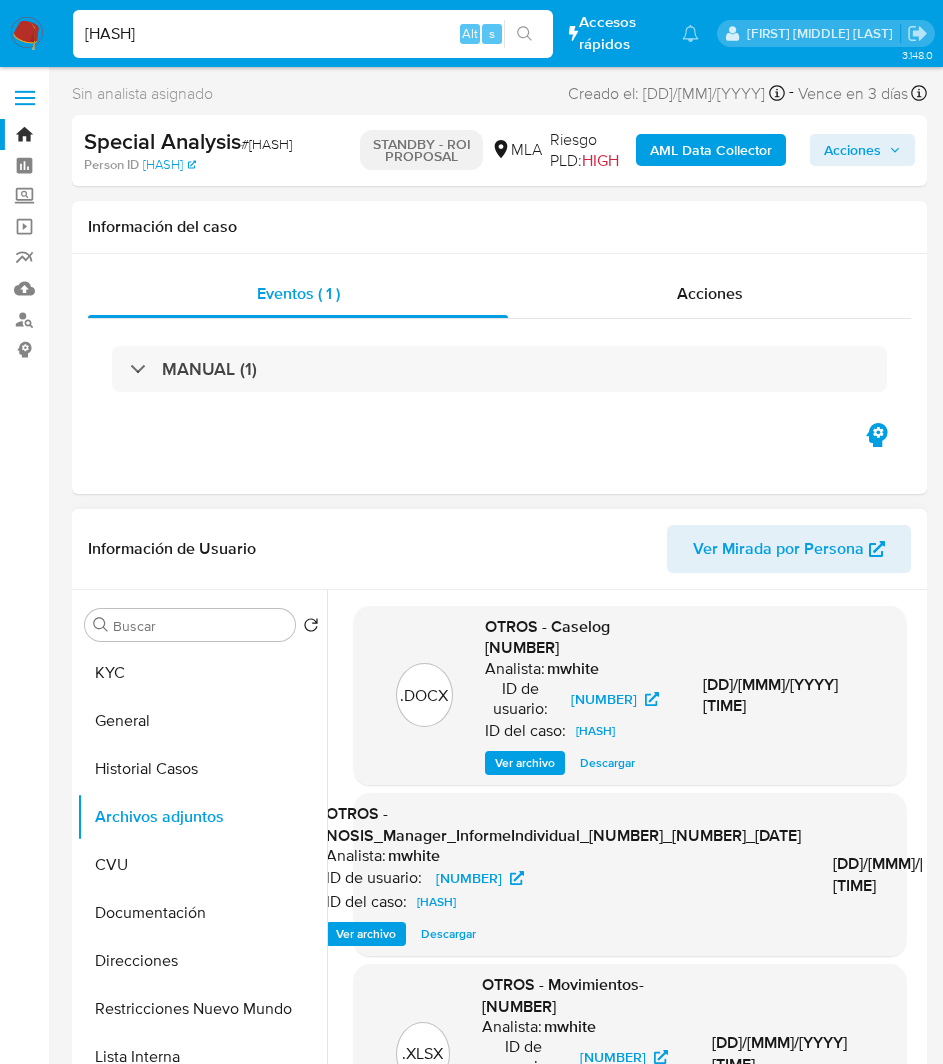 click on "Descargar" at bounding box center [607, 763] 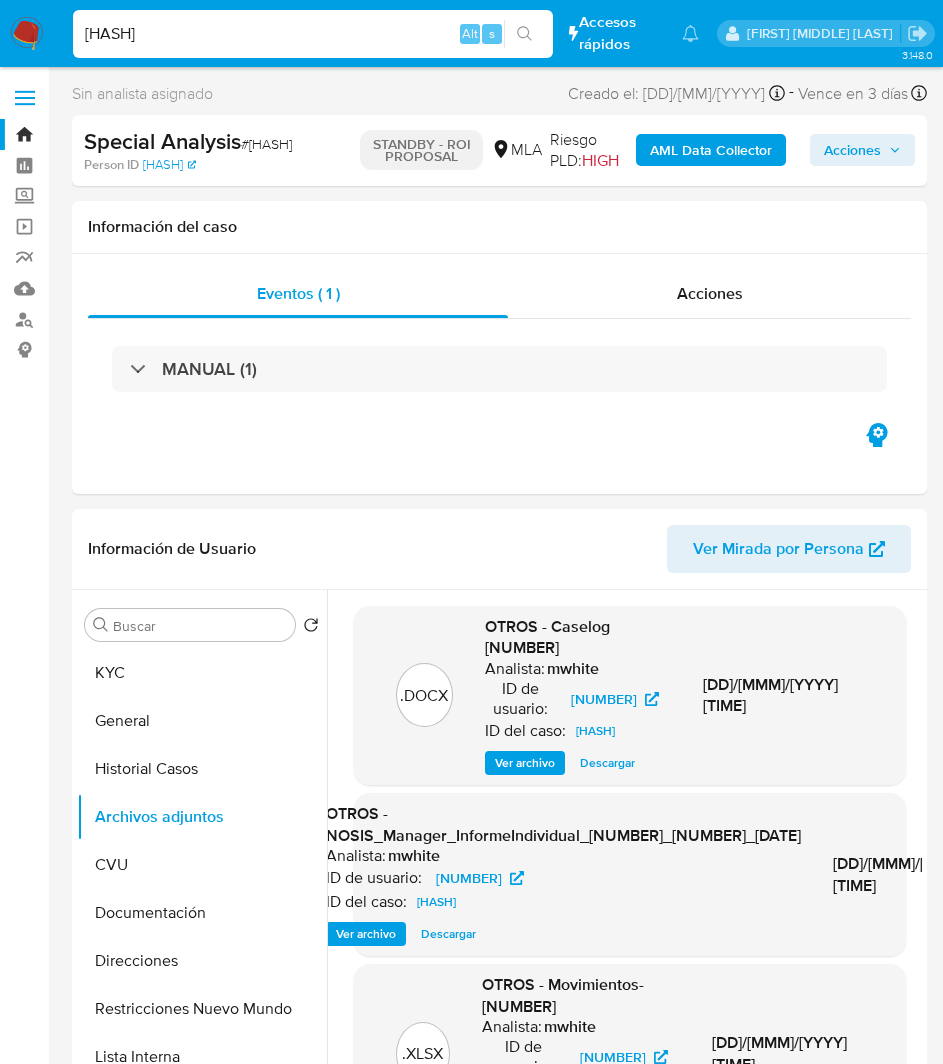 click on "szvJky9kRNn7sdcqVqa345JV" at bounding box center [313, 34] 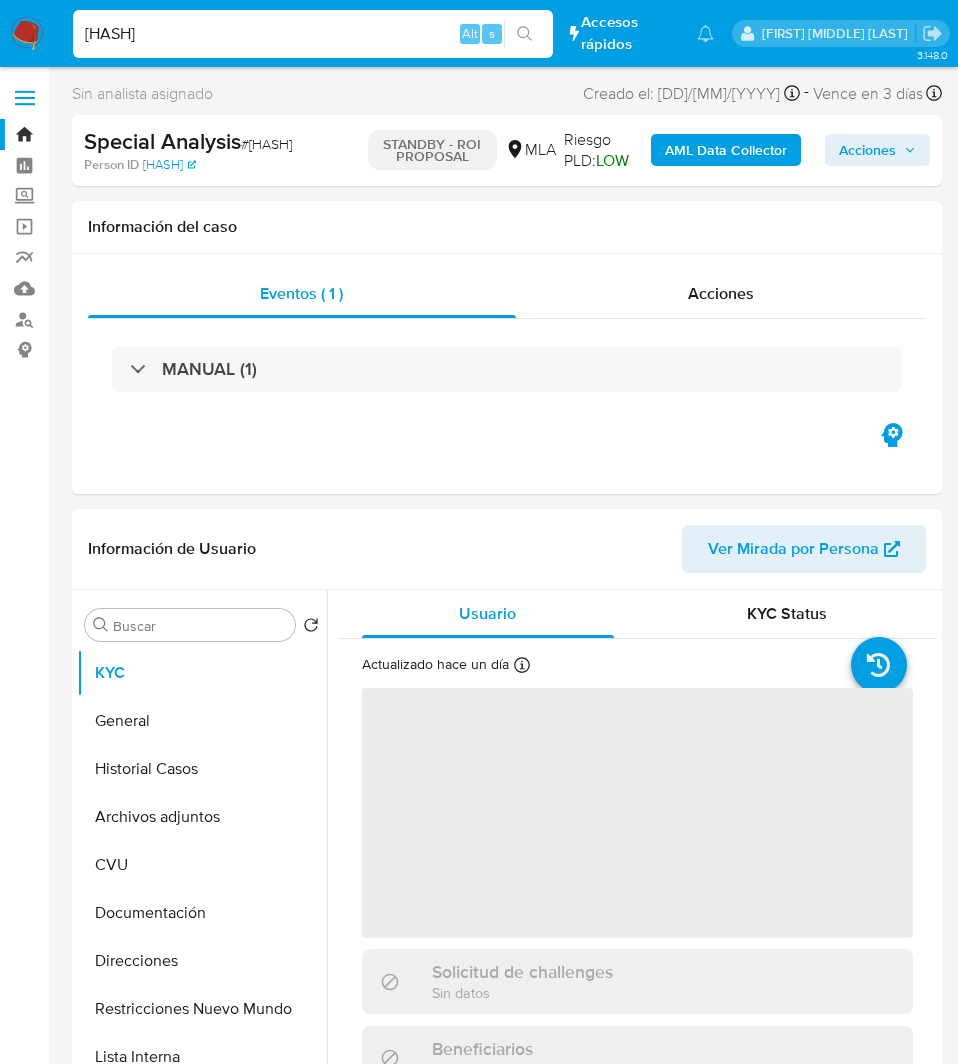 select on "10" 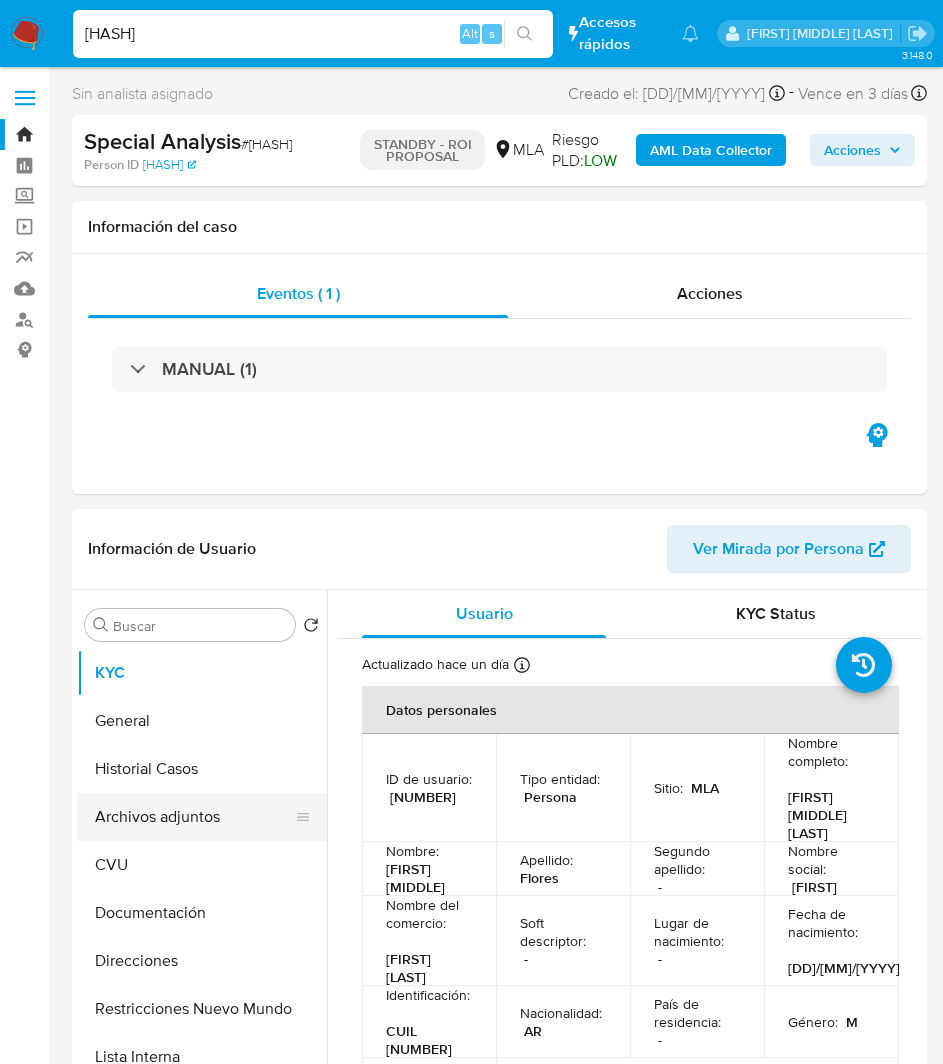 click on "Archivos adjuntos" at bounding box center [194, 817] 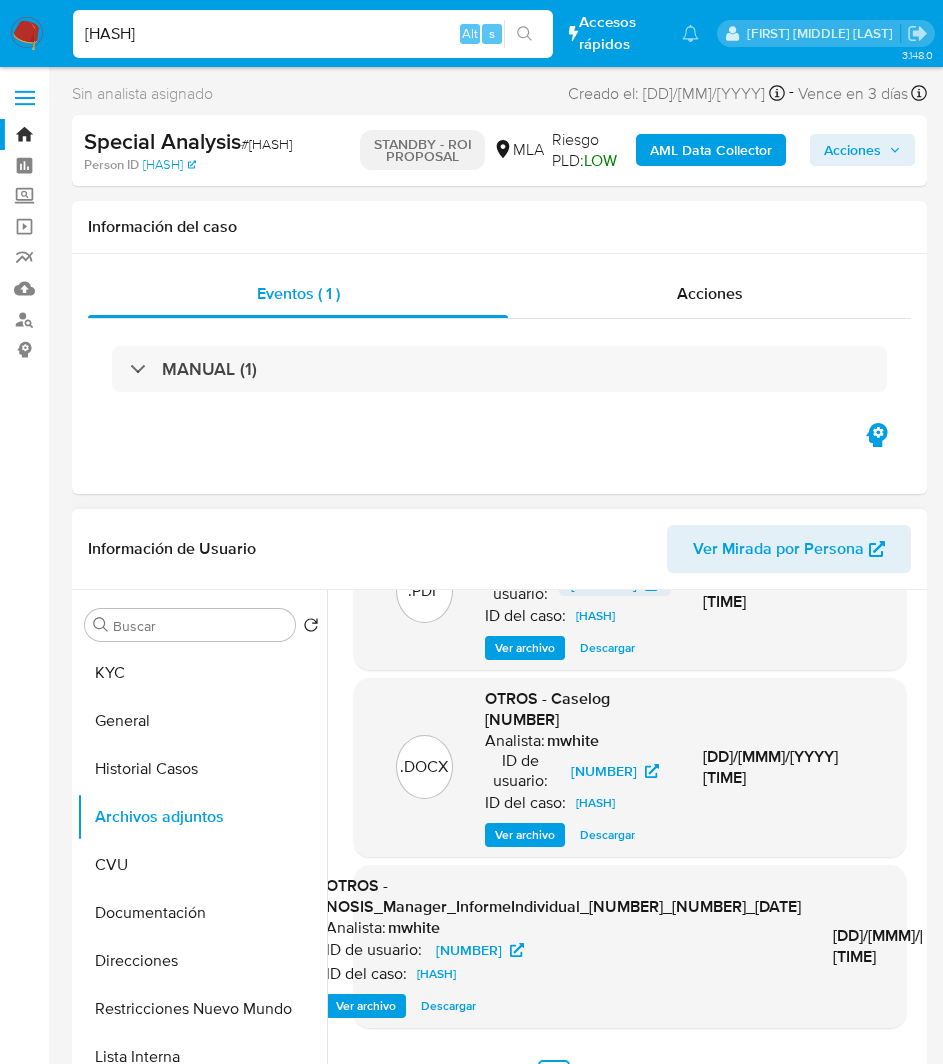 scroll, scrollTop: 307, scrollLeft: 0, axis: vertical 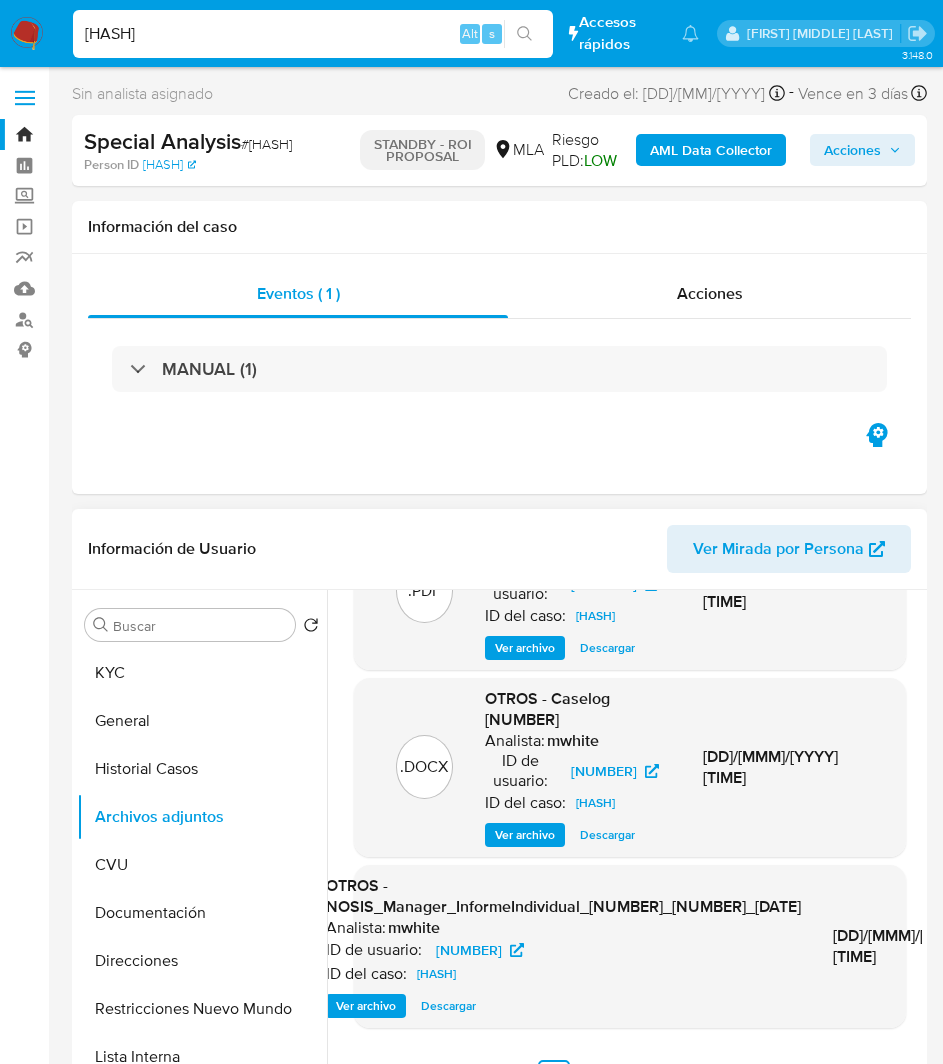 click on "Descargar" at bounding box center [607, 835] 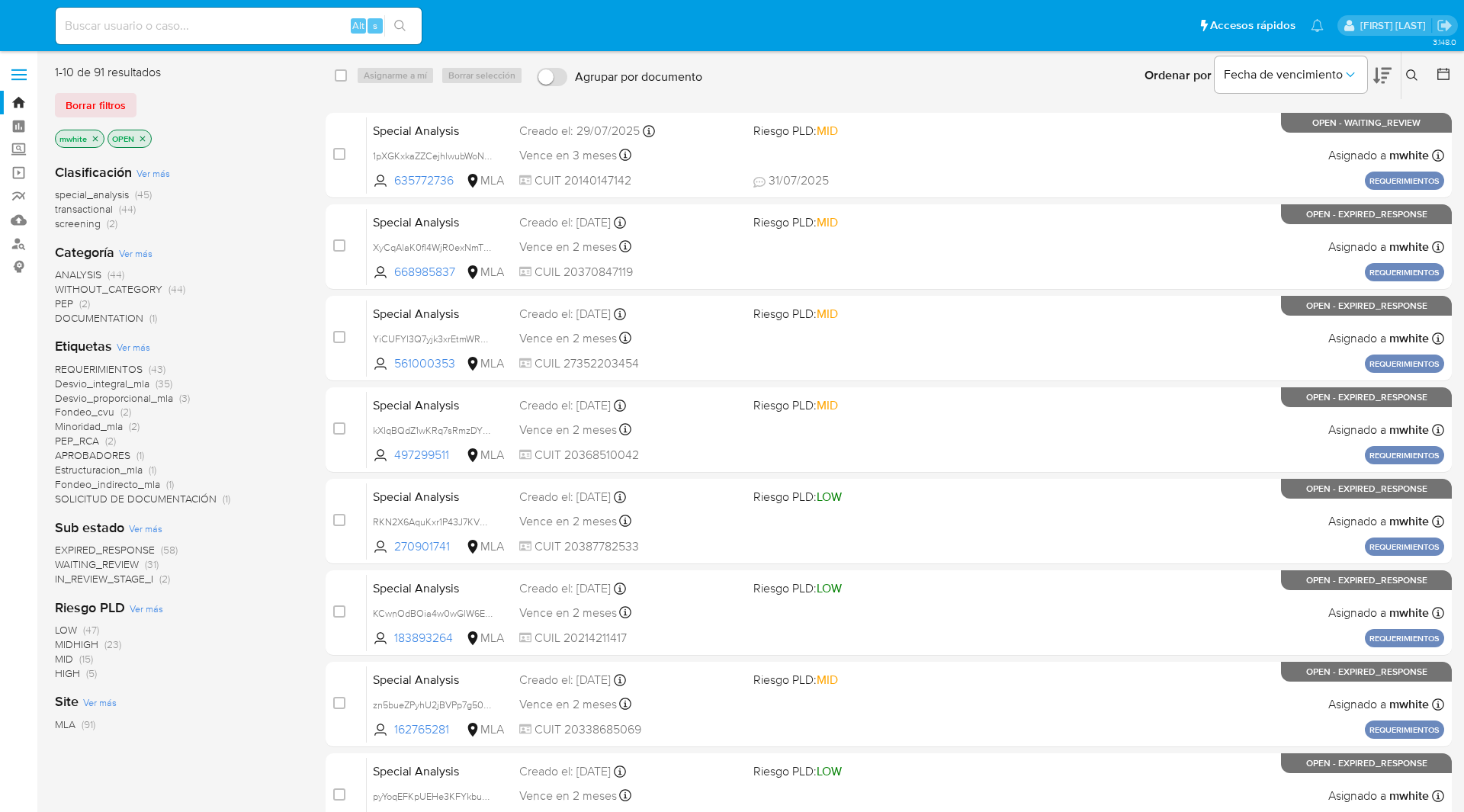 scroll, scrollTop: 0, scrollLeft: 0, axis: both 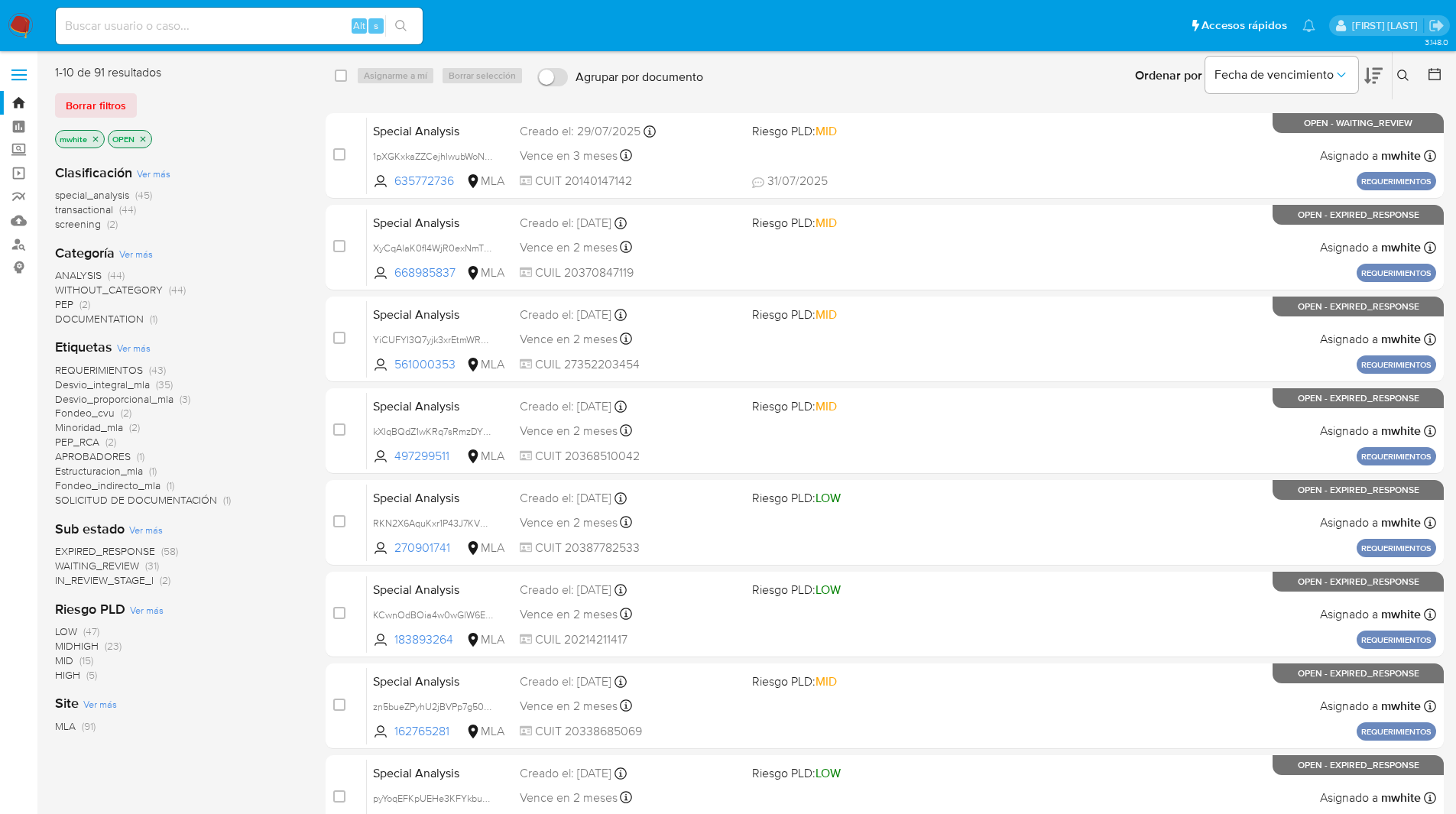 click 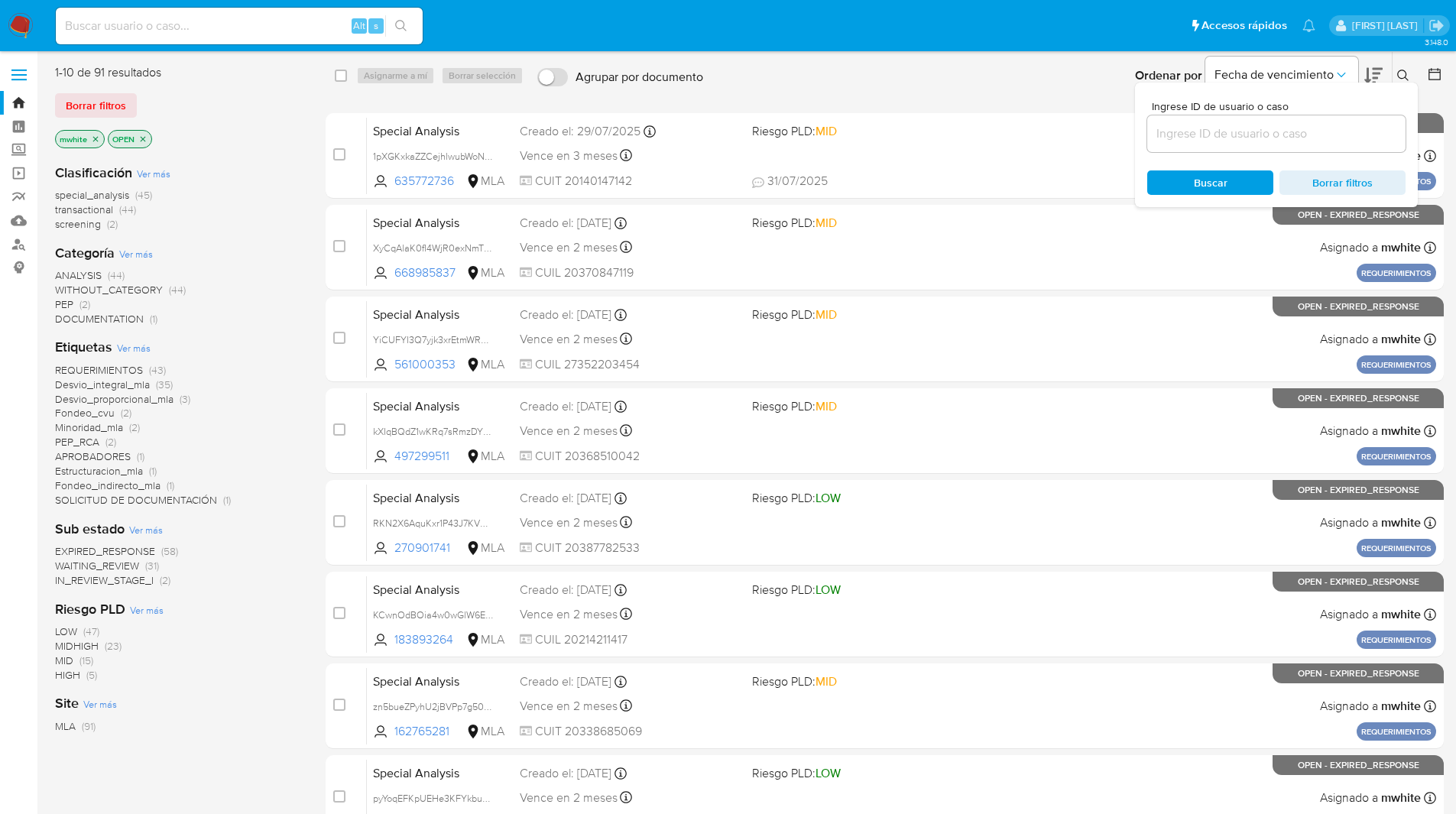 click at bounding box center (1276, 134) 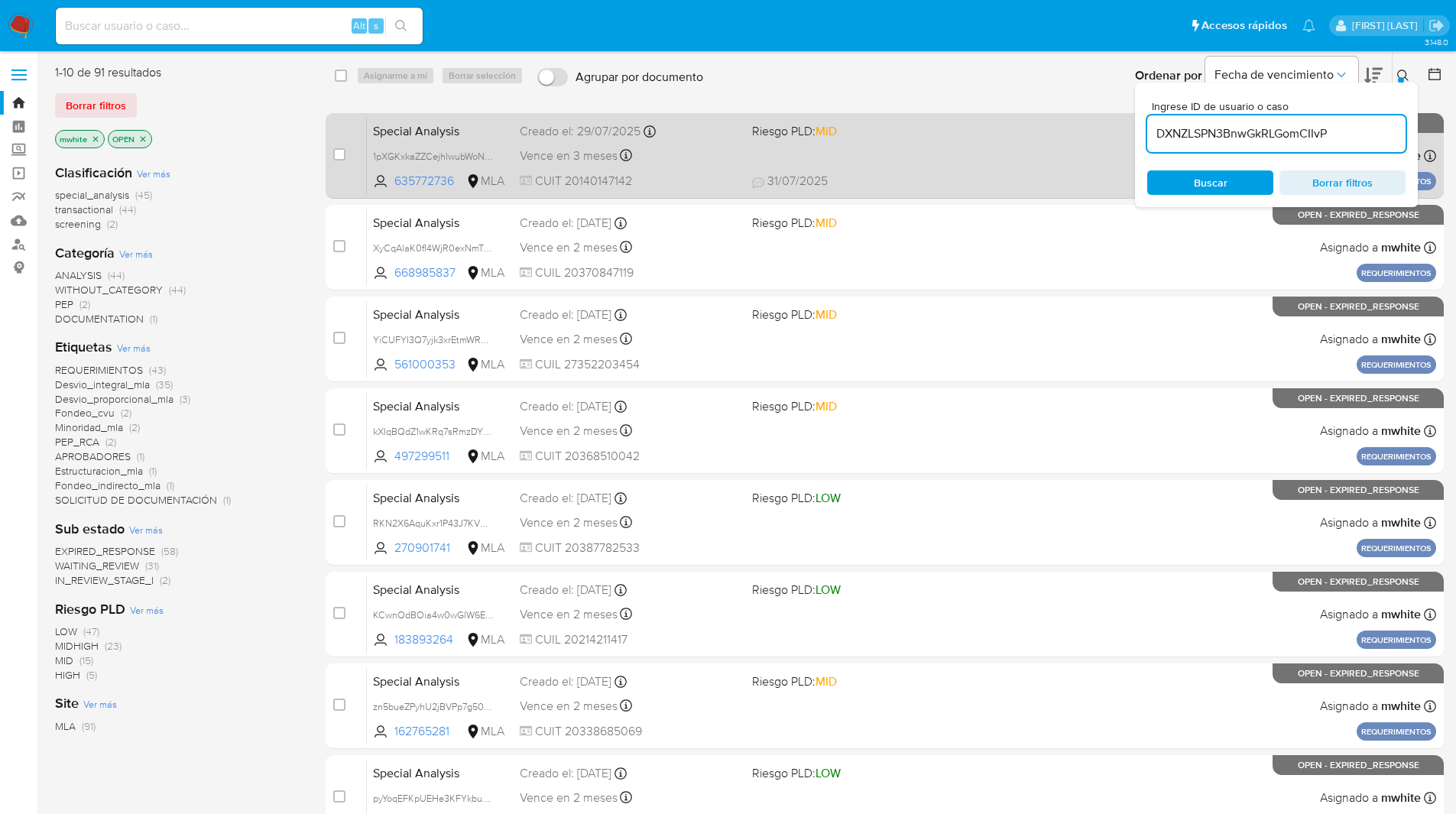 type on "DXNZLSPN3BnwGkRLGomCIIvP" 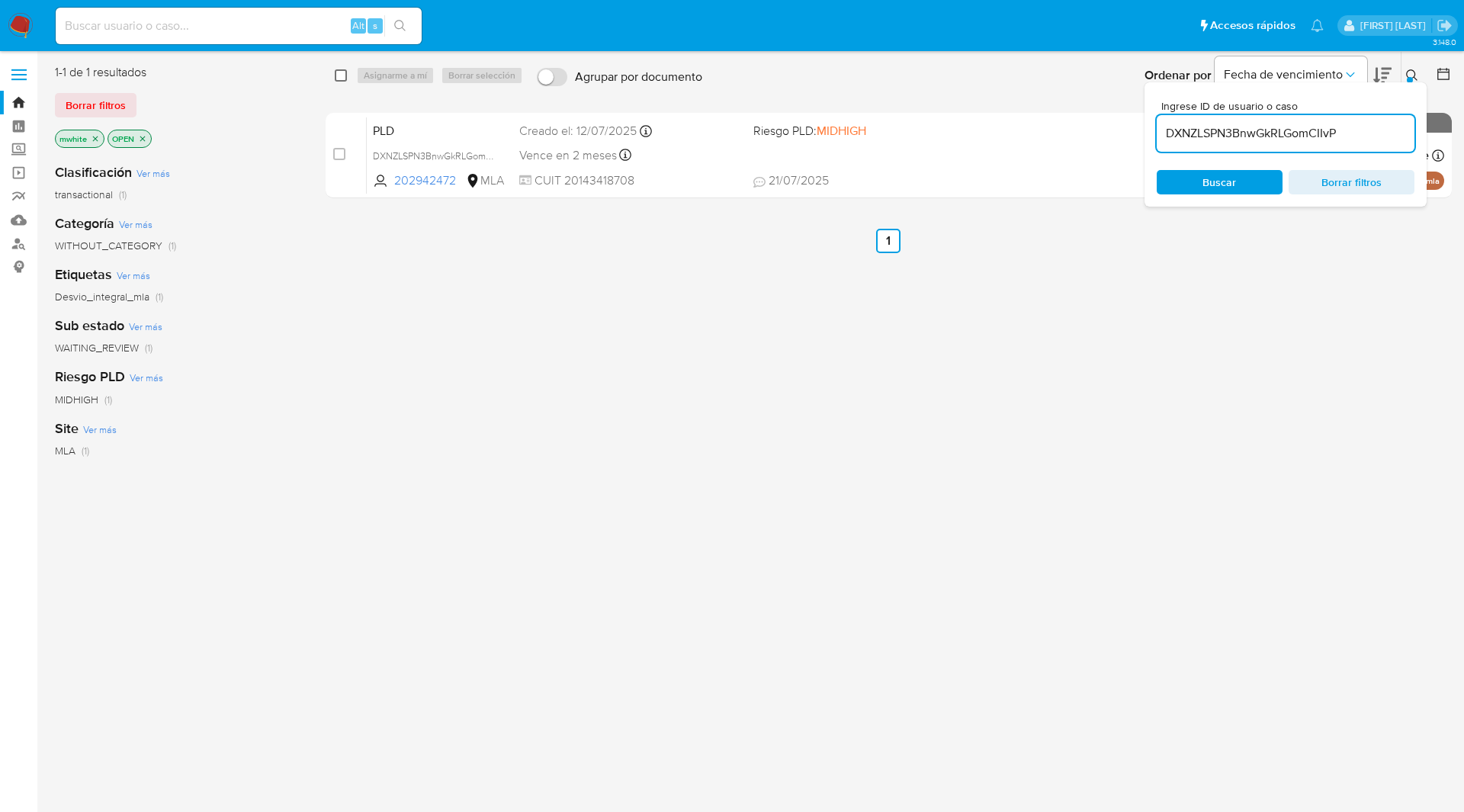 click at bounding box center (341, 75) 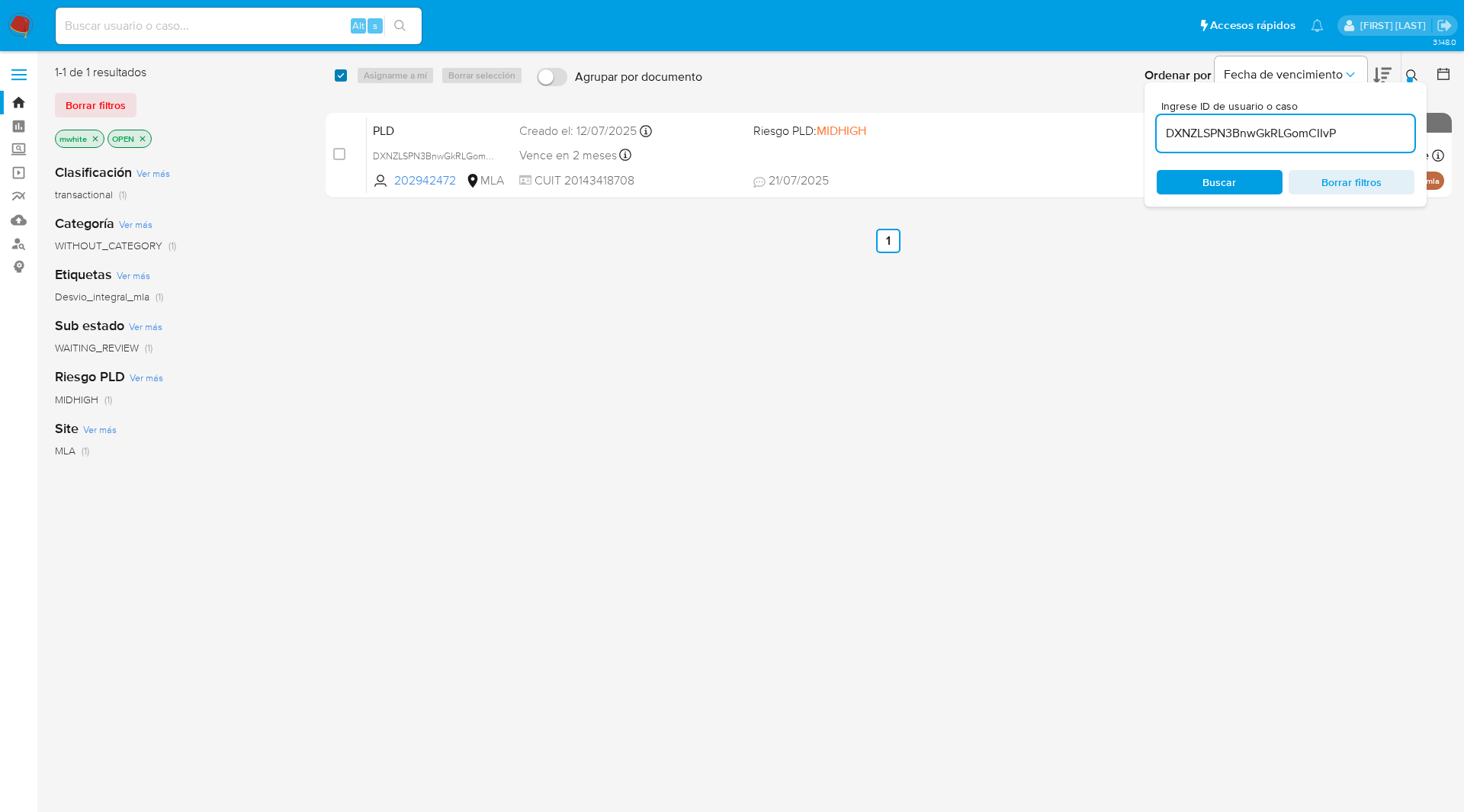 checkbox on "true" 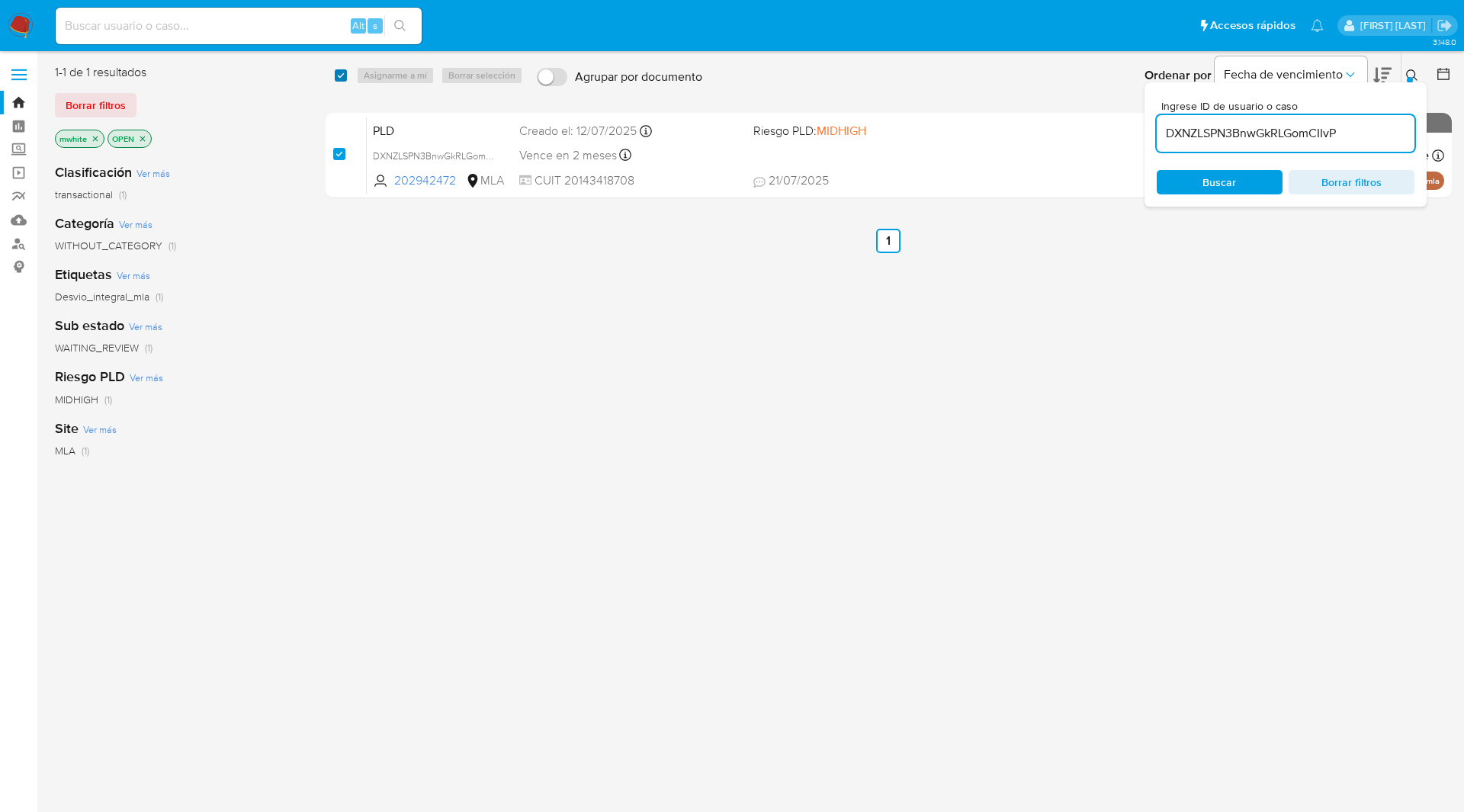 checkbox on "true" 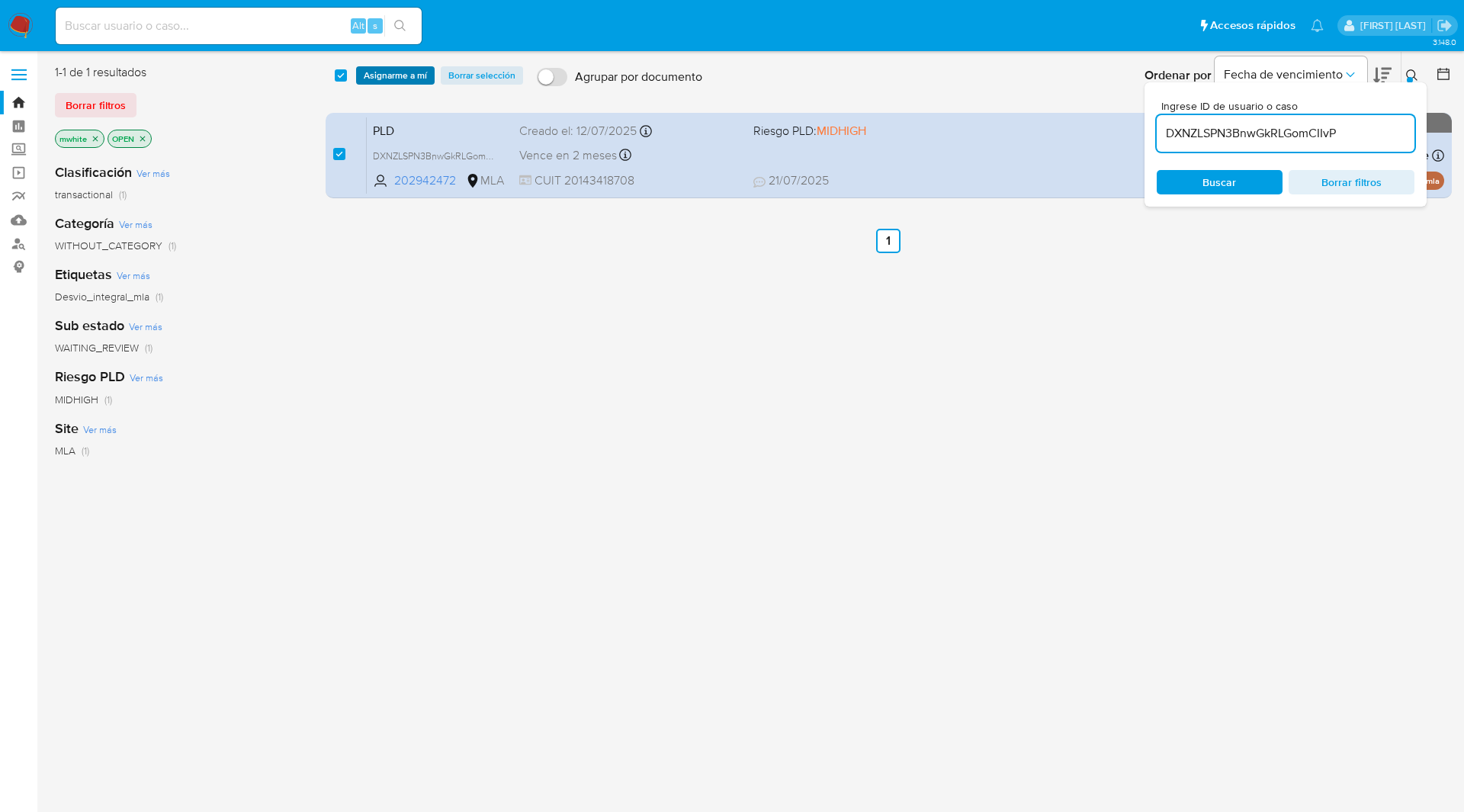 click on "Asignarme a mí" at bounding box center (395, 75) 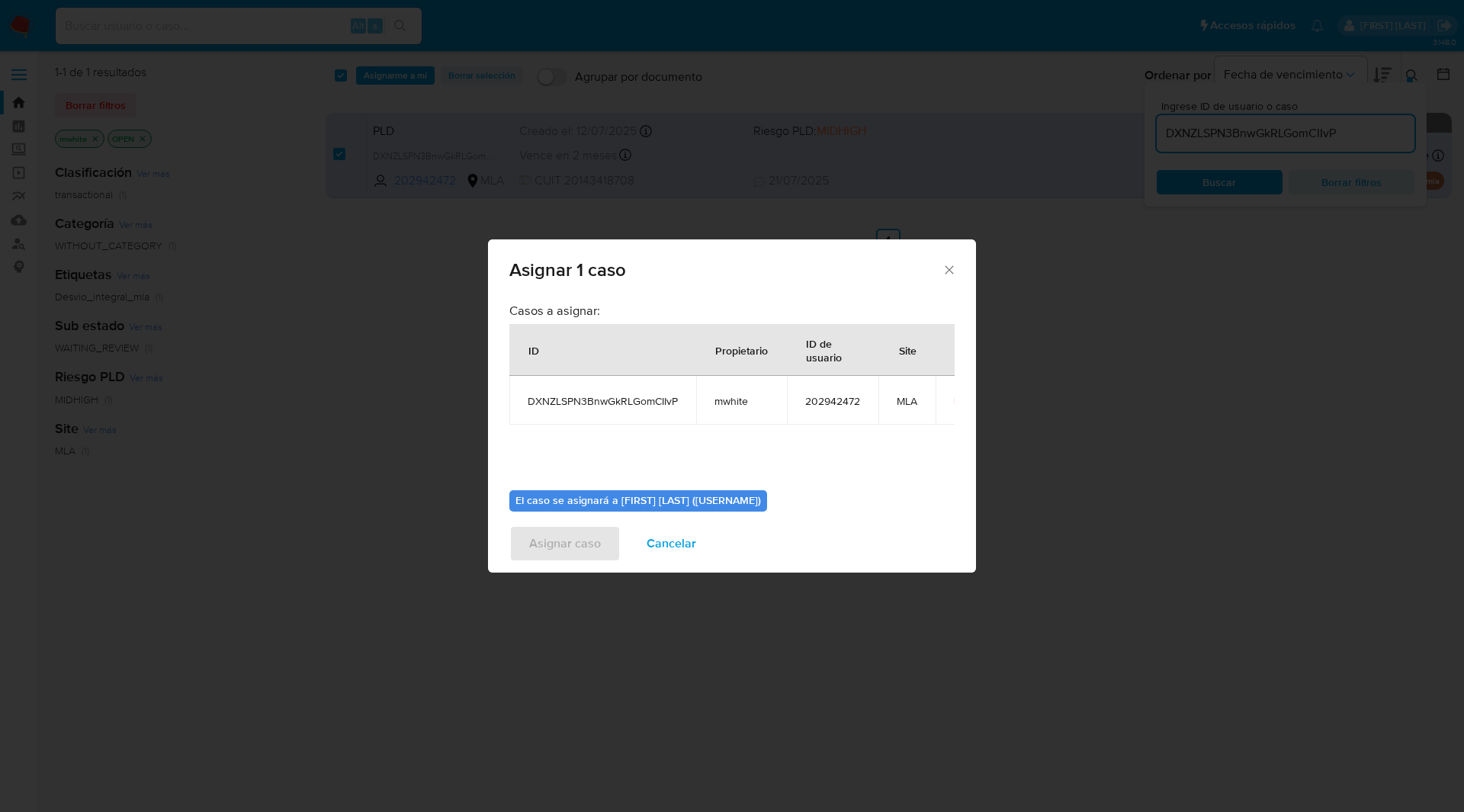 click on "mwhite" at bounding box center [741, 401] 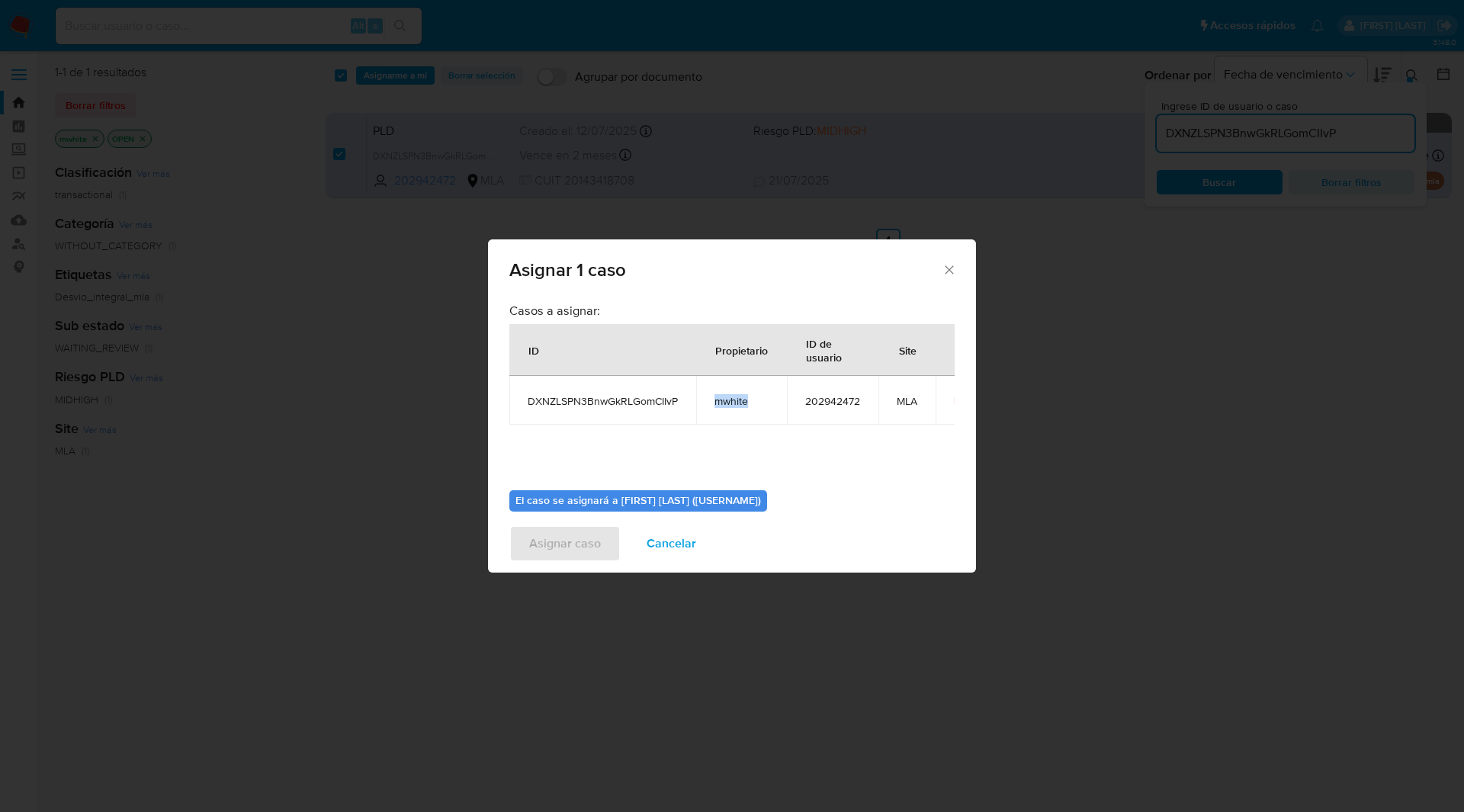 click on "mwhite" at bounding box center [741, 401] 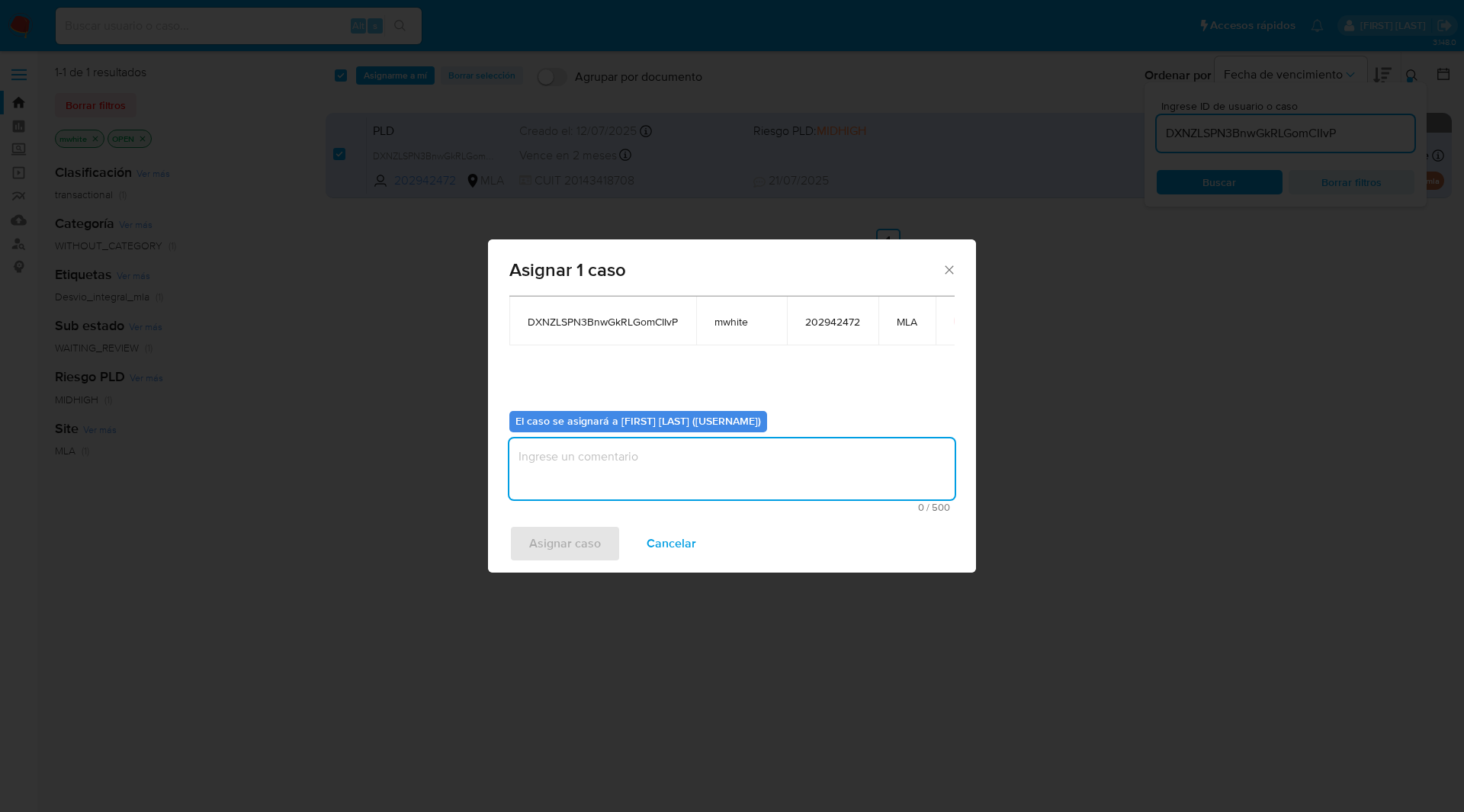click at bounding box center (732, 469) 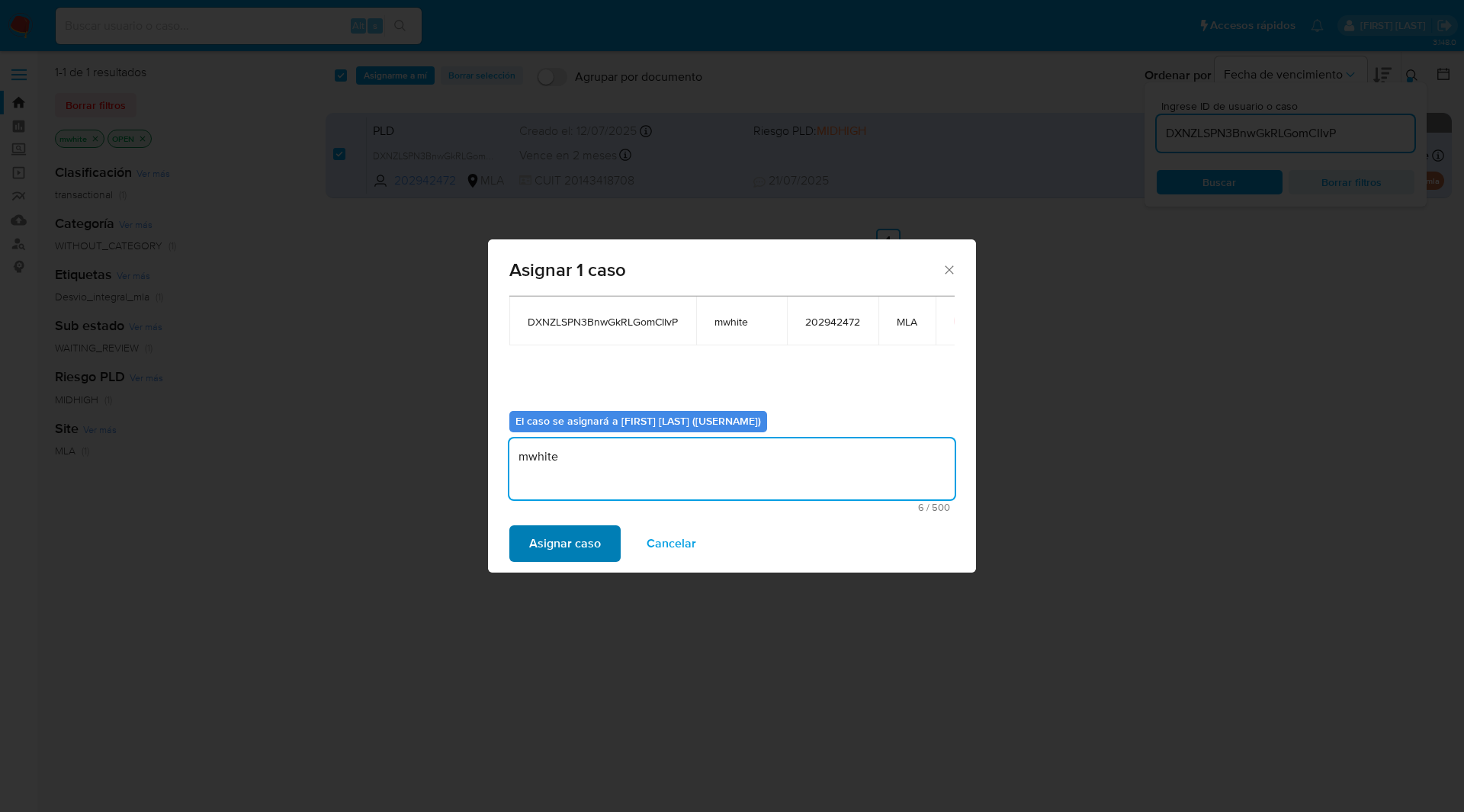type on "mwhite" 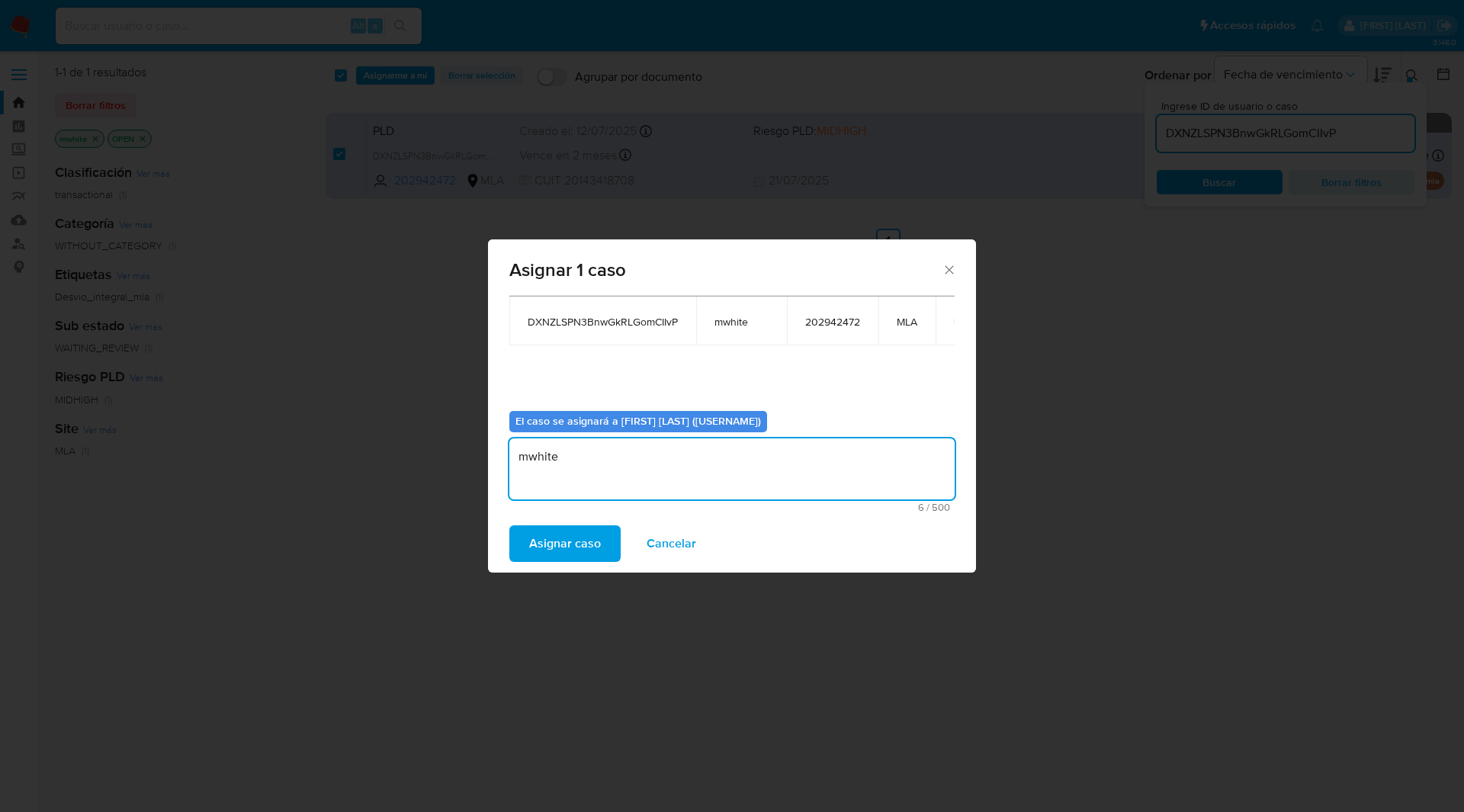 click on "Asignar caso" at bounding box center (565, 544) 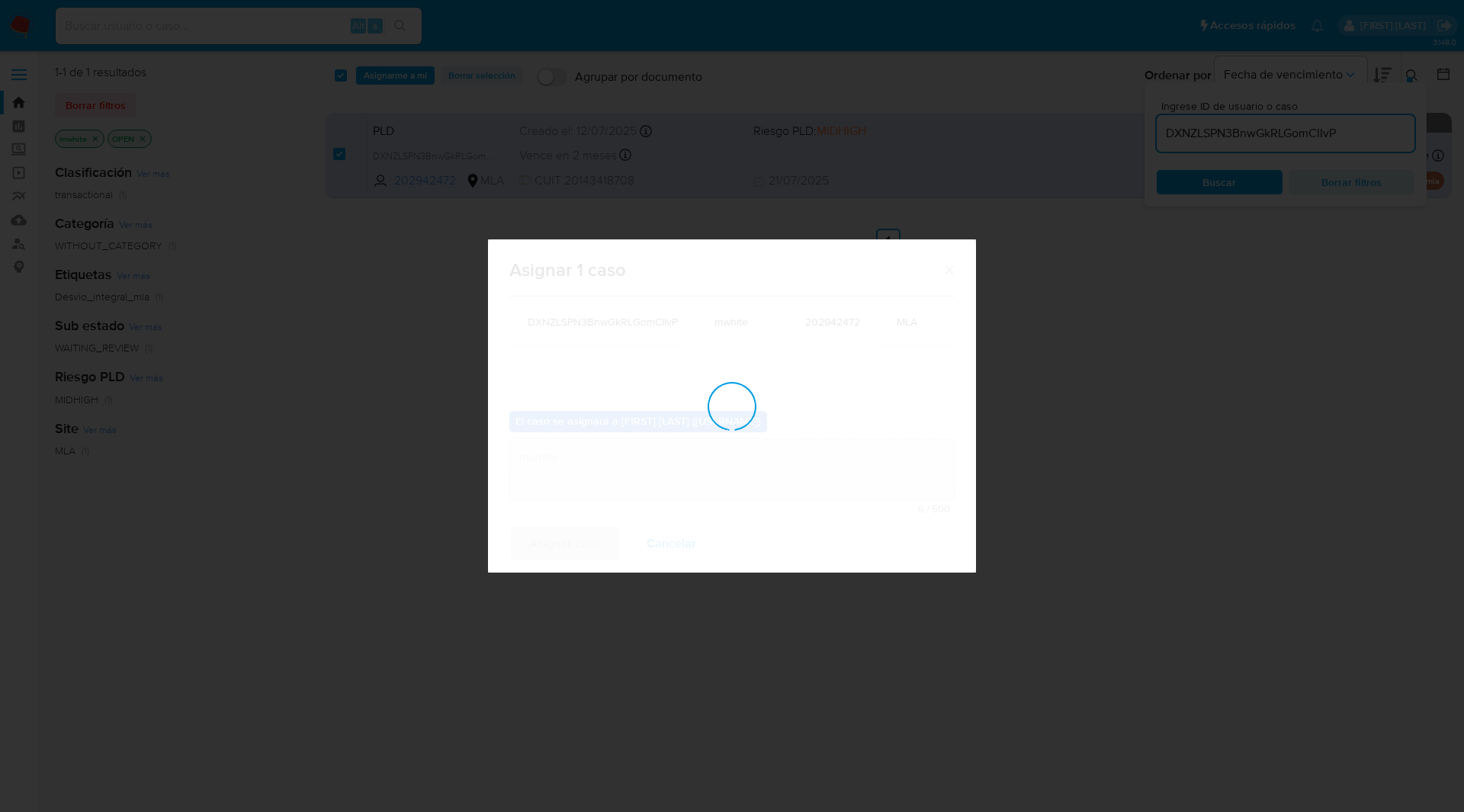 type 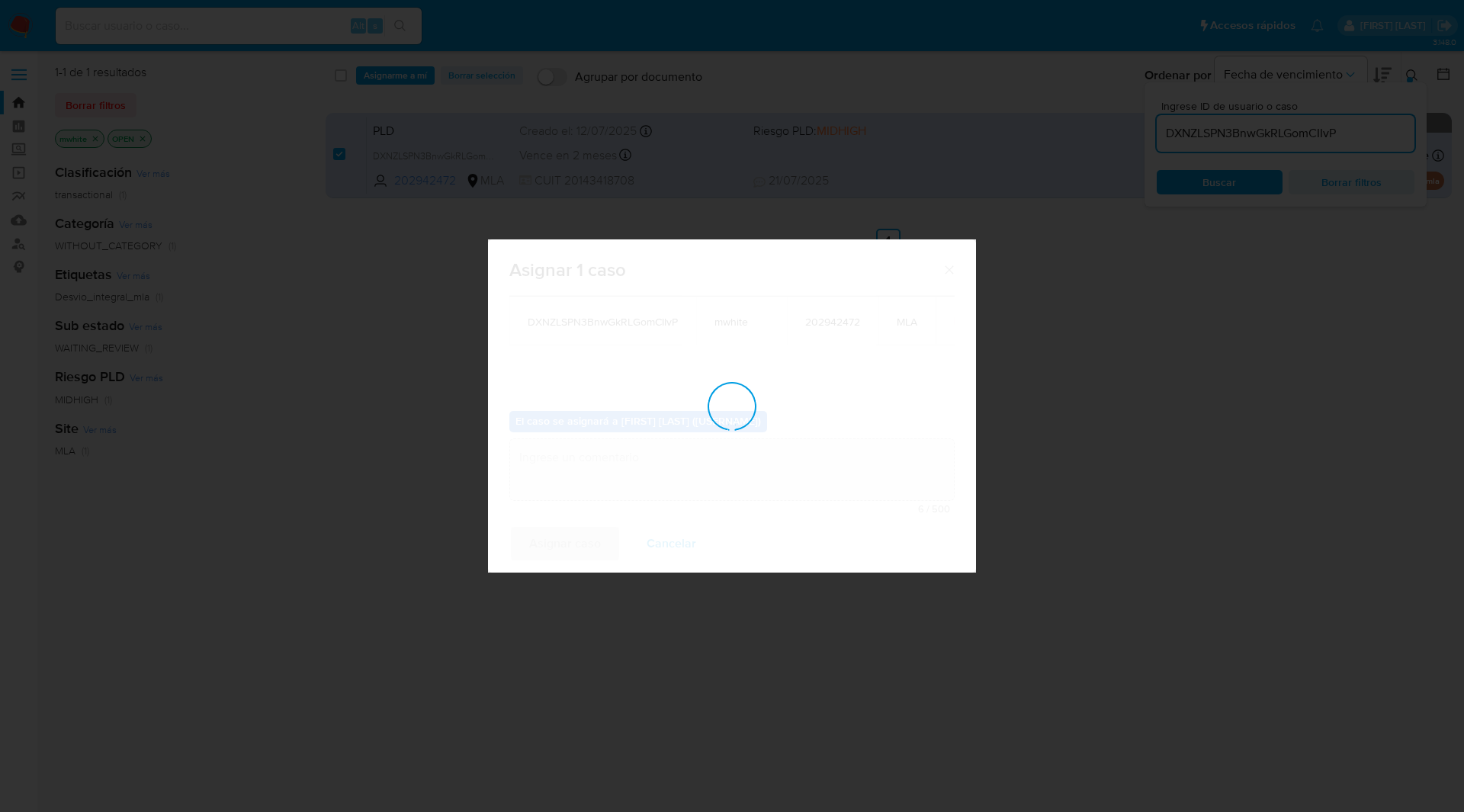 checkbox on "false" 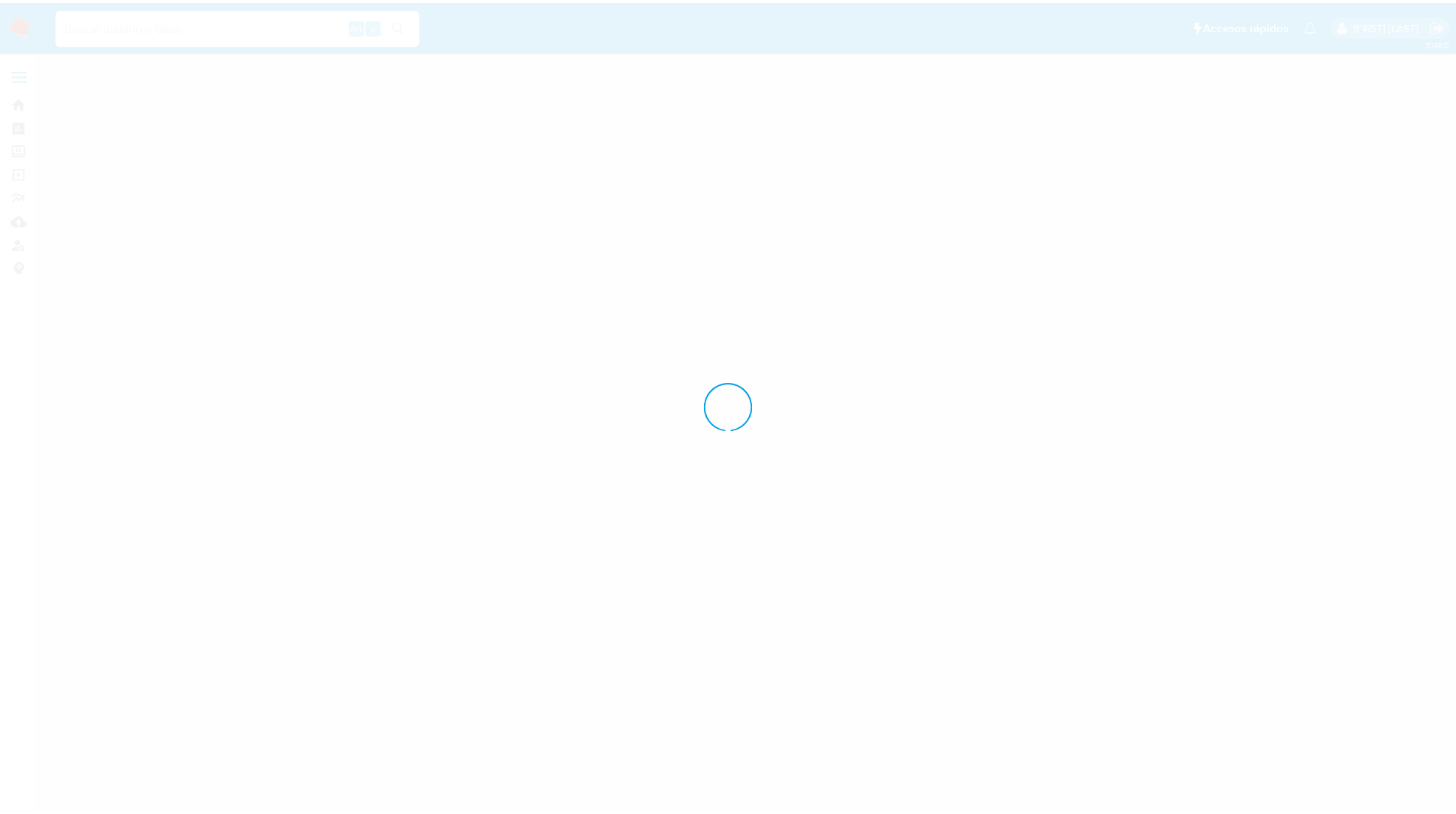 scroll, scrollTop: 0, scrollLeft: 0, axis: both 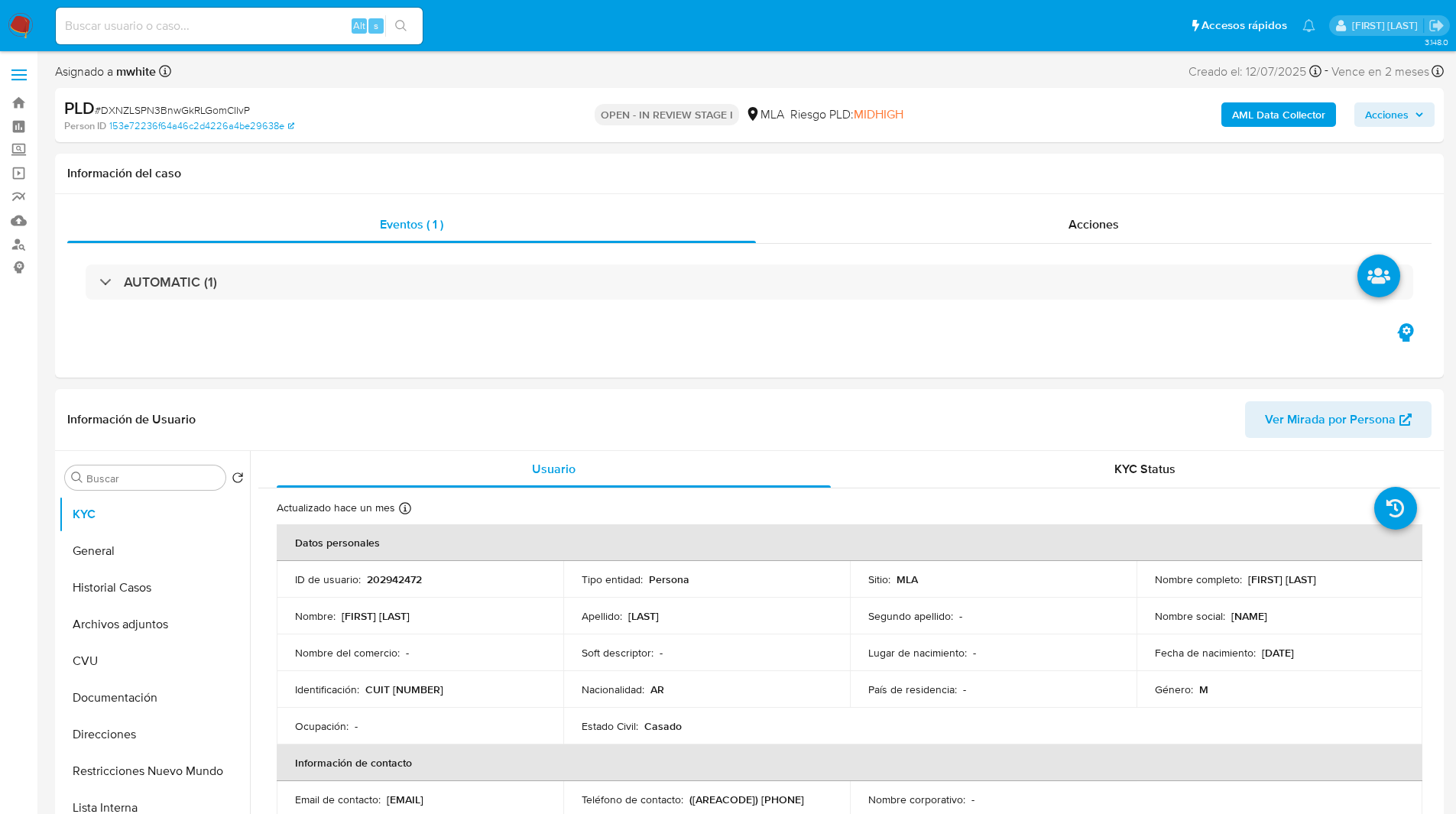select on "10" 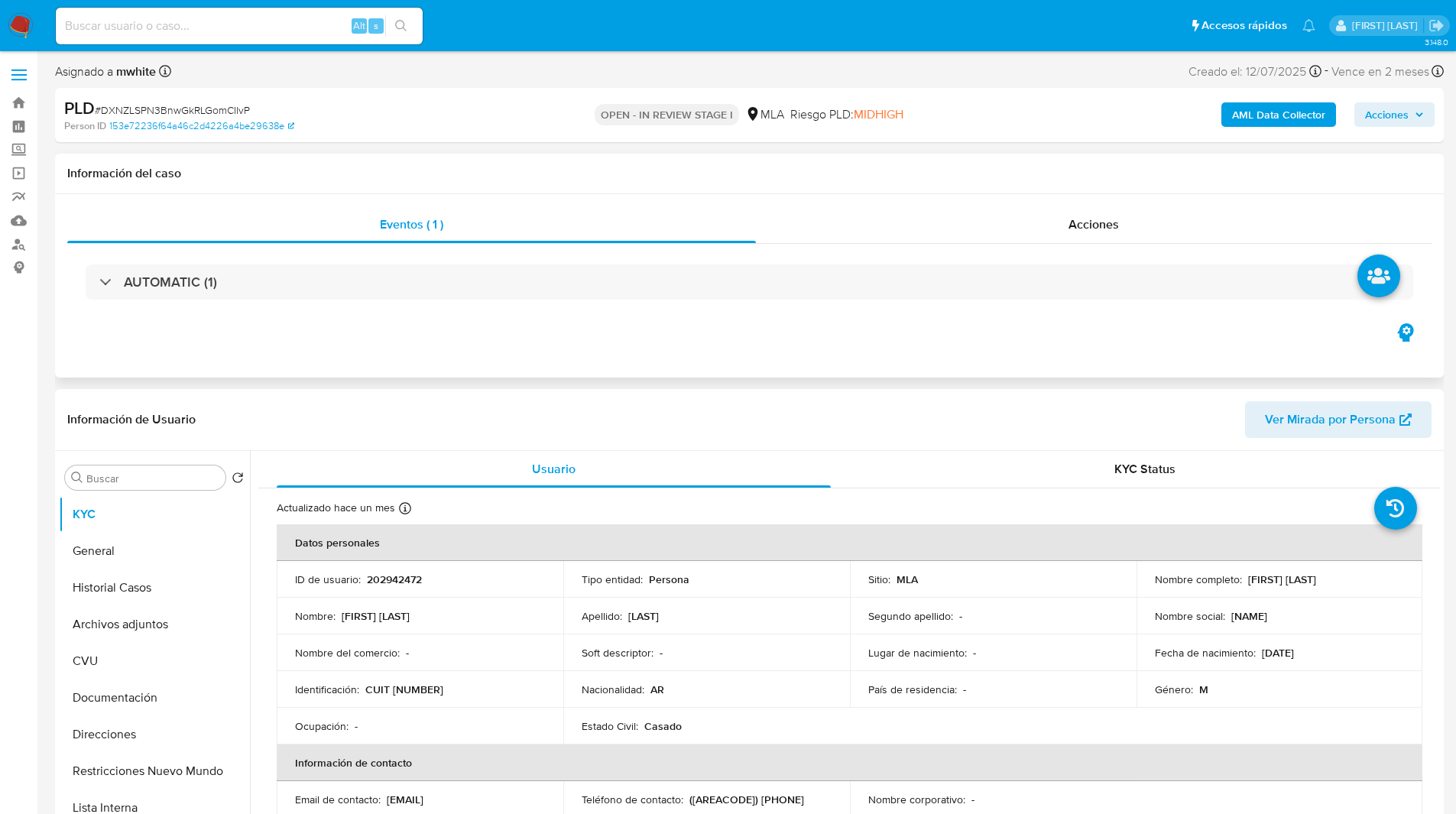 click on "Eventos ( 1 ) Acciones AUTOMATIC (1)" at bounding box center [749, 286] 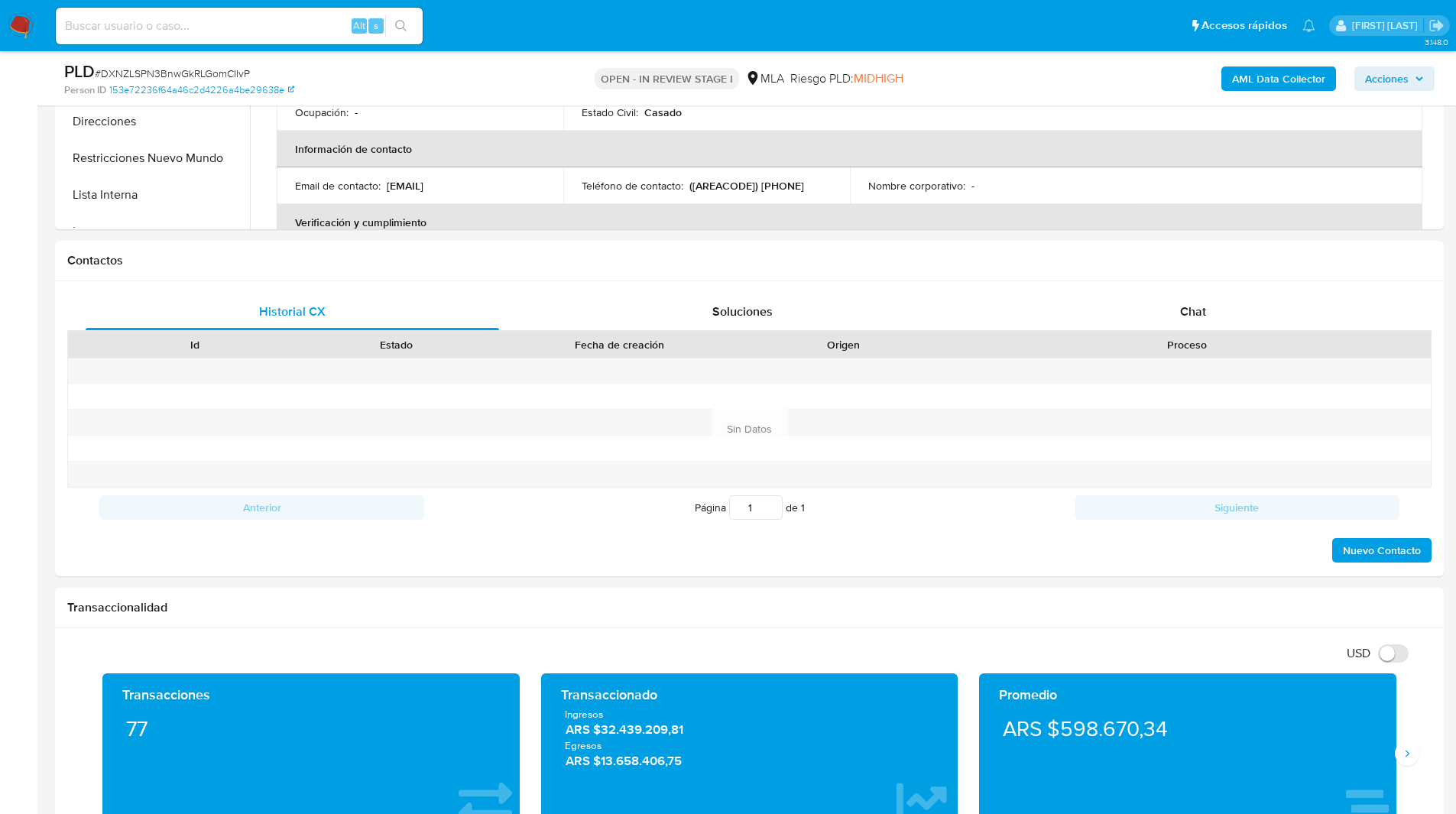 scroll, scrollTop: 634, scrollLeft: 0, axis: vertical 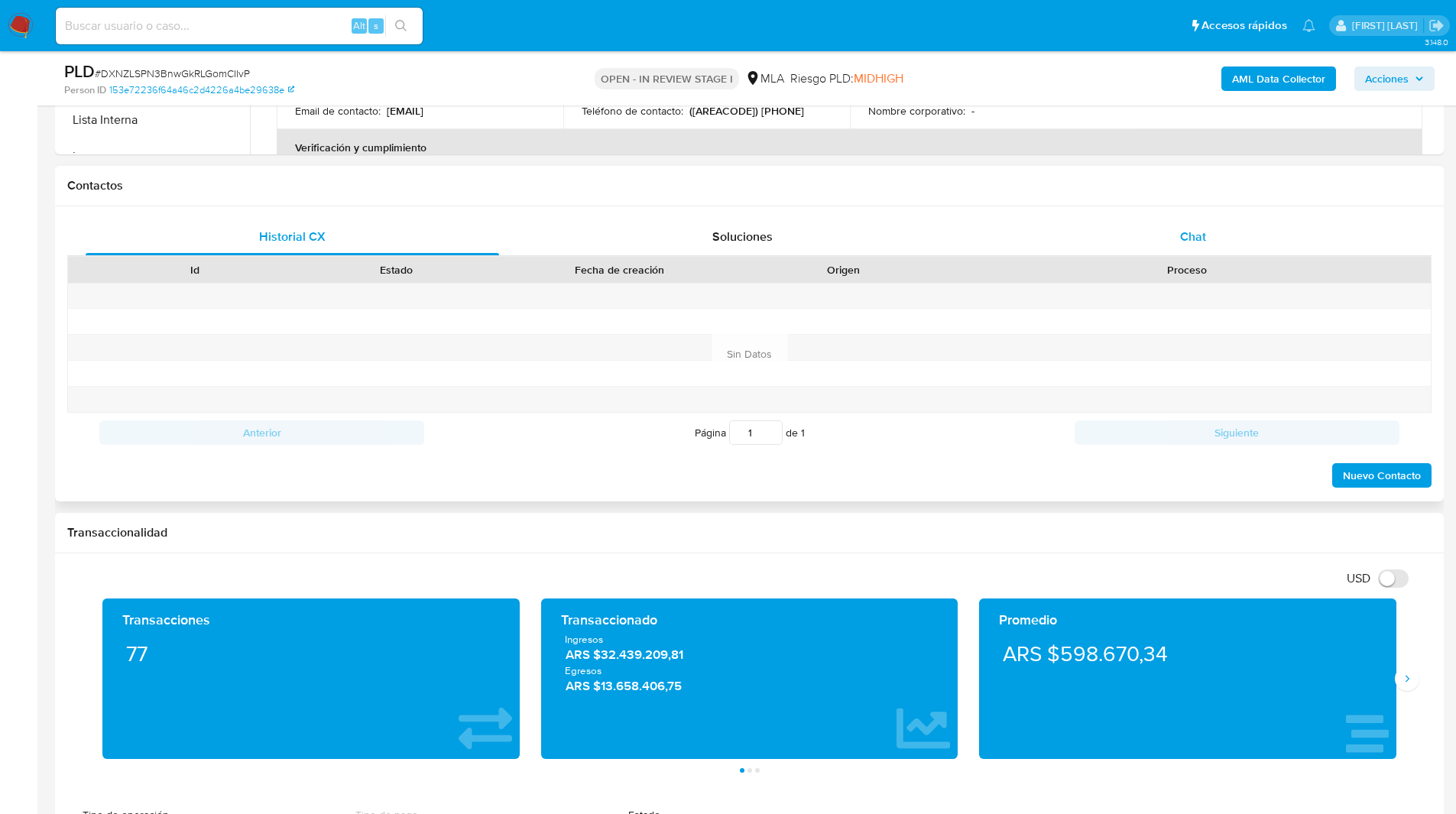 click on "Chat" at bounding box center [1192, 237] 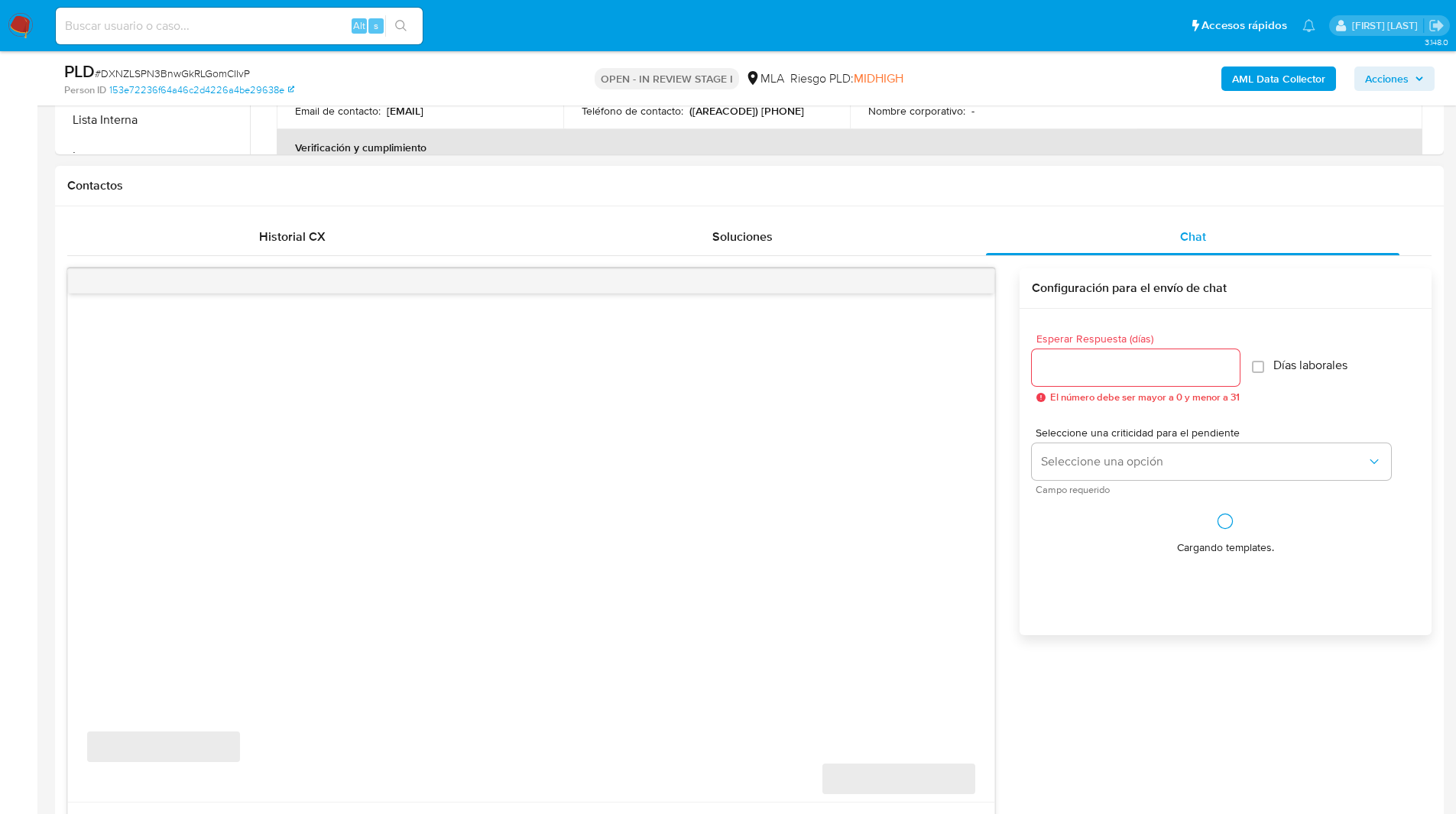 click on "Contactos" at bounding box center [749, 186] 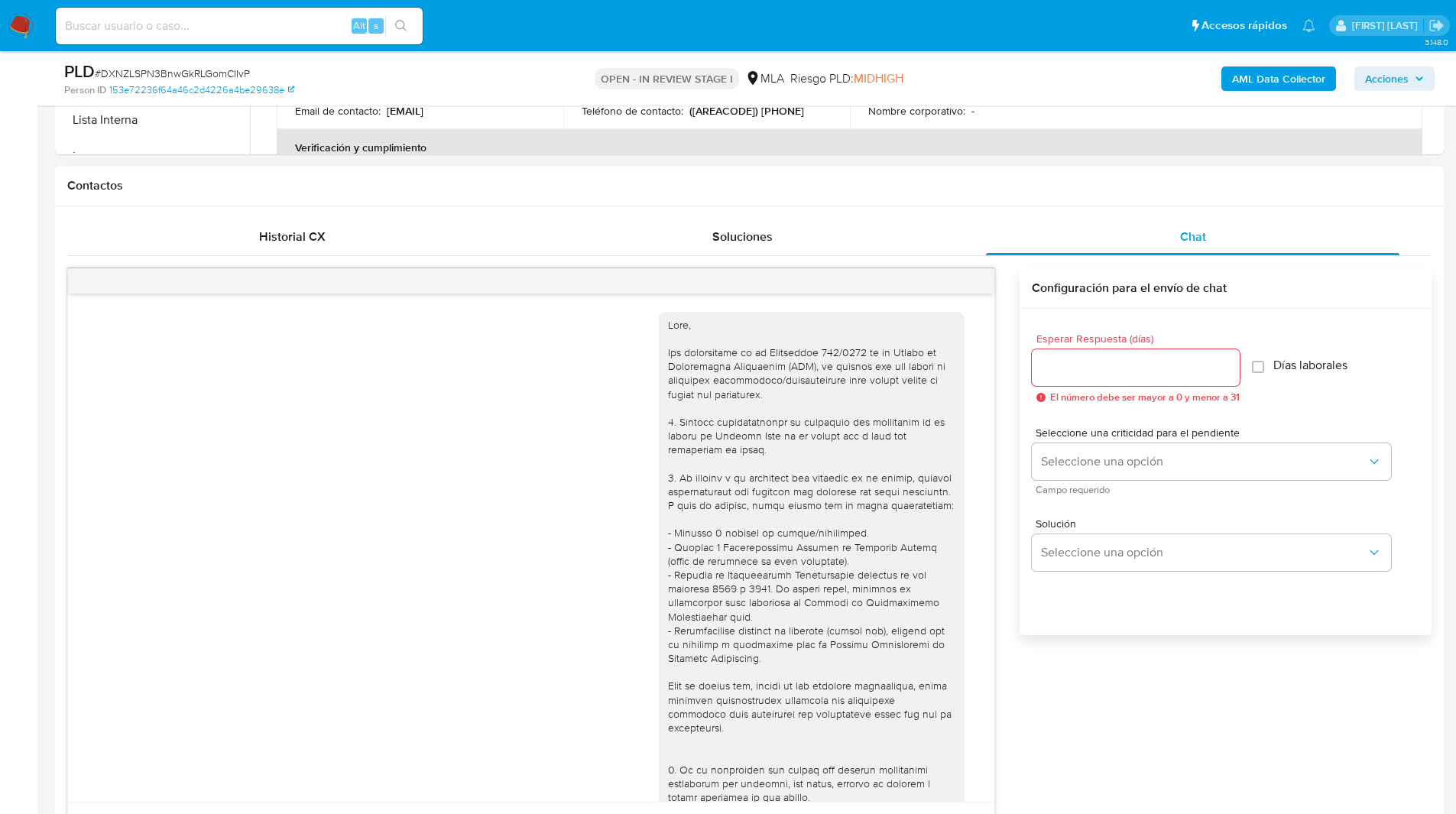 scroll, scrollTop: 754, scrollLeft: 0, axis: vertical 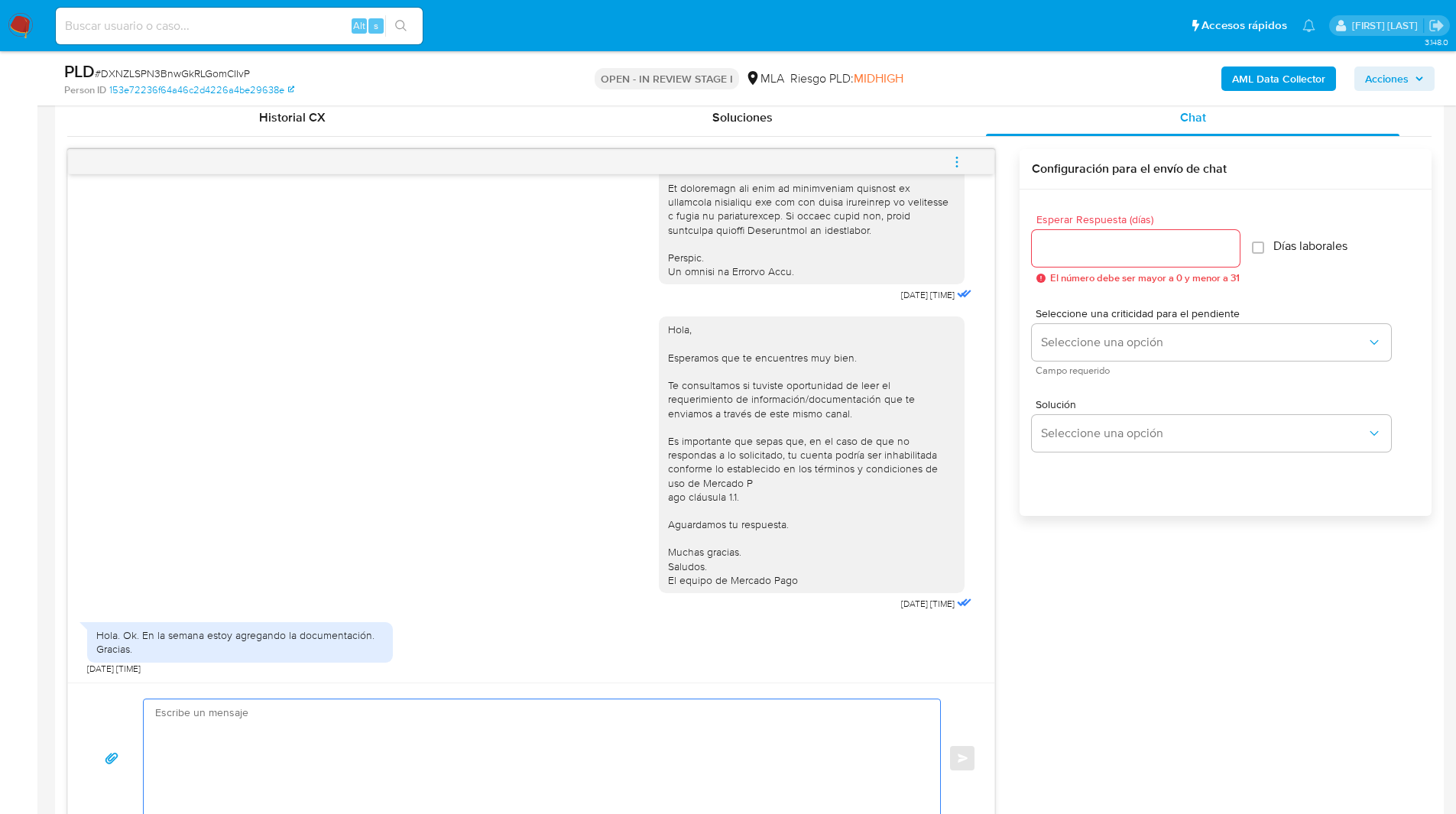 click at bounding box center [538, 758] 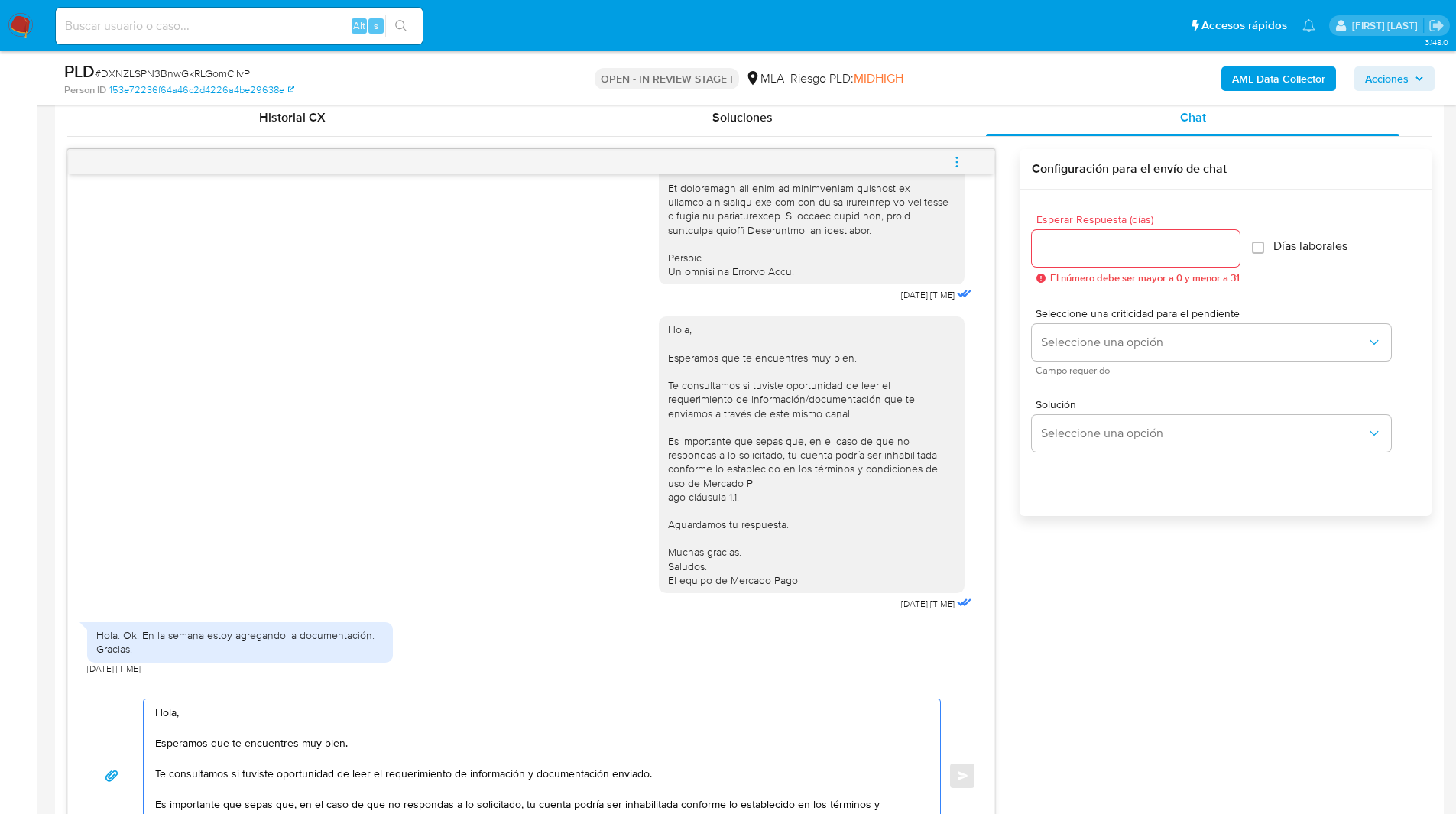 scroll, scrollTop: 66, scrollLeft: 0, axis: vertical 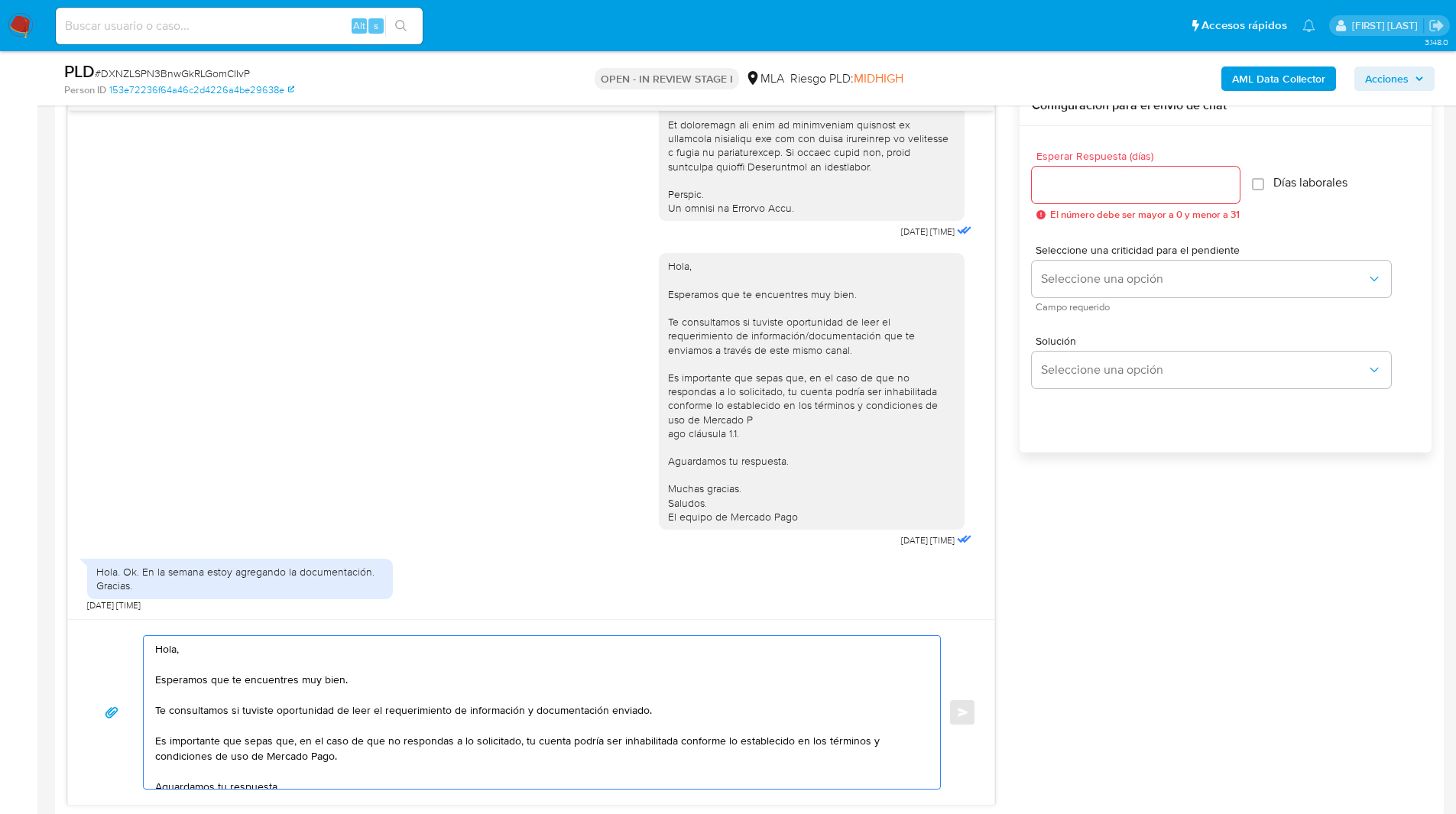 type on "Hola,
Esperamos que te encuentres muy bien.
Te consultamos si tuviste oportunidad de leer el requerimiento de información y documentación enviado.
Es importante que sepas que, en el caso de que no respondas a lo solicitado, tu cuenta podría ser inhabilitada conforme lo establecido en los términos y condiciones de uso de Mercado Pago.
Aguardamos tu respuesta.
Saludos,
Equipo de Mercado Pago." 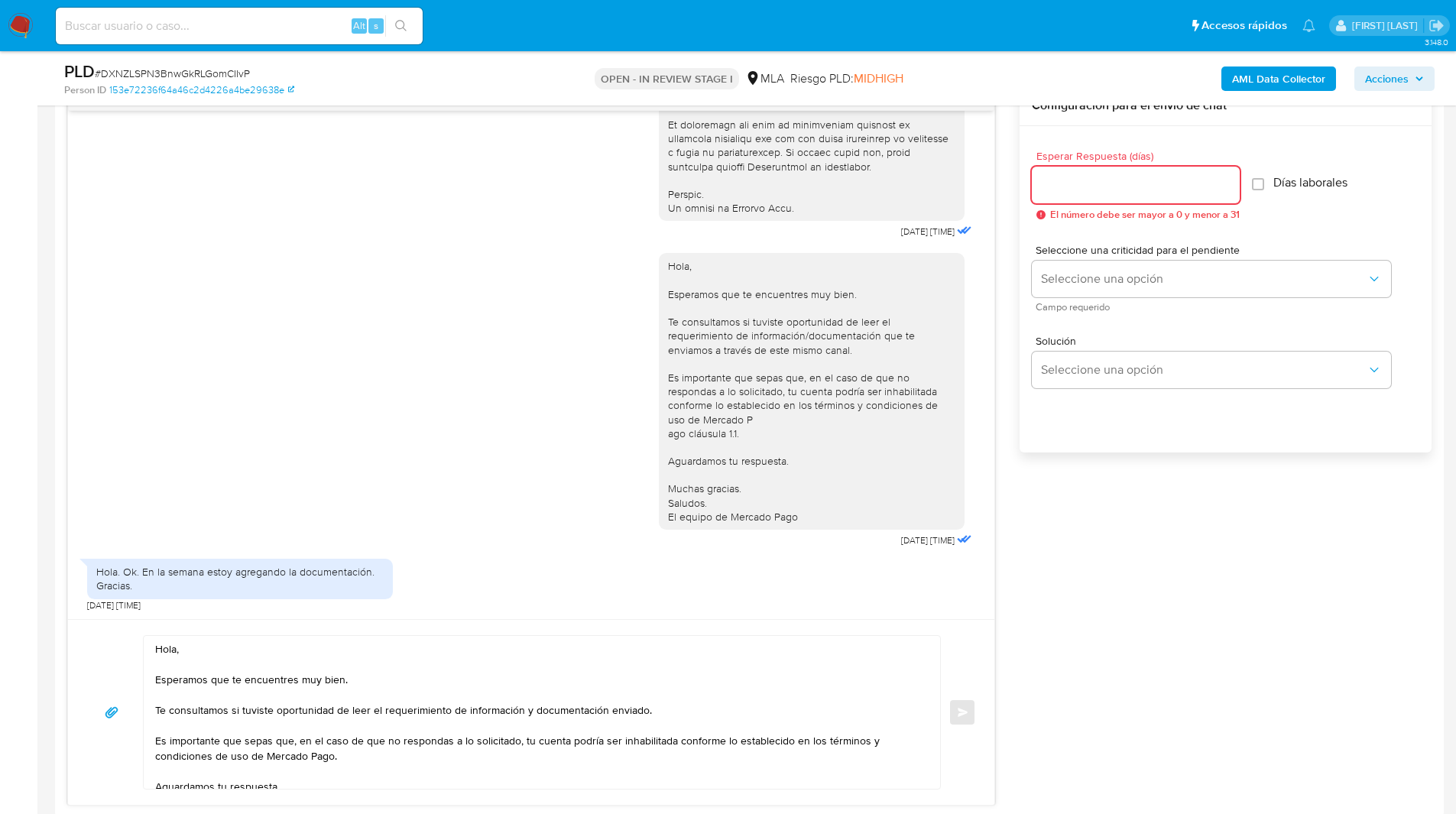 click on "Esperar Respuesta (días)" at bounding box center (1136, 185) 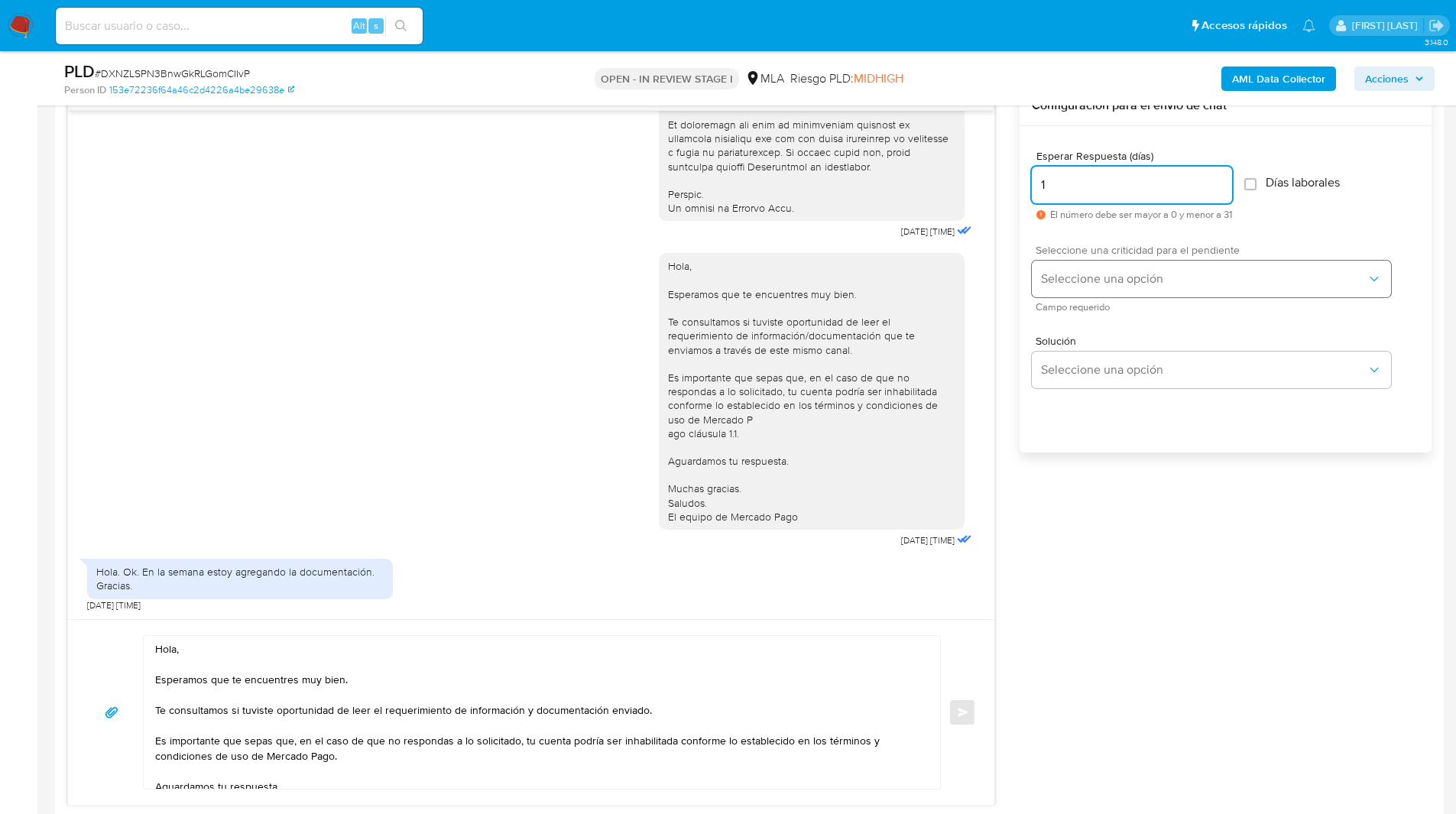 type on "1" 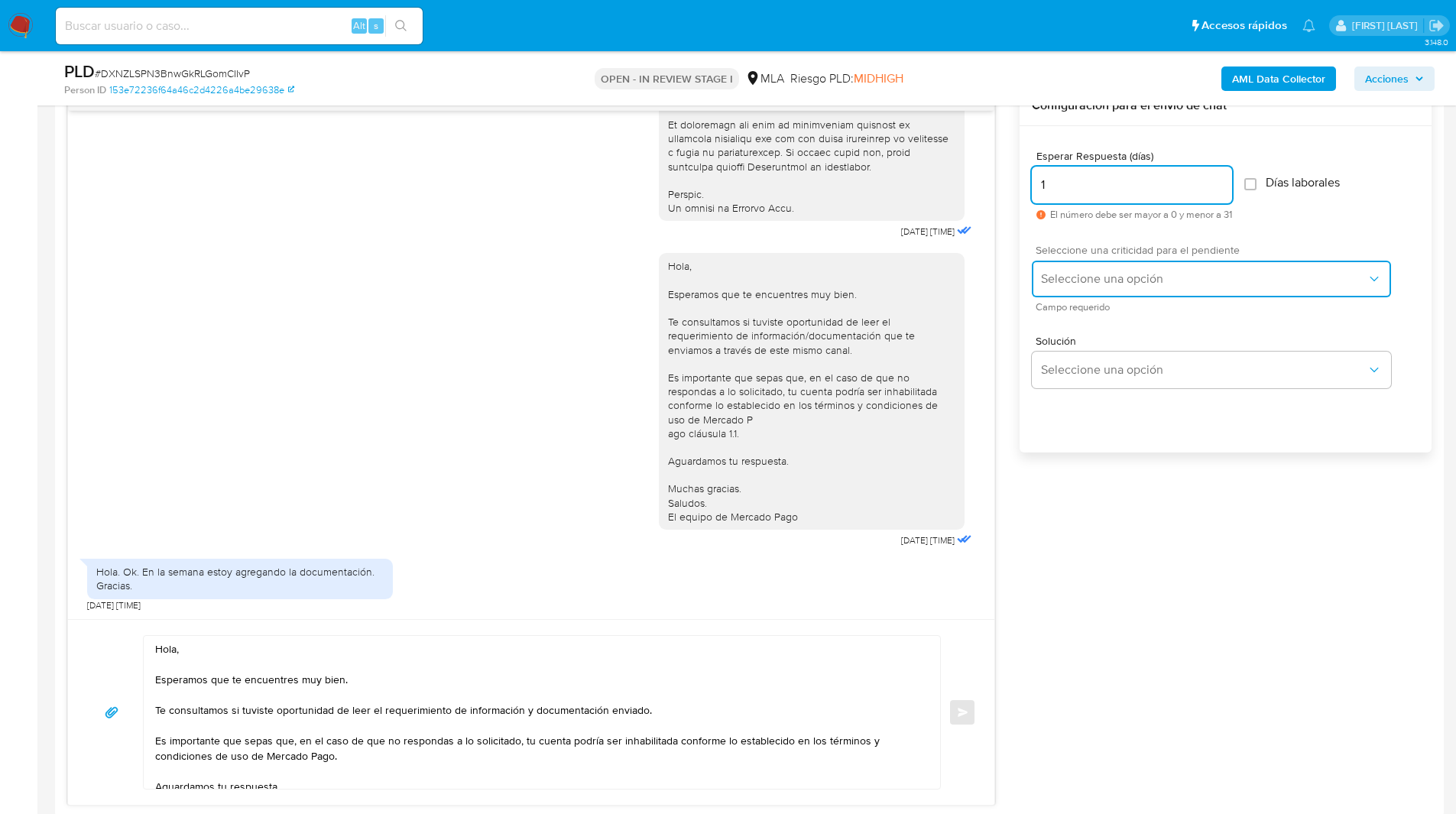 click on "Seleccione una opción" at bounding box center (1204, 279) 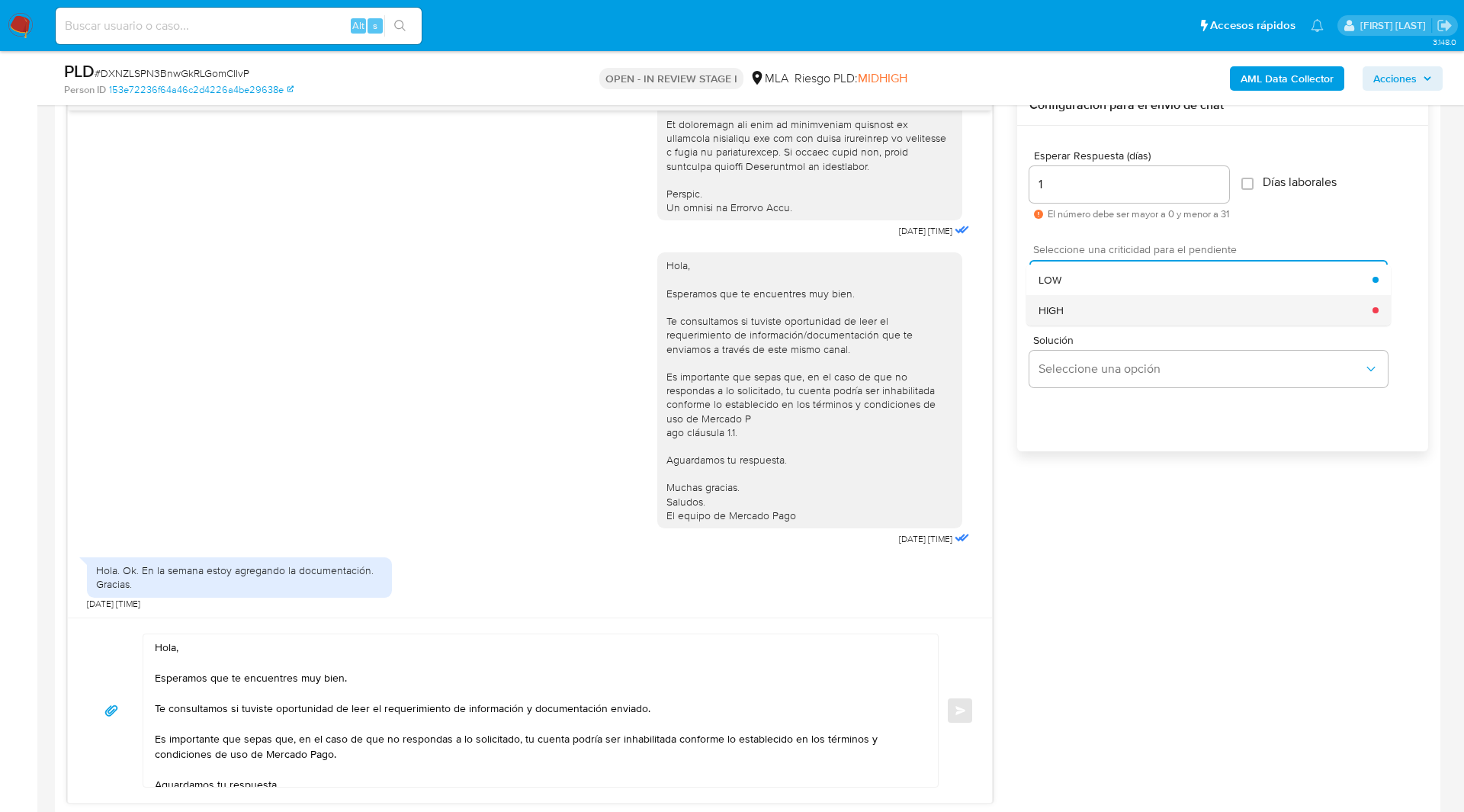 click on "HIGH" at bounding box center [1206, 310] 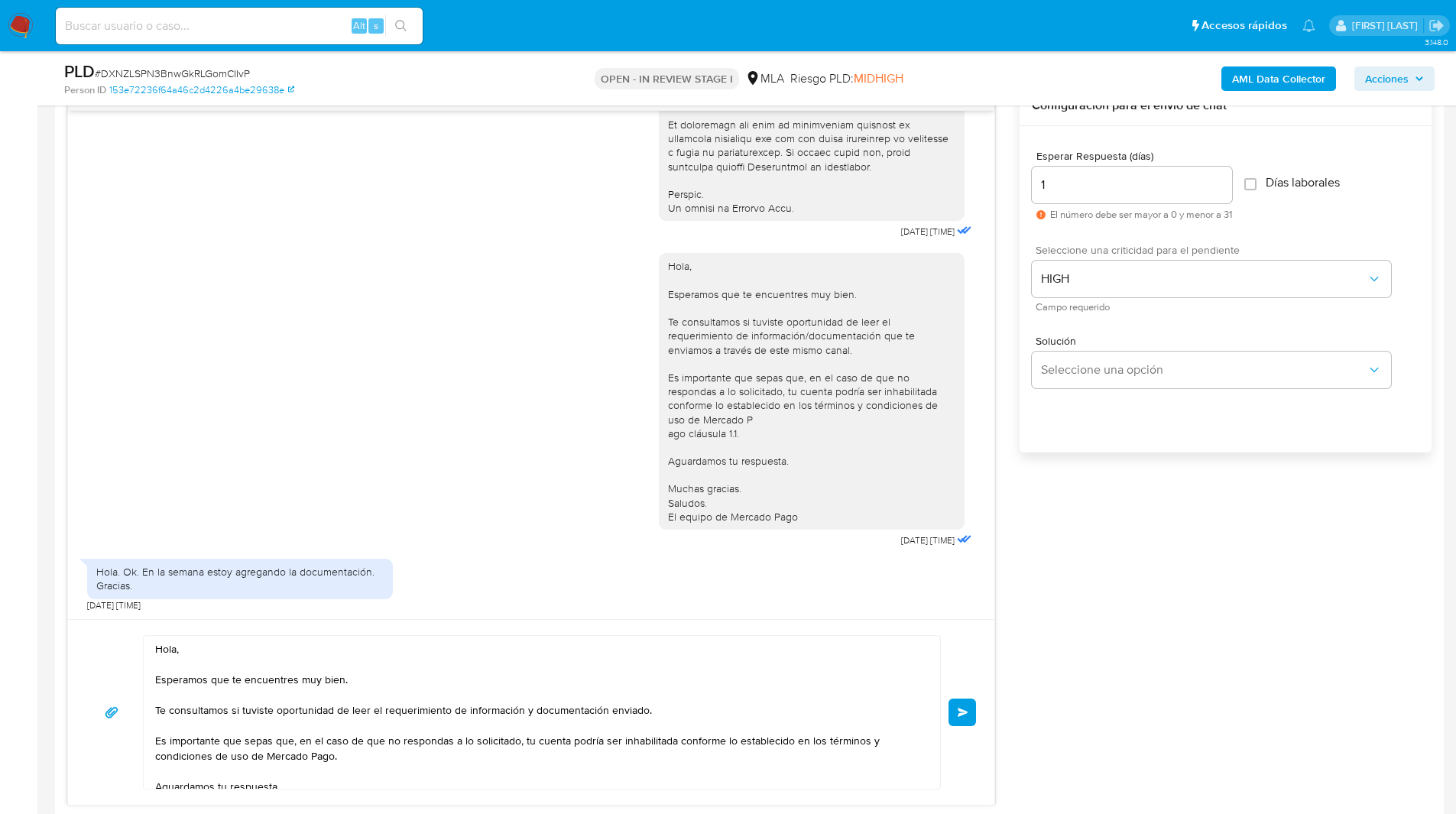 click on "Enviar" at bounding box center [963, 712] 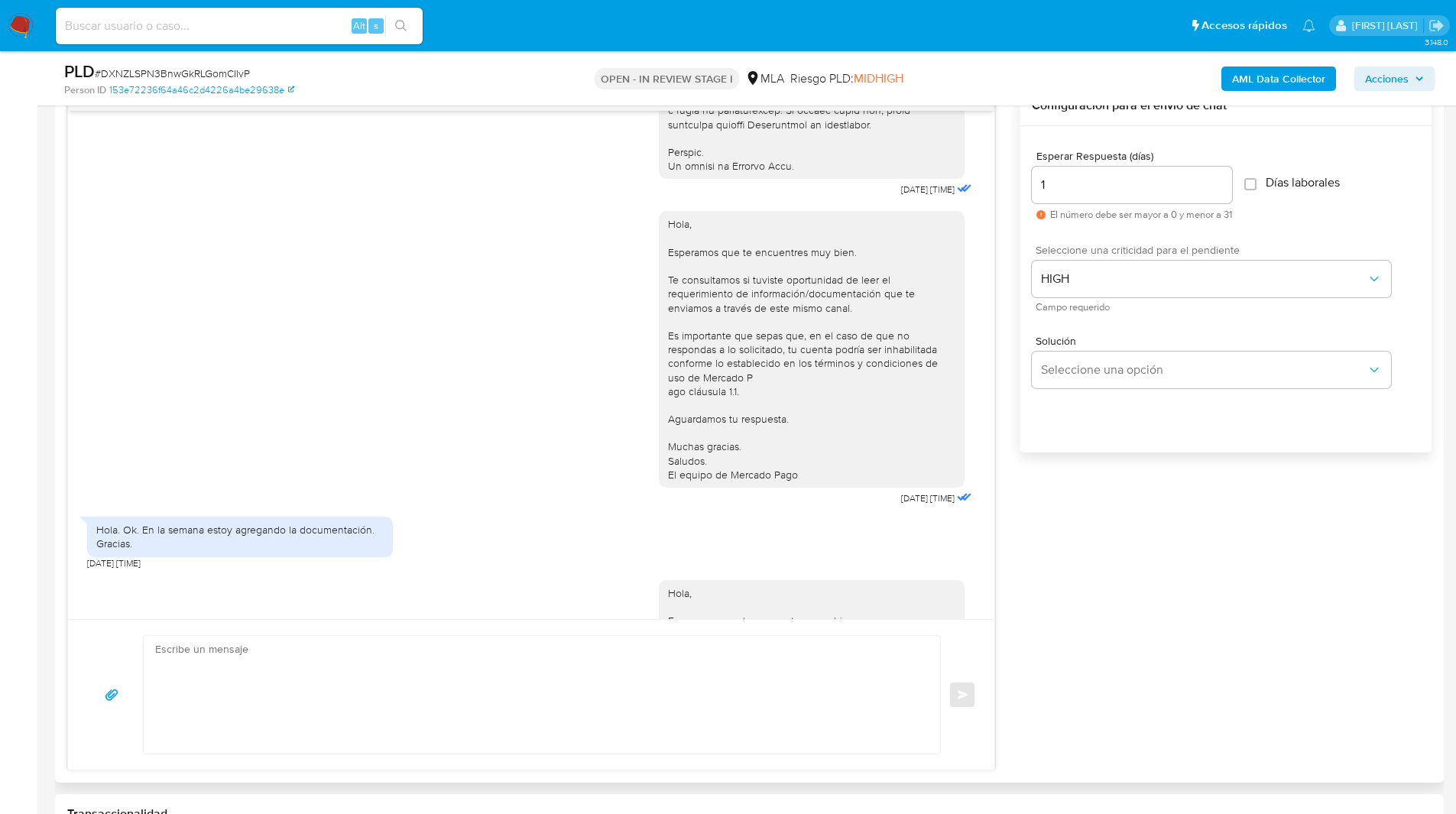 scroll, scrollTop: 1021, scrollLeft: 0, axis: vertical 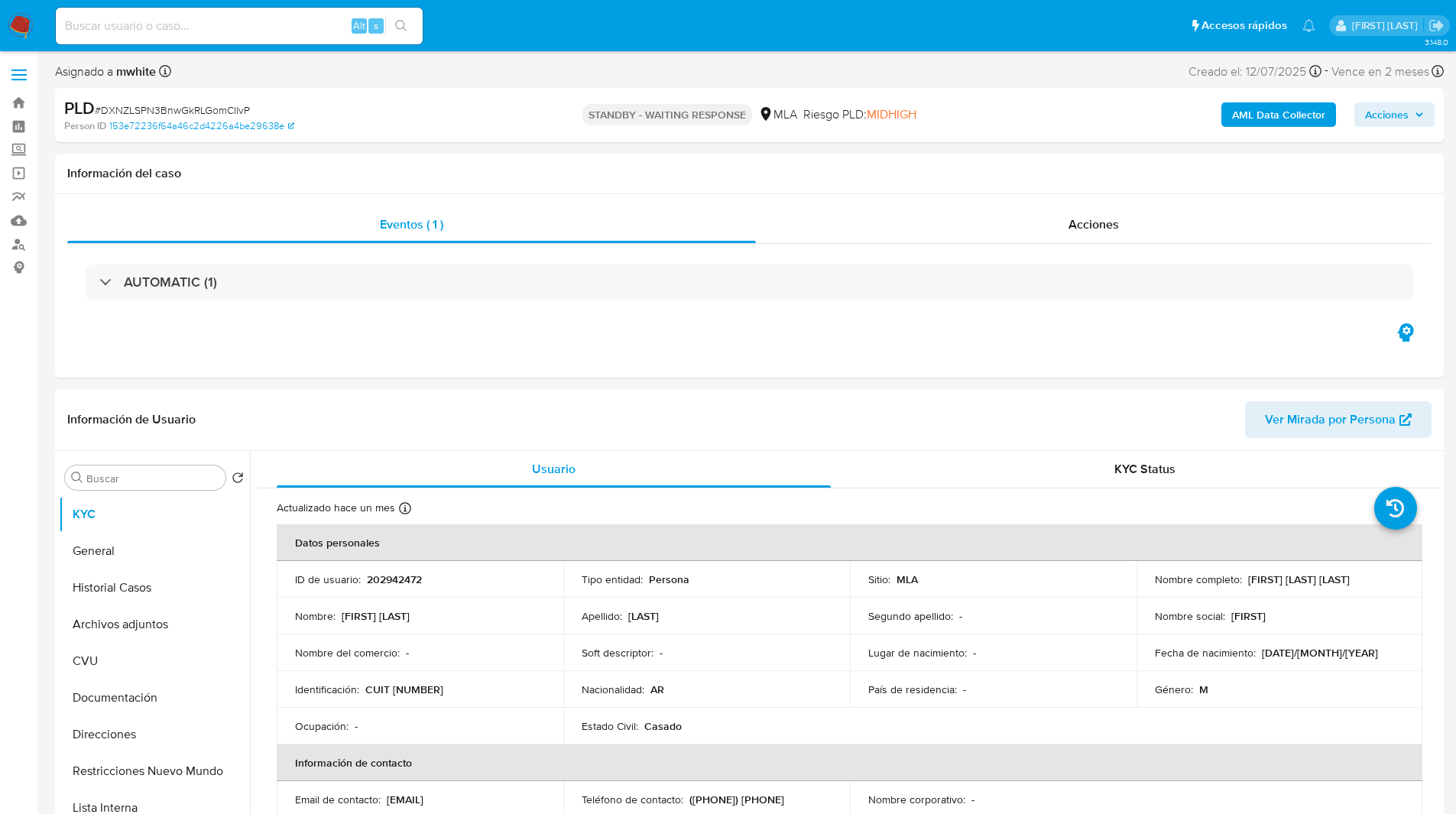 select on "10" 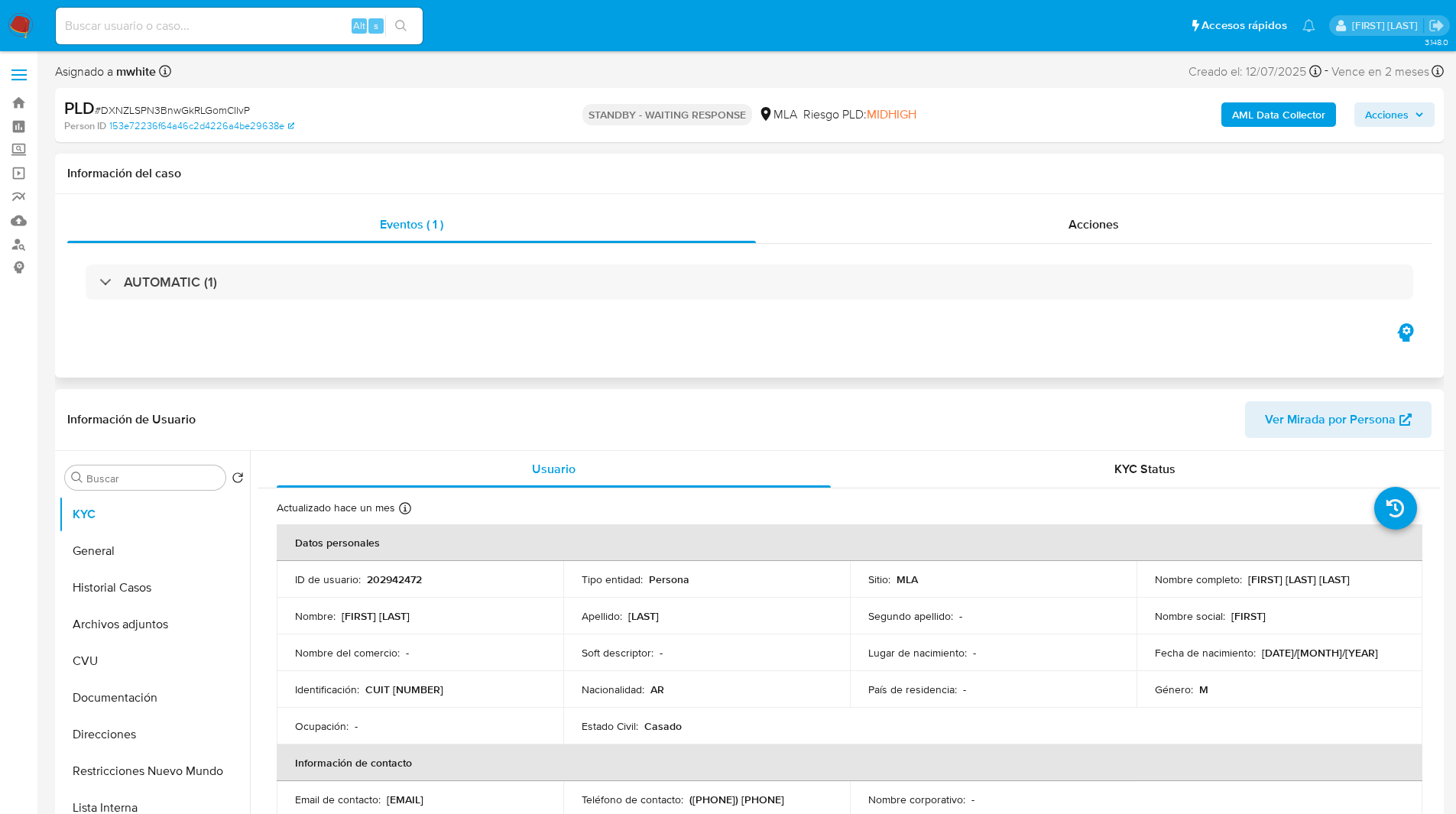 click on "Eventos ( 1 ) Acciones AUTOMATIC (1)" at bounding box center [749, 286] 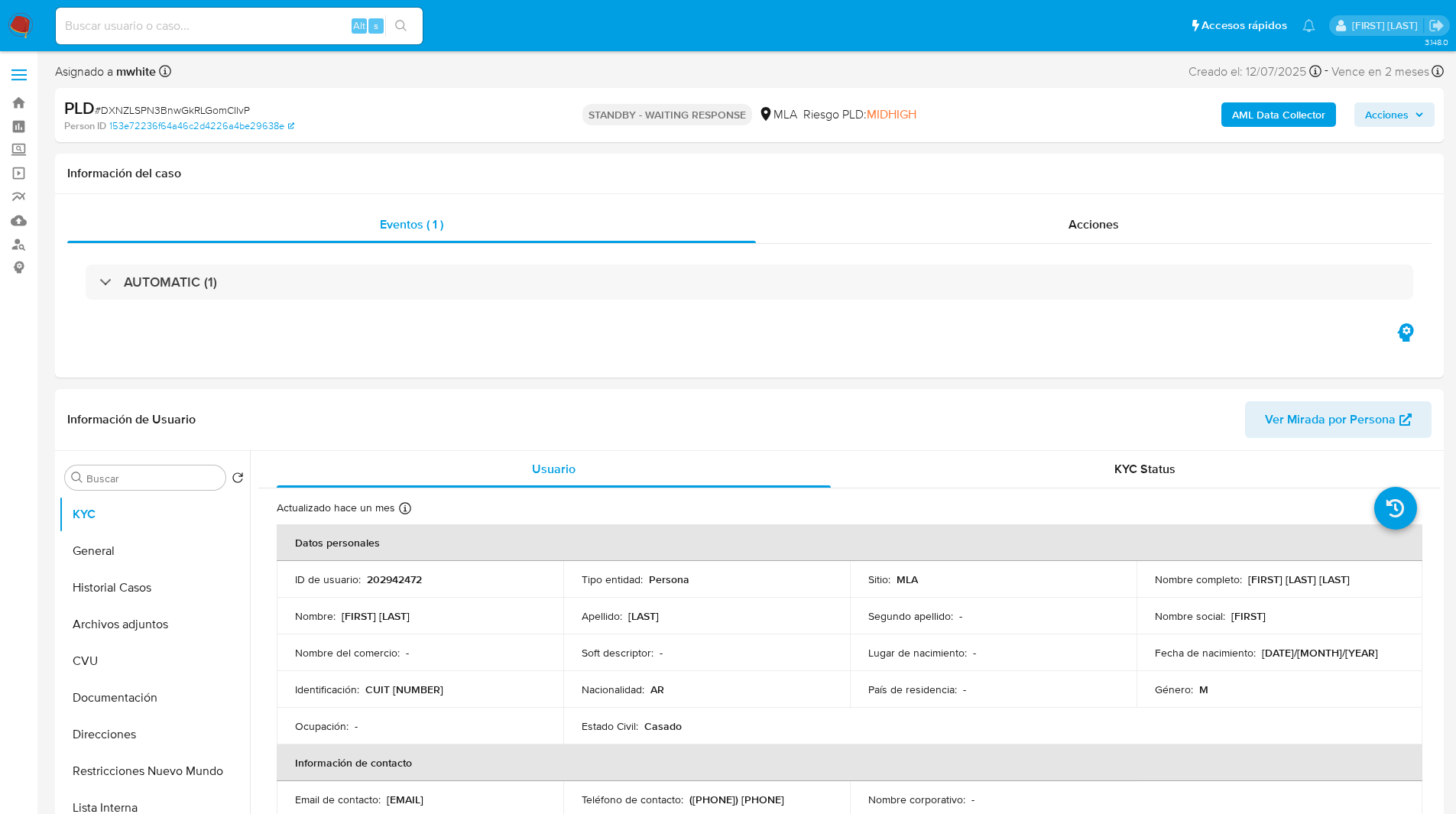click on "PLD # DXNZLSPN3BnwGkRLGomCIIvP Person ID 153e72236f64a46c2d4226a4be29638e STANDBY - WAITING RESPONSE  MLA Riesgo PLD:  MIDHIGH AML Data Collector Acciones" at bounding box center (749, 115) 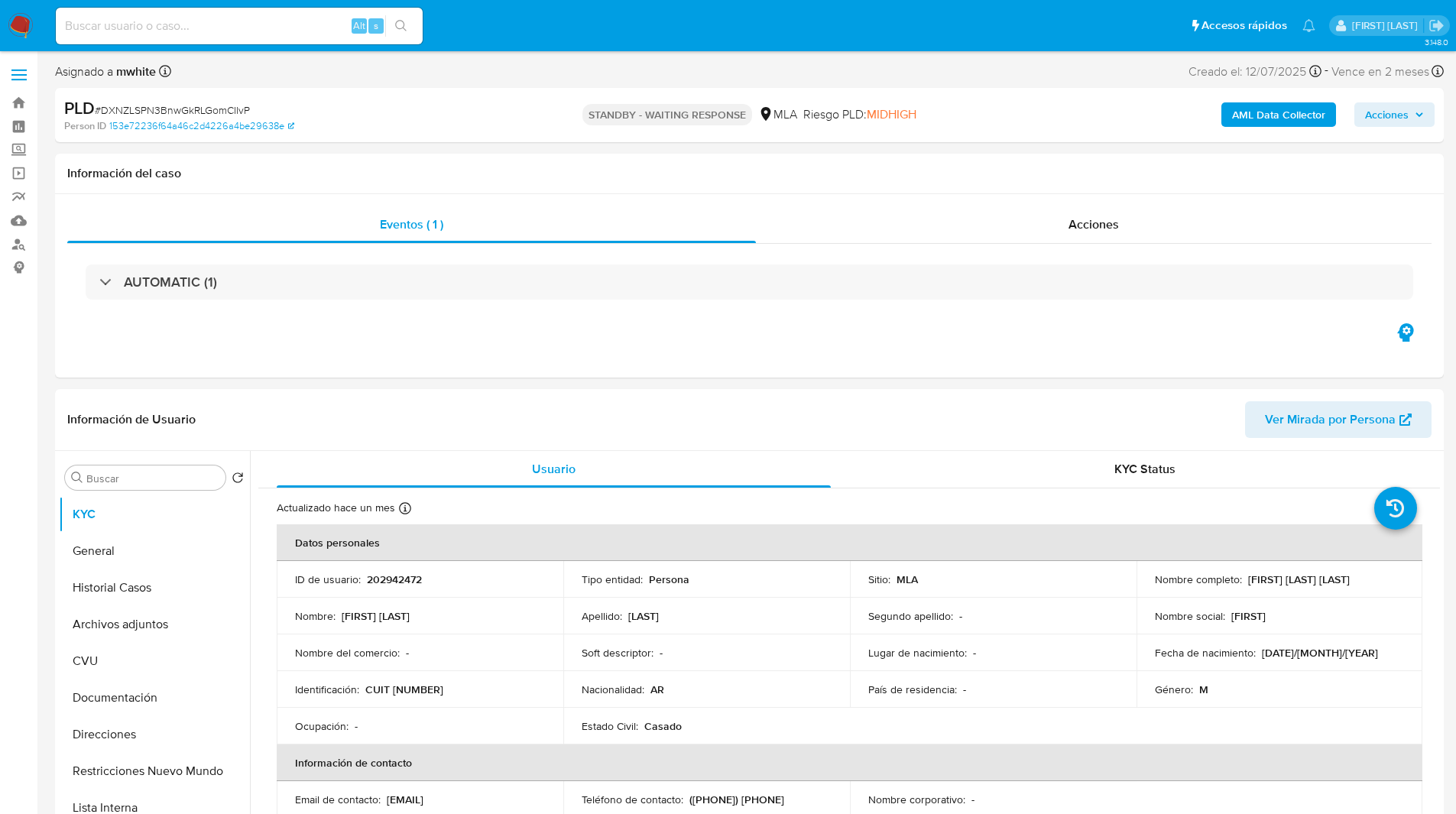 click on "Asignado a   mwhite   Asignado el: 17/07/2025 16:38:09 Creado el: 12/07/2025   Creado el: 12/07/2025 03:24:31 - Vence en 2 meses   Vence el 10/10/2025 03:24:31" at bounding box center [749, 74] 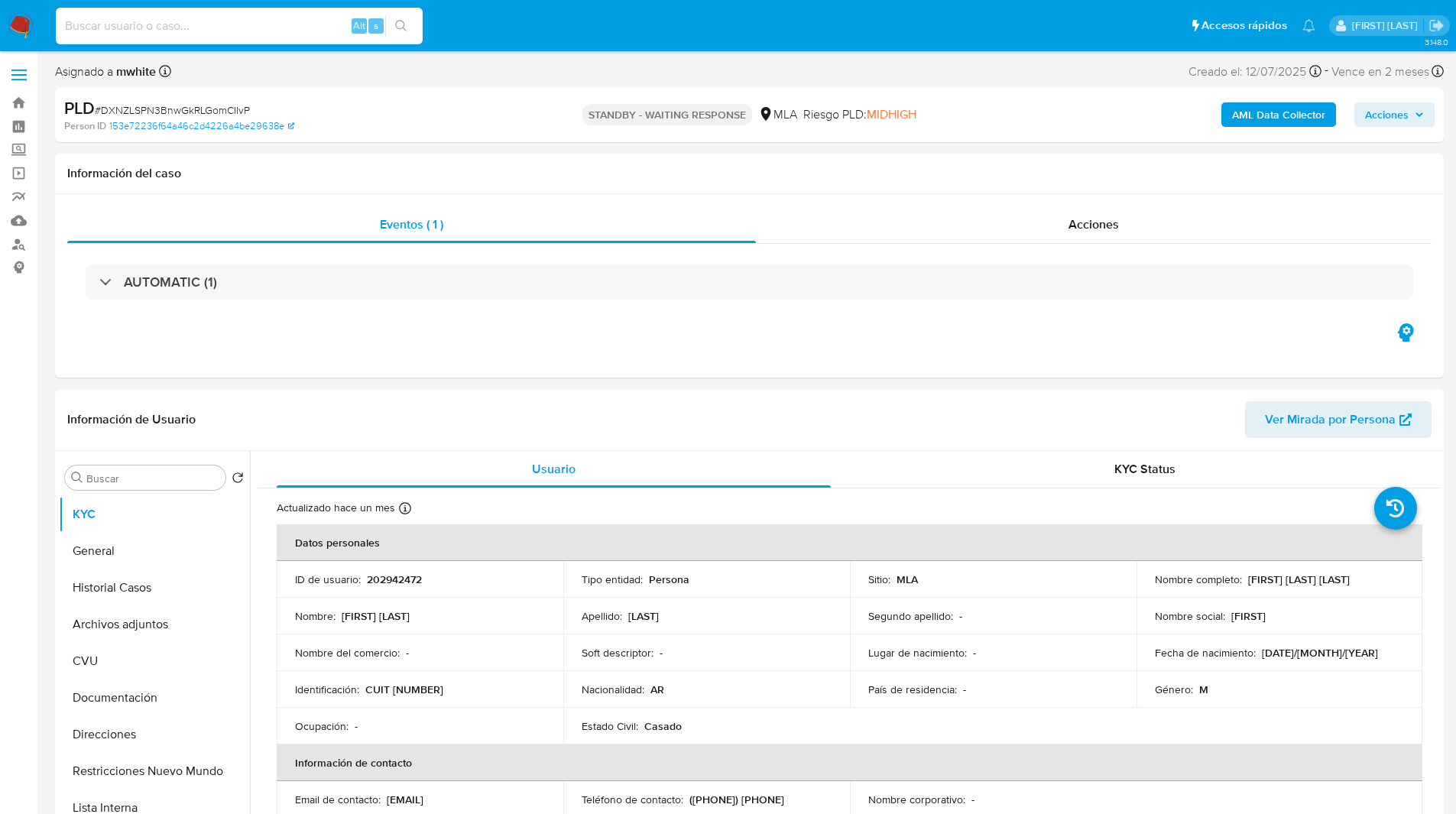click at bounding box center (239, 26) 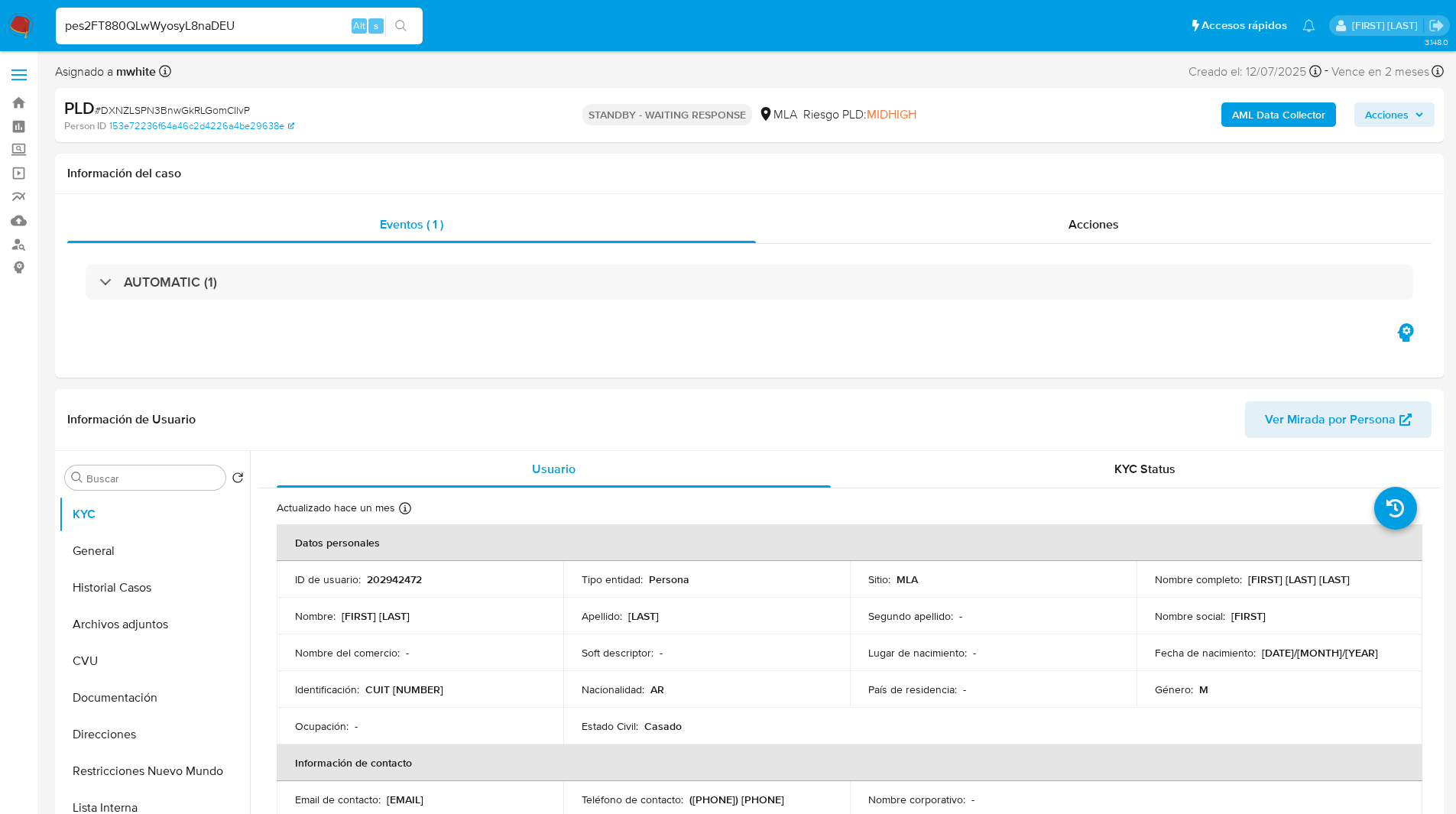 type on "pes2FT880QLwWyosyL8naDEU" 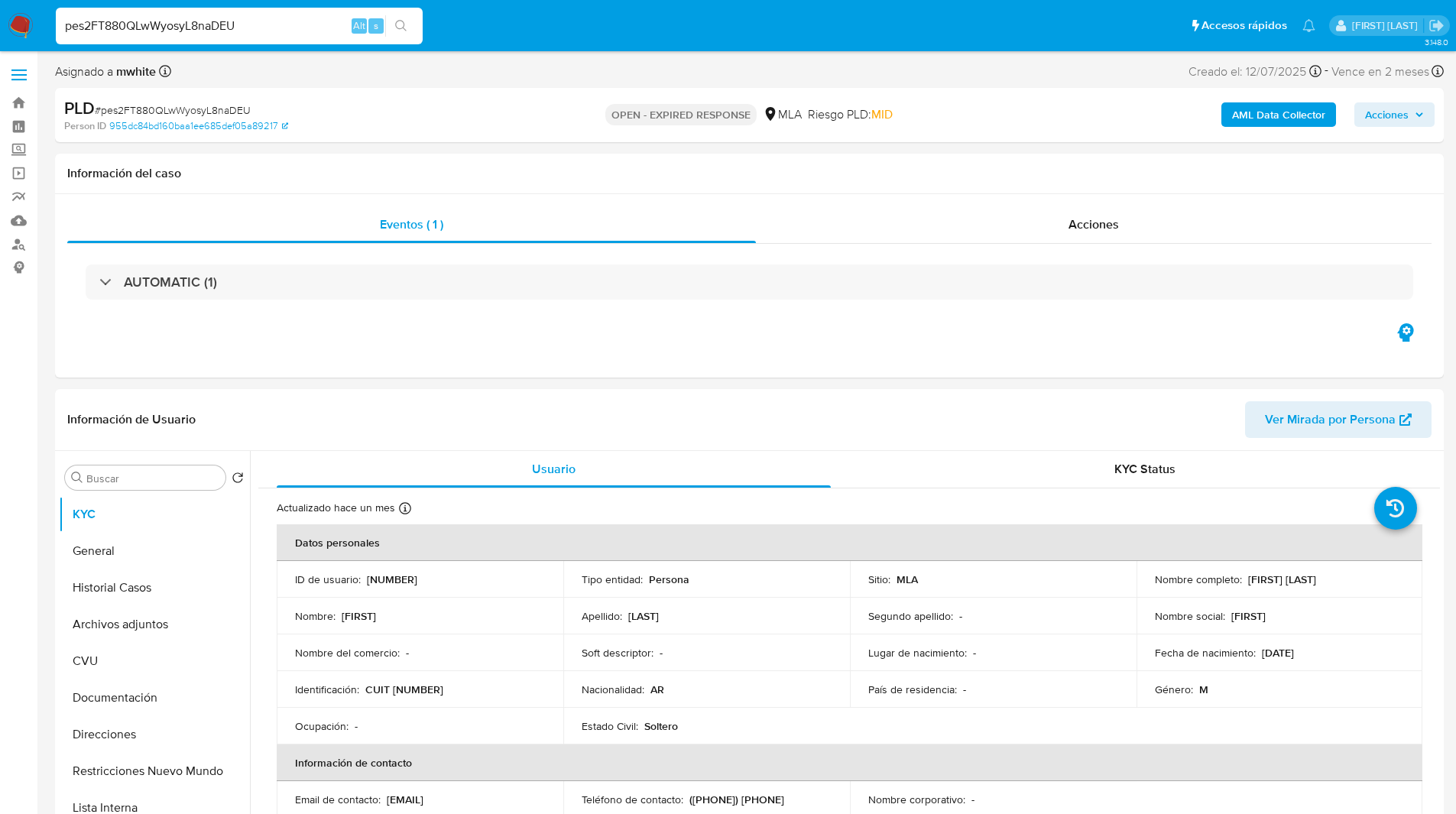 select on "10" 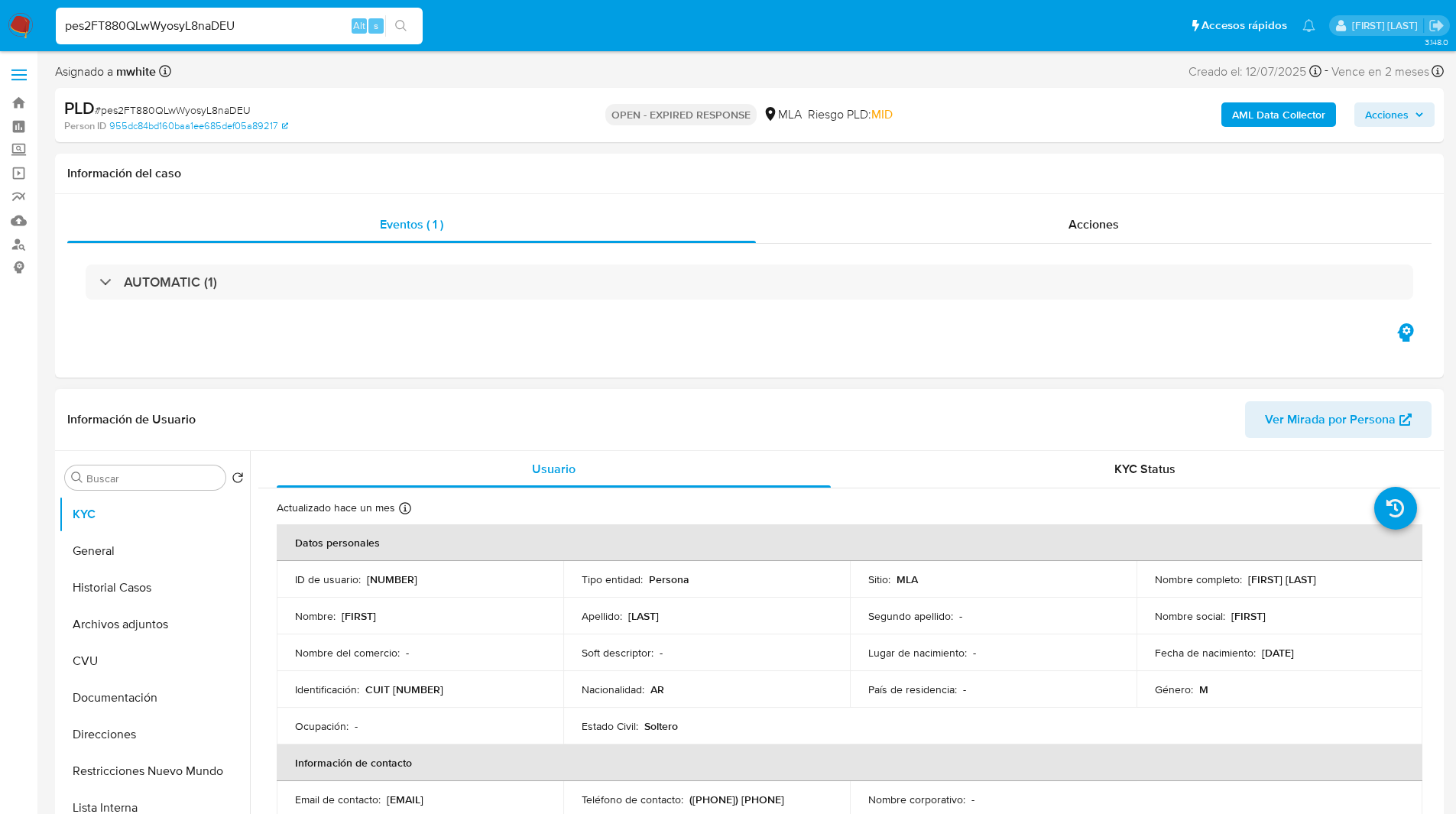 click on "1859790960" at bounding box center [392, 579] 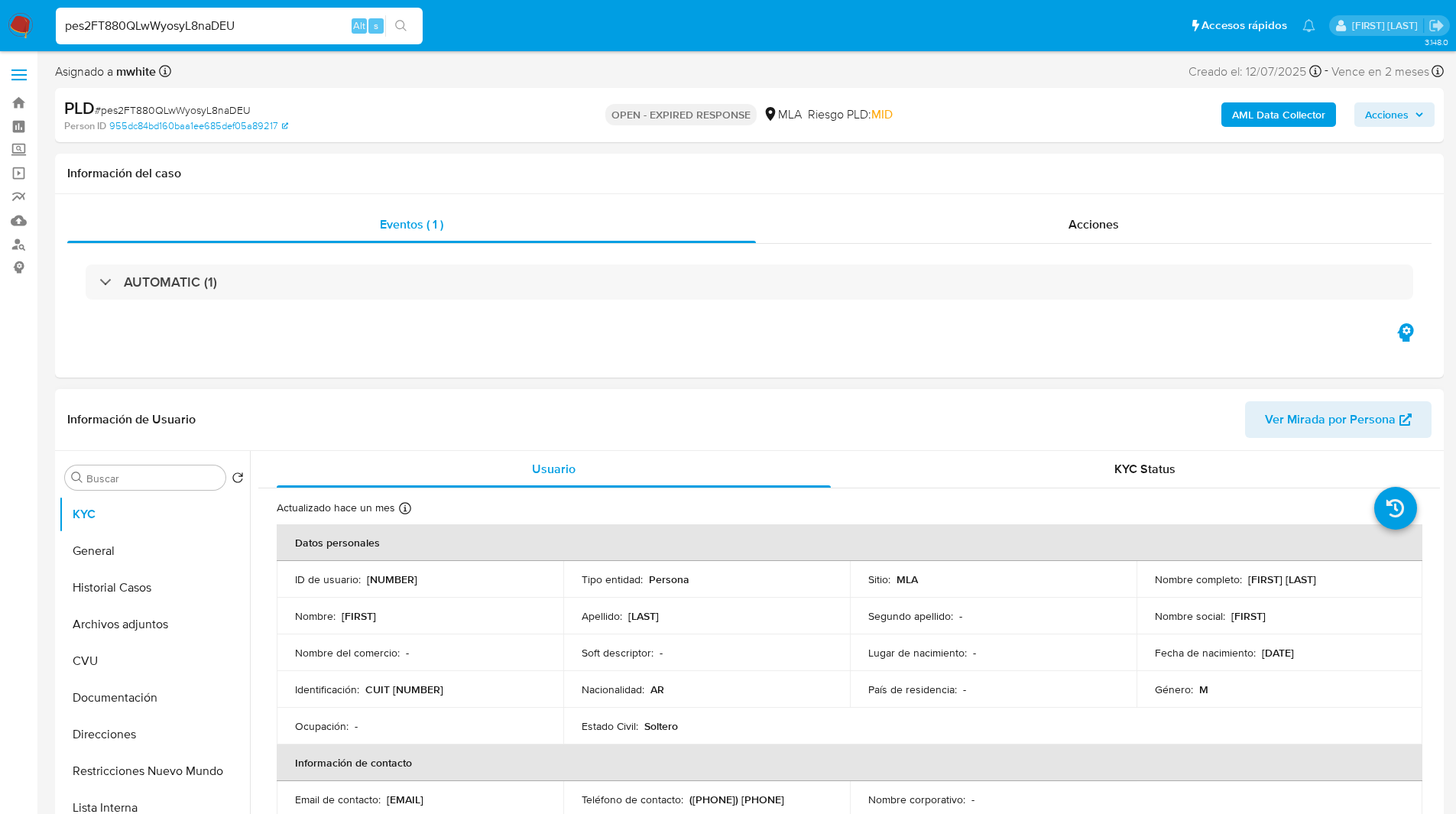 click on "Información de Usuario Ver Mirada por Persona" at bounding box center [749, 420] 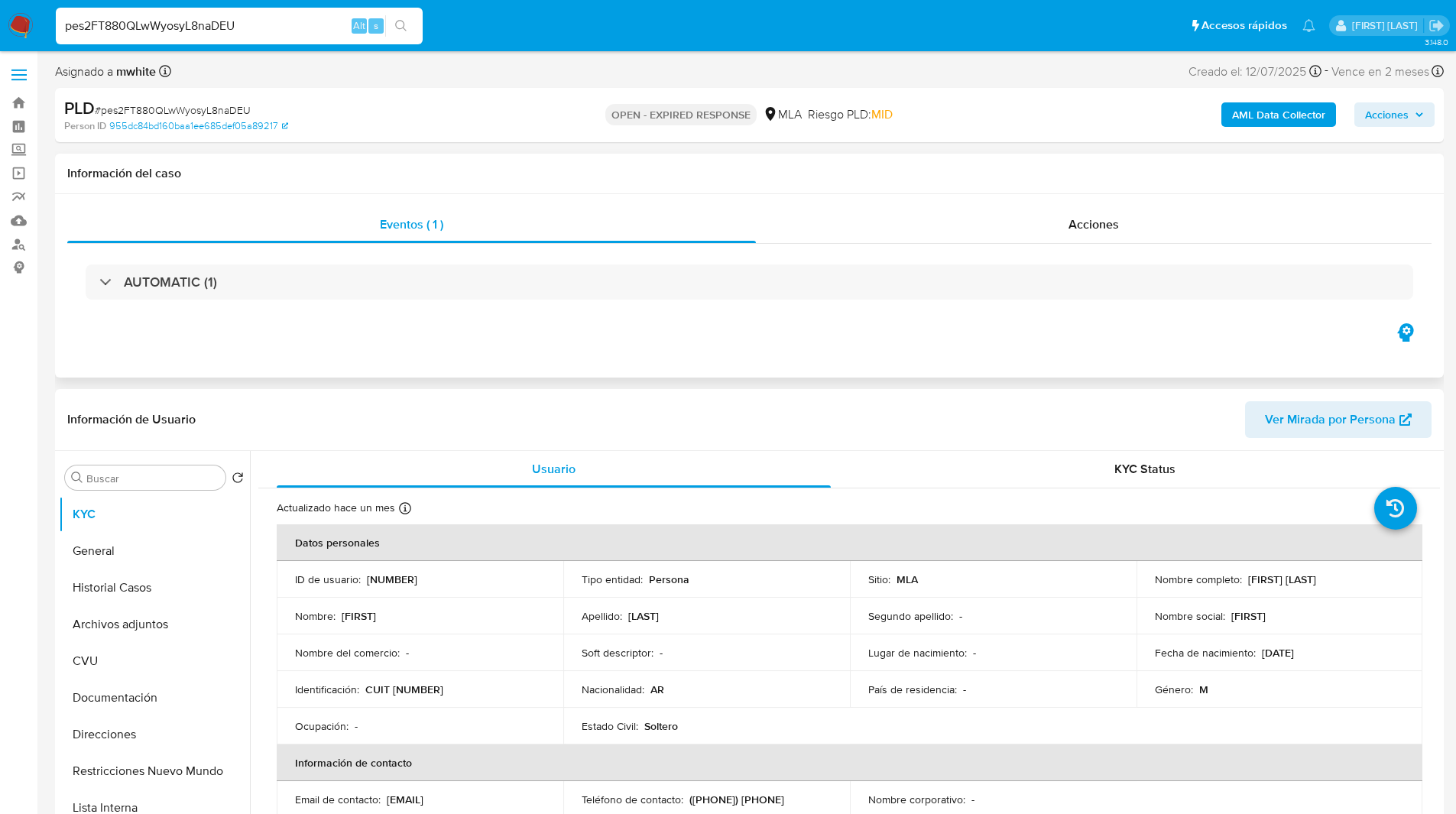 click on "Eventos ( 1 ) Acciones AUTOMATIC (1)" at bounding box center [749, 286] 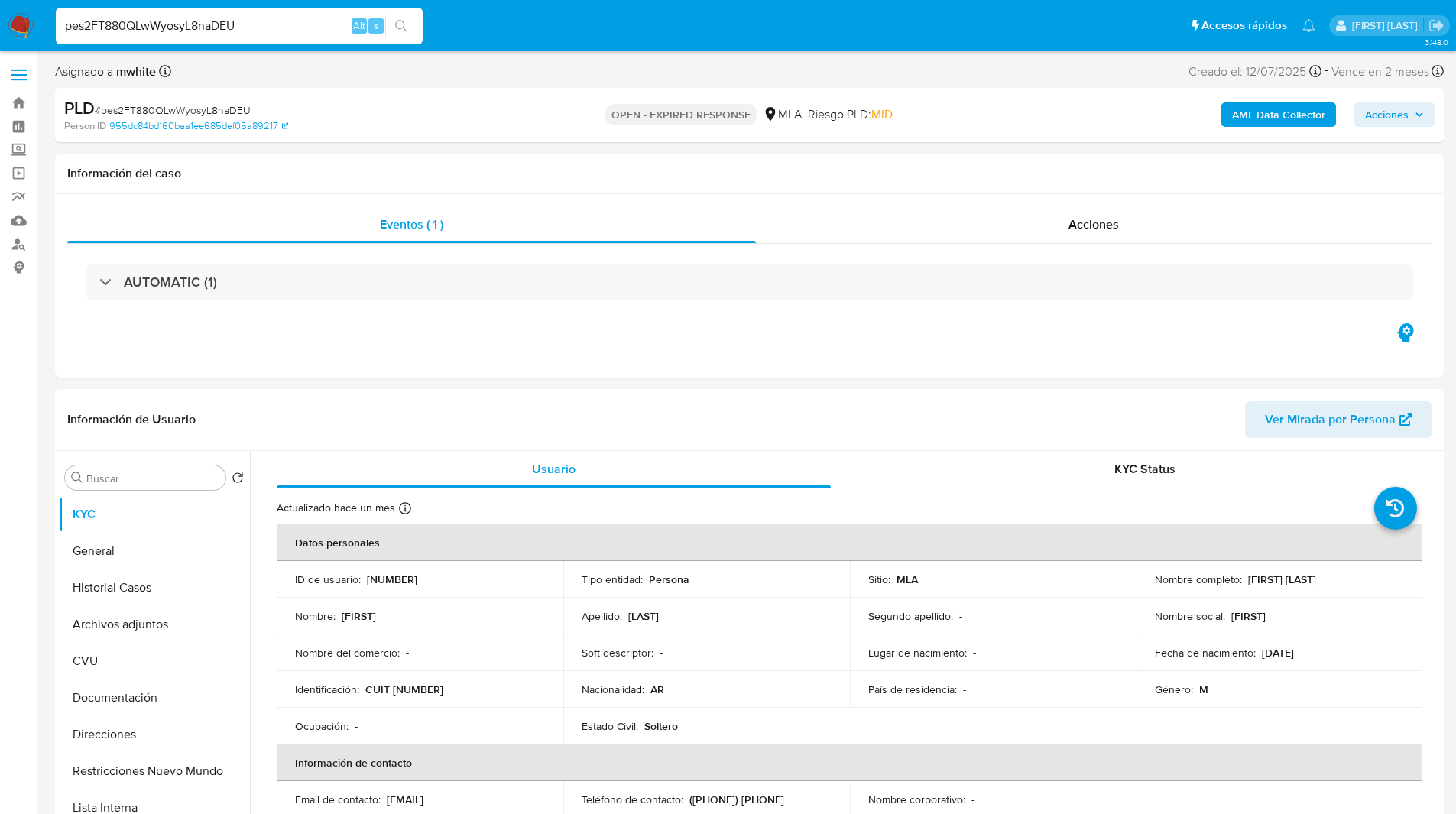 click on "PLD # pes2FT880QLwWyosyL8naDEU Person ID 955dc84bd160baa1ee685def05a89217 OPEN - EXPIRED RESPONSE  MLA Riesgo PLD:  MID AML Data Collector Acciones" at bounding box center (749, 115) 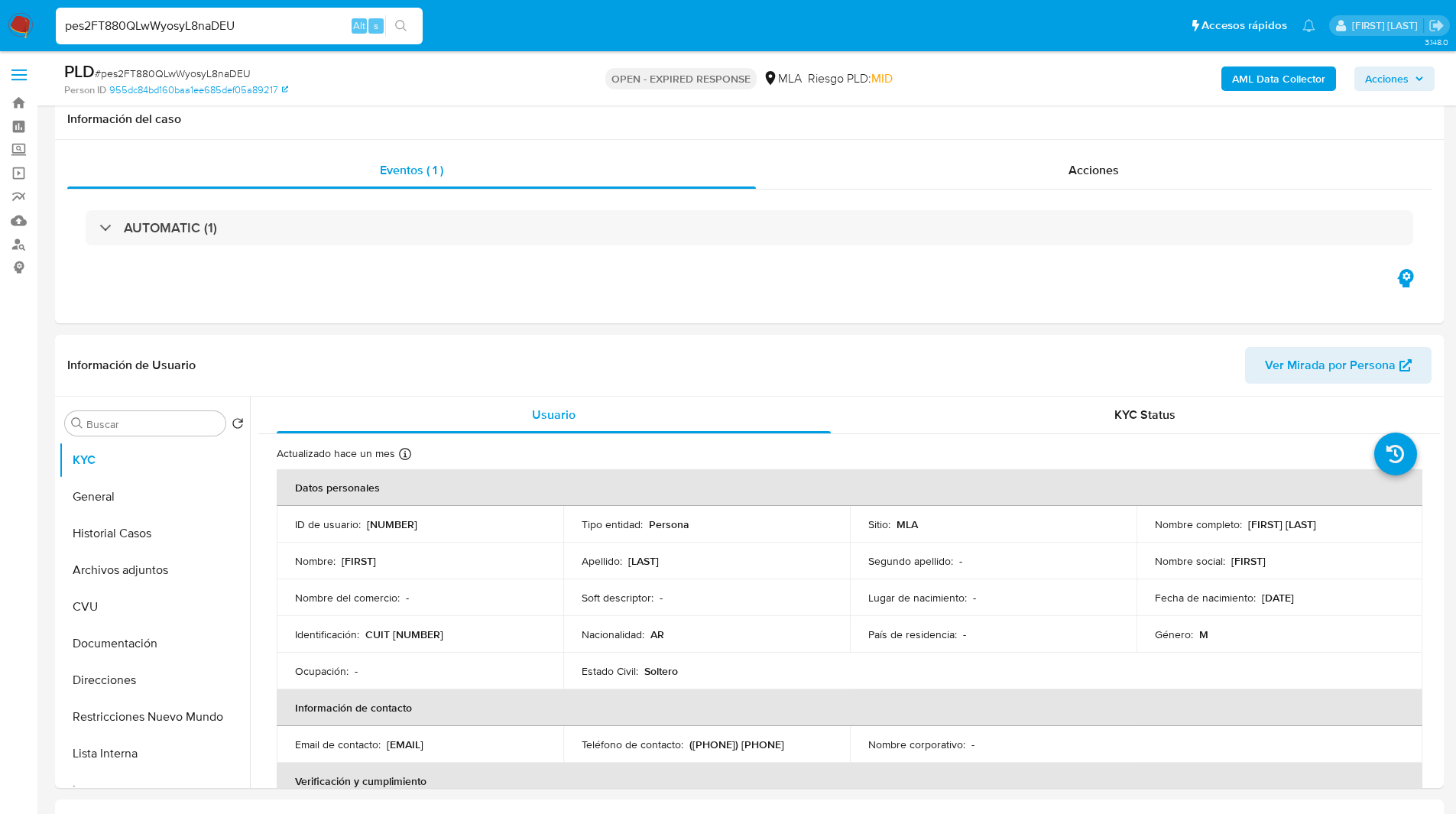 scroll, scrollTop: 363, scrollLeft: 0, axis: vertical 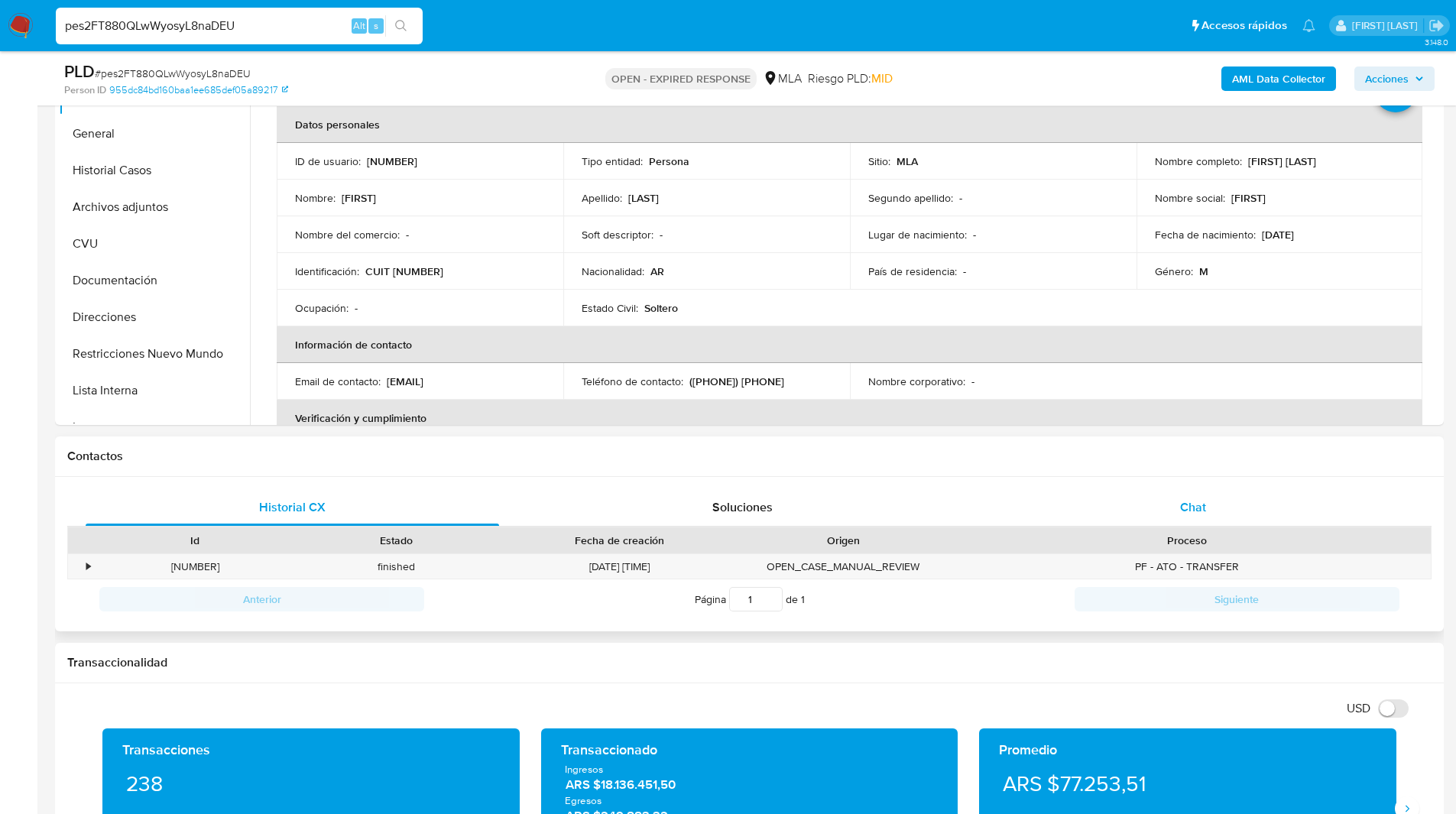 click on "Chat" at bounding box center [1192, 508] 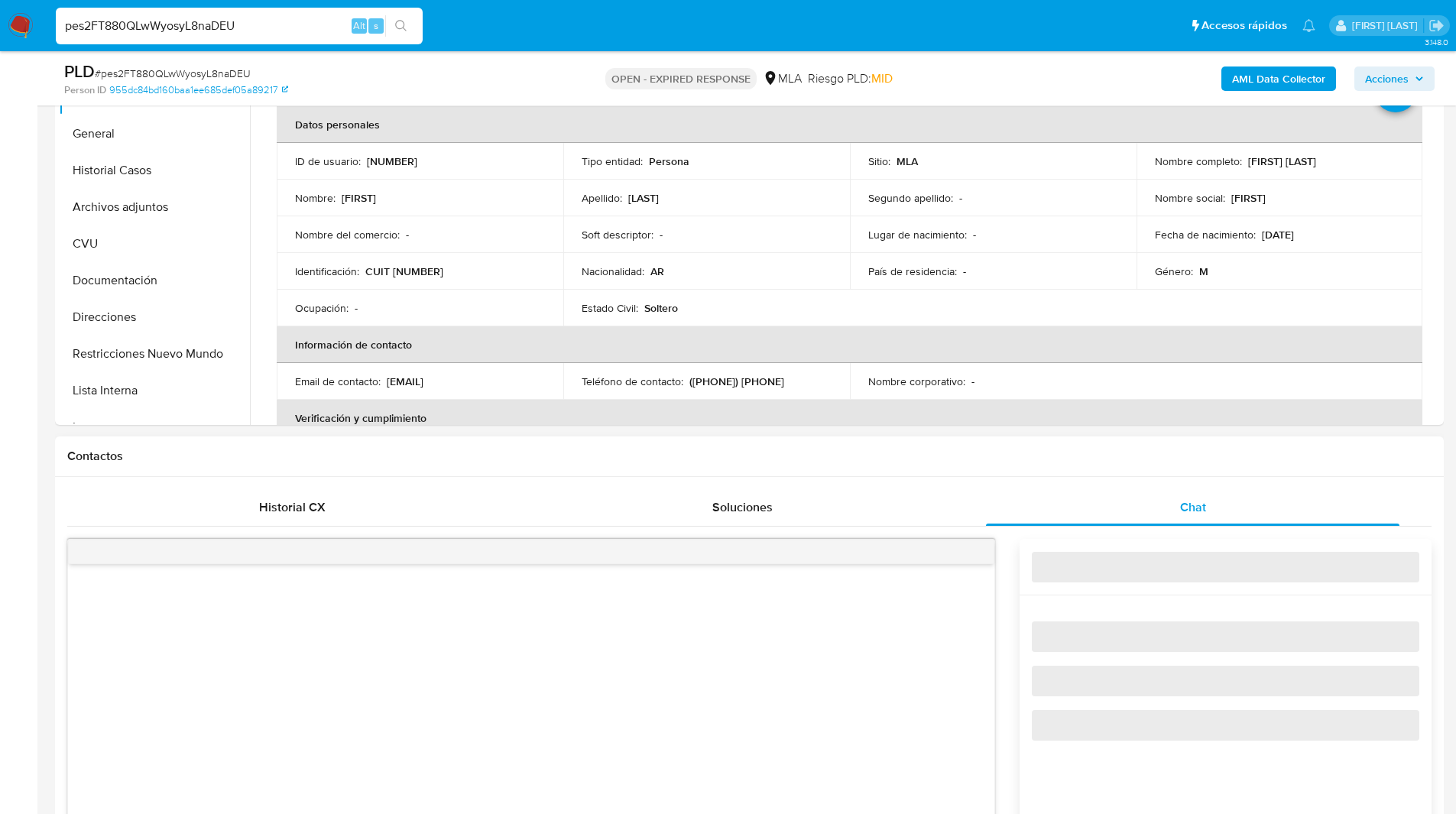 click on "Contactos" at bounding box center [749, 456] 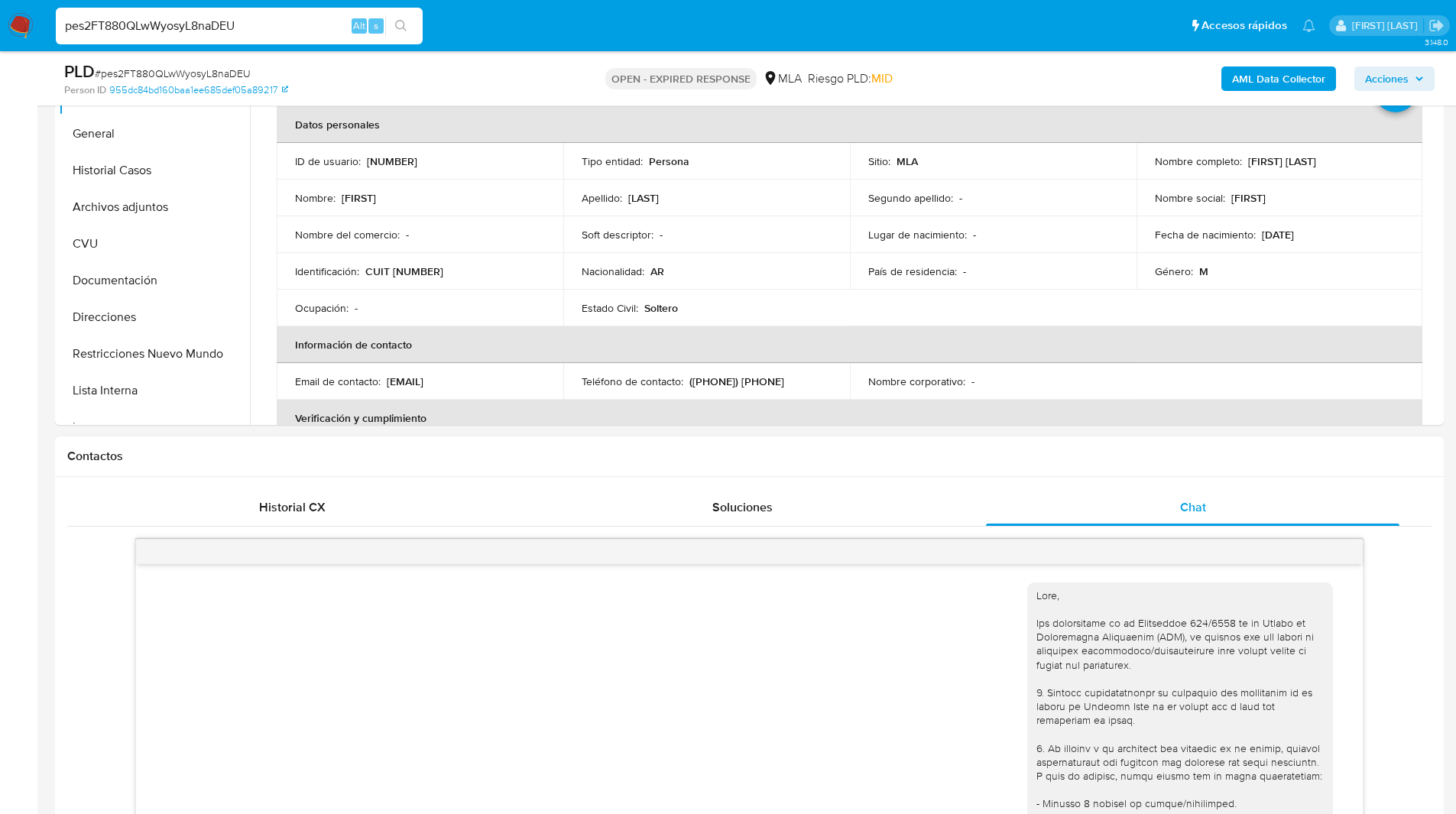 scroll, scrollTop: 694, scrollLeft: 0, axis: vertical 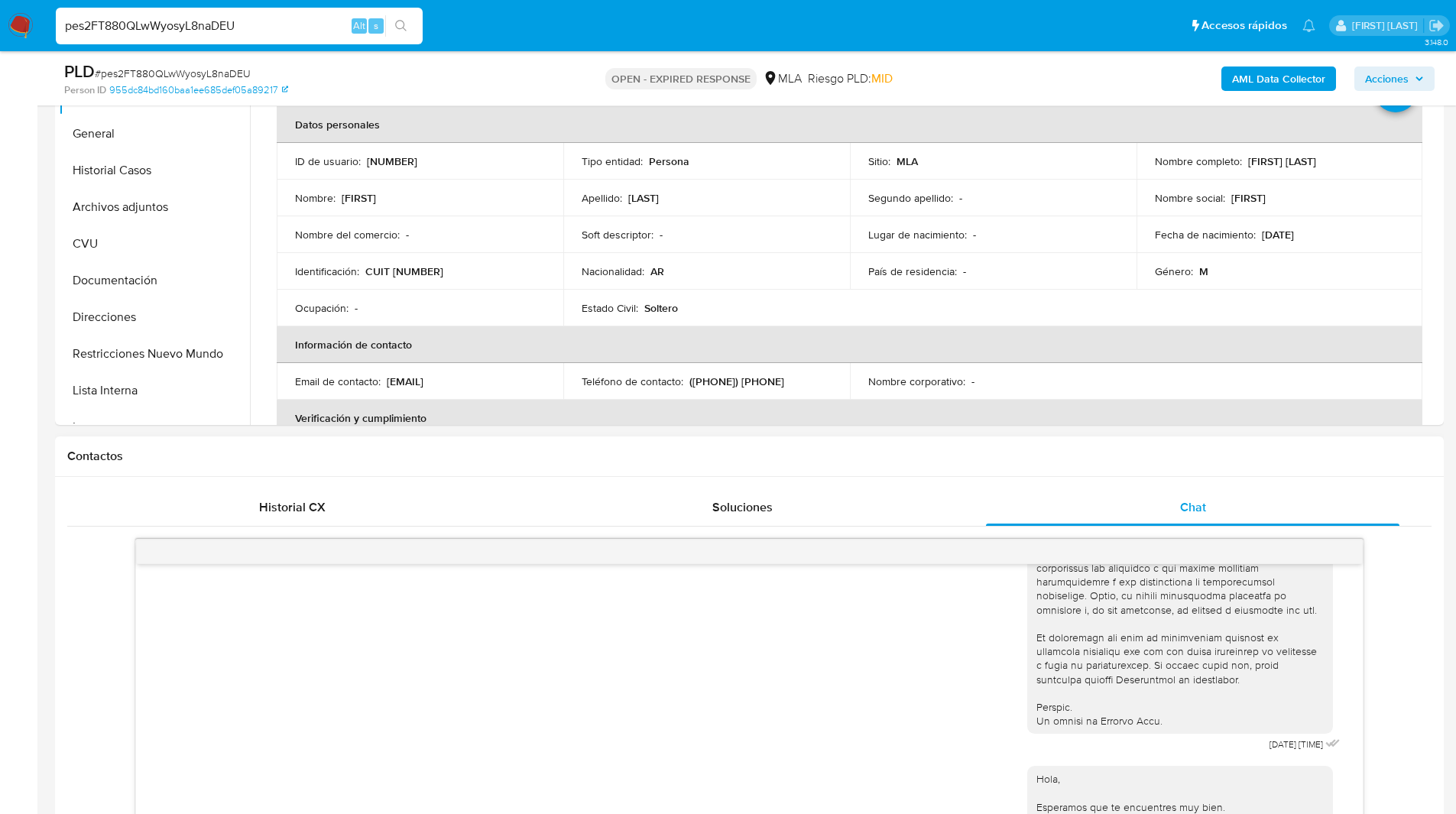 click on "Contactos" at bounding box center [749, 456] 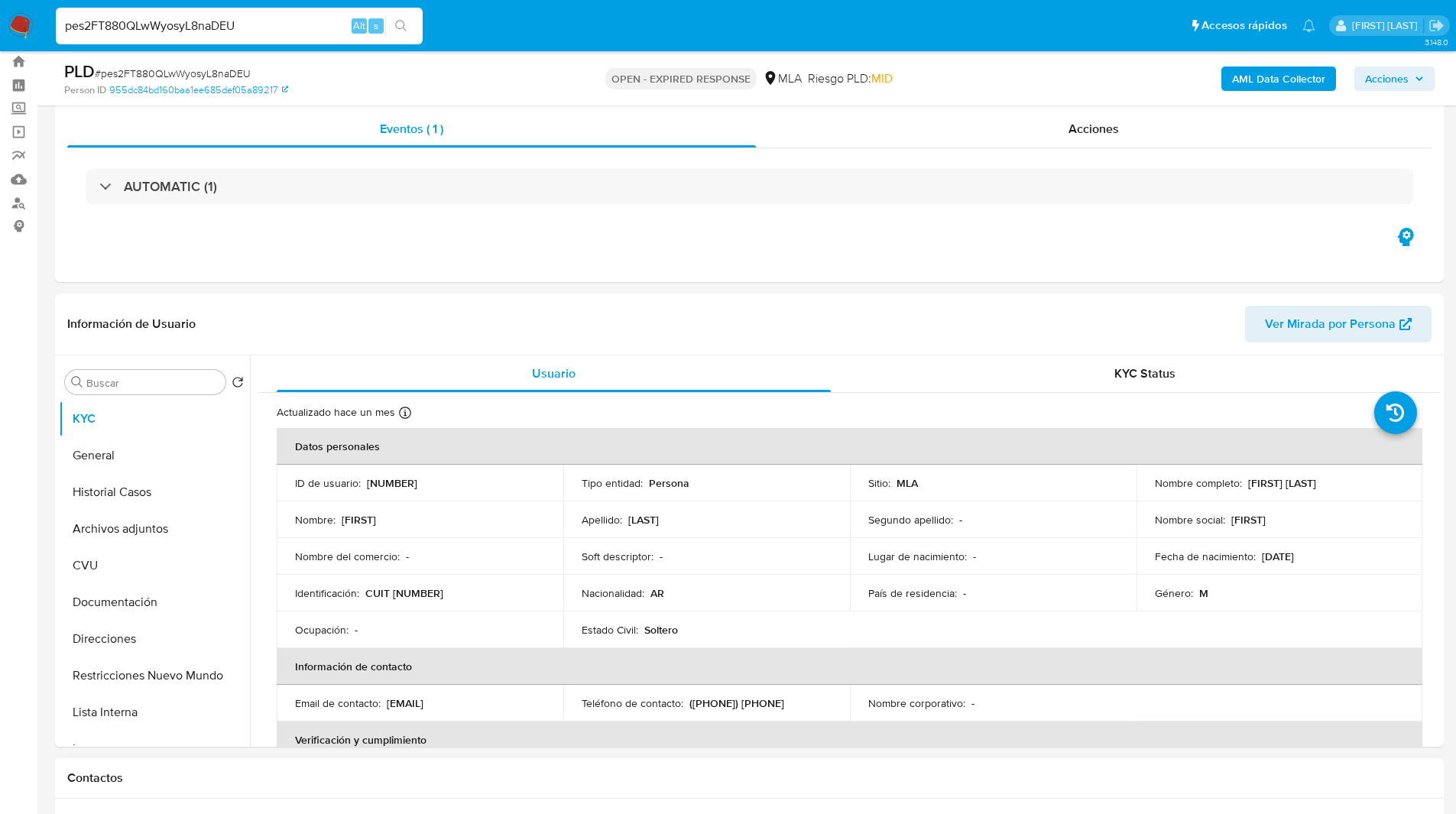 scroll, scrollTop: 0, scrollLeft: 0, axis: both 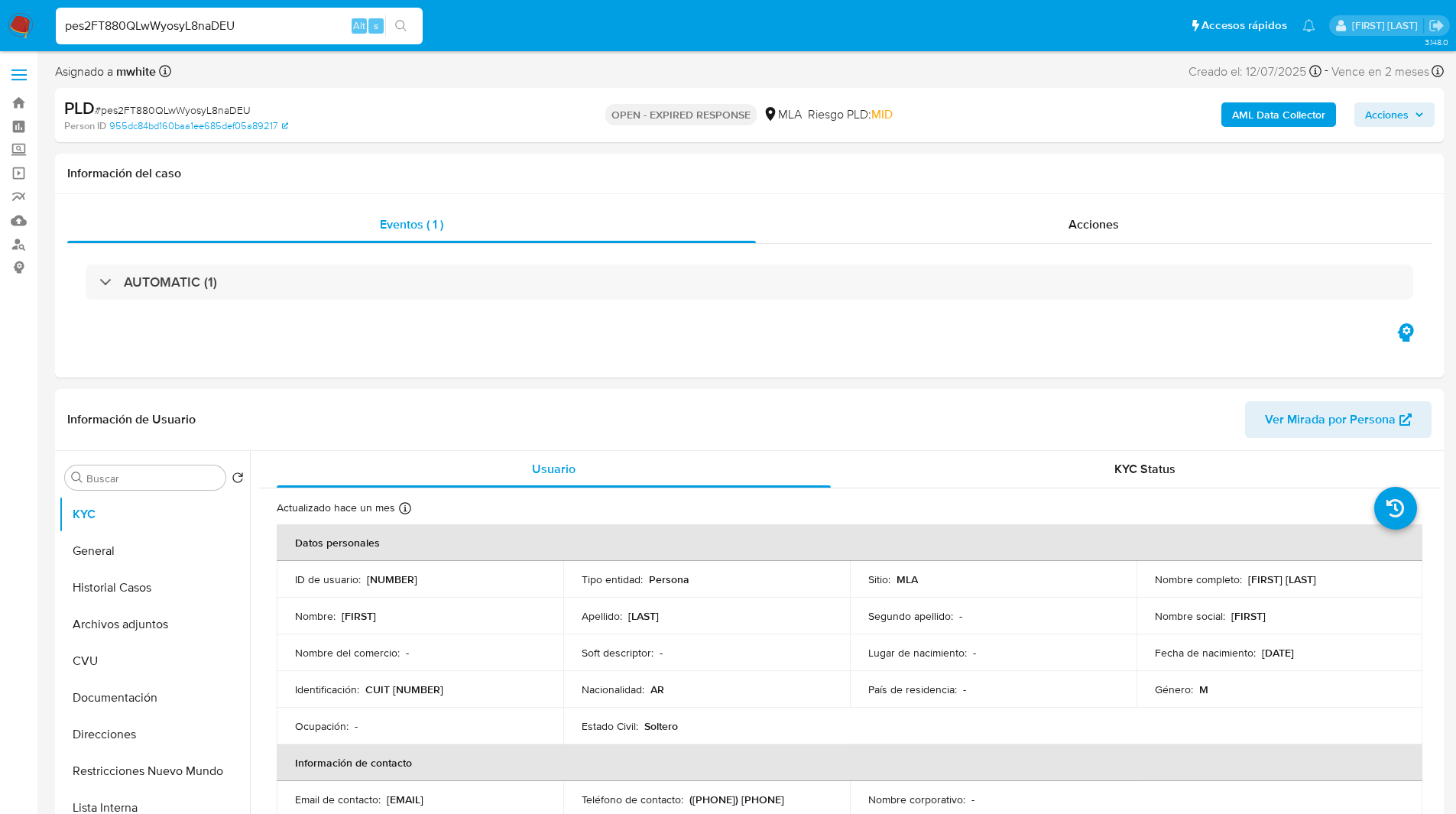 click on "Pausado Ver notificaciones pes2FT880QLwWyosyL8naDEU Alt s Accesos rápidos   Presiona las siguientes teclas para acceder a algunas de las funciones Buscar caso o usuario Alt s Volver al home Alt h Agregar un comentario Alt c Ir a la resolucion de un caso Alt r Agregar un archivo adjunto Alt a" at bounding box center (686, 25) 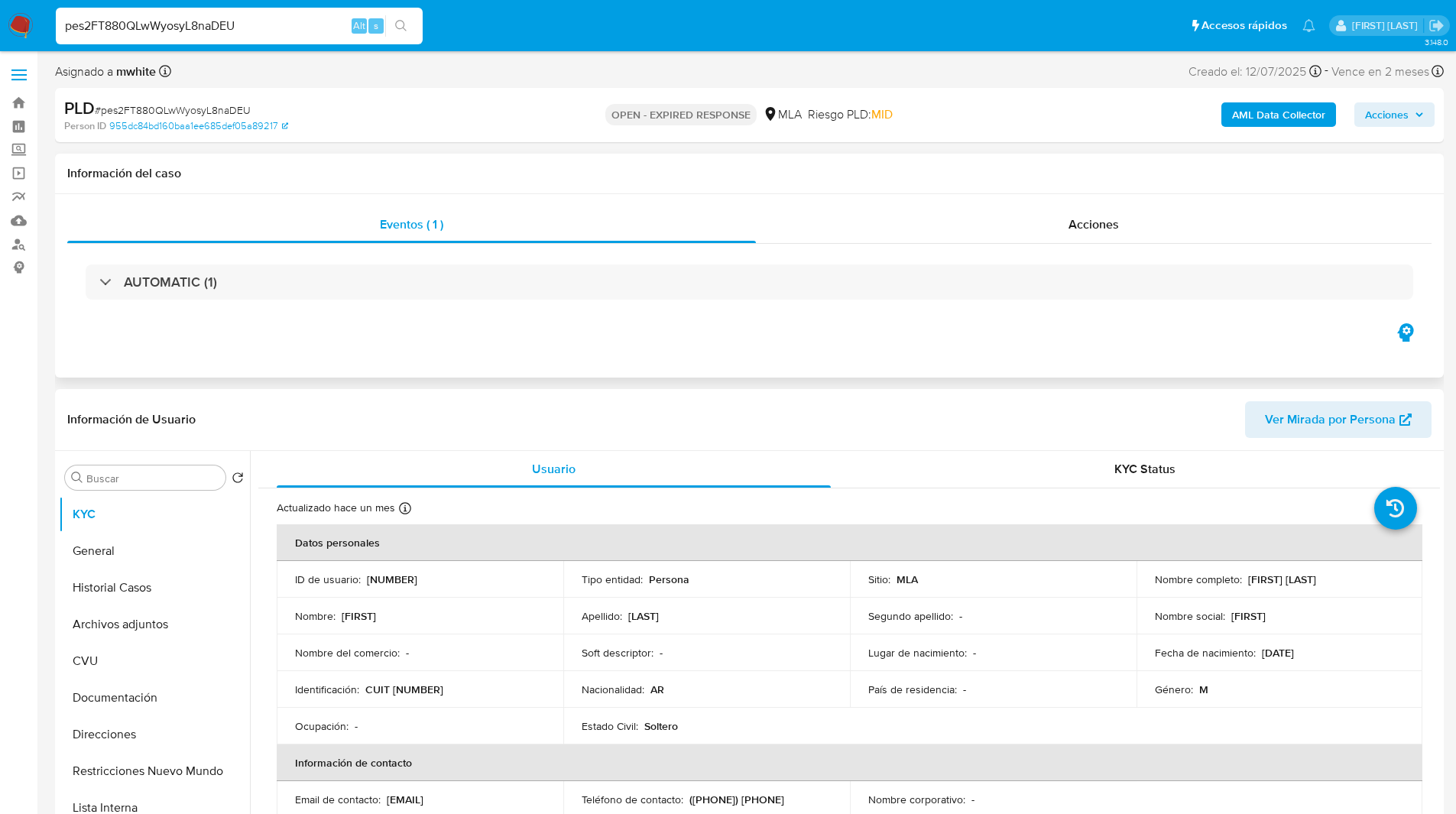 click on "Información del caso" at bounding box center (749, 174) 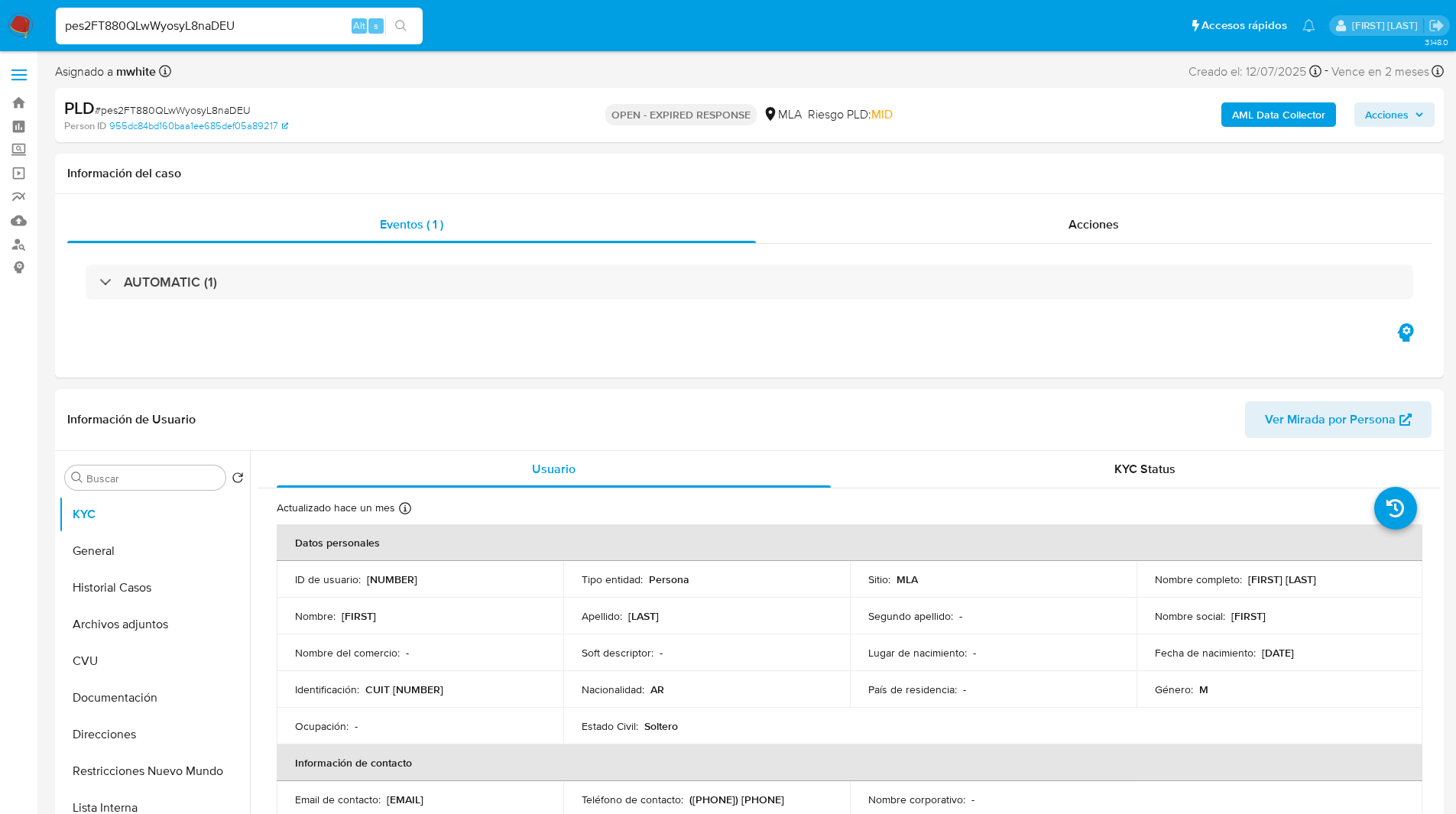 click on "Pausado Ver notificaciones pes2FT880QLwWyosyL8naDEU Alt s Accesos rápidos   Presiona las siguientes teclas para acceder a algunas de las funciones Buscar caso o usuario Alt s Volver al home Alt h Agregar un comentario Alt c Ir a la resolucion de un caso Alt r Agregar un archivo adjunto Alt a" at bounding box center [686, 25] 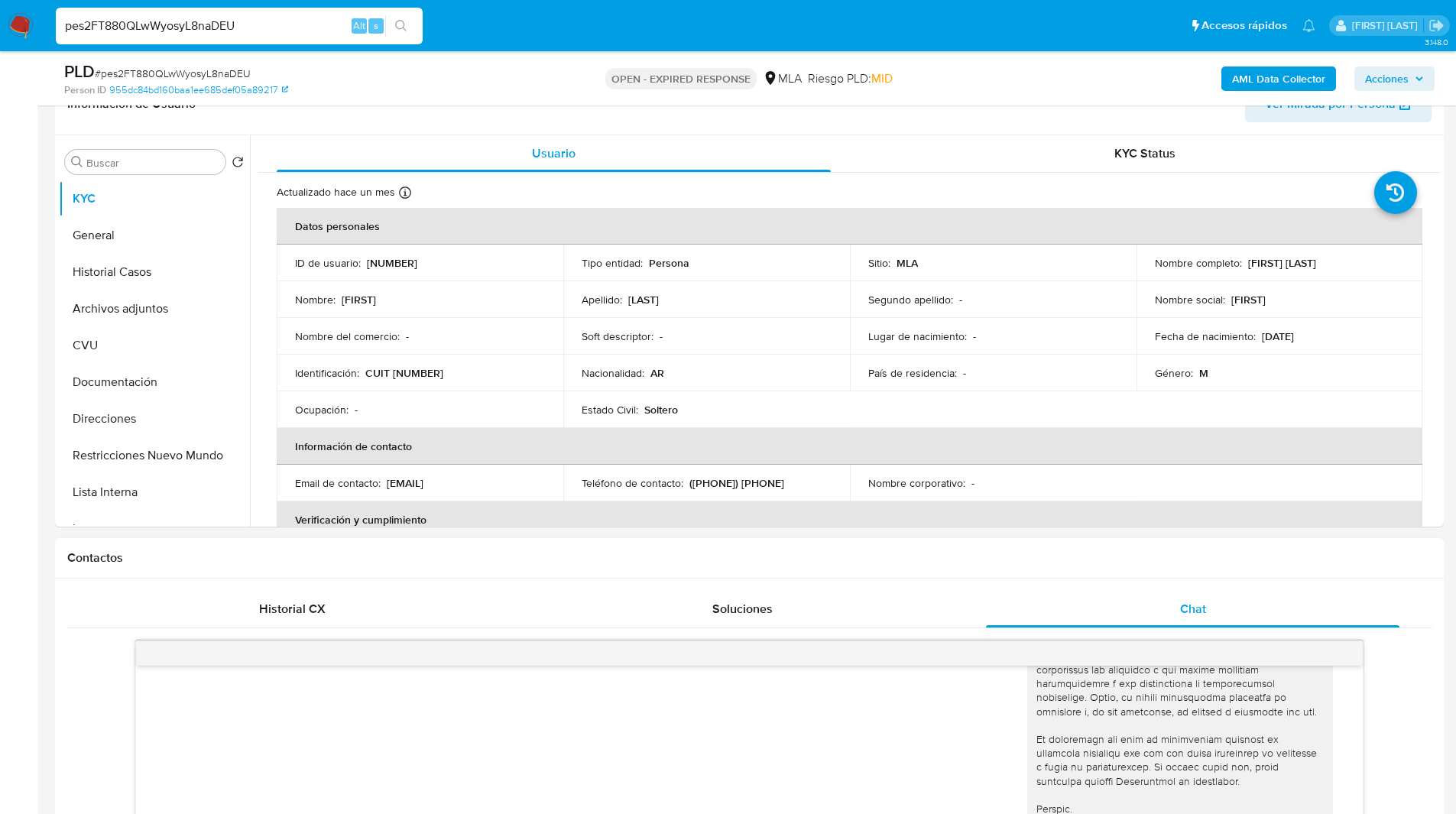 scroll, scrollTop: 585, scrollLeft: 0, axis: vertical 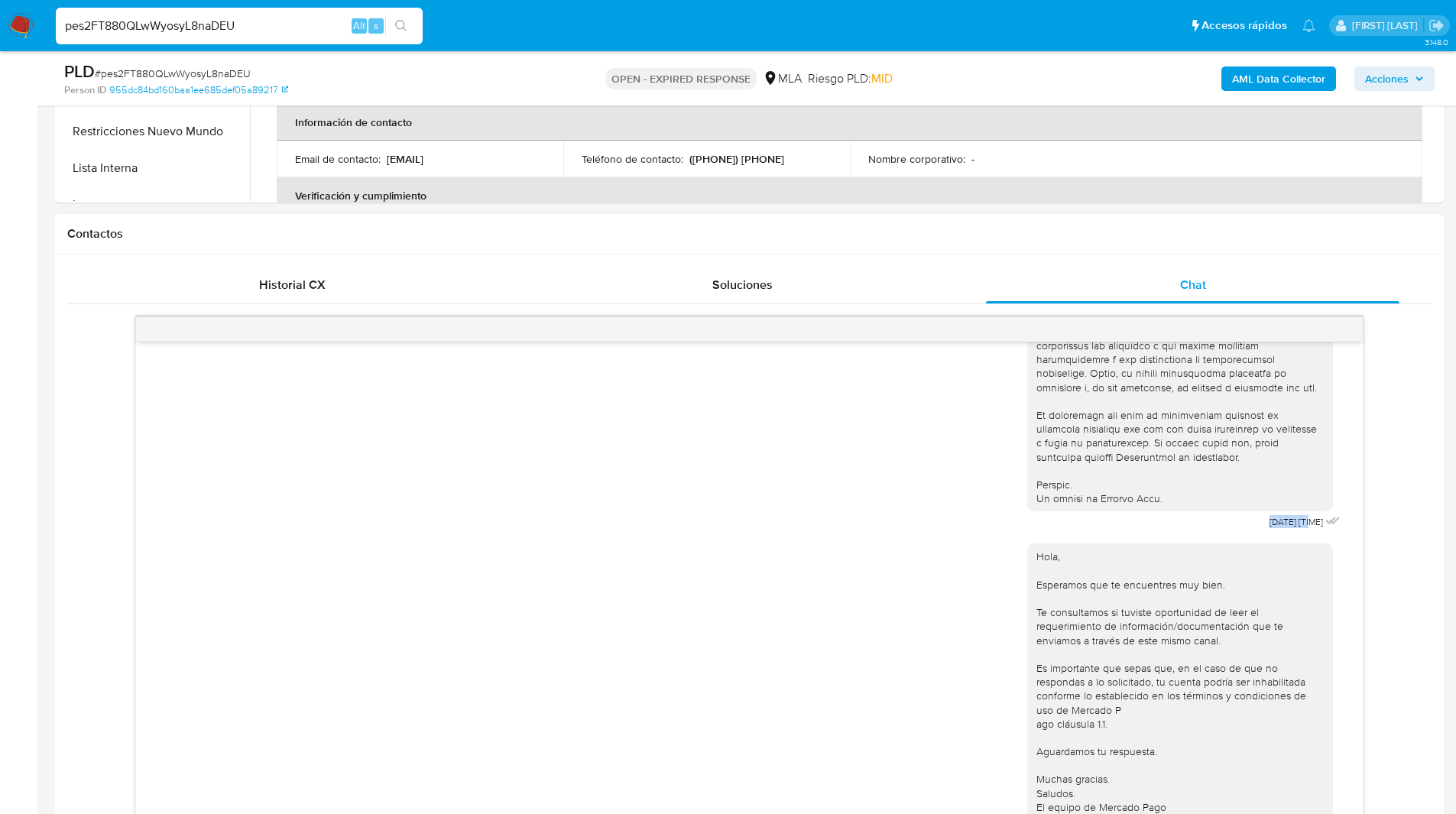 drag, startPoint x: 1235, startPoint y: 508, endPoint x: 1279, endPoint y: 506, distance: 44.045431 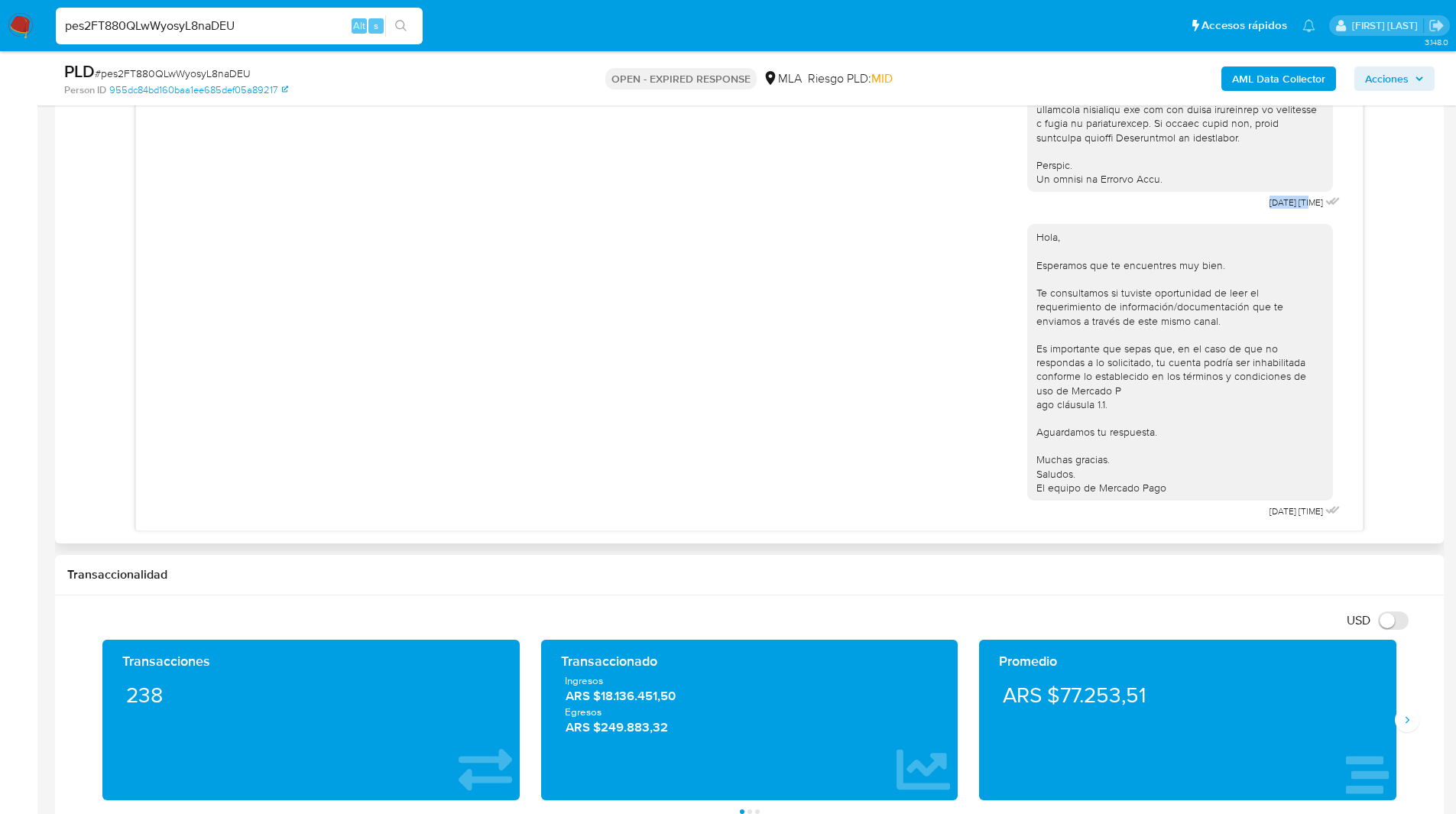 scroll, scrollTop: 906, scrollLeft: 0, axis: vertical 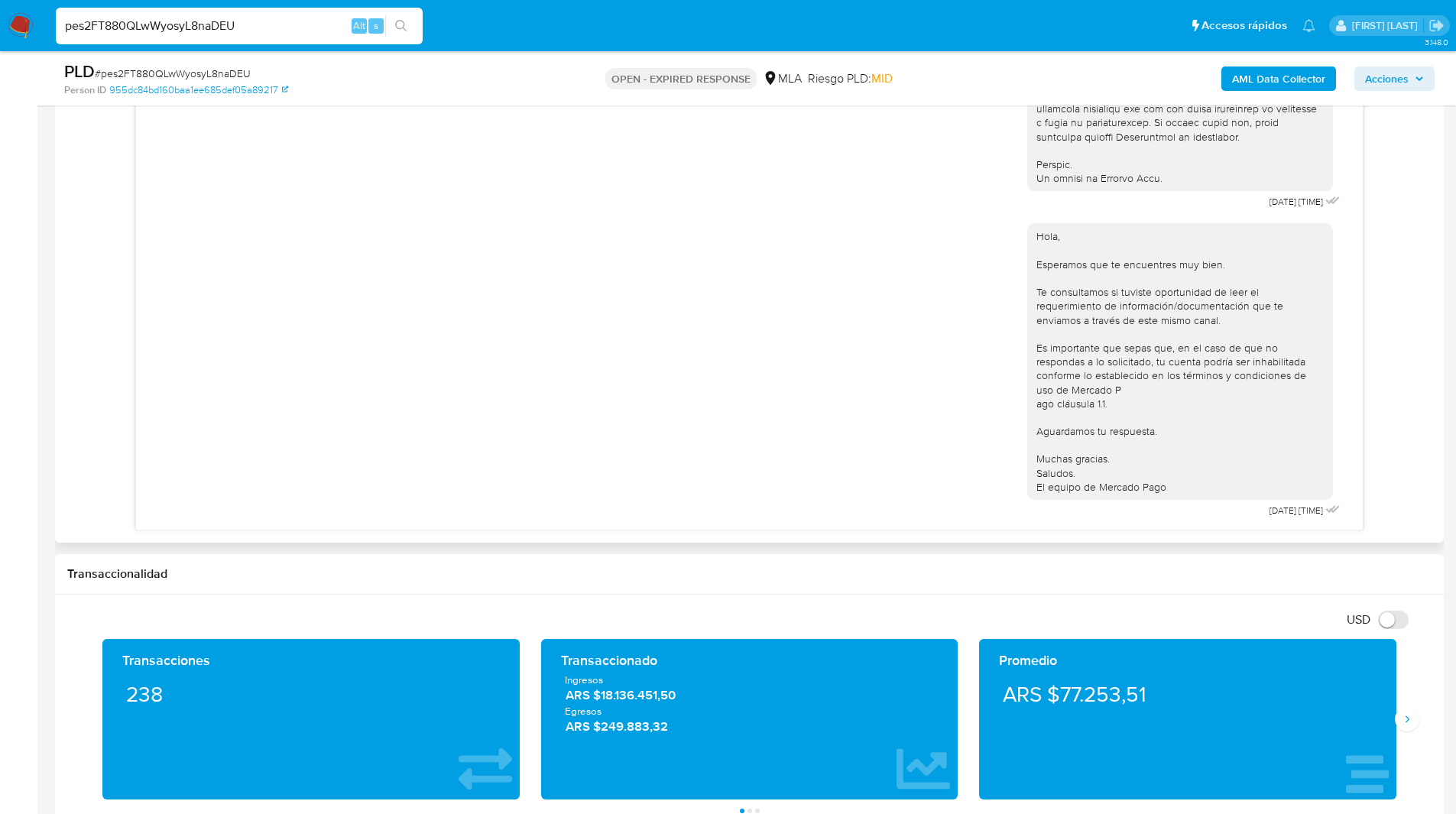 click on "Hola,
Esperamos que te encuentres muy bien.
Te consultamos si tuviste oportunidad de leer el requerimiento de información/documentación que te enviamos a través de este mismo canal.
Es importante que sepas que, en el caso de que no respondas a lo solicitado, tu cuenta podría ser inhabilitada conforme lo establecido en los términos y condiciones de uso de Mercado P
ago cláusula 1.1.
Aguardamos tu respuesta.
Muchas gracias.
Saludos.
El equipo de Mercado Pago
21/07/2025 13:57:14" at bounding box center (749, 367) 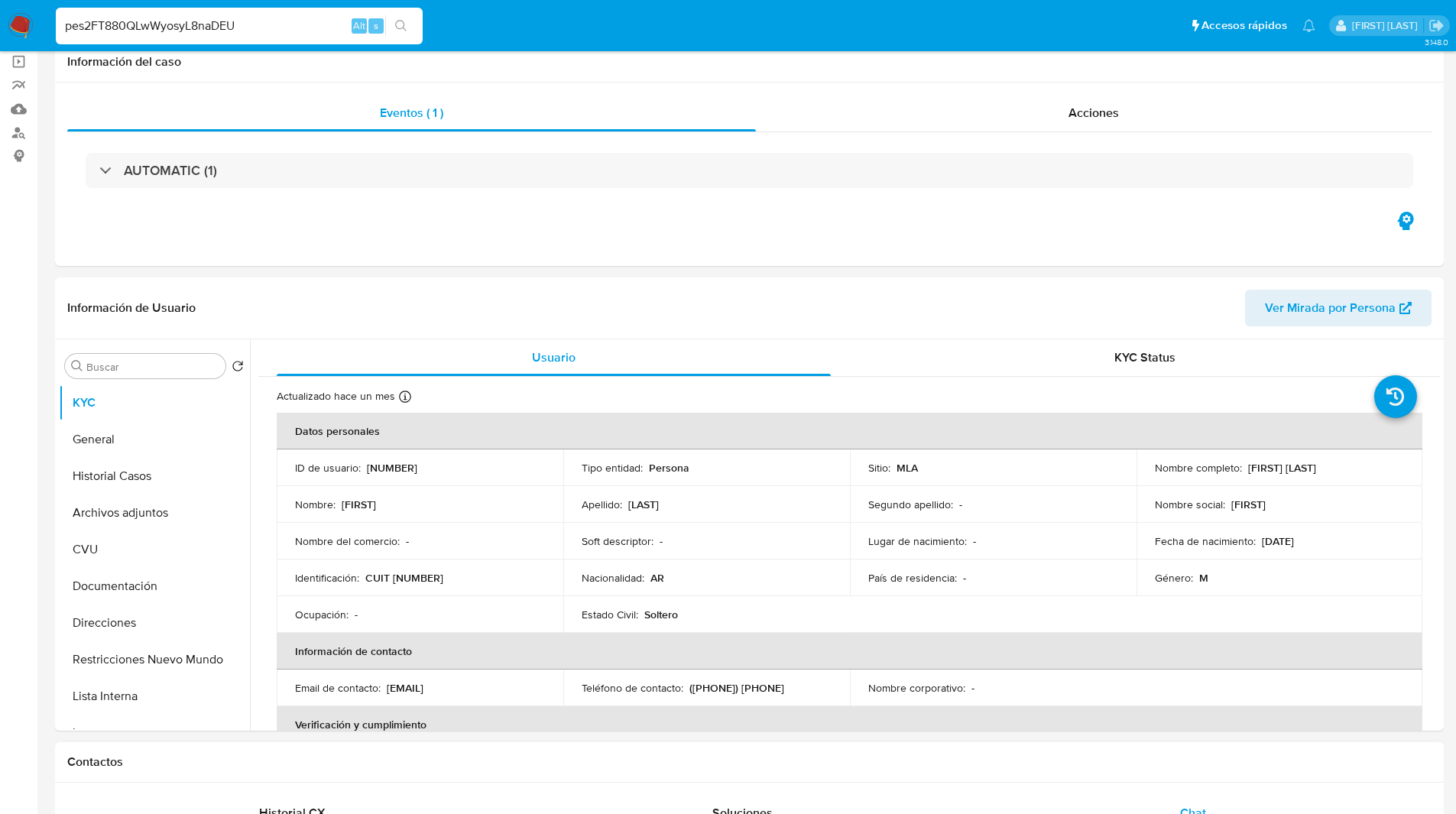 scroll, scrollTop: 0, scrollLeft: 0, axis: both 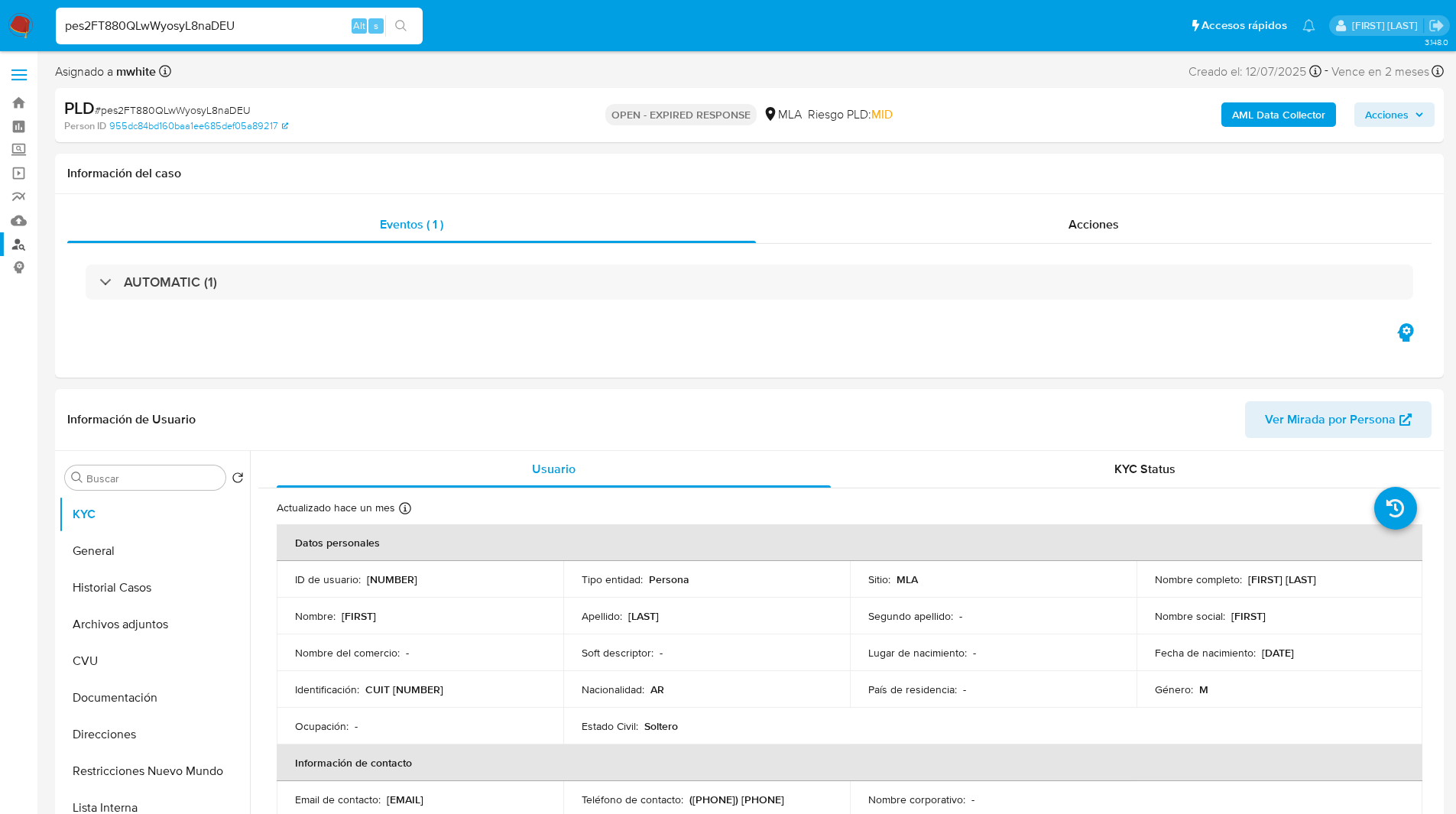 click on "Buscador de personas" at bounding box center [91, 244] 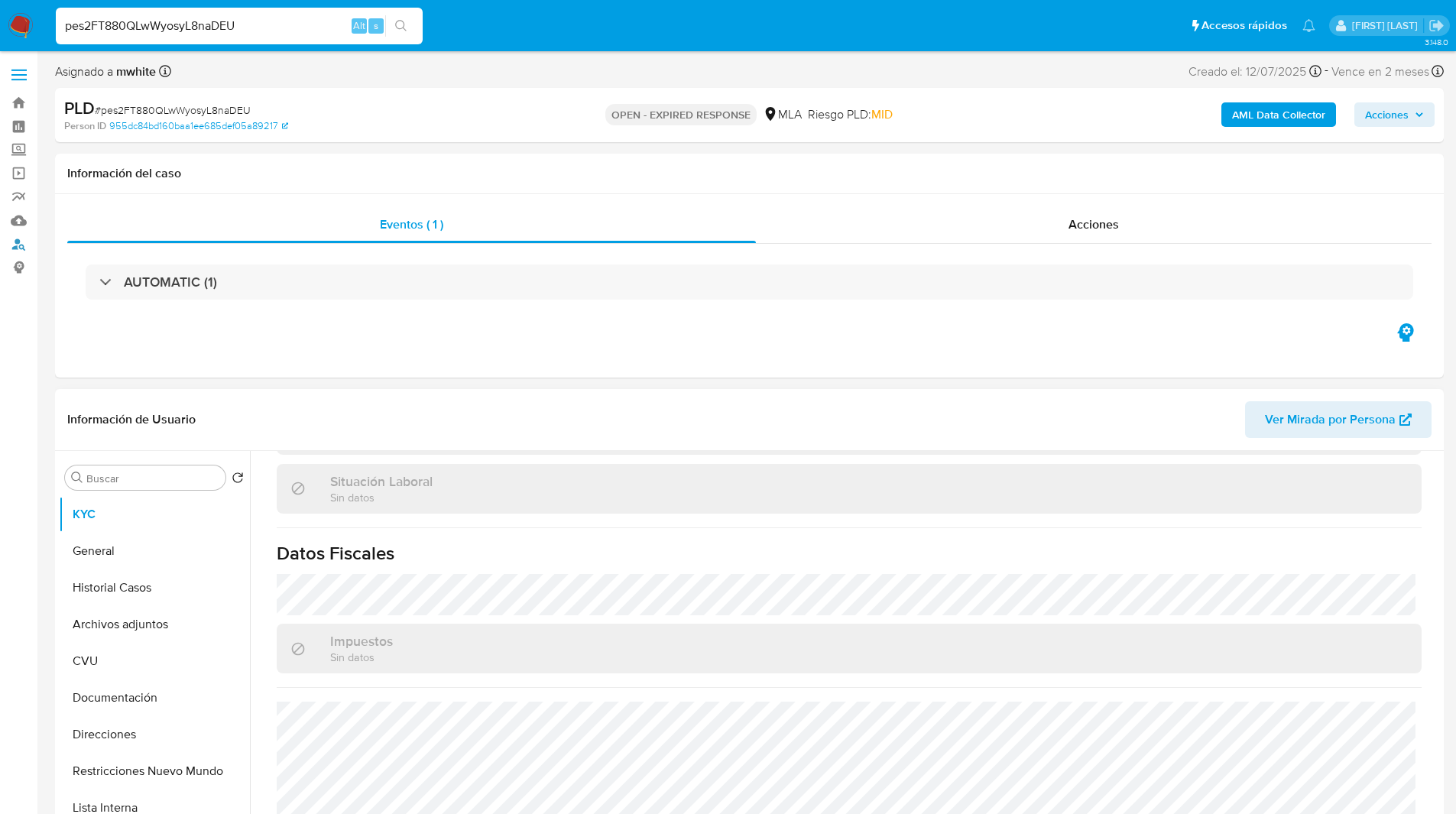 scroll, scrollTop: 0, scrollLeft: 0, axis: both 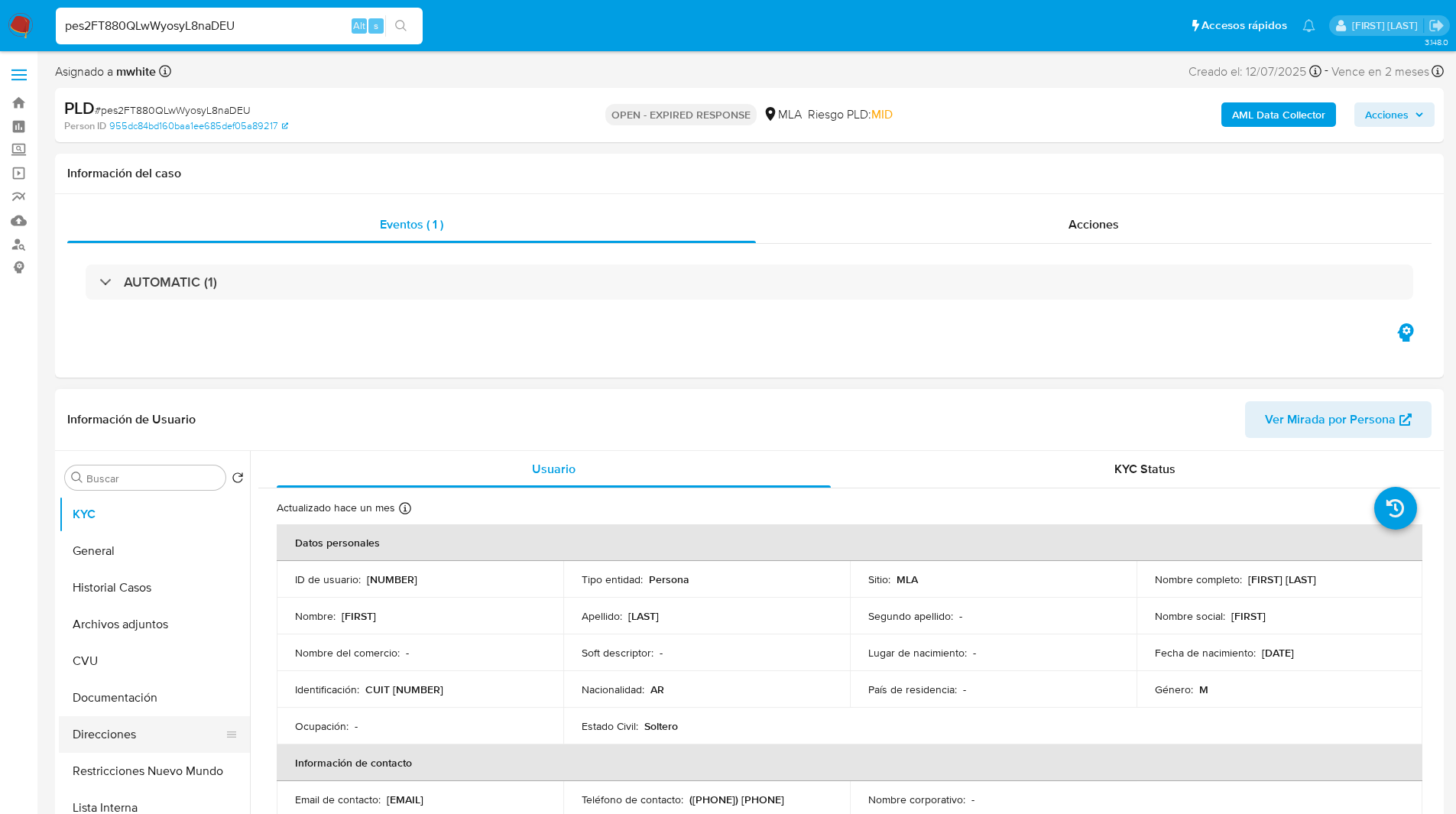 click on "Direcciones" at bounding box center (148, 735) 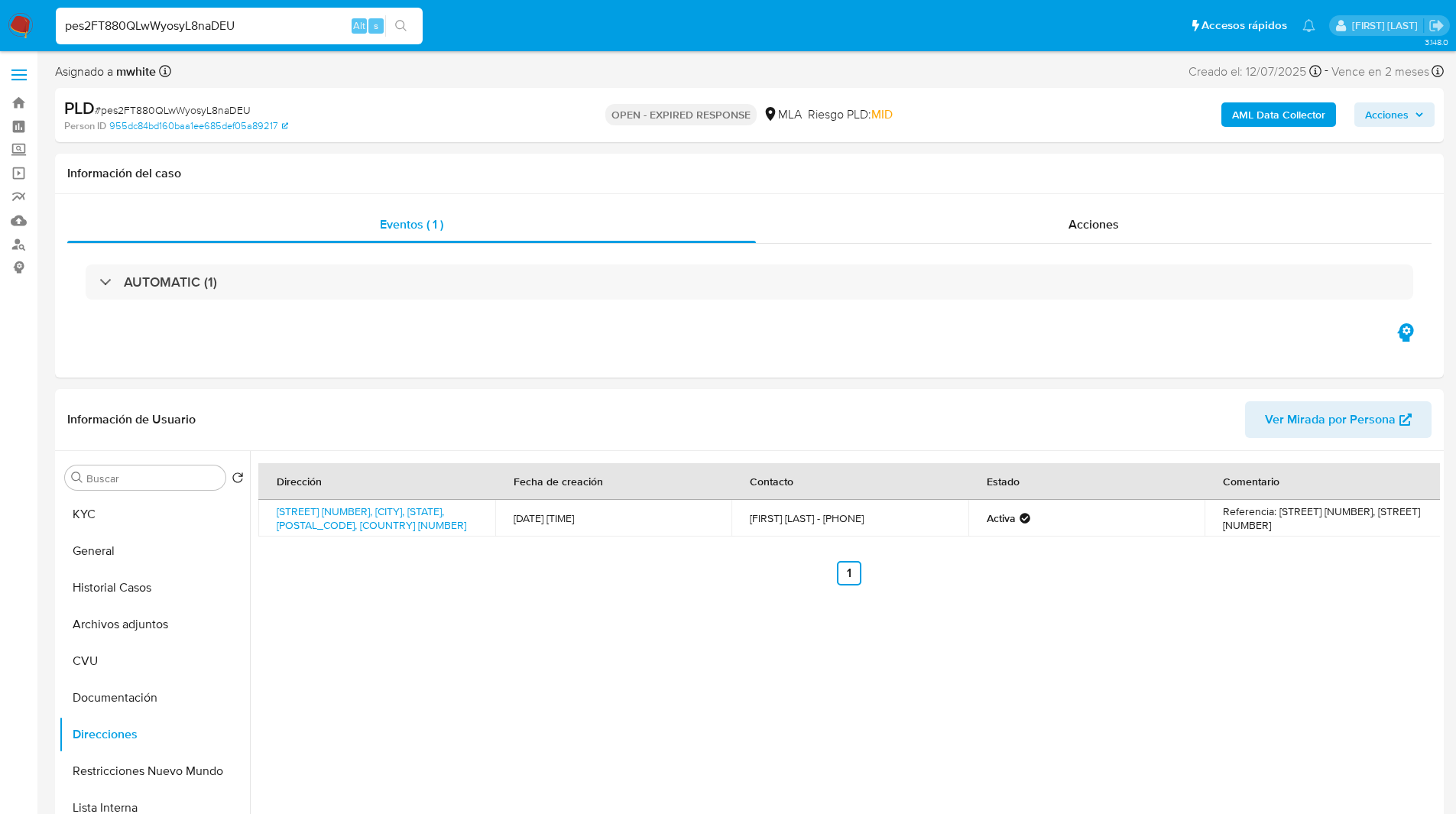 click on "pes2FT880QLwWyosyL8naDEU" at bounding box center (239, 26) 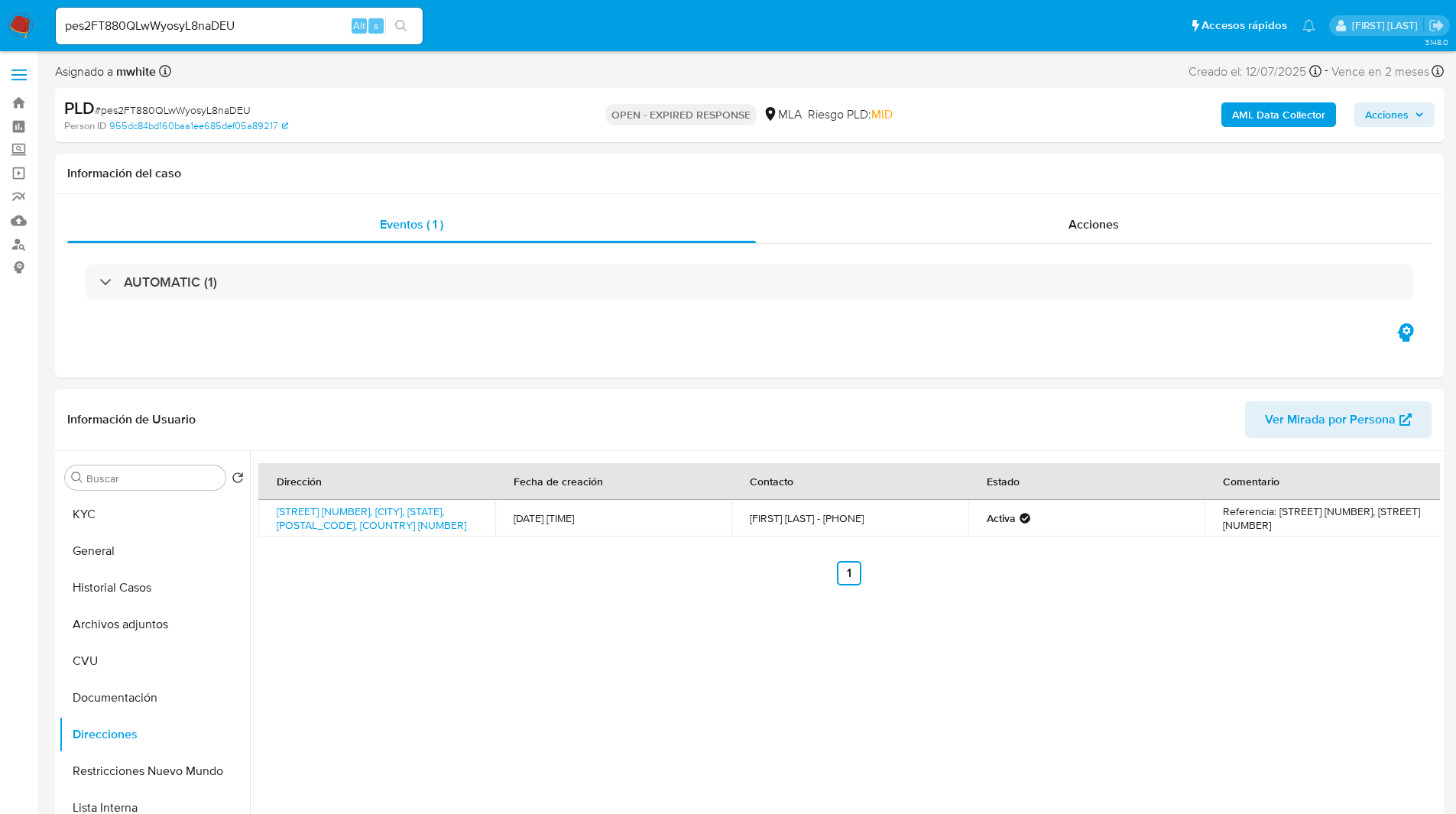 click at bounding box center [21, 26] 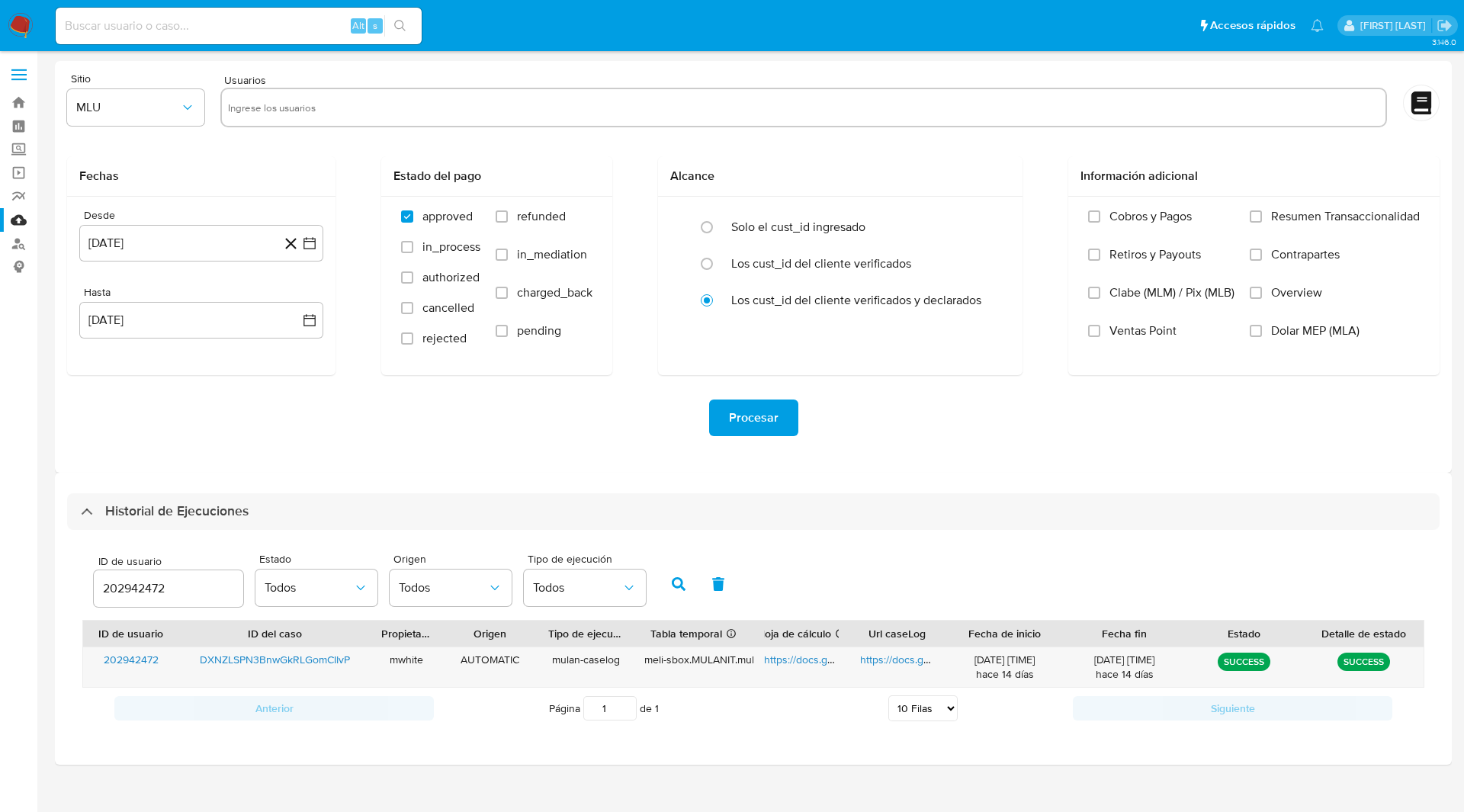 select on "10" 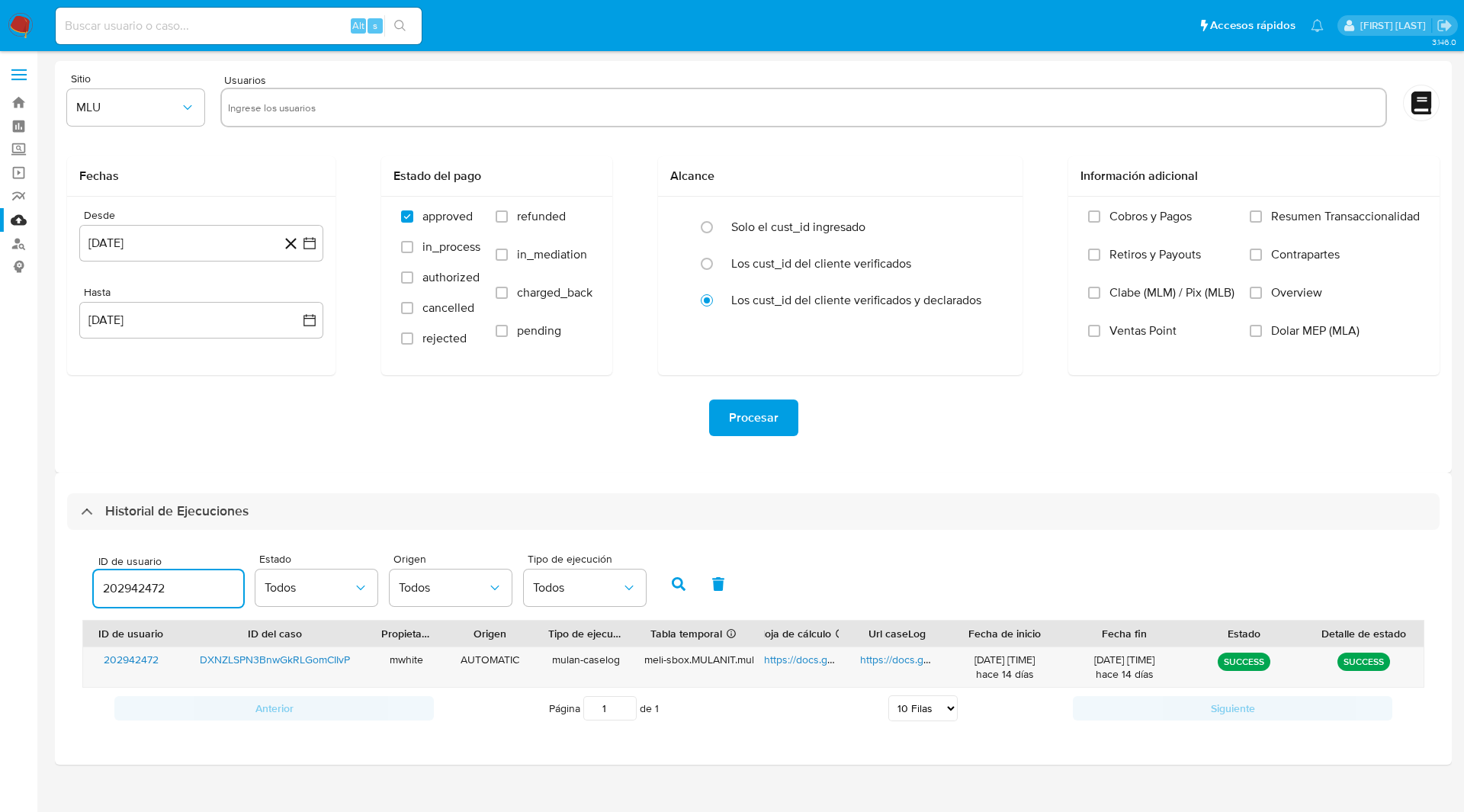 click on "202942472" at bounding box center (169, 589) 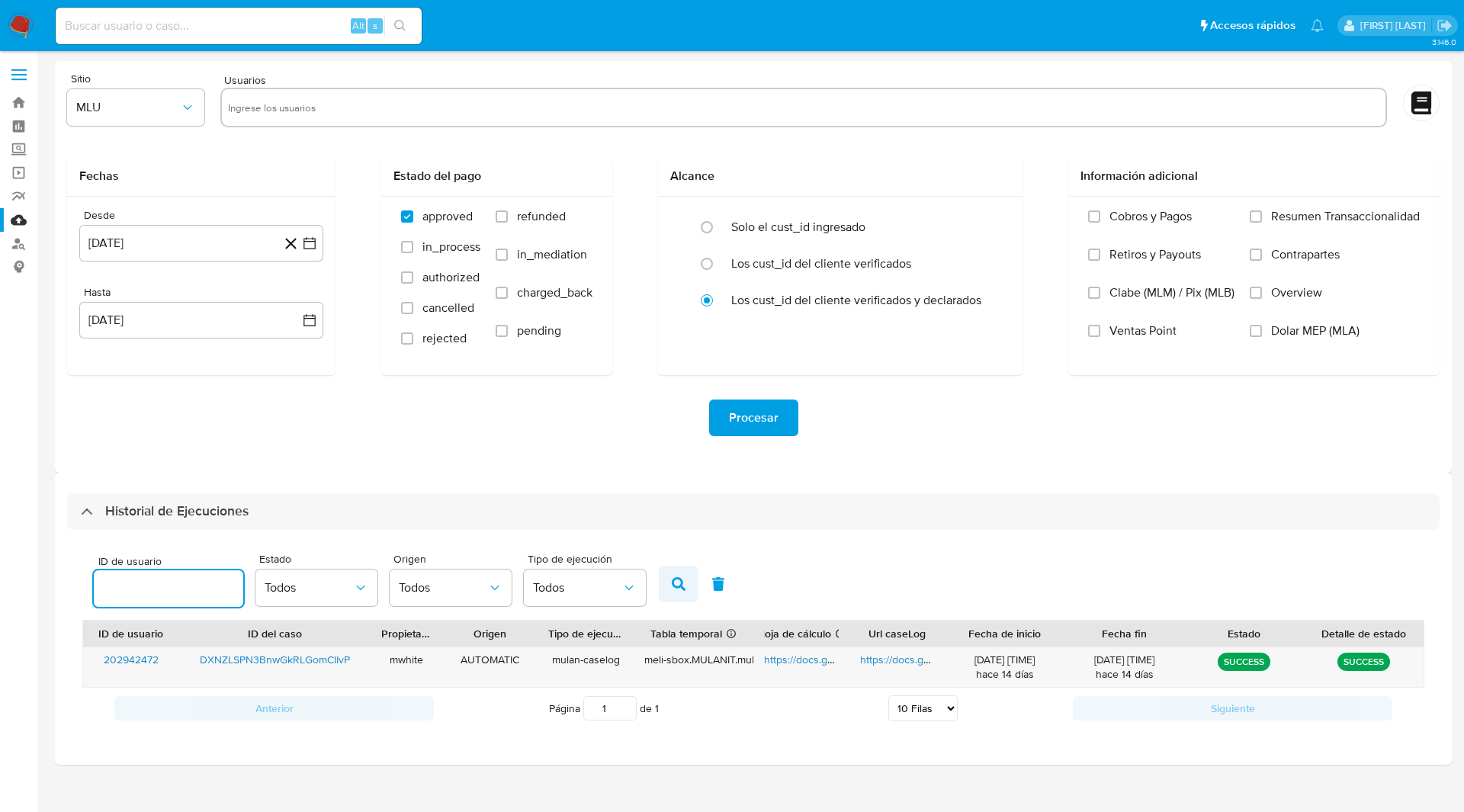 type on "[USER_ID]" 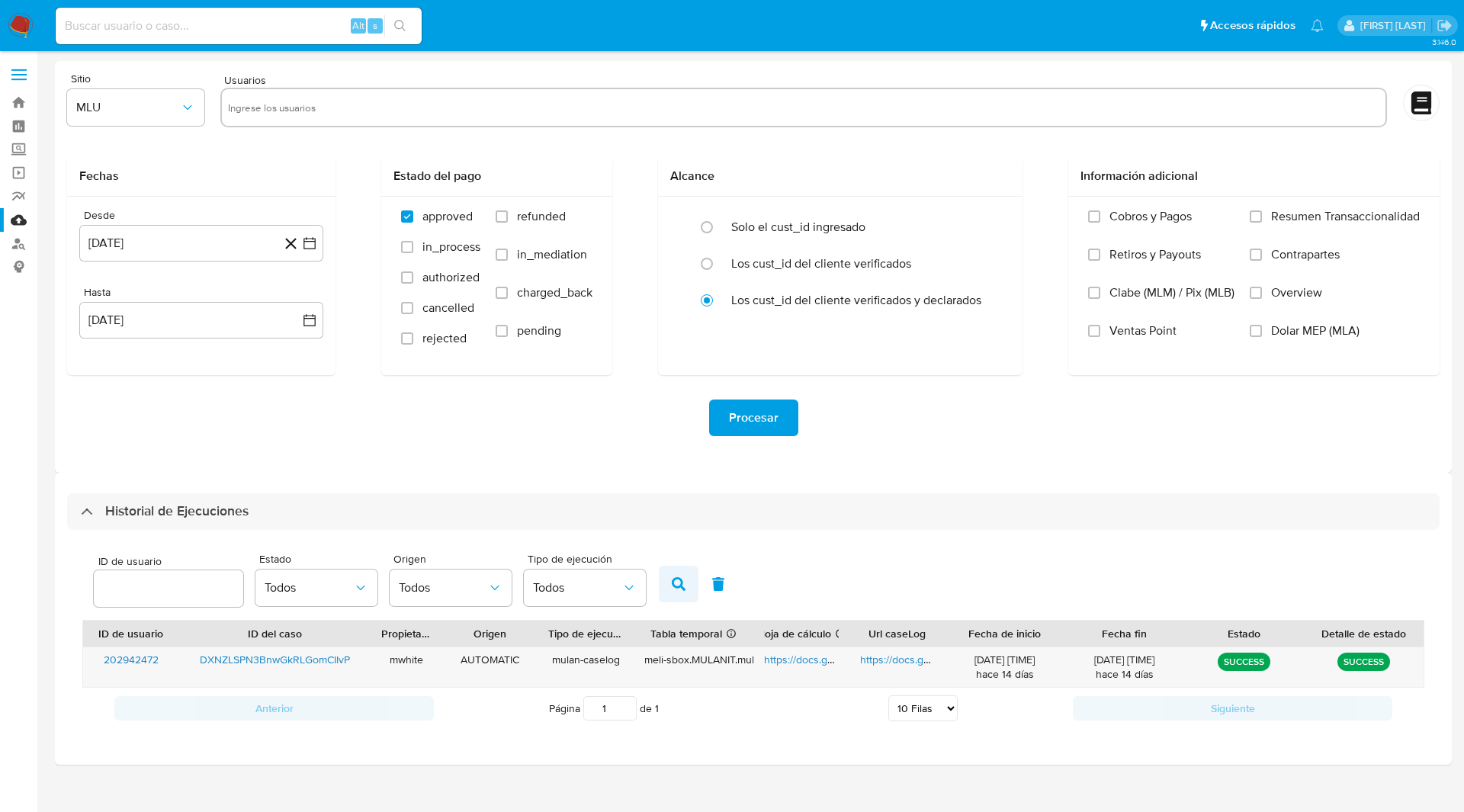 click at bounding box center [679, 584] 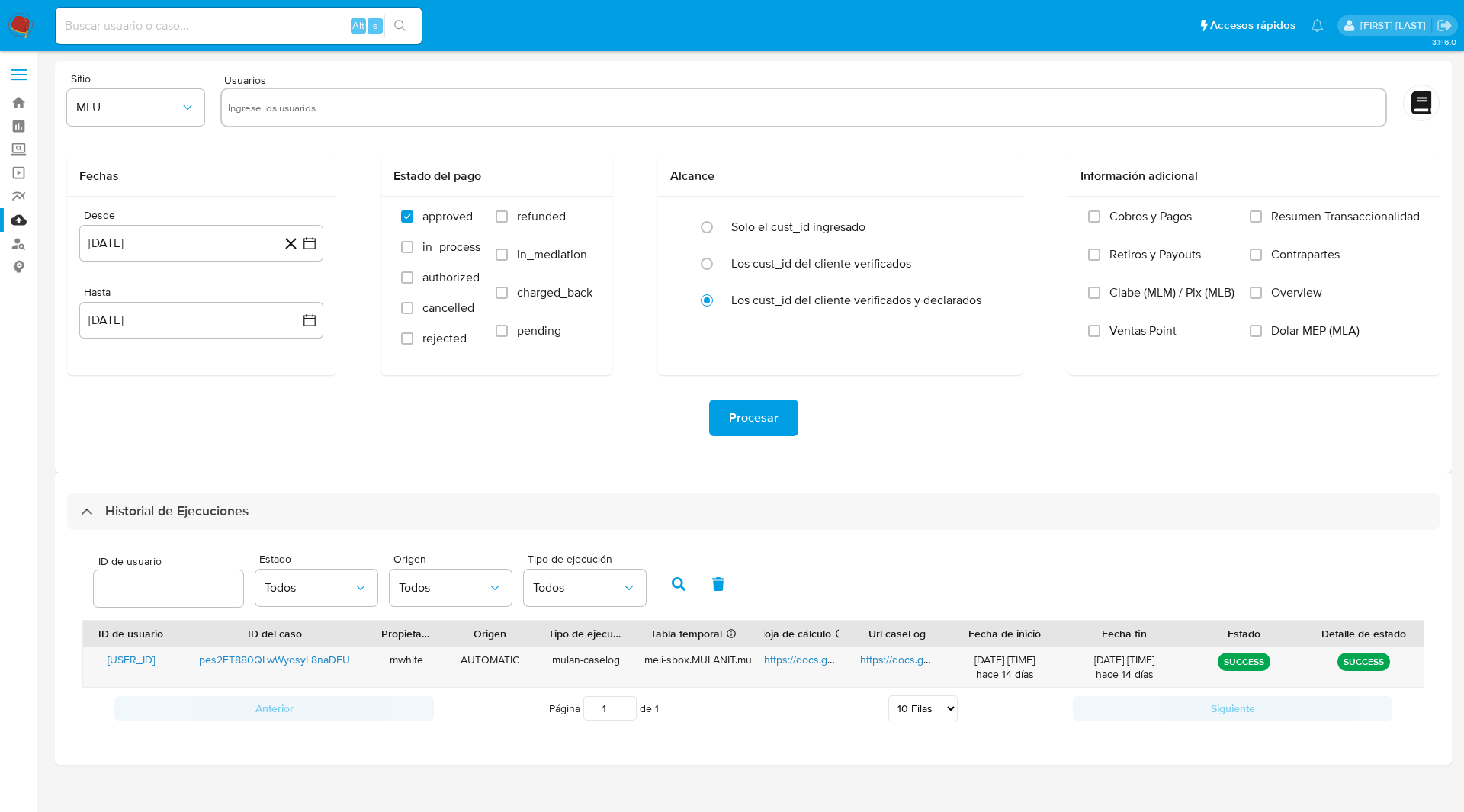 click on "Historial de Ejecuciones ID de usuario [USER_ID] Estado Todos Origen Todos Tipo de ejecución Todos ID de usuario ID del caso Propietario Origen Tipo de ejecución Tabla temporal Duración de tablas   Finalizado Exitoso :  1 día Con error :  7 días Hoja de cálculo   Si el campo esta vacío, es por un error generando Mulan Url caseLog Fecha de inicio Fecha fin Estado Detalle de estado [USER_ID] pes2FT880QLwWyosyL8naDEU mwhite AUTOMATIC mulan-caselog meli-sbox.MULANIT.mulan_result_mwhite_[DATE]T[TIME]_4b0f_[USER_ID] https://docs.google.com/spreadsheets/d/1DFlZwlFC3akjKHPxhFMlY3zpszrYxUfqLxtyzW7oSG4/edit https://docs.google.com/document/d/13-vTd5qJZEbPJvurKs4ixEXmiBKCBlLCq0xotNola3w/edit [DATE] [TIME] hace 14 días [DATE] [TIME] hace 14 días SUCCESS SUCCESS Anterior Página   1   de   1 5   Filas 10   Filas 20   Filas 25   Filas 50   Filas 100   Filas Siguiente Cargando..." at bounding box center [753, 618] 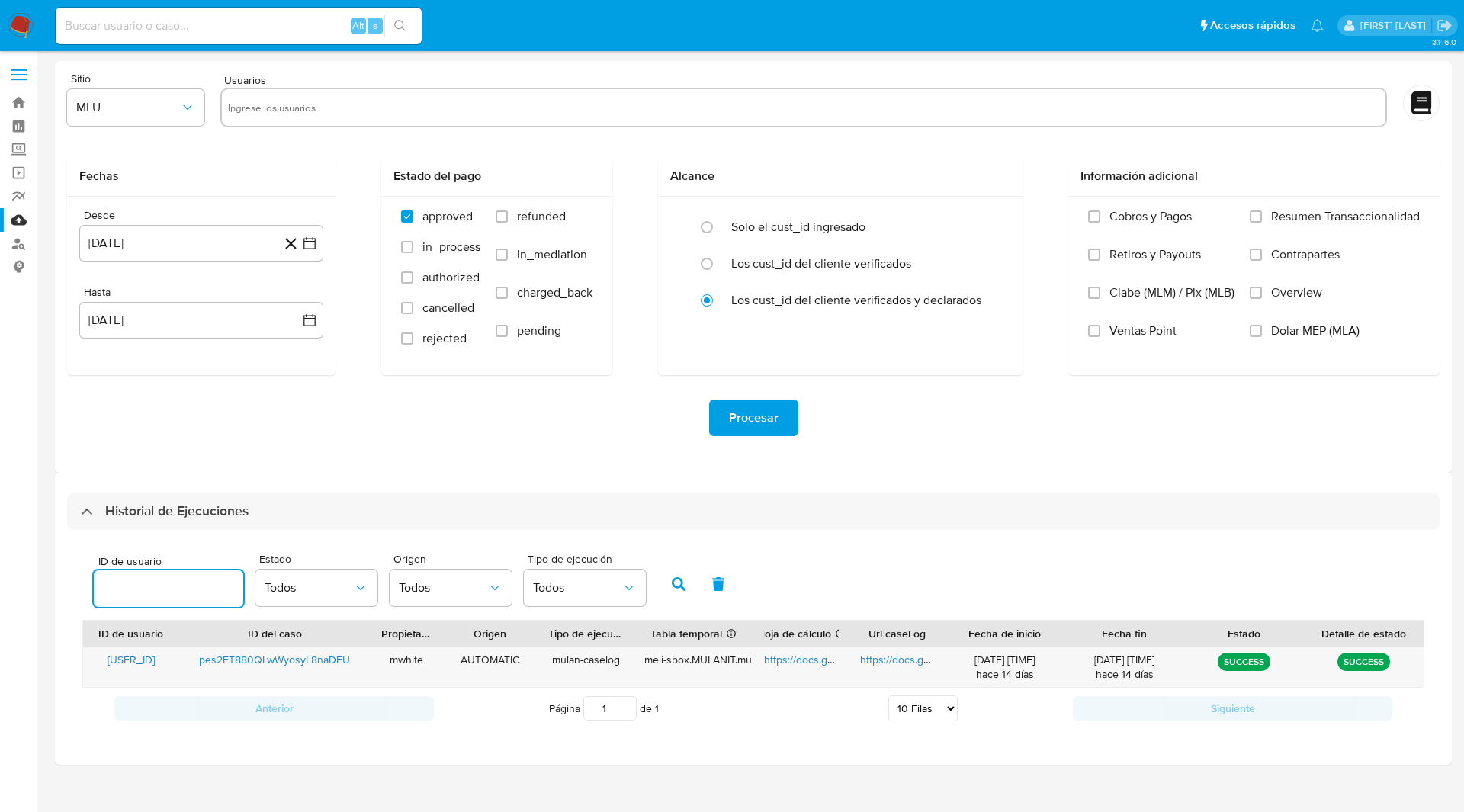 click on "1859790960" at bounding box center [169, 589] 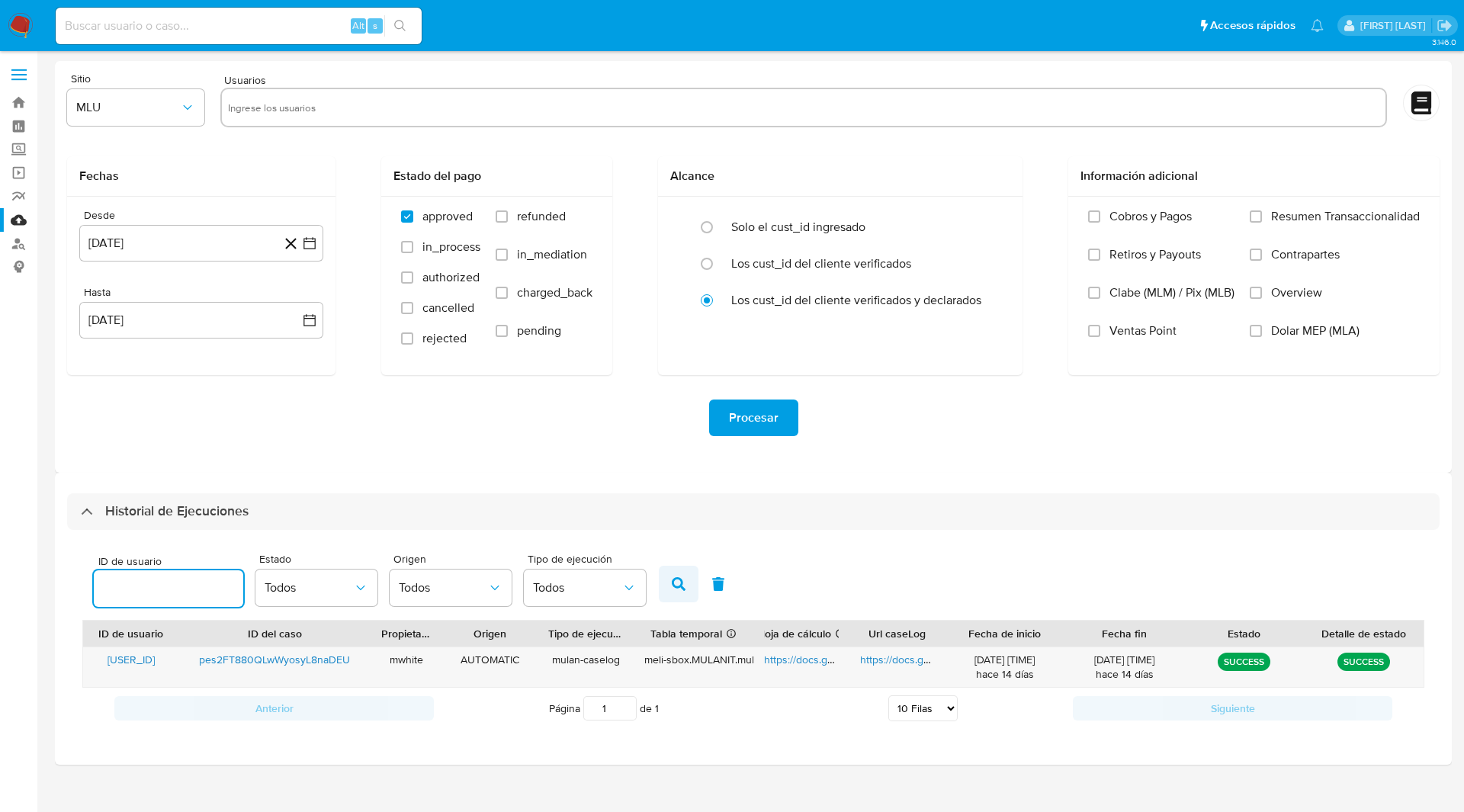 click 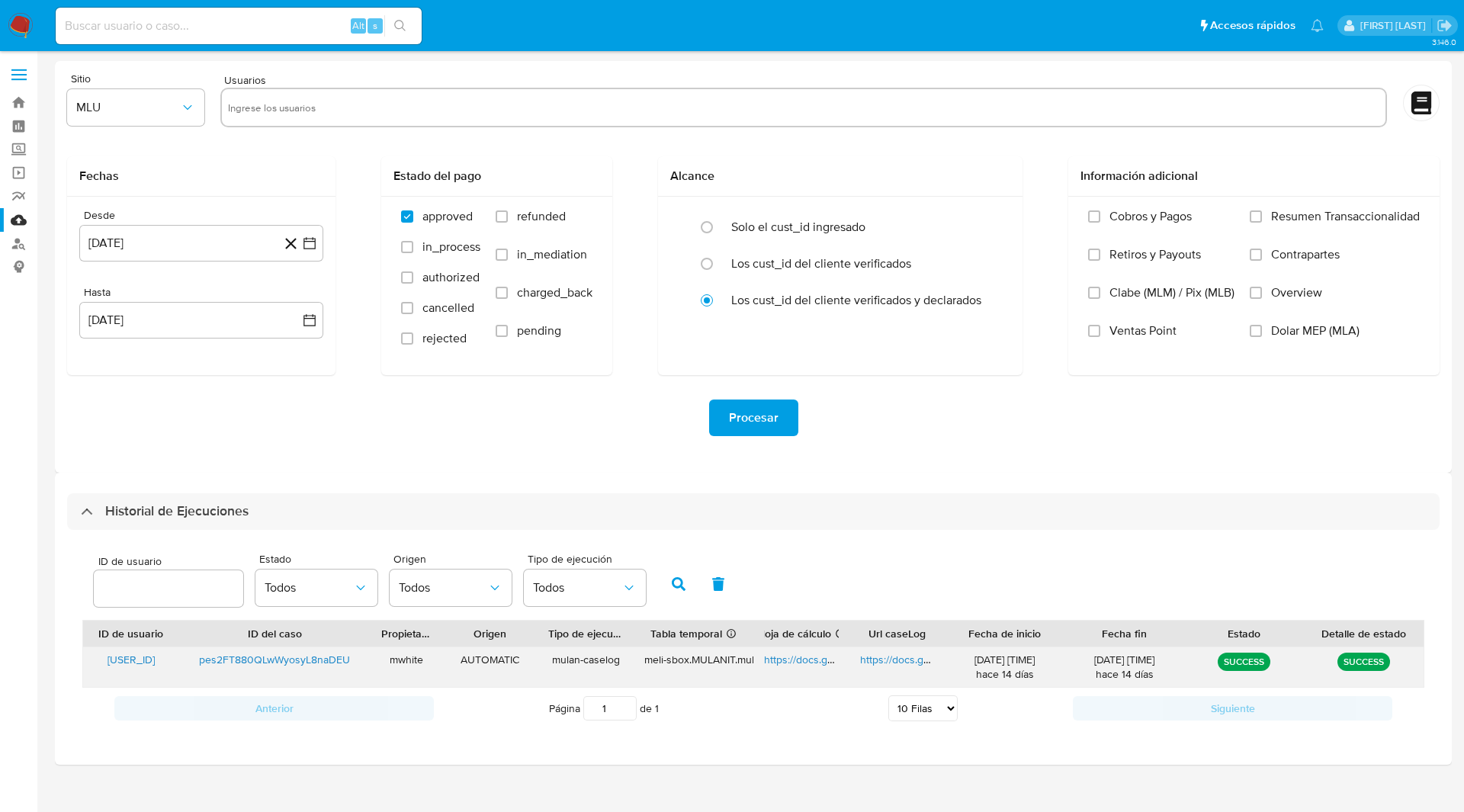click on "https://docs.google.com/spreadsheets/d/1DFlZwlFC3akjKHPxhFMlY3zpszrYxUfqLxtyzW7oSG4/edit" at bounding box center [994, 660] 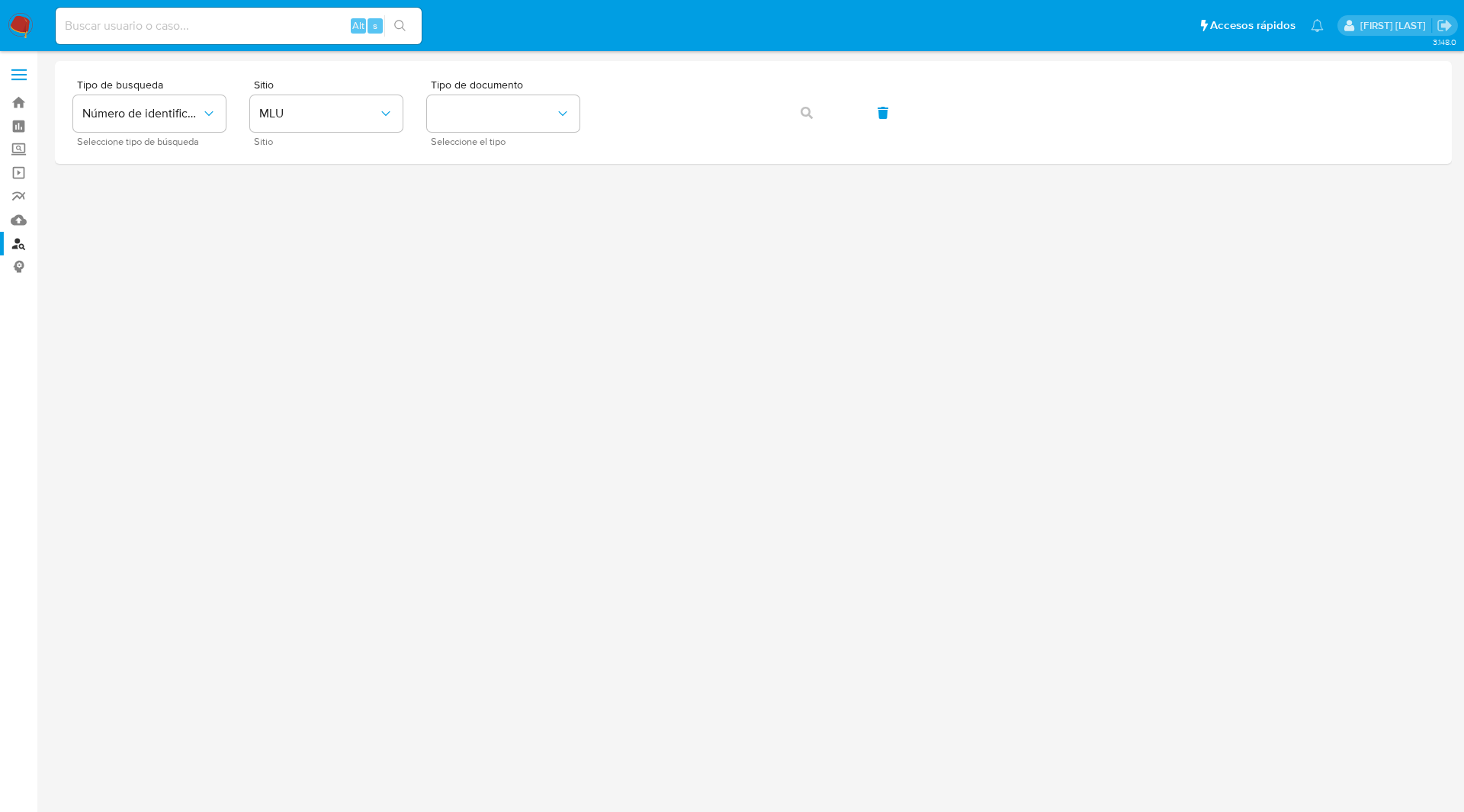 scroll, scrollTop: 0, scrollLeft: 0, axis: both 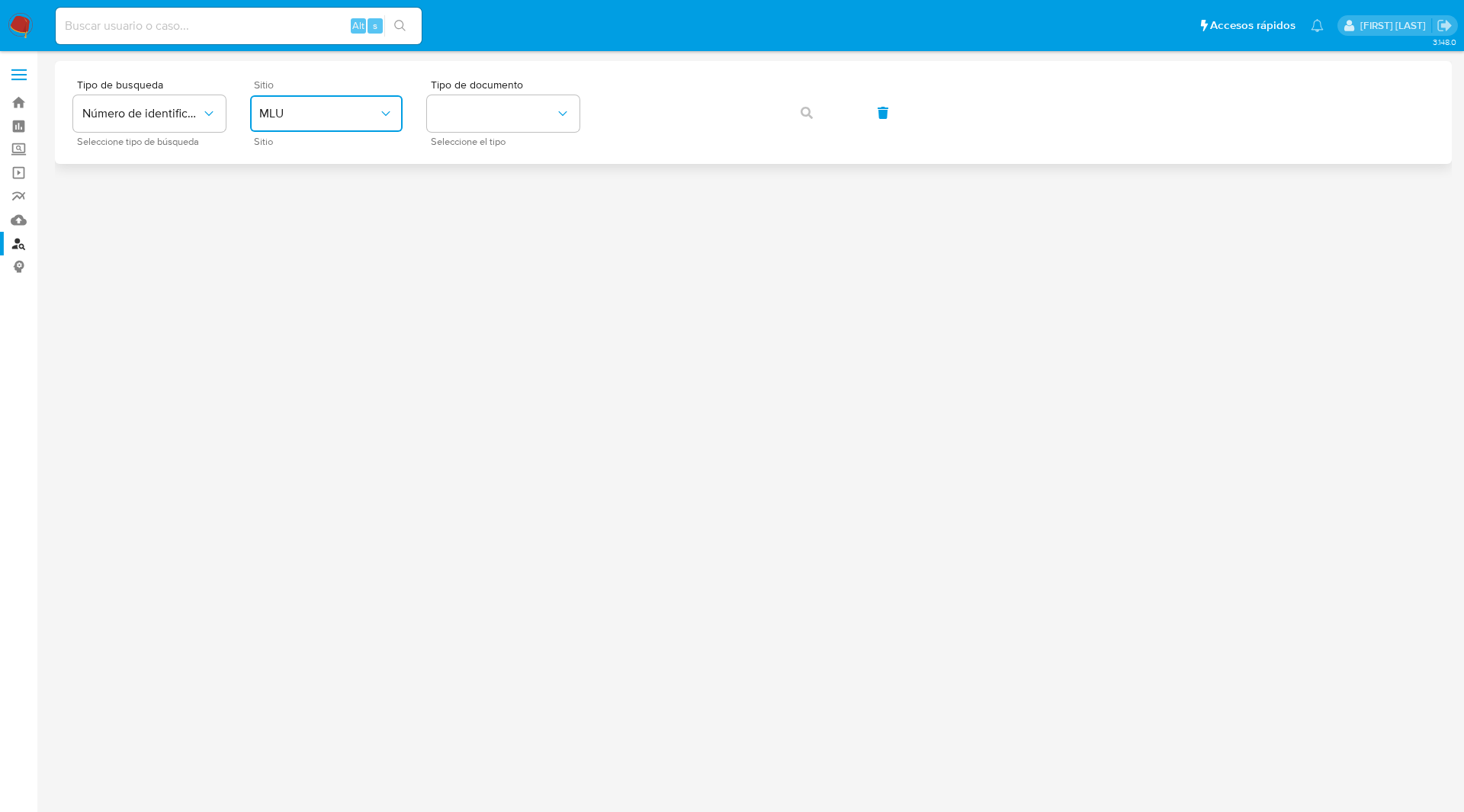 click on "MLU" at bounding box center (326, 114) 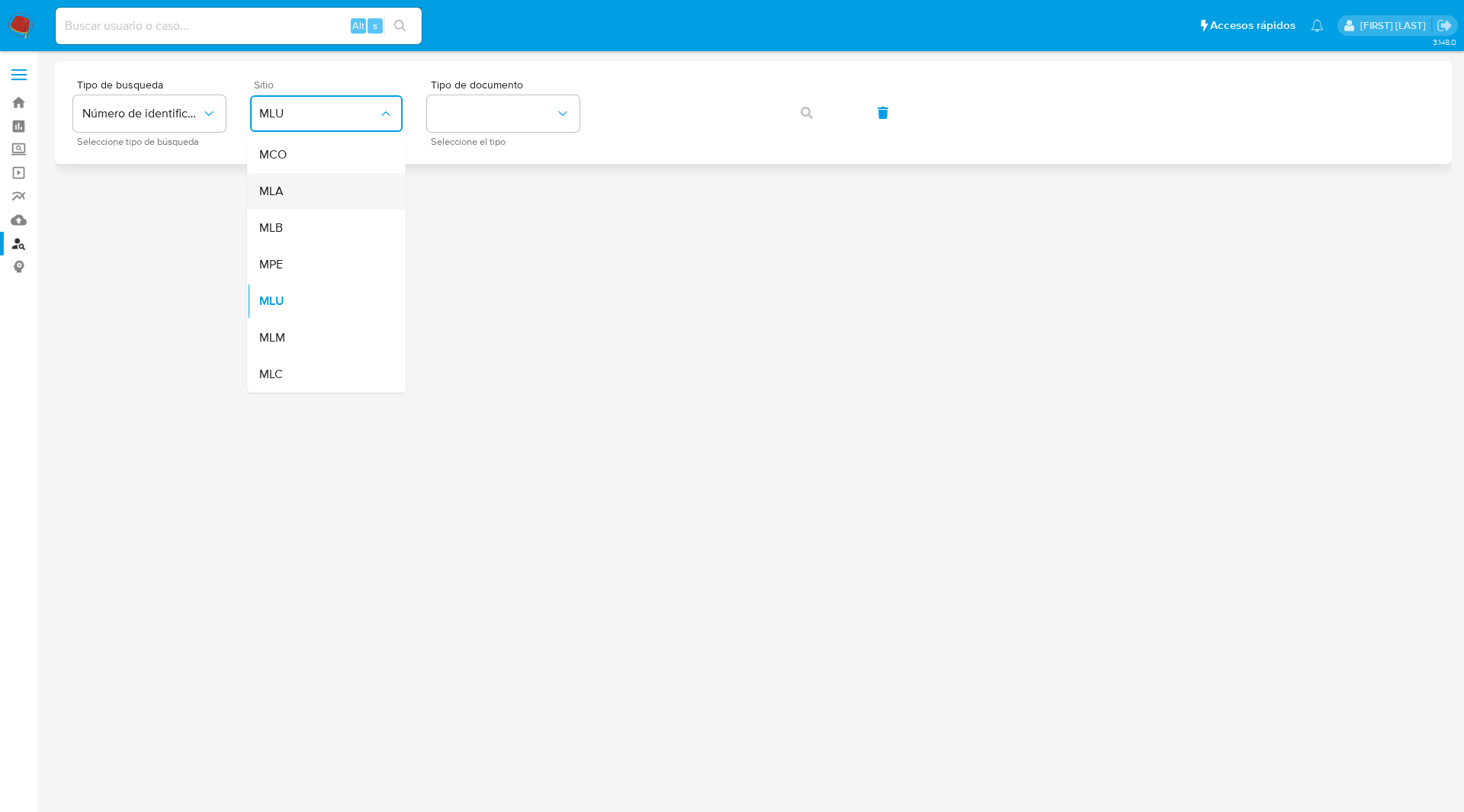click on "MLA" at bounding box center (271, 191) 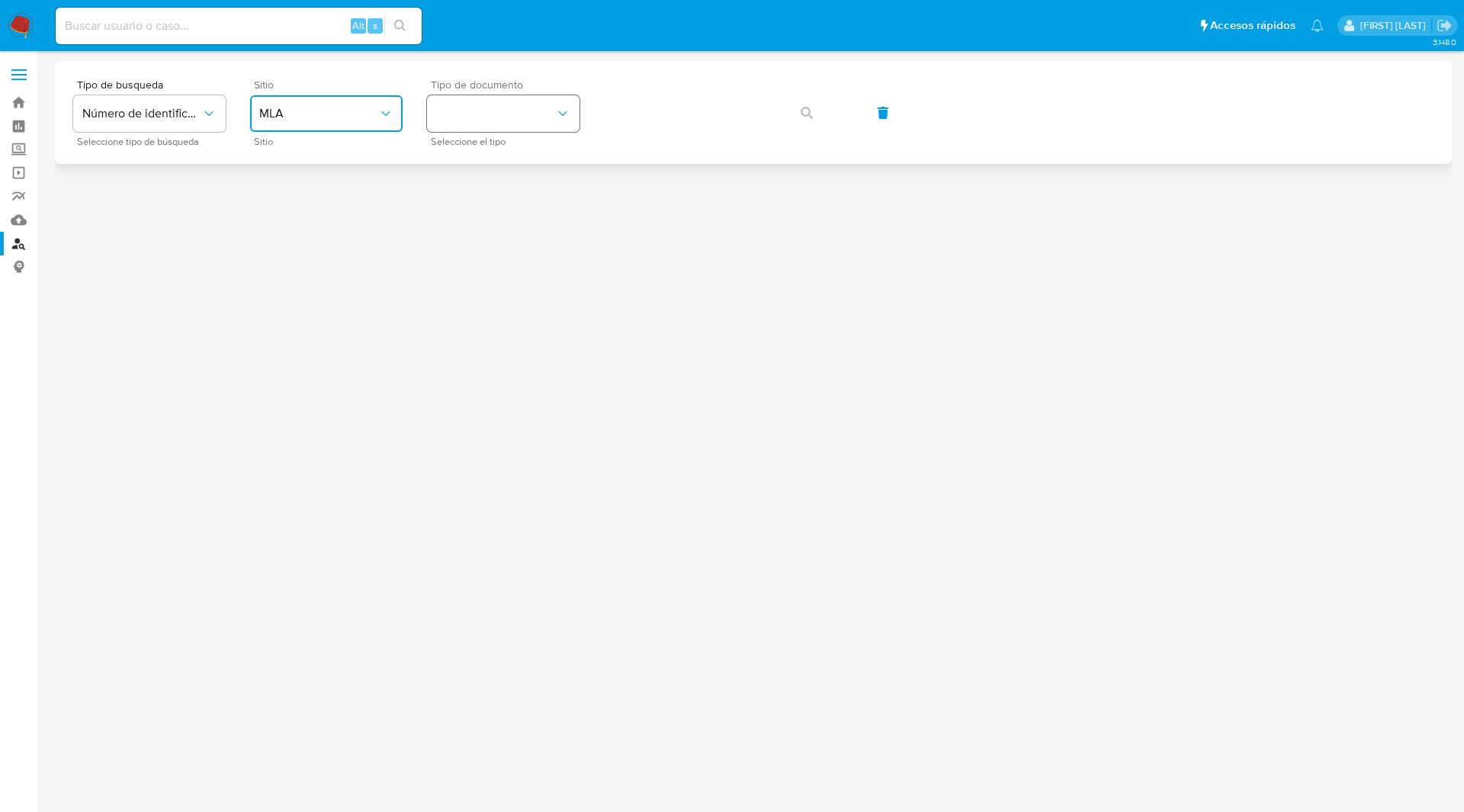 click at bounding box center (503, 114) 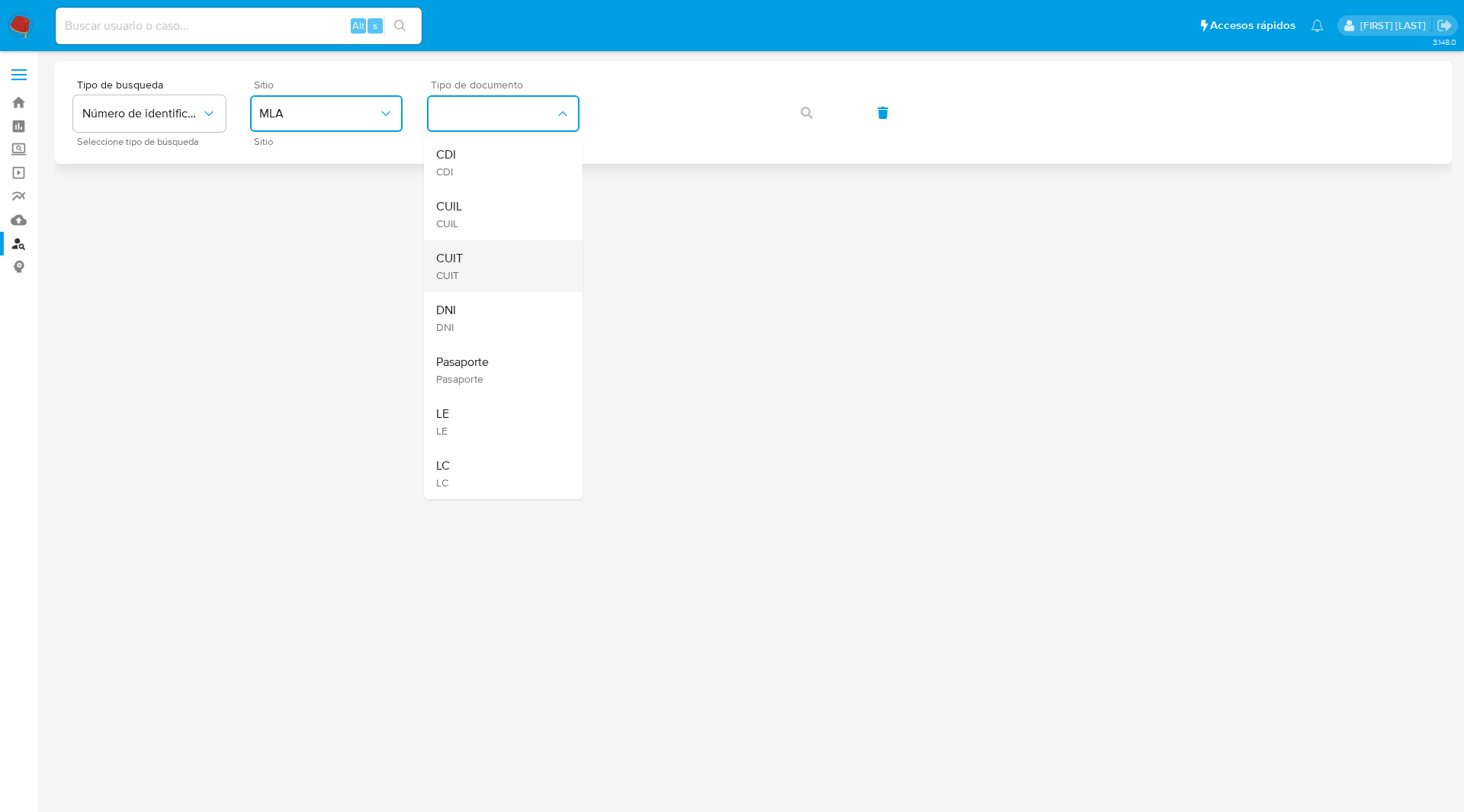click on "CUIT CUIT" at bounding box center [499, 266] 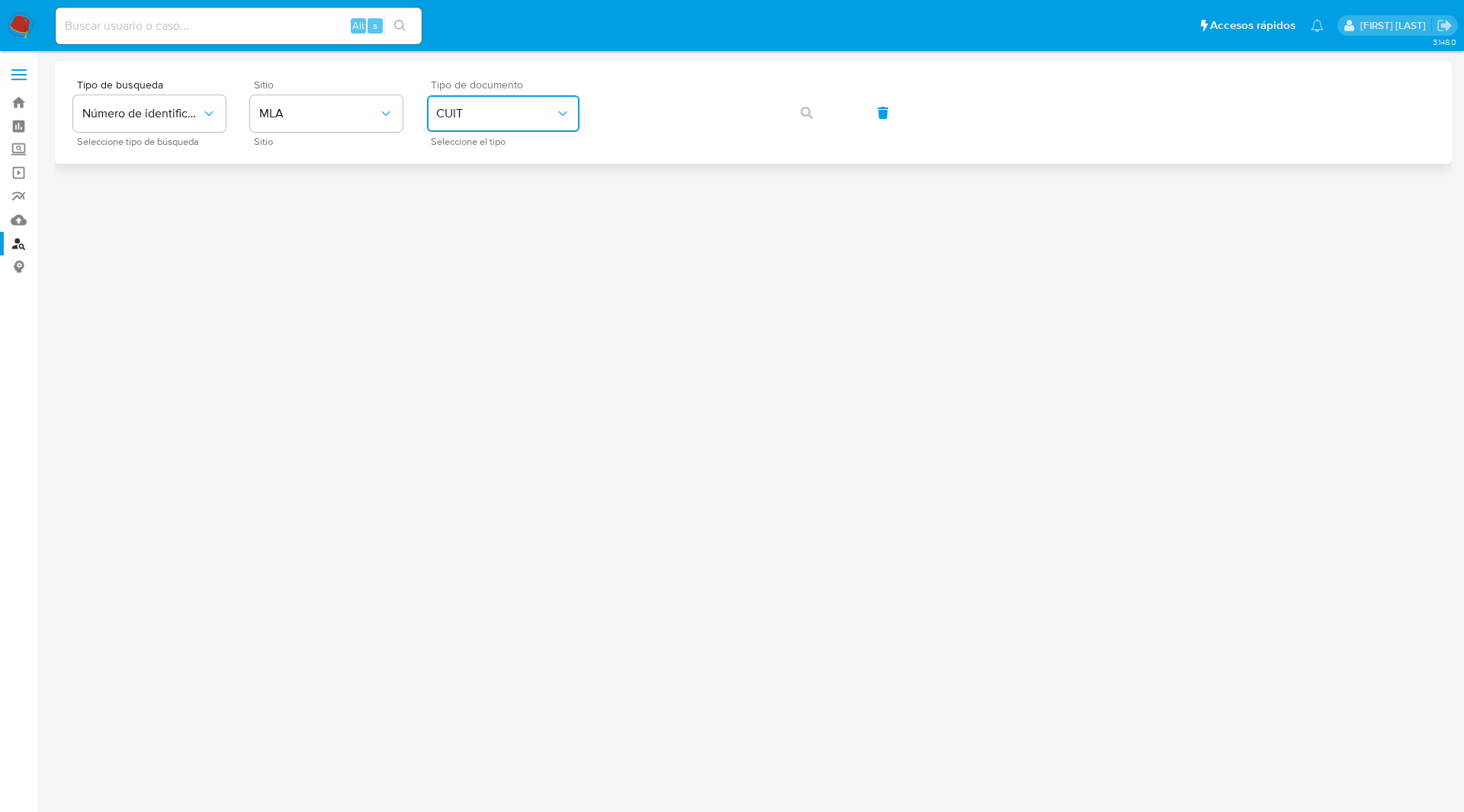 type 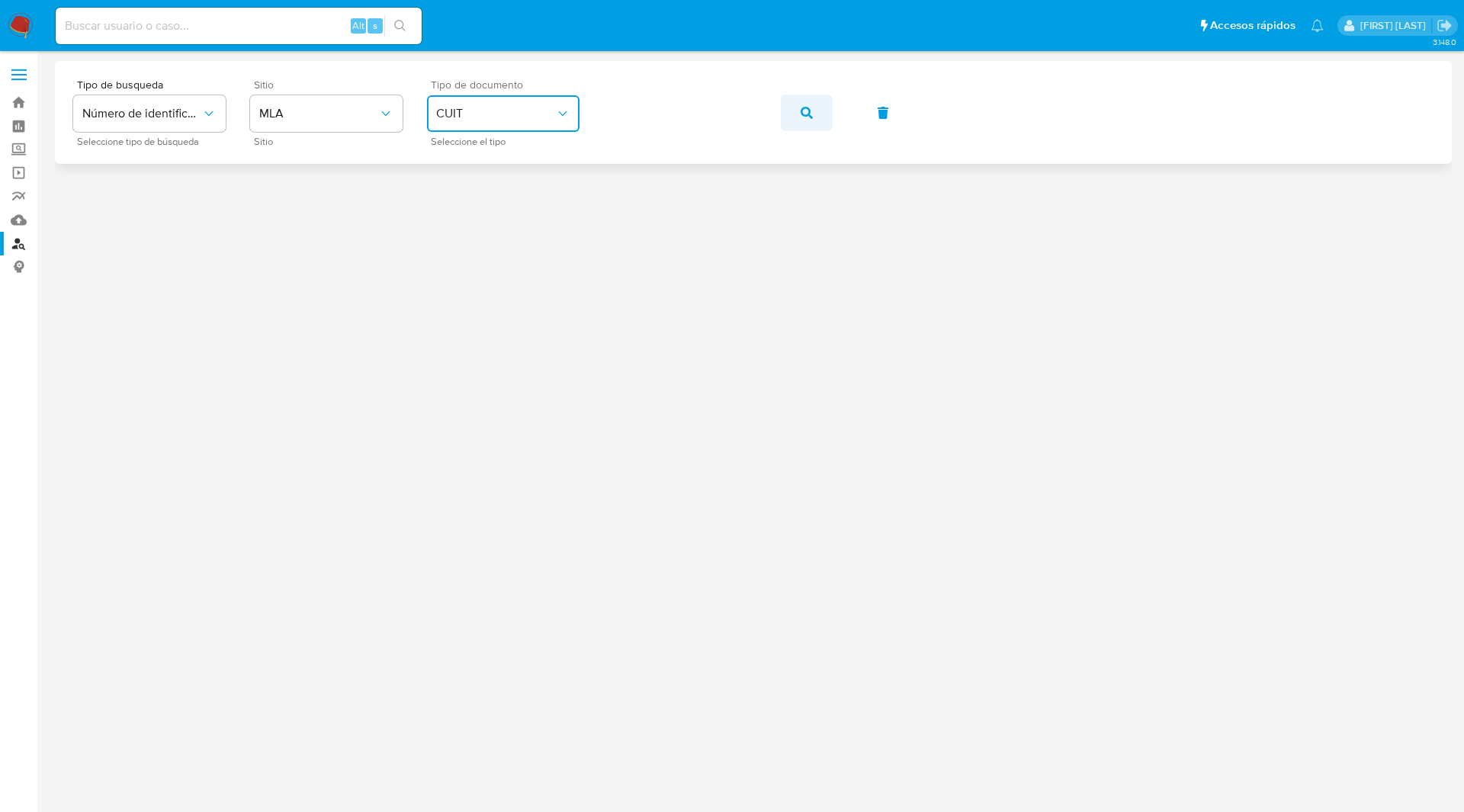 click 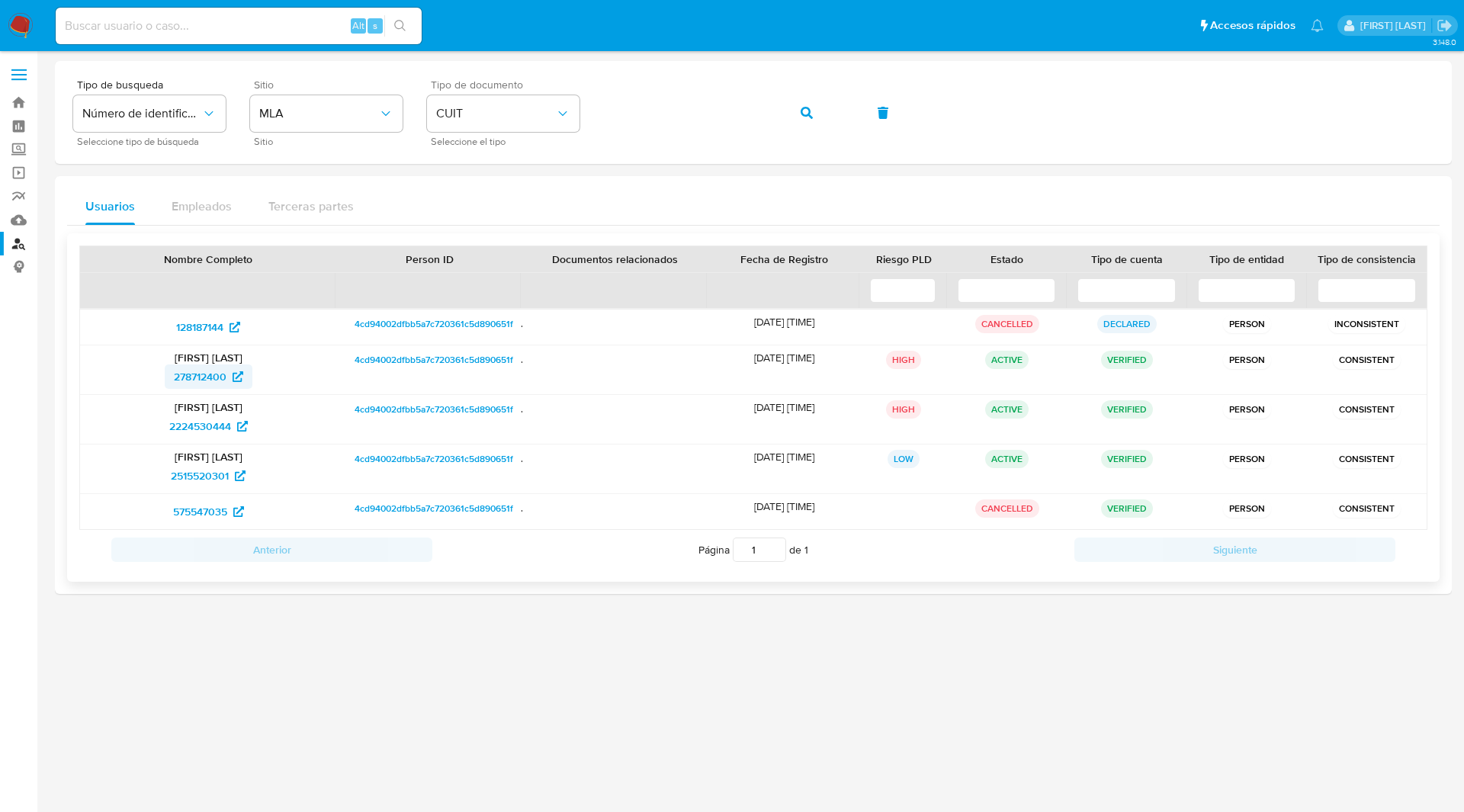 click on "278712400" at bounding box center (208, 377) 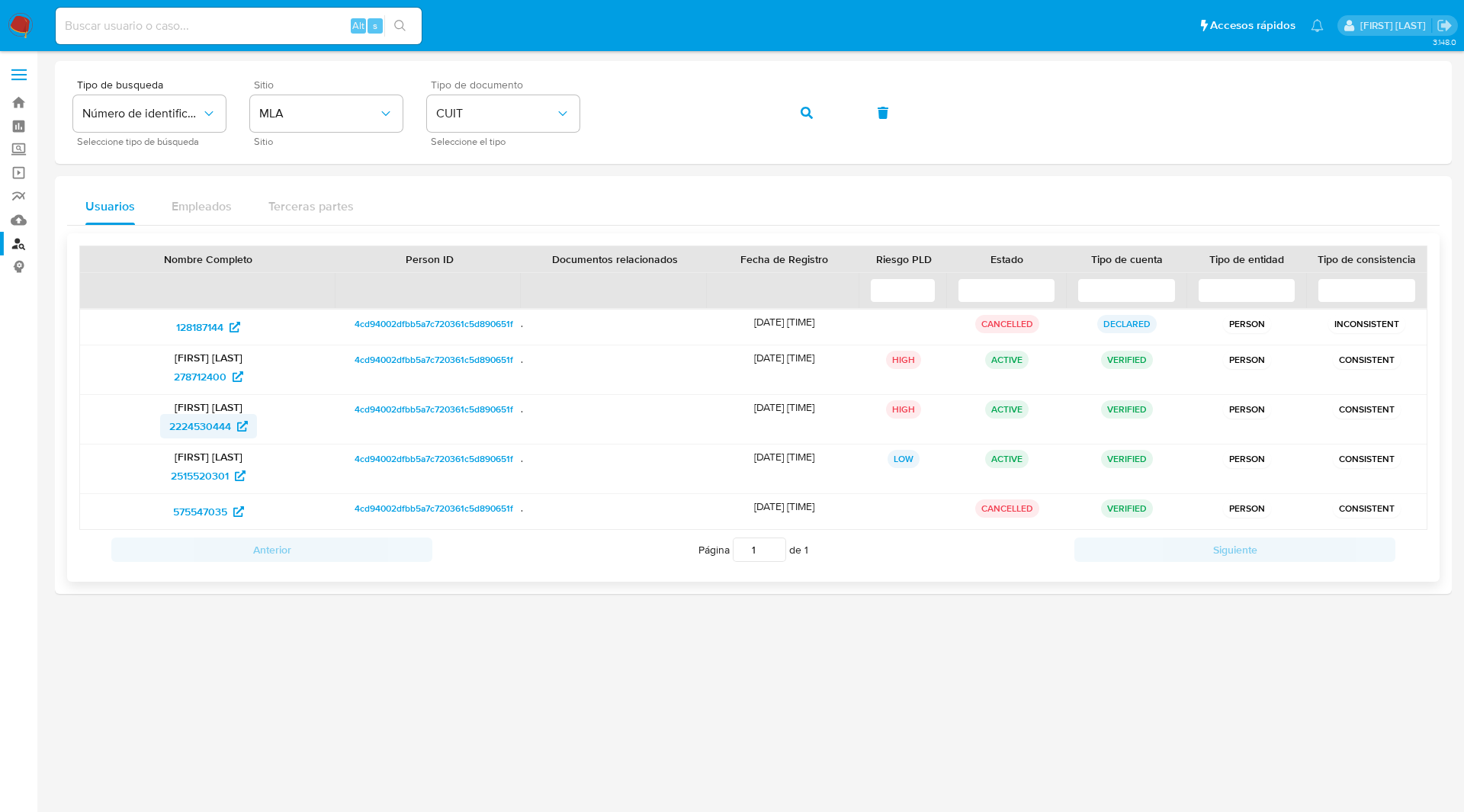 click on "2224530444" at bounding box center [200, 426] 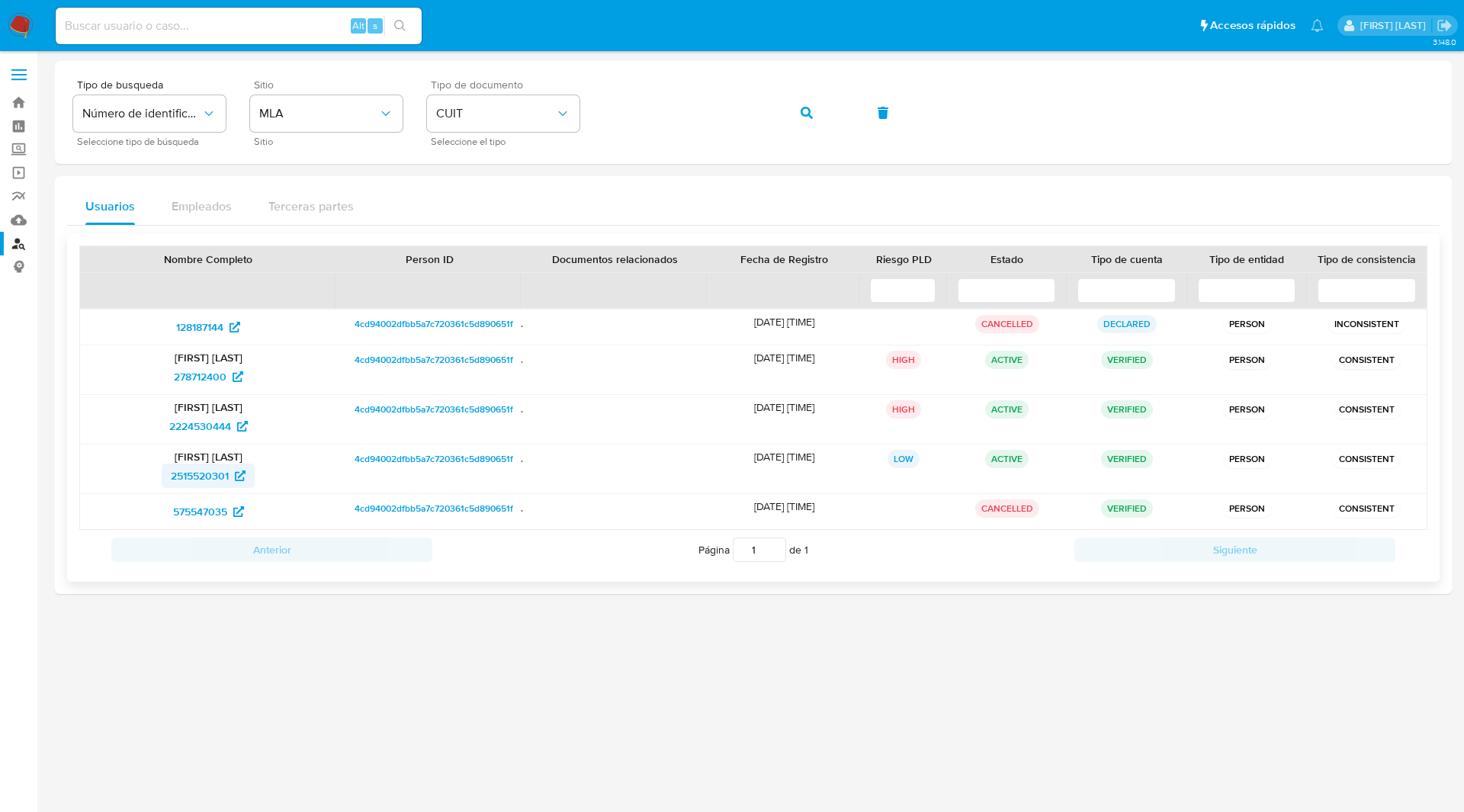 click on "2515520301" at bounding box center (208, 476) 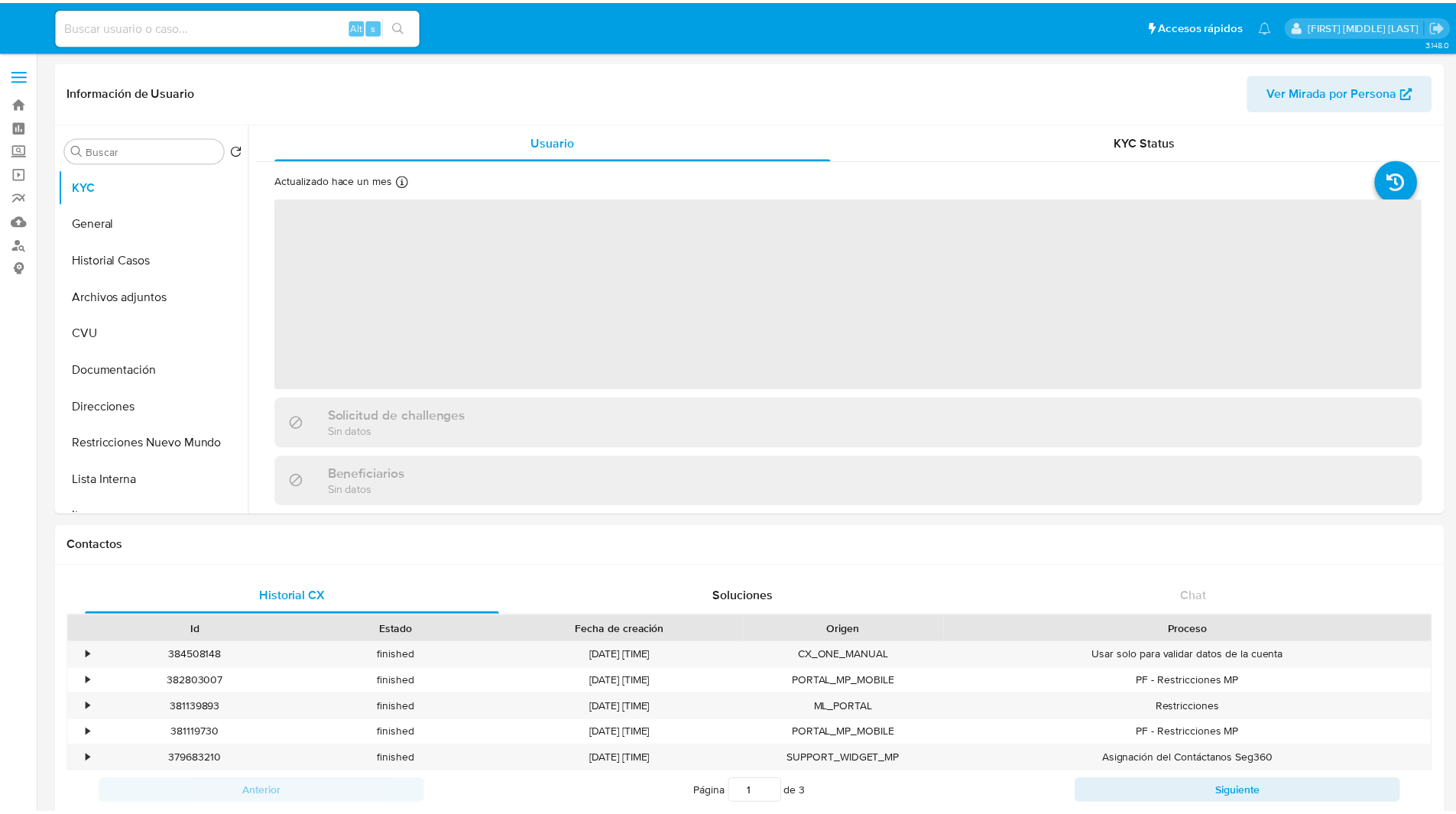 scroll, scrollTop: 0, scrollLeft: 0, axis: both 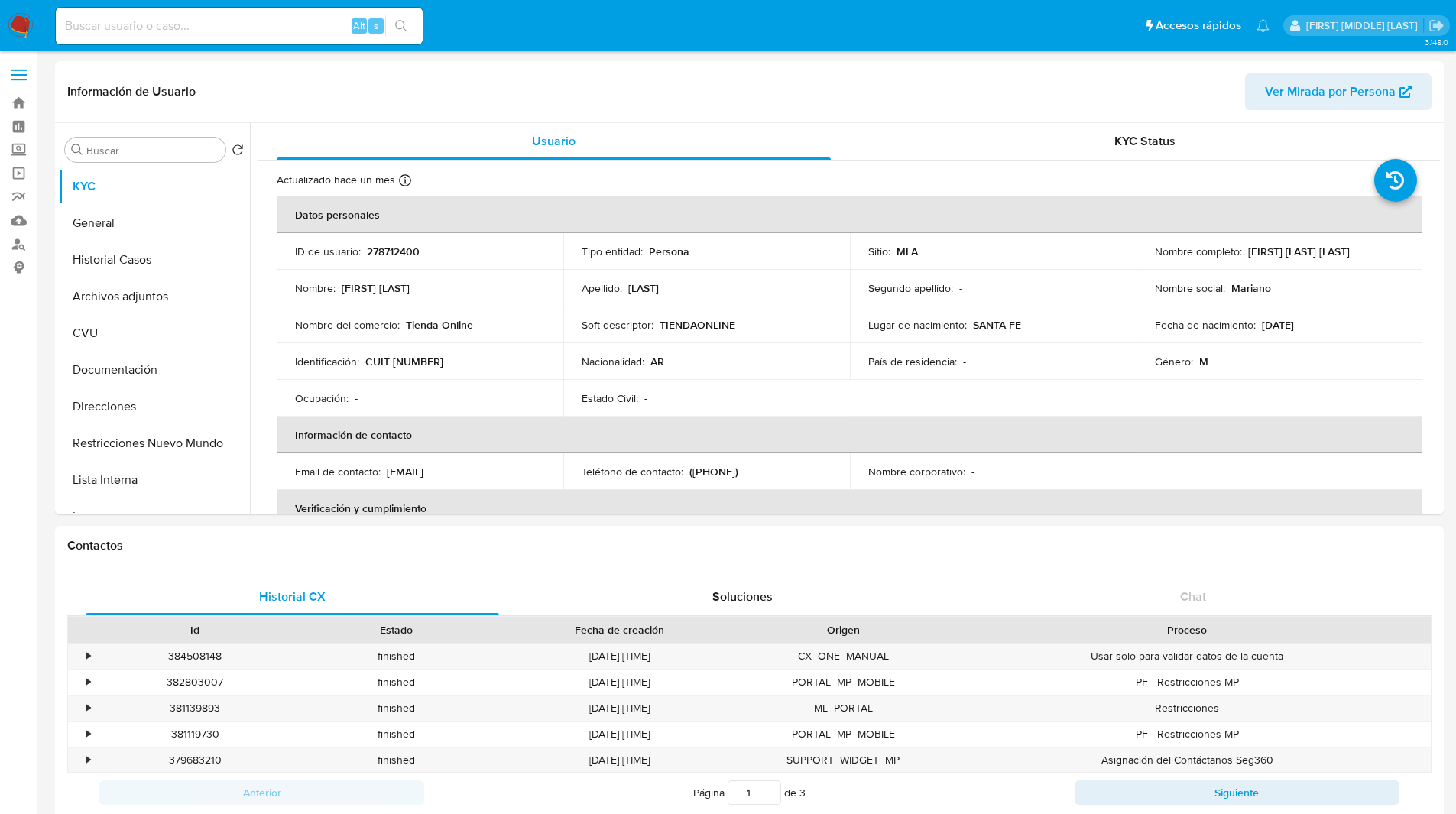 select on "10" 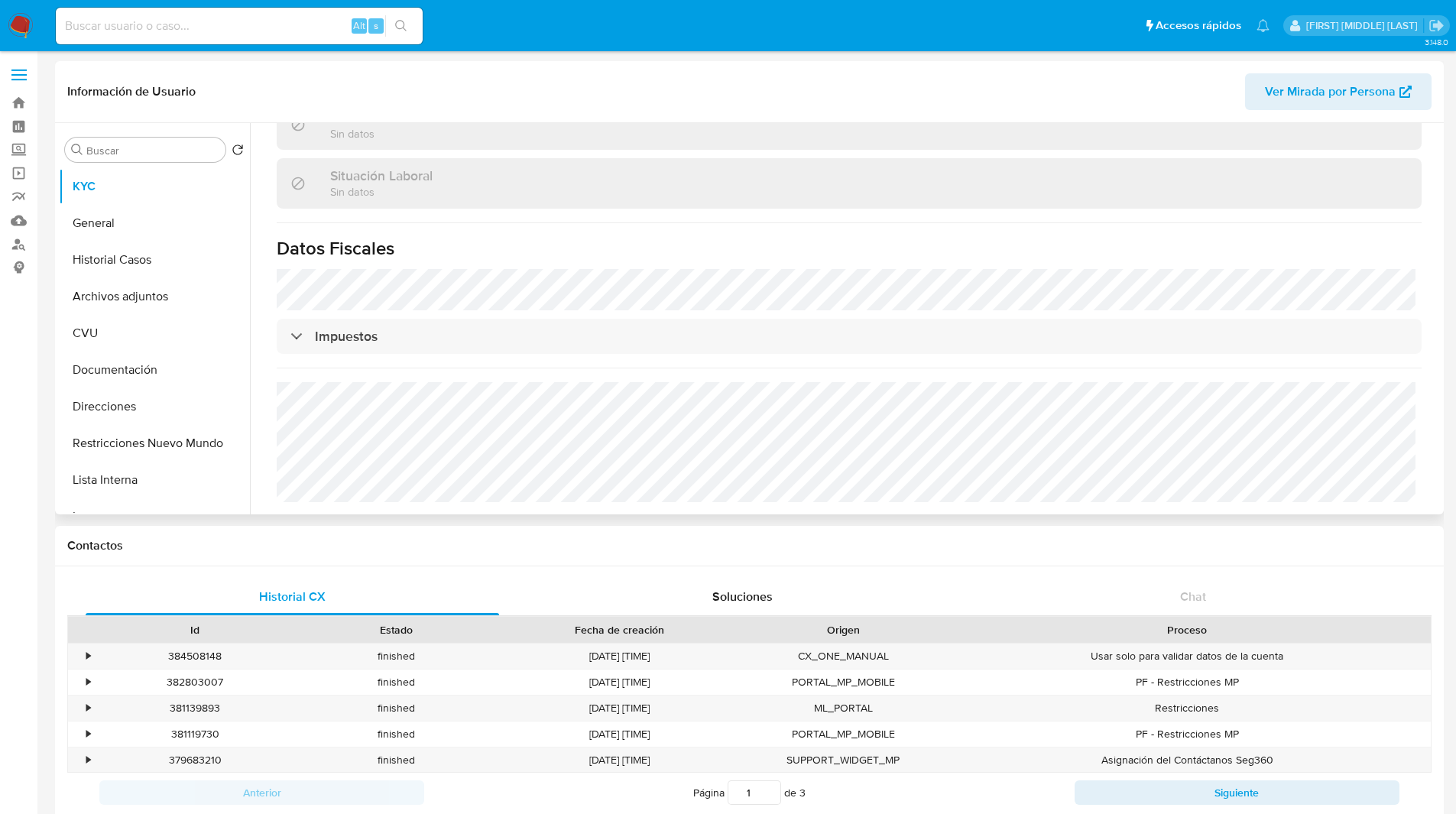 scroll, scrollTop: 0, scrollLeft: 0, axis: both 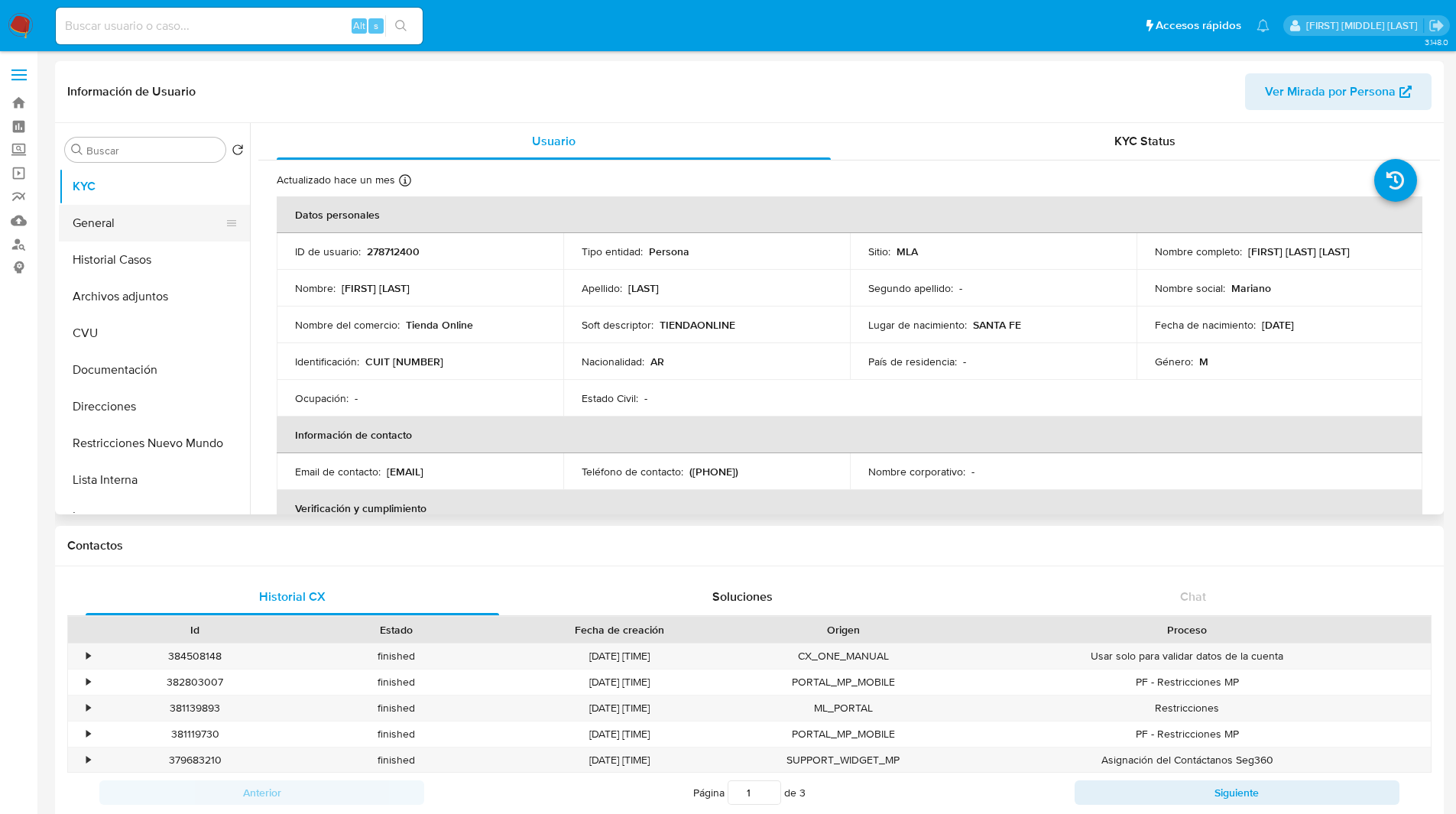 click on "General" at bounding box center (148, 223) 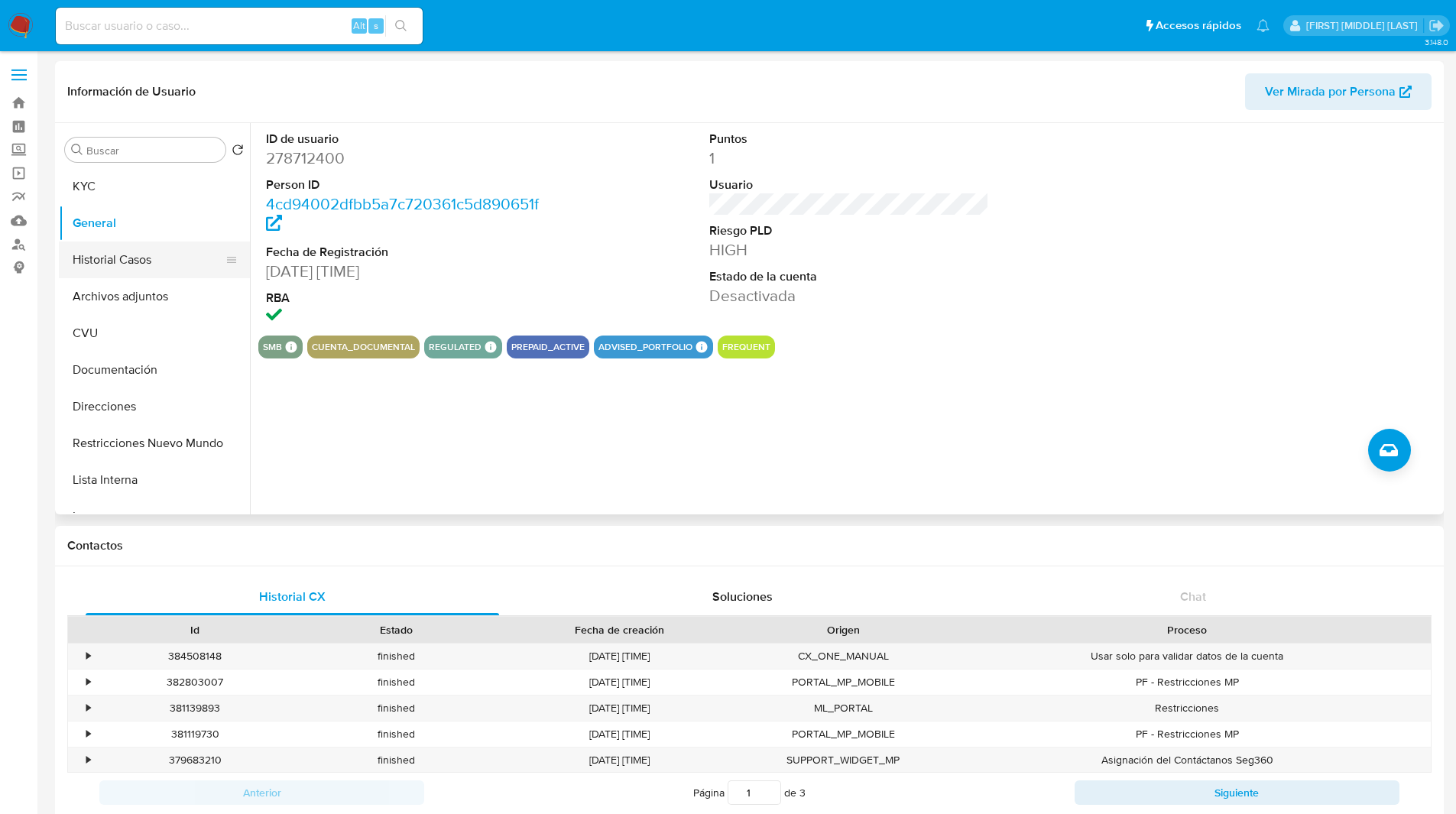 click on "Historial Casos" at bounding box center [148, 260] 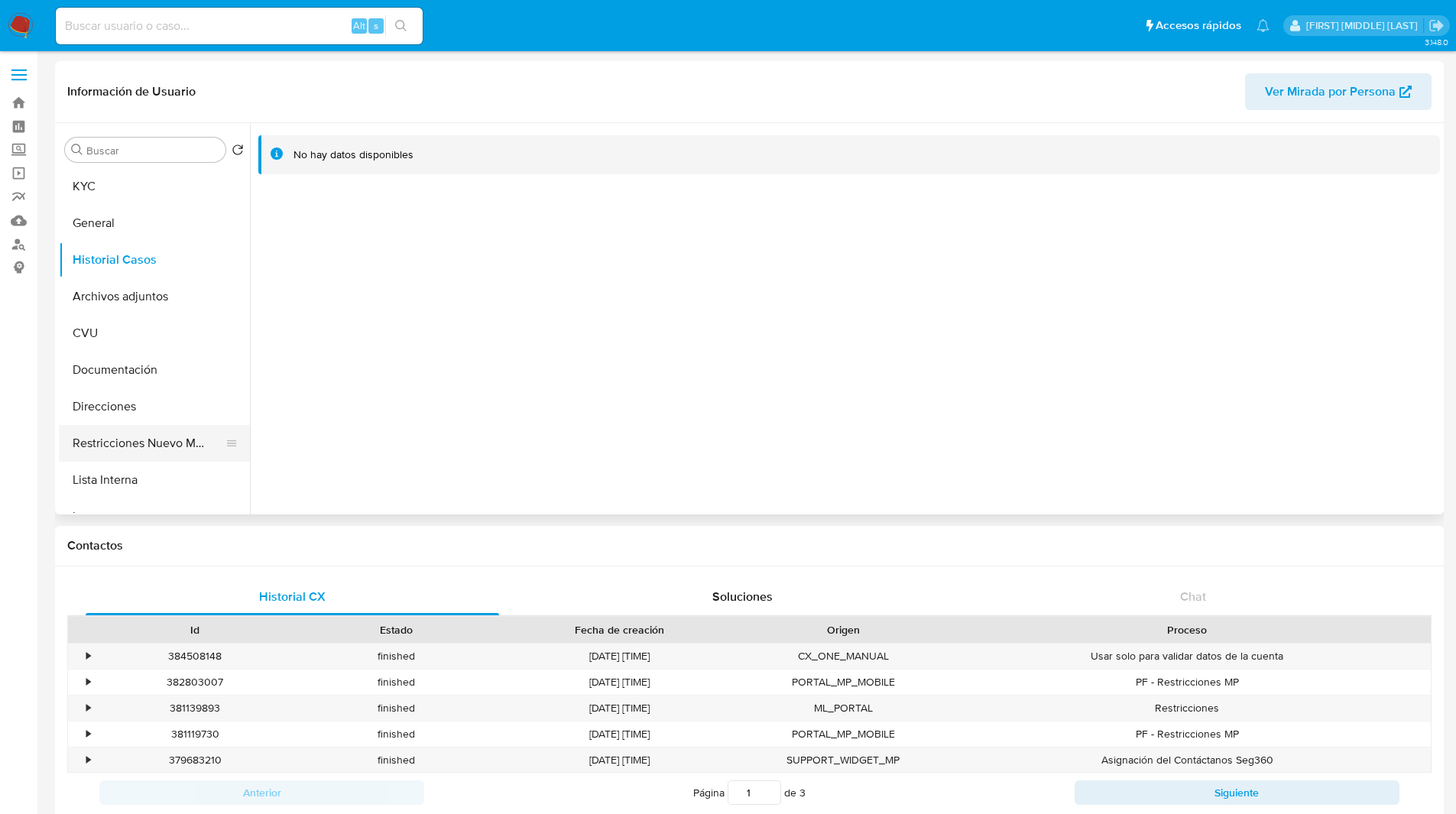 click on "Restricciones Nuevo Mundo" at bounding box center (148, 443) 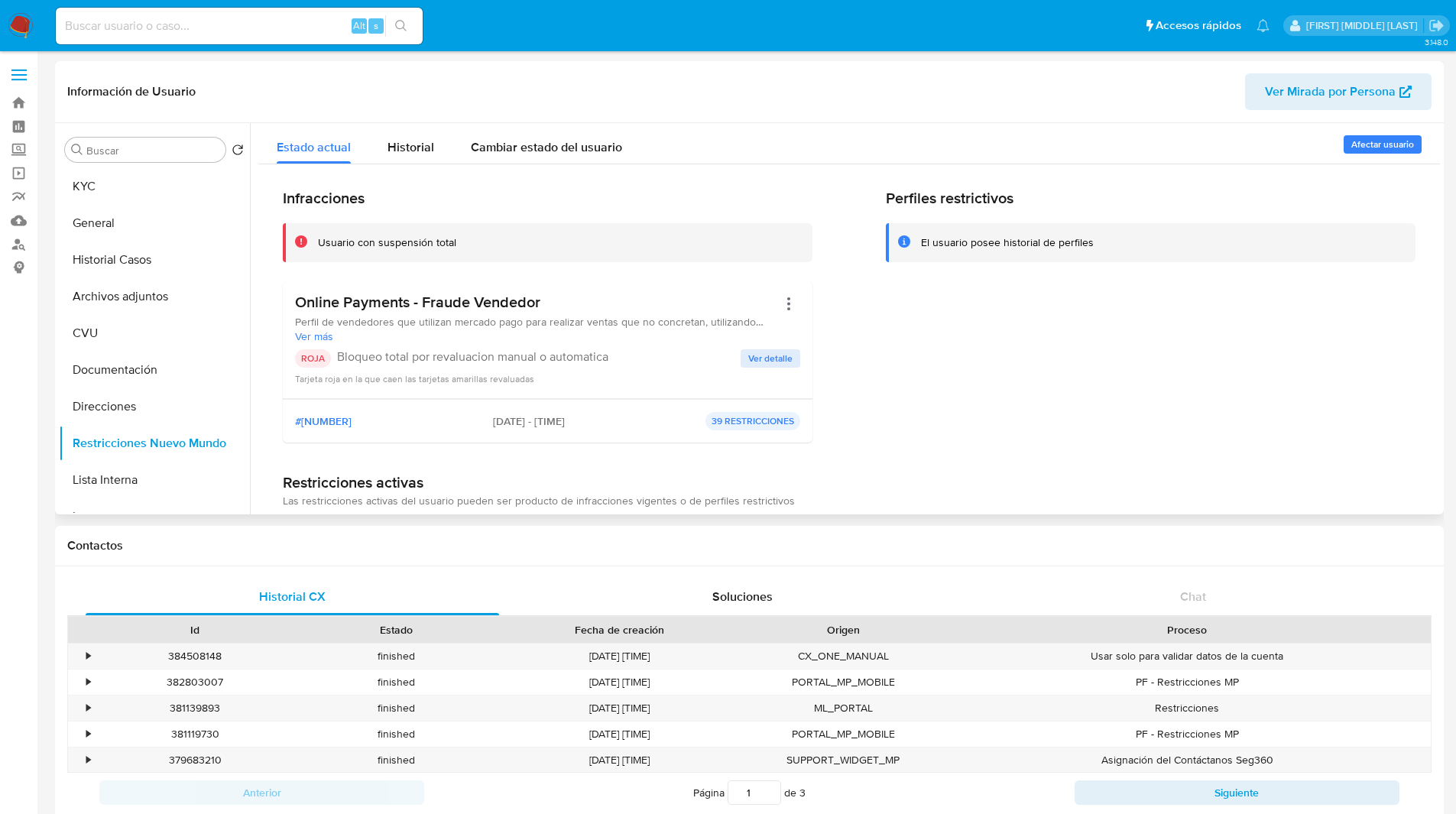 click on "Ver detalle" at bounding box center [770, 358] 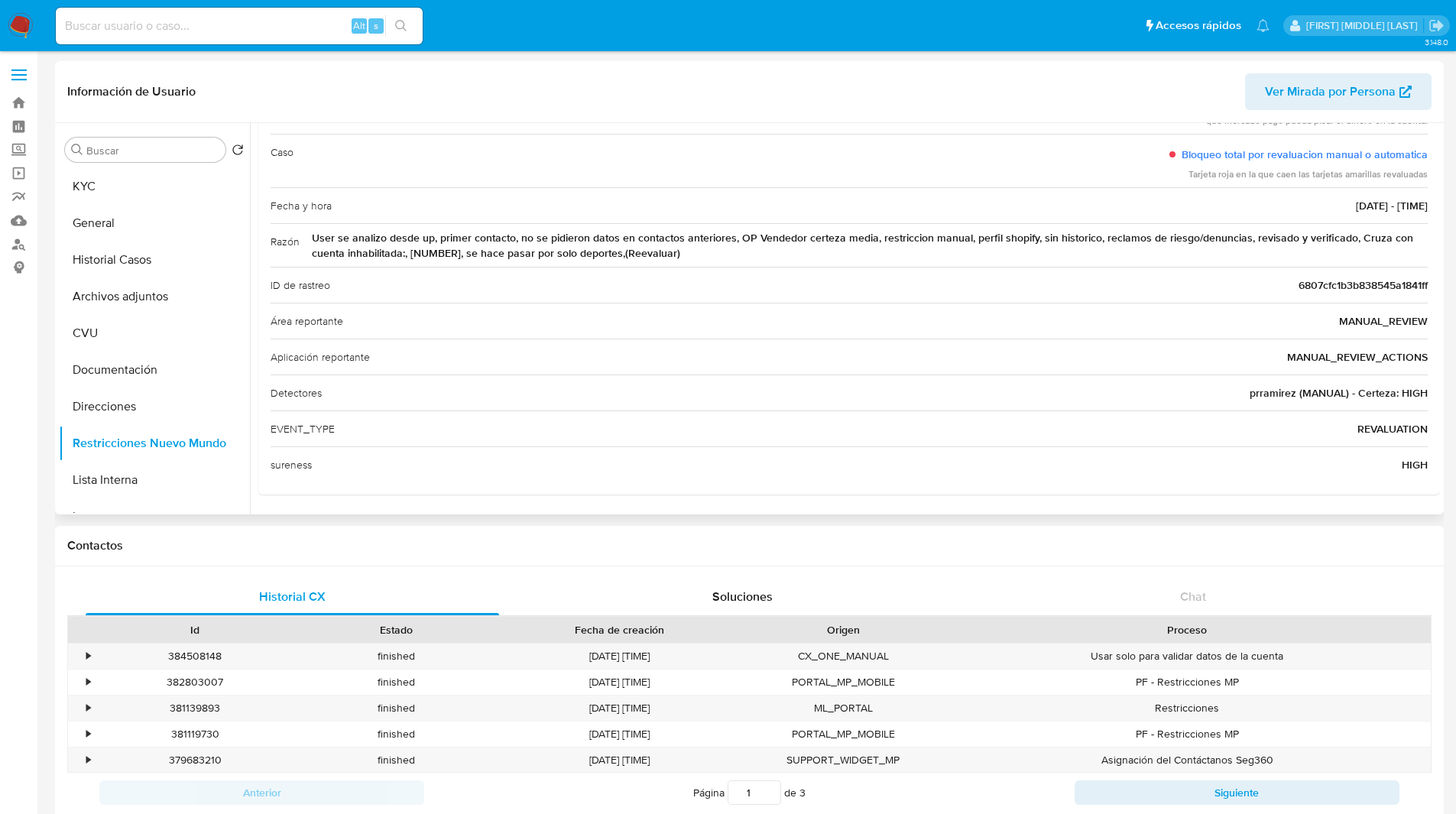 scroll, scrollTop: 0, scrollLeft: 0, axis: both 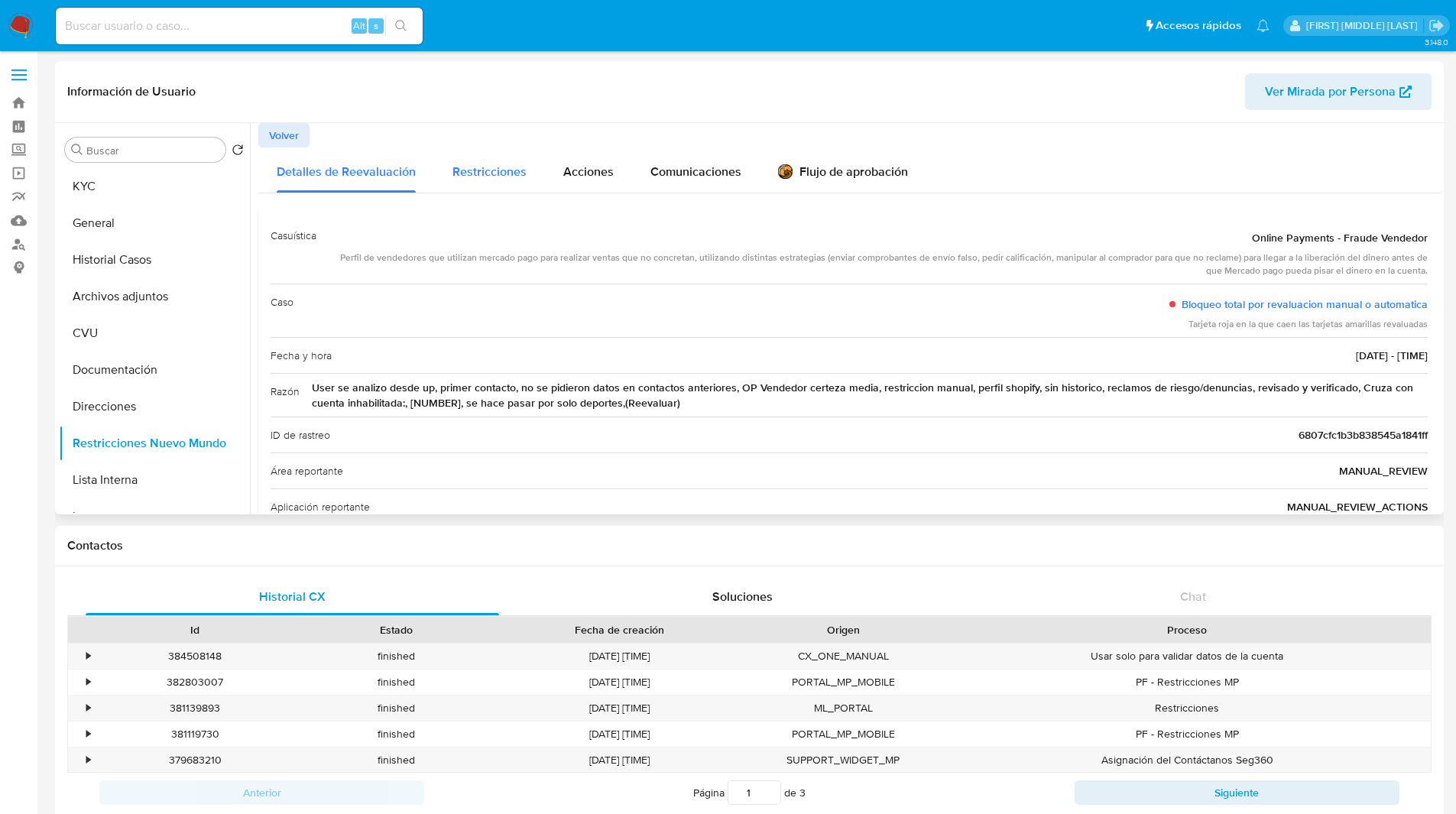 click on "Restricciones" at bounding box center [489, 171] 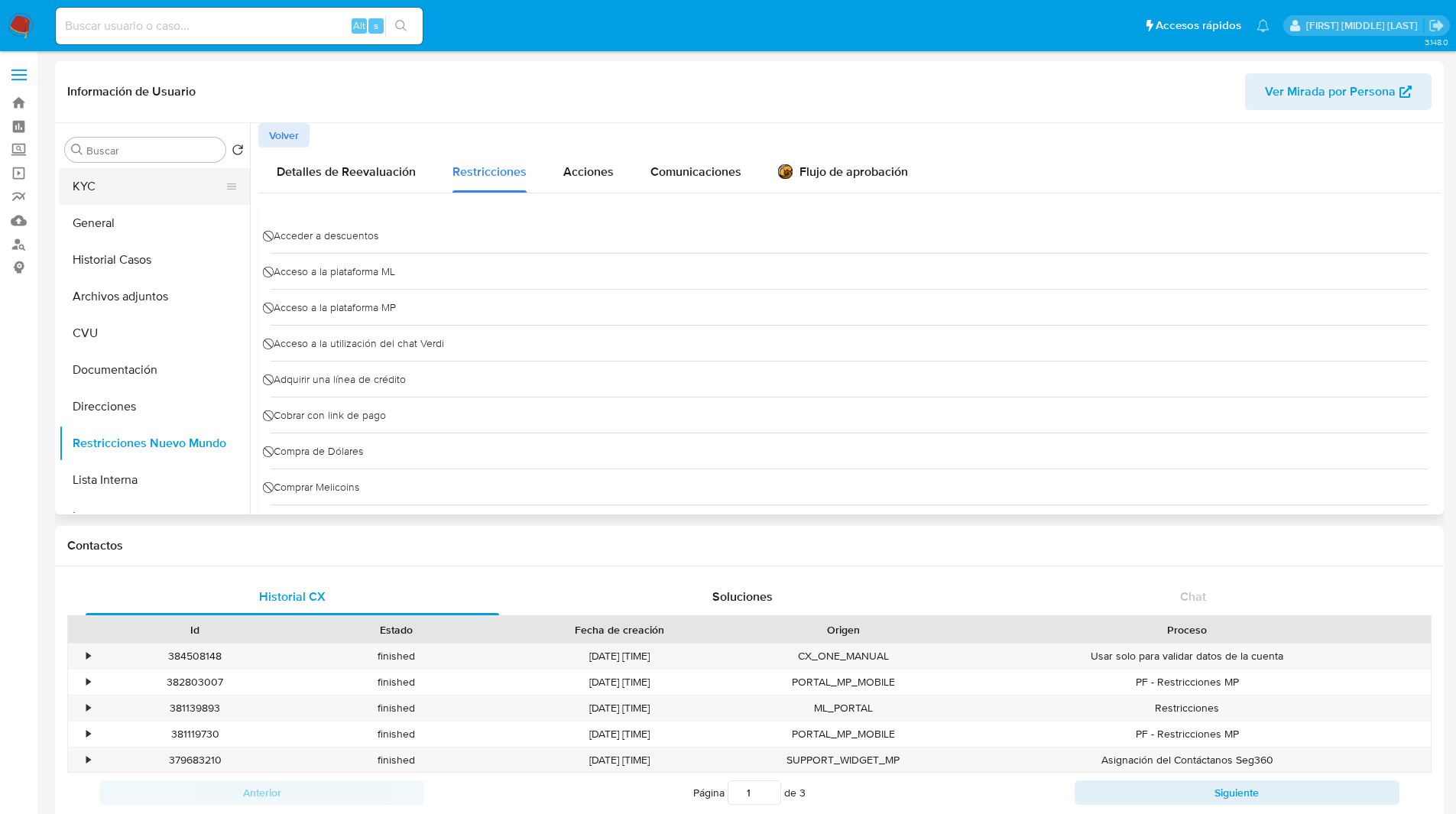 click on "KYC" at bounding box center [148, 186] 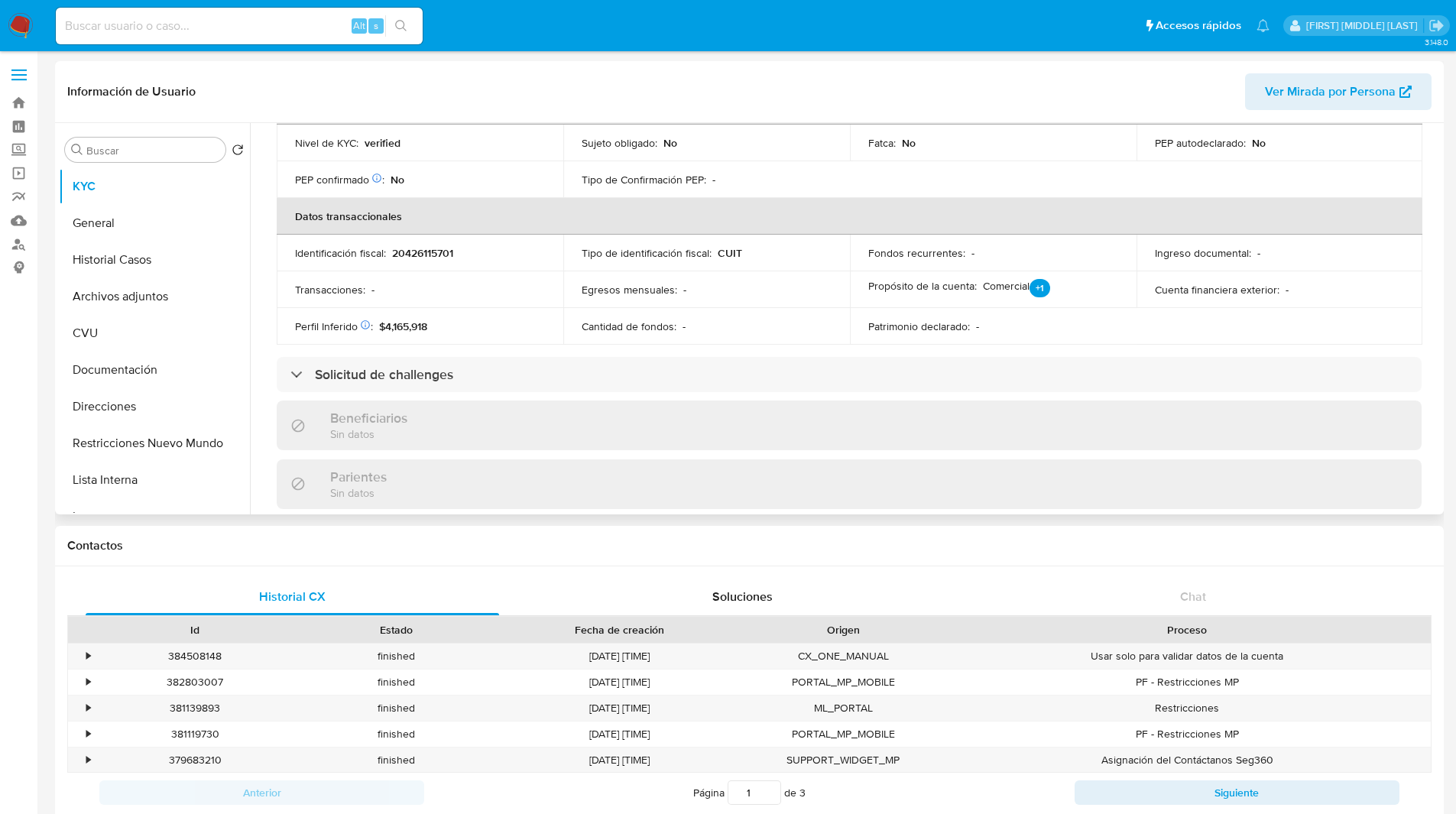 scroll, scrollTop: 0, scrollLeft: 0, axis: both 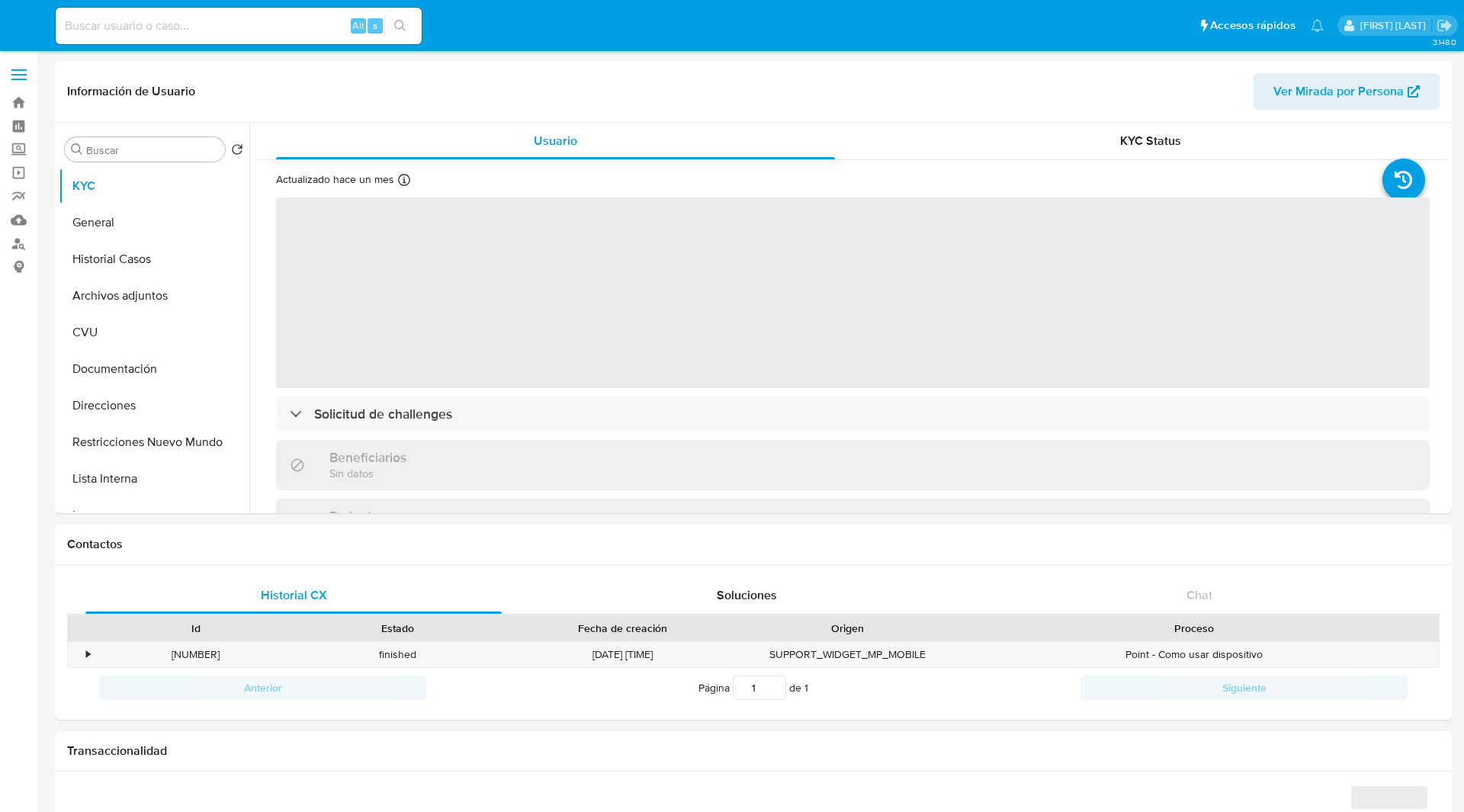 select on "10" 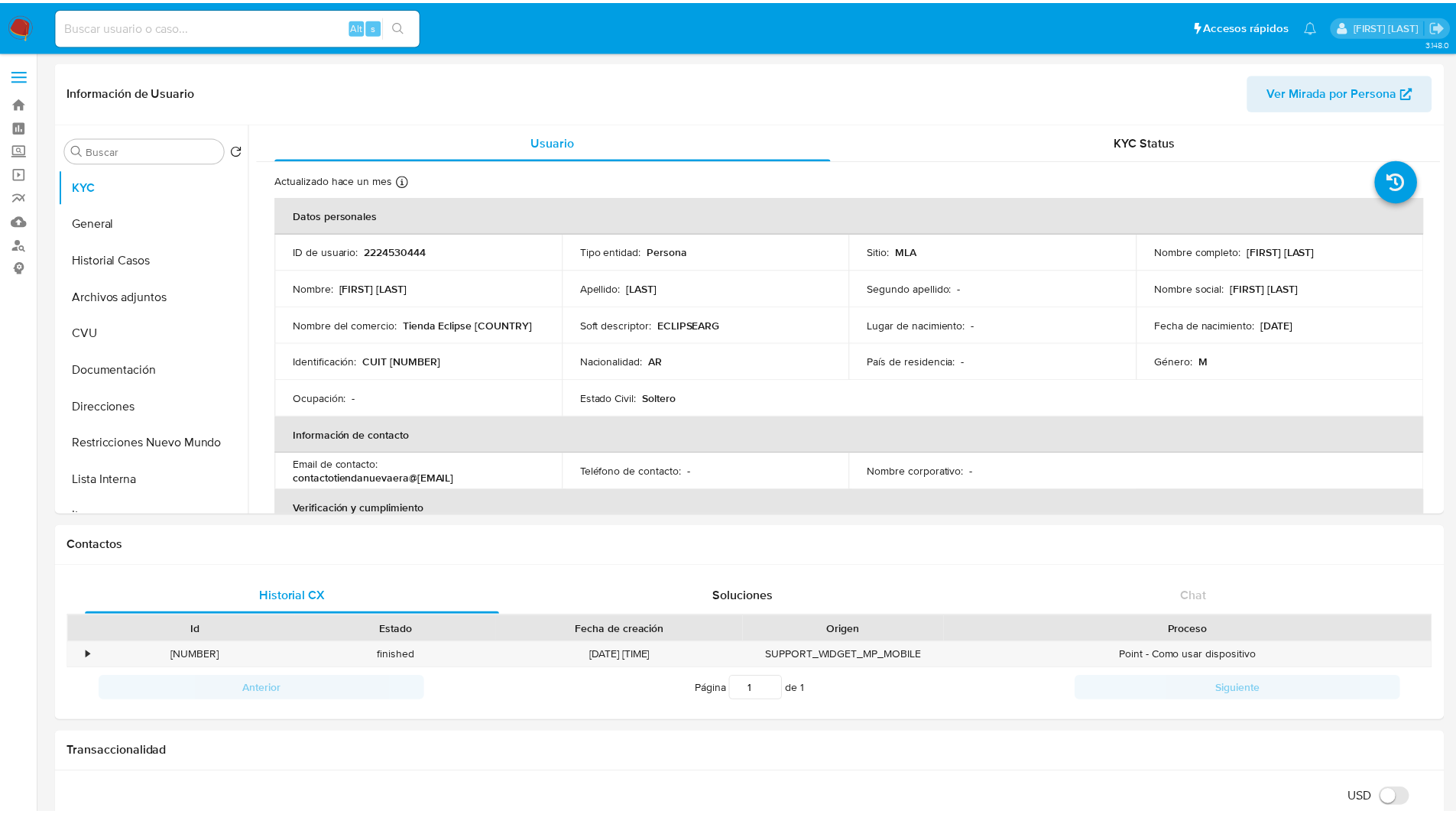 scroll, scrollTop: 0, scrollLeft: 0, axis: both 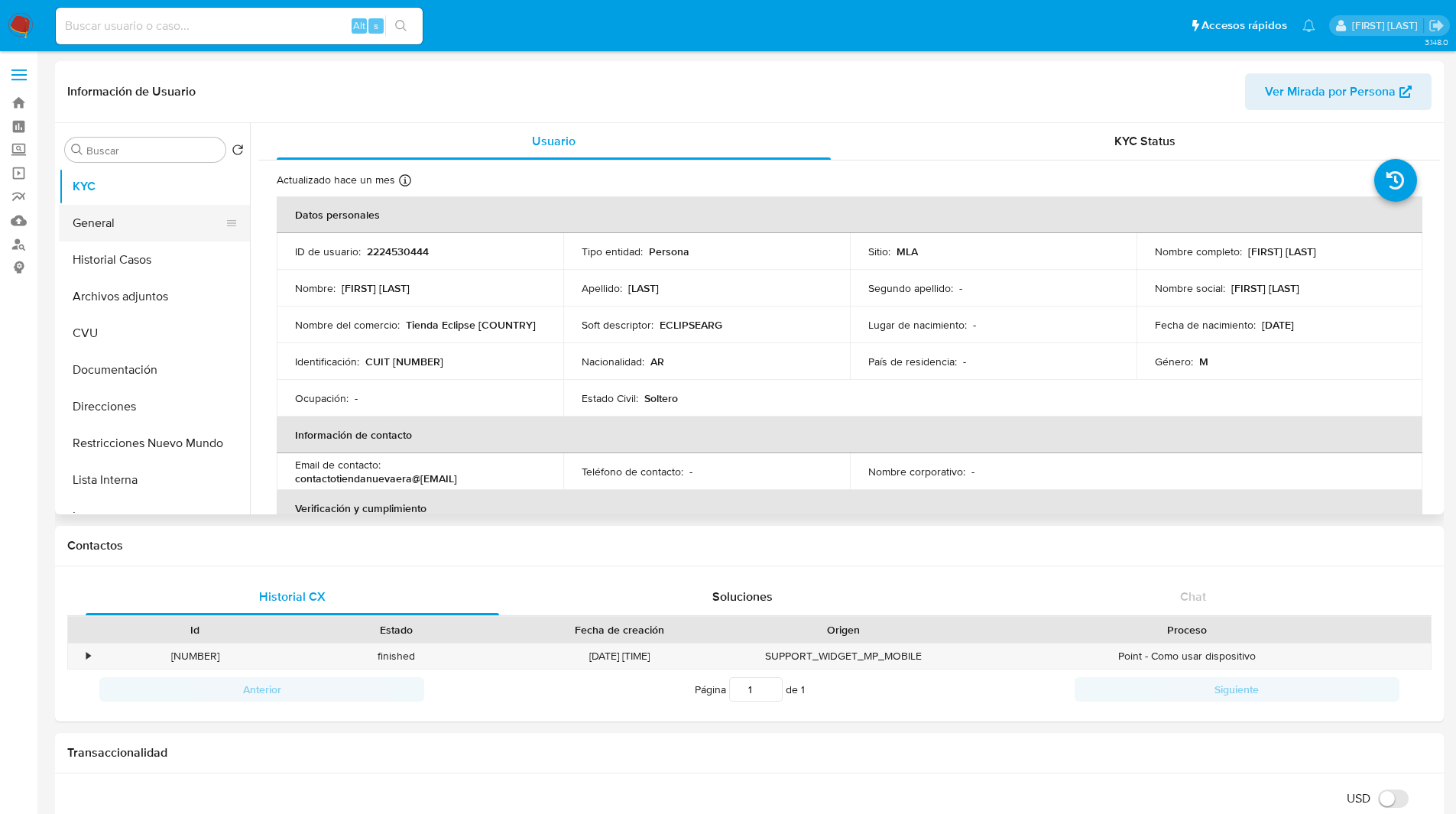 click on "General" at bounding box center [148, 223] 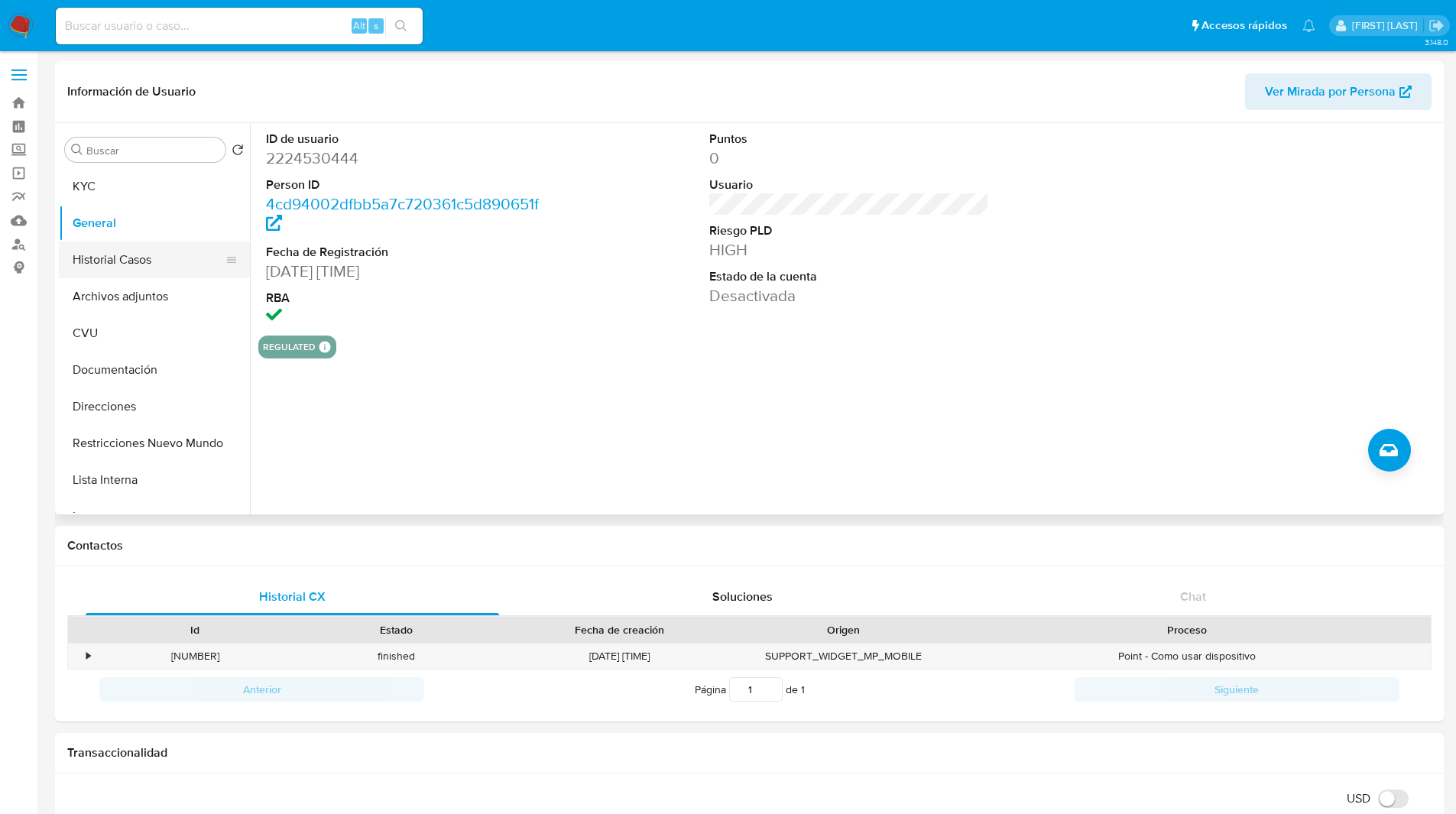 click on "Historial Casos" at bounding box center (148, 260) 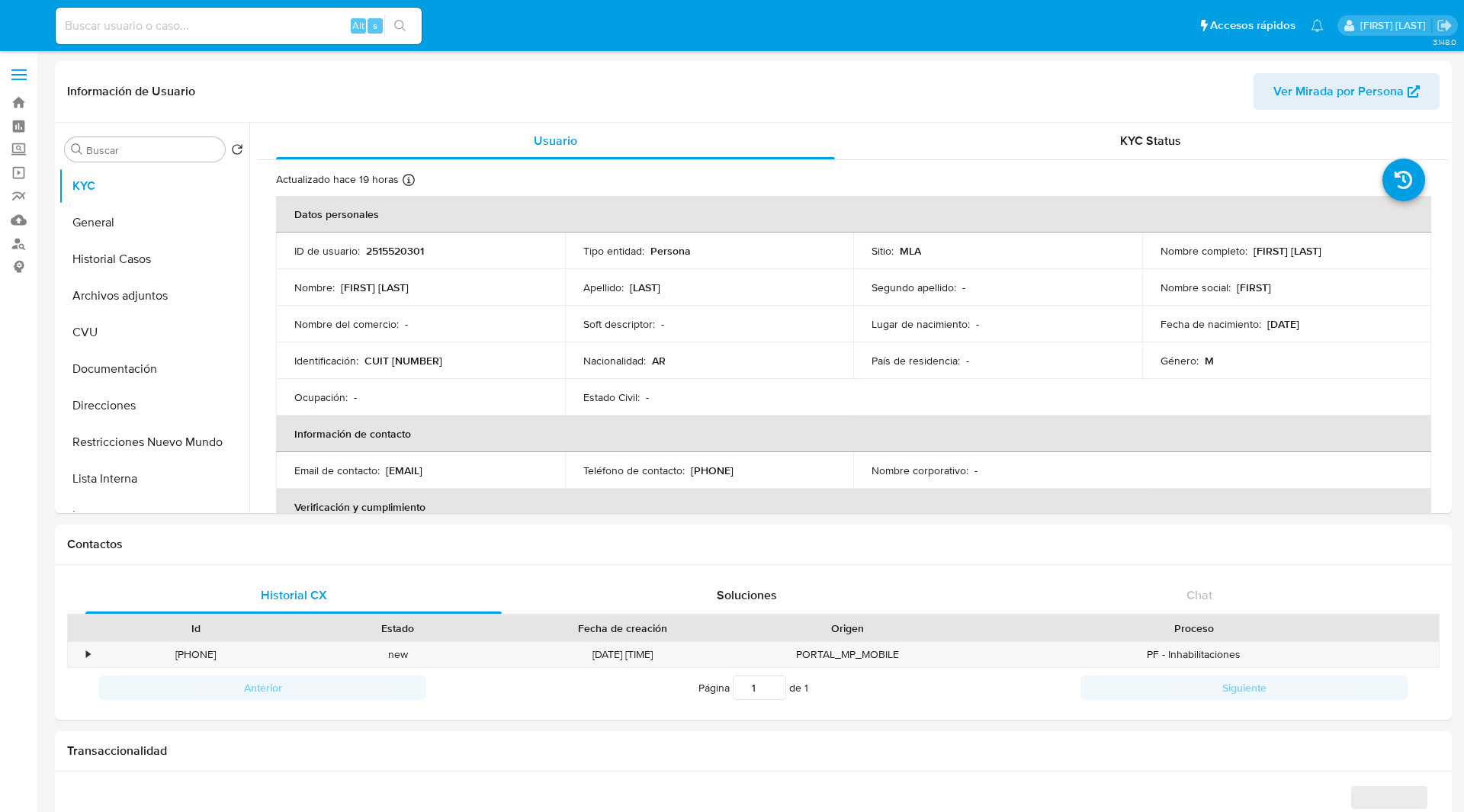 select on "10" 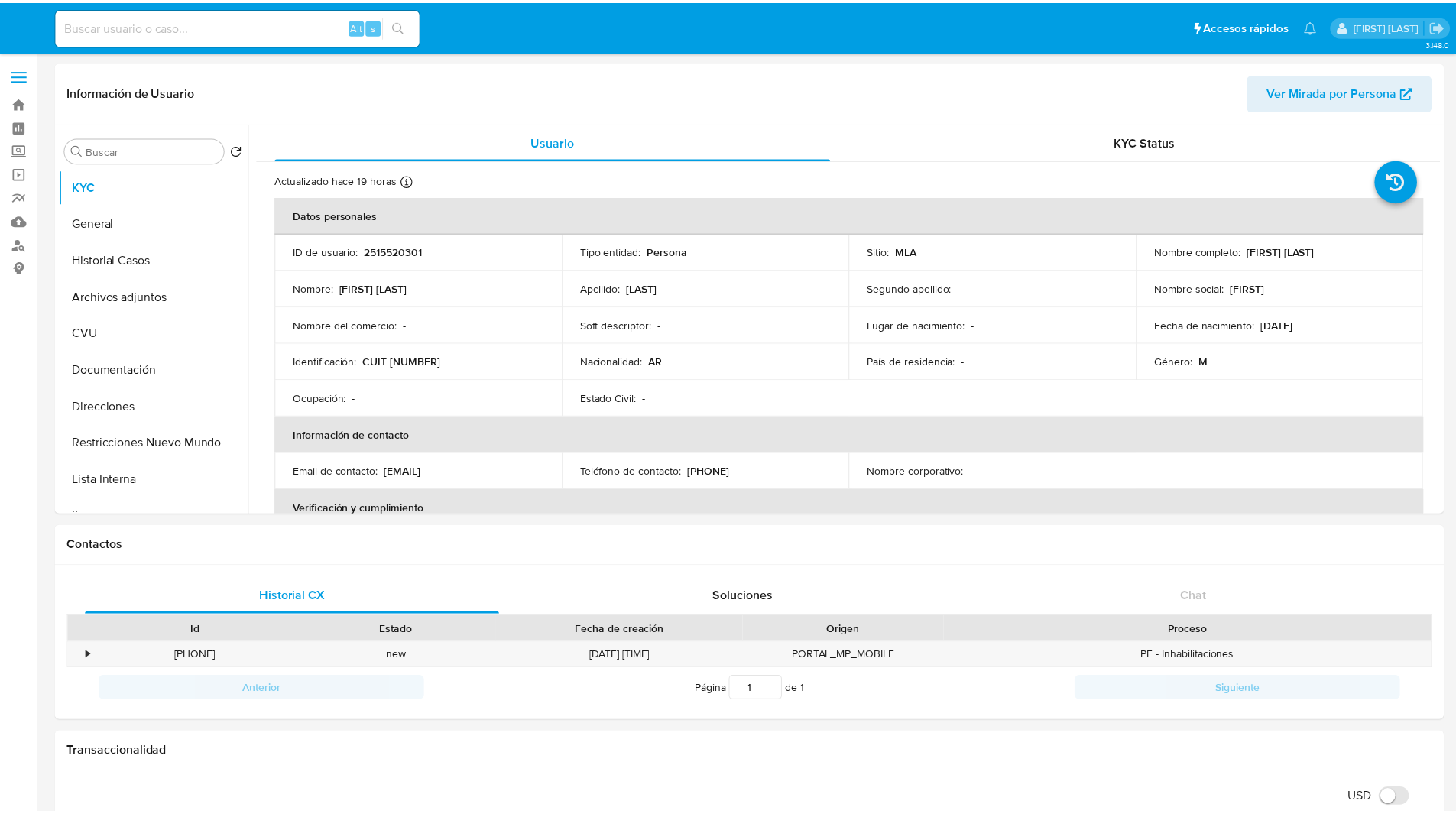 scroll, scrollTop: 0, scrollLeft: 0, axis: both 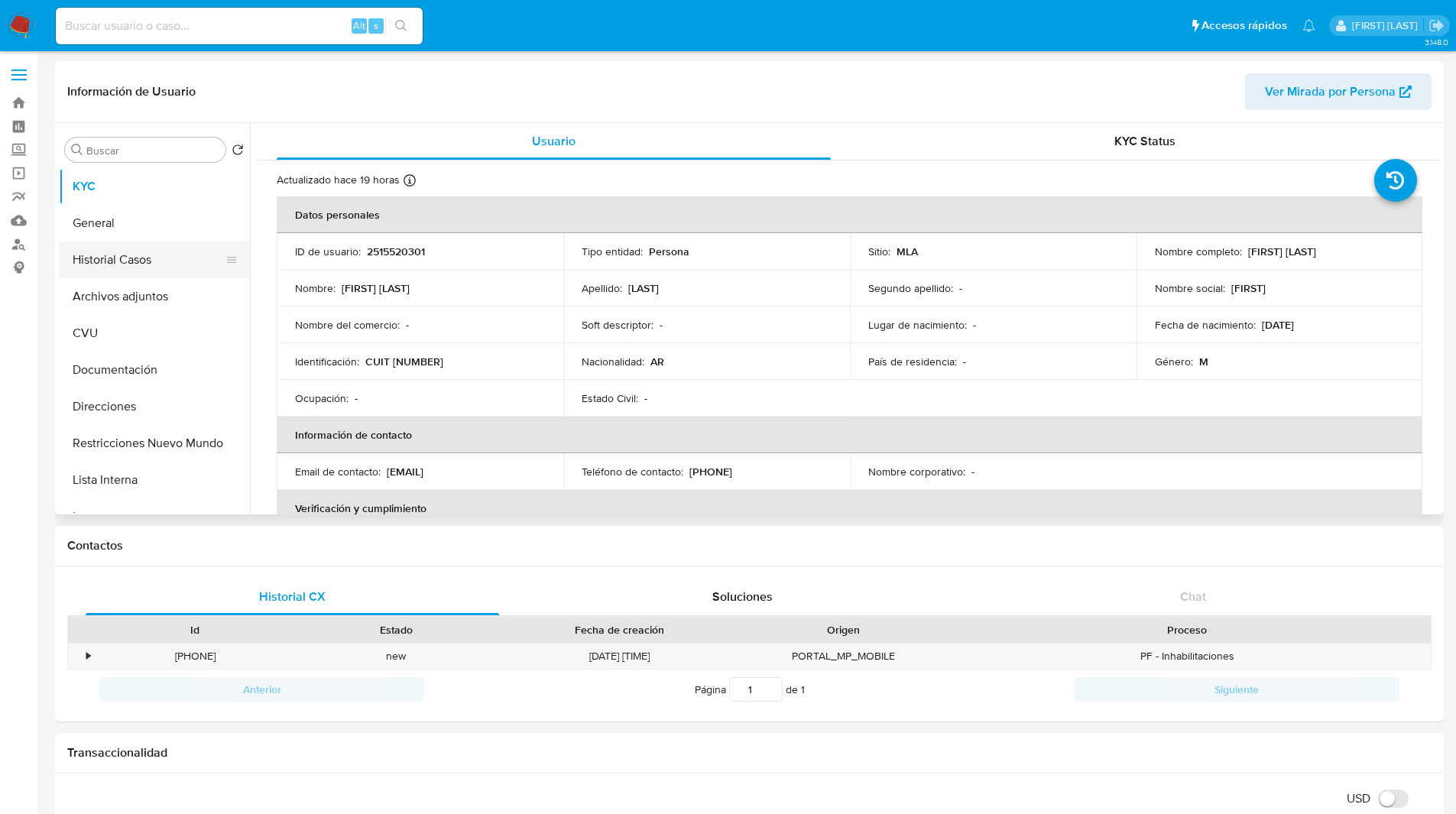 click on "Historial Casos" at bounding box center [148, 260] 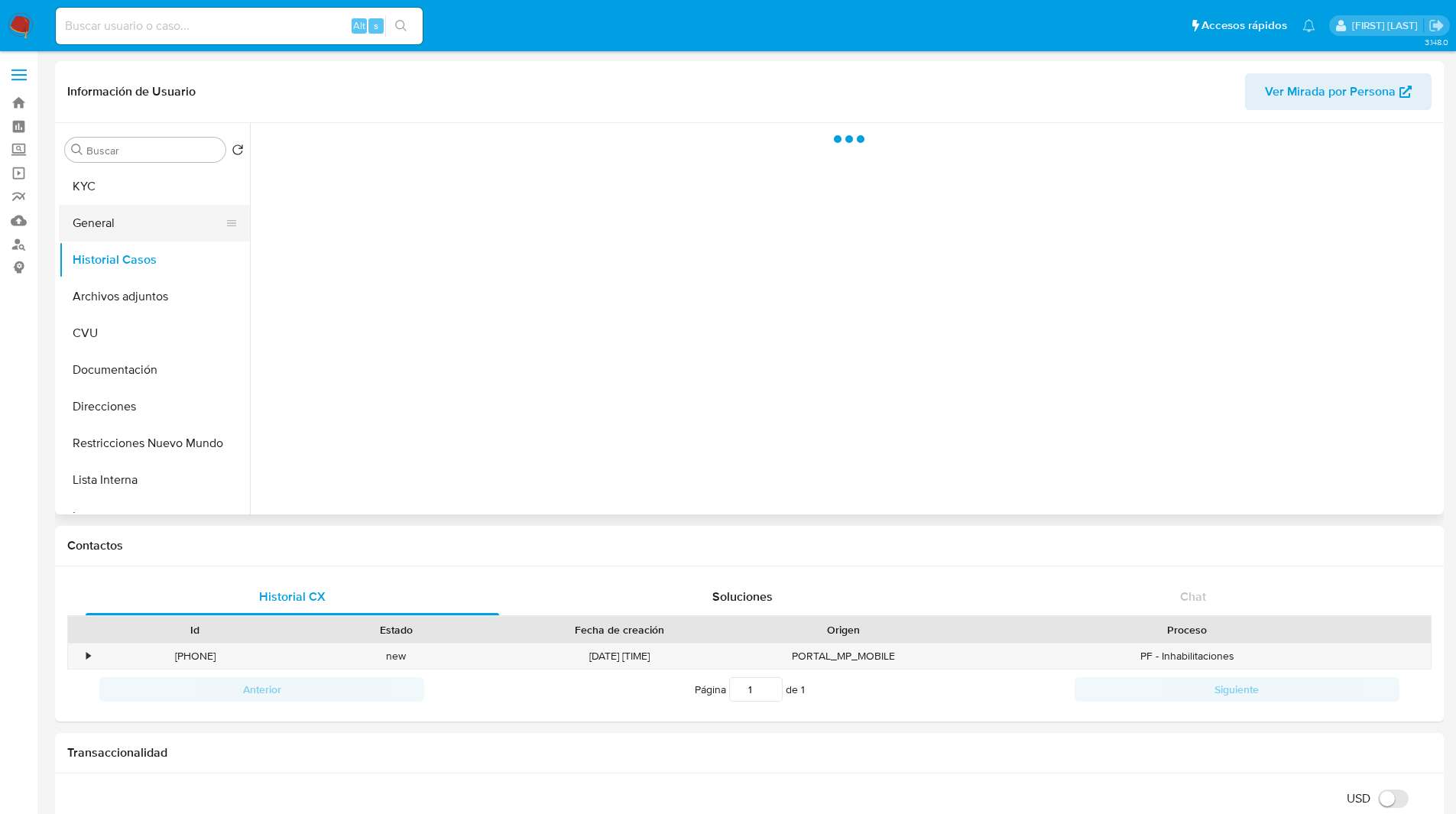 click on "General" at bounding box center (148, 223) 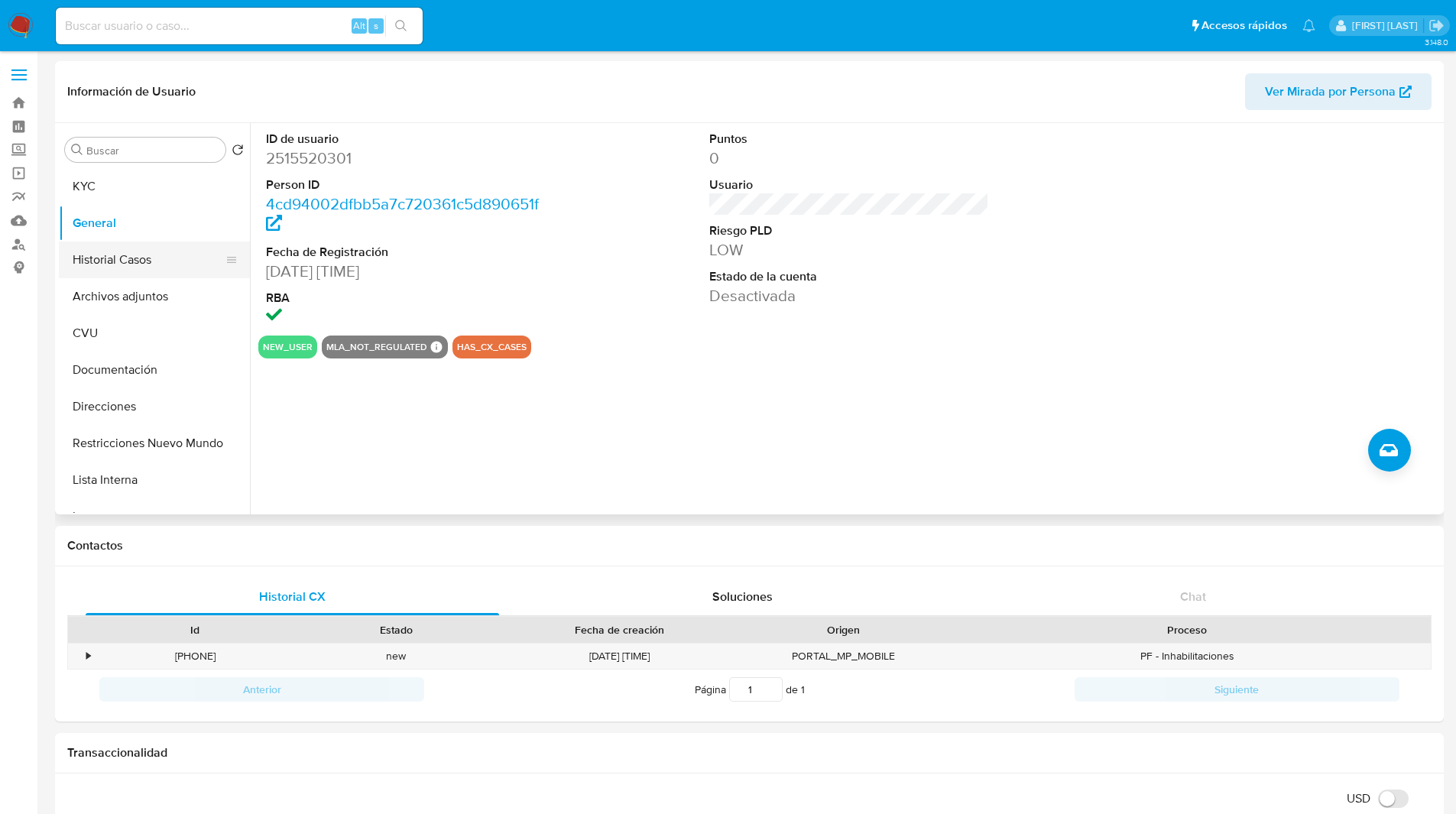 click on "Historial Casos" at bounding box center [148, 260] 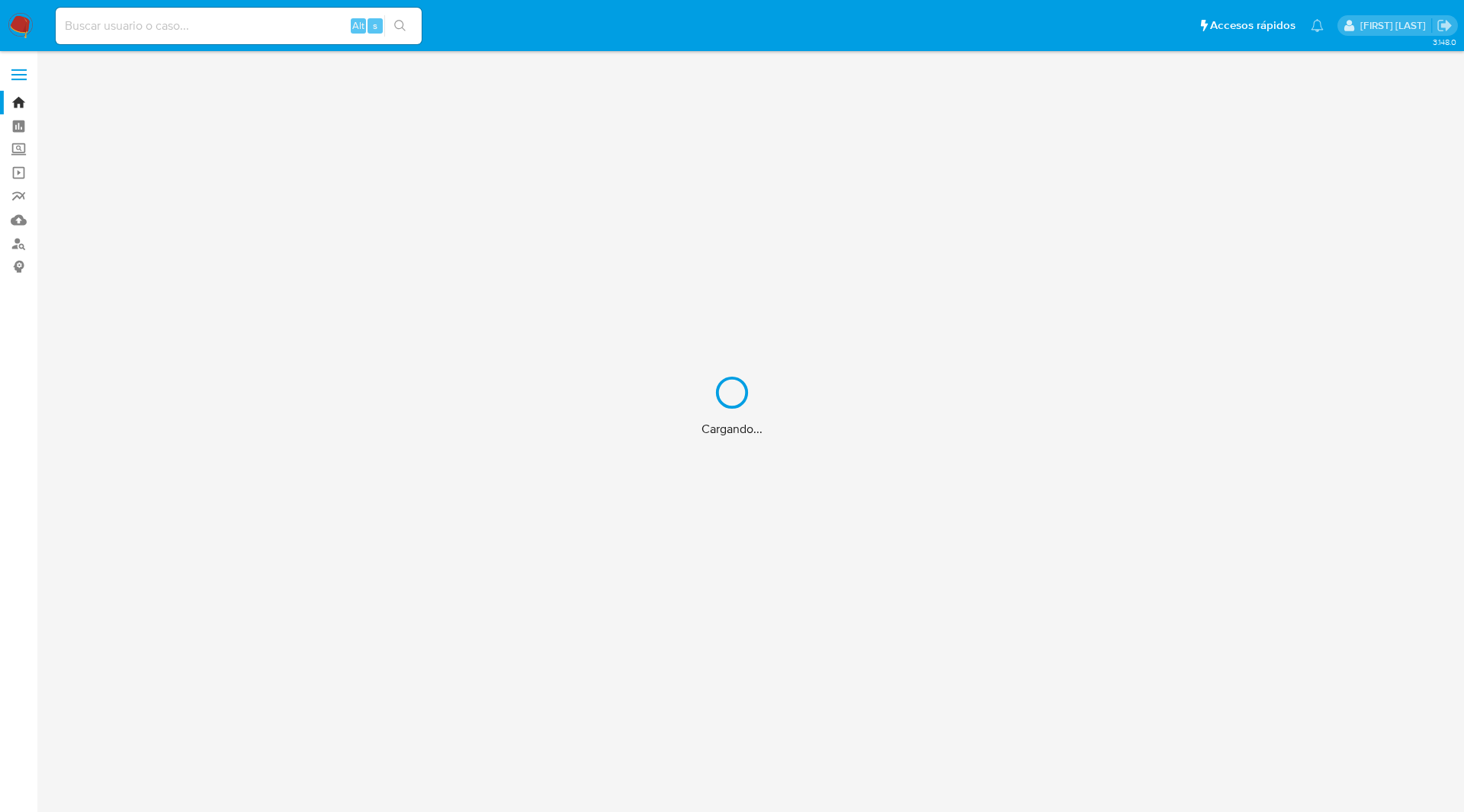 scroll, scrollTop: 0, scrollLeft: 0, axis: both 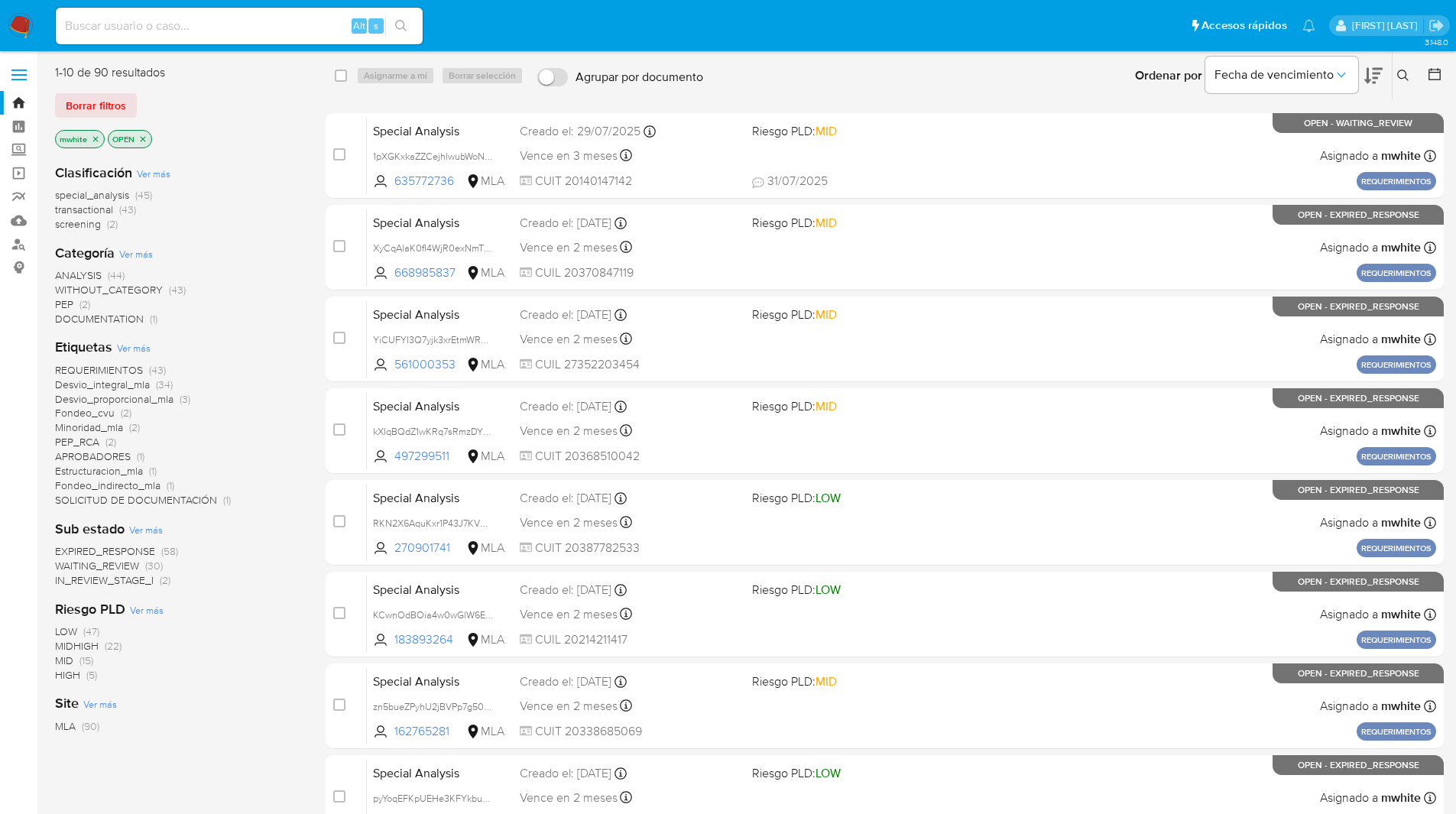 click 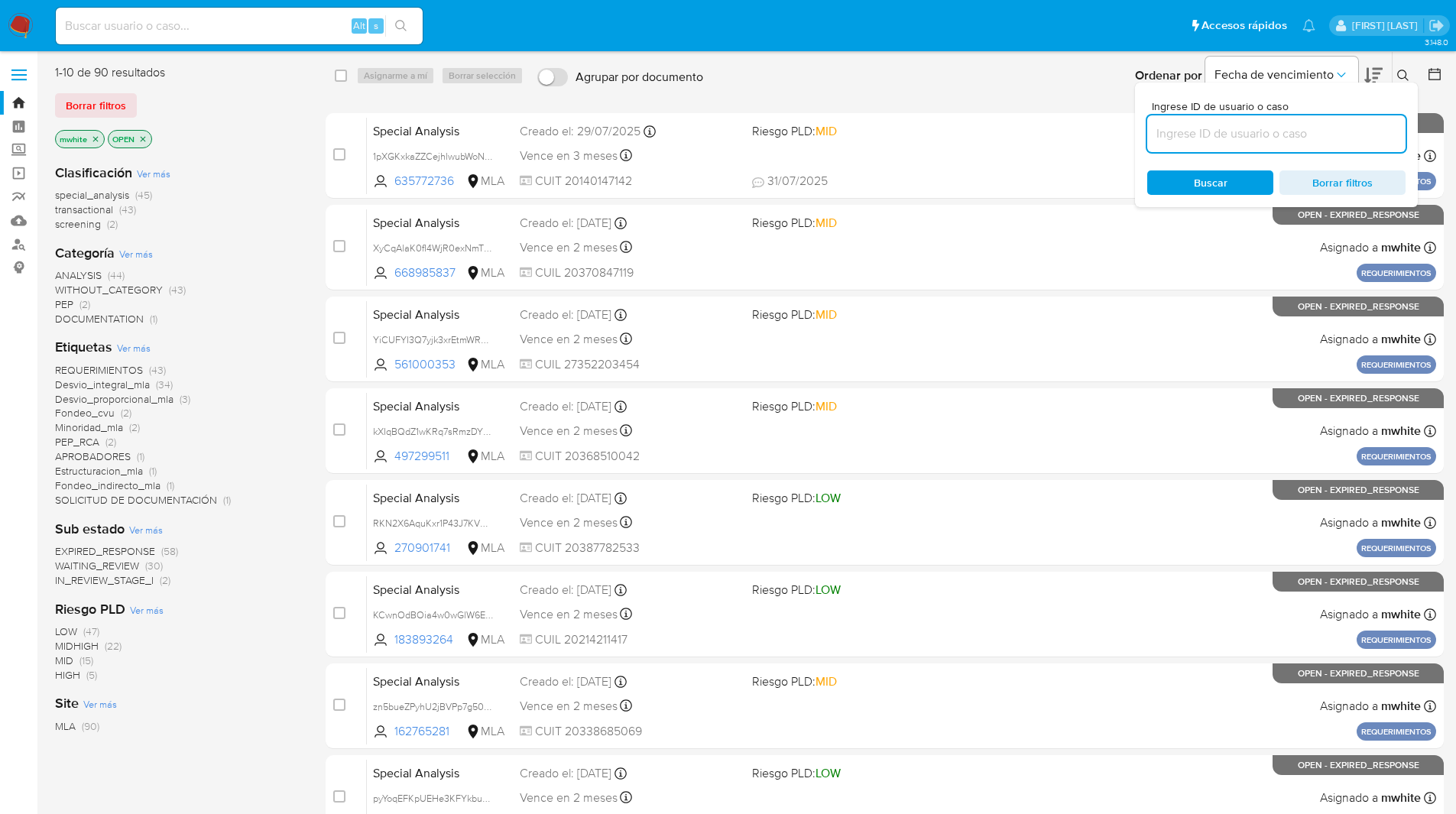 click at bounding box center (1276, 134) 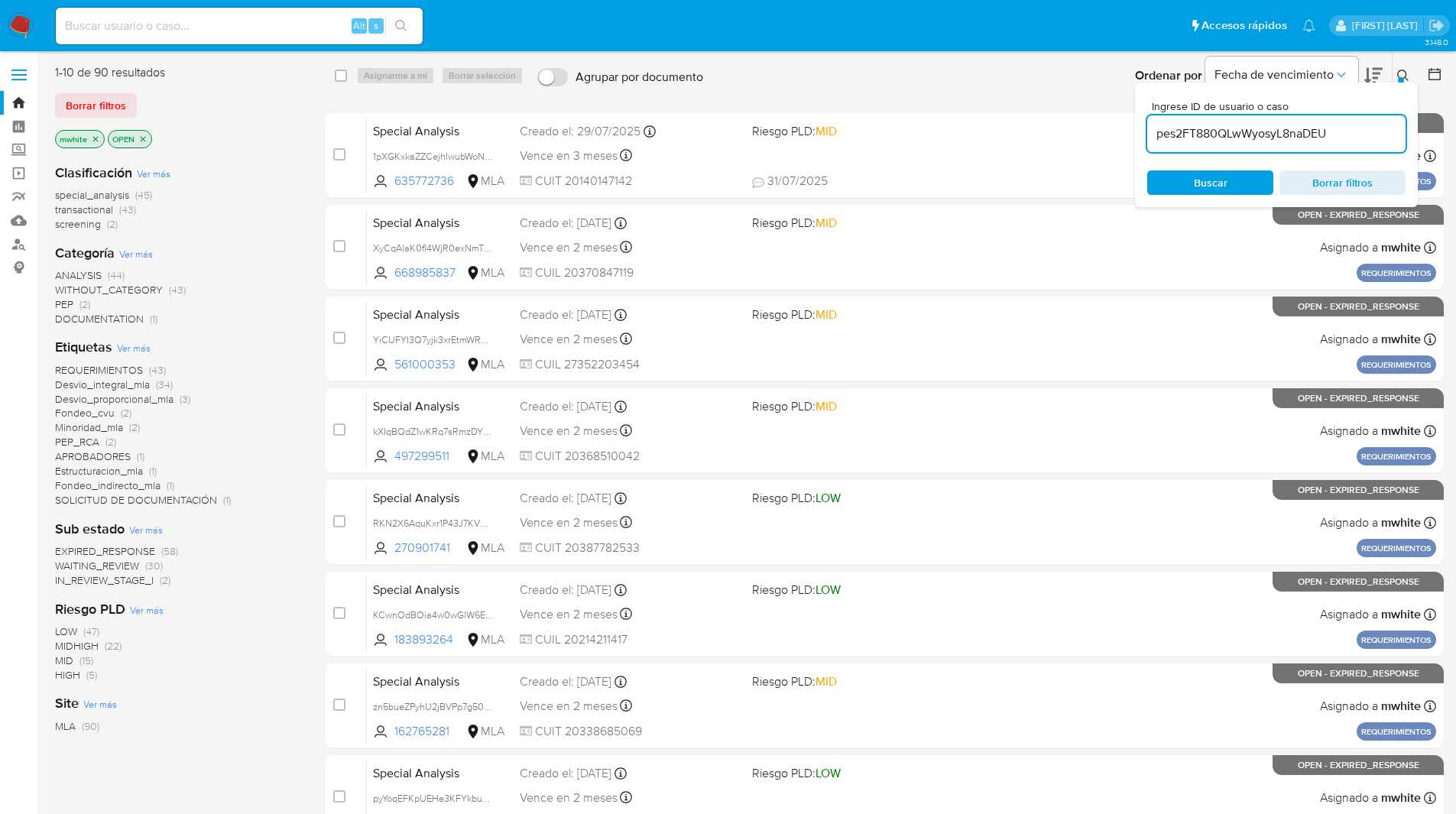 type on "pes2FT880QLwWyosyL8naDEU" 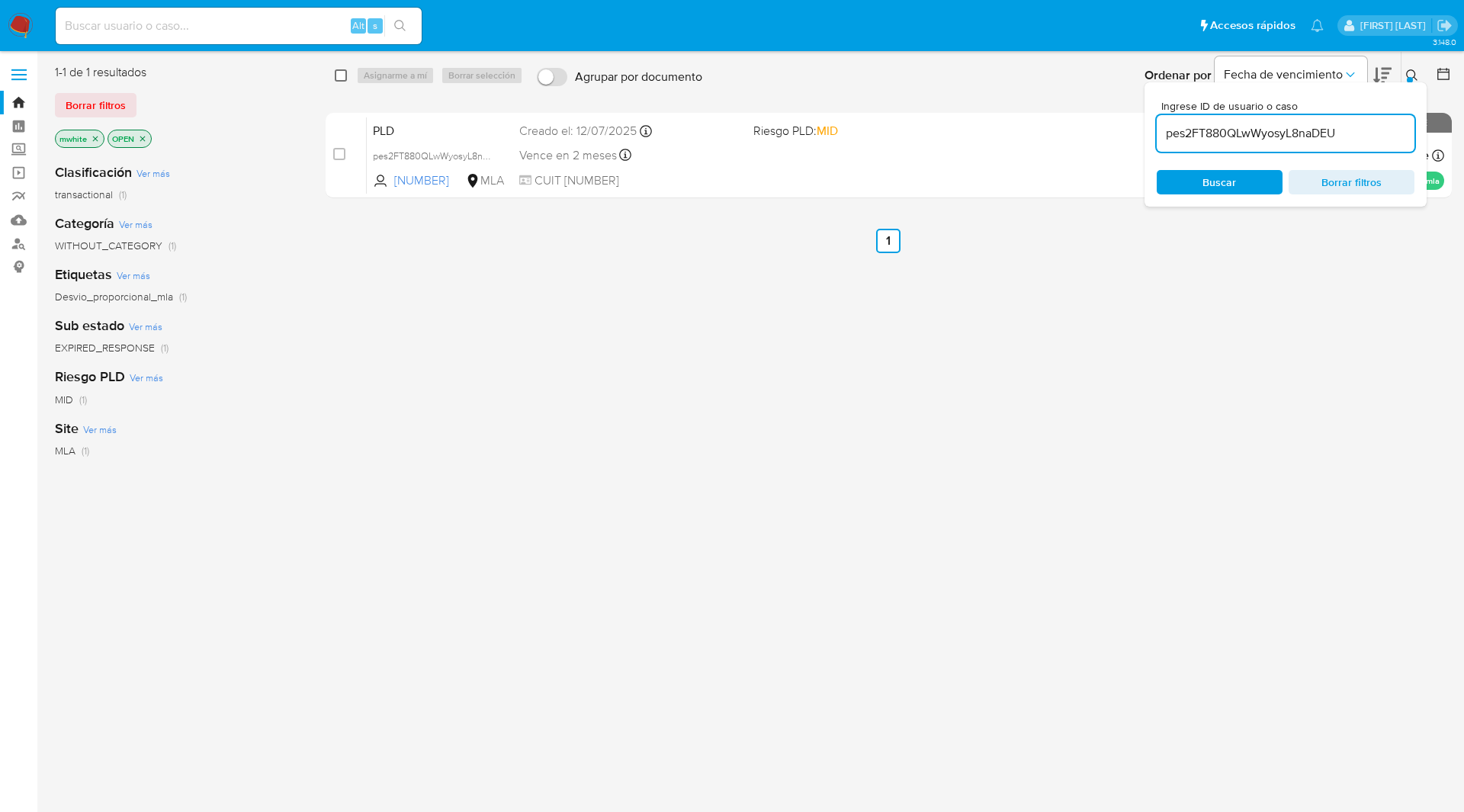 click at bounding box center [341, 75] 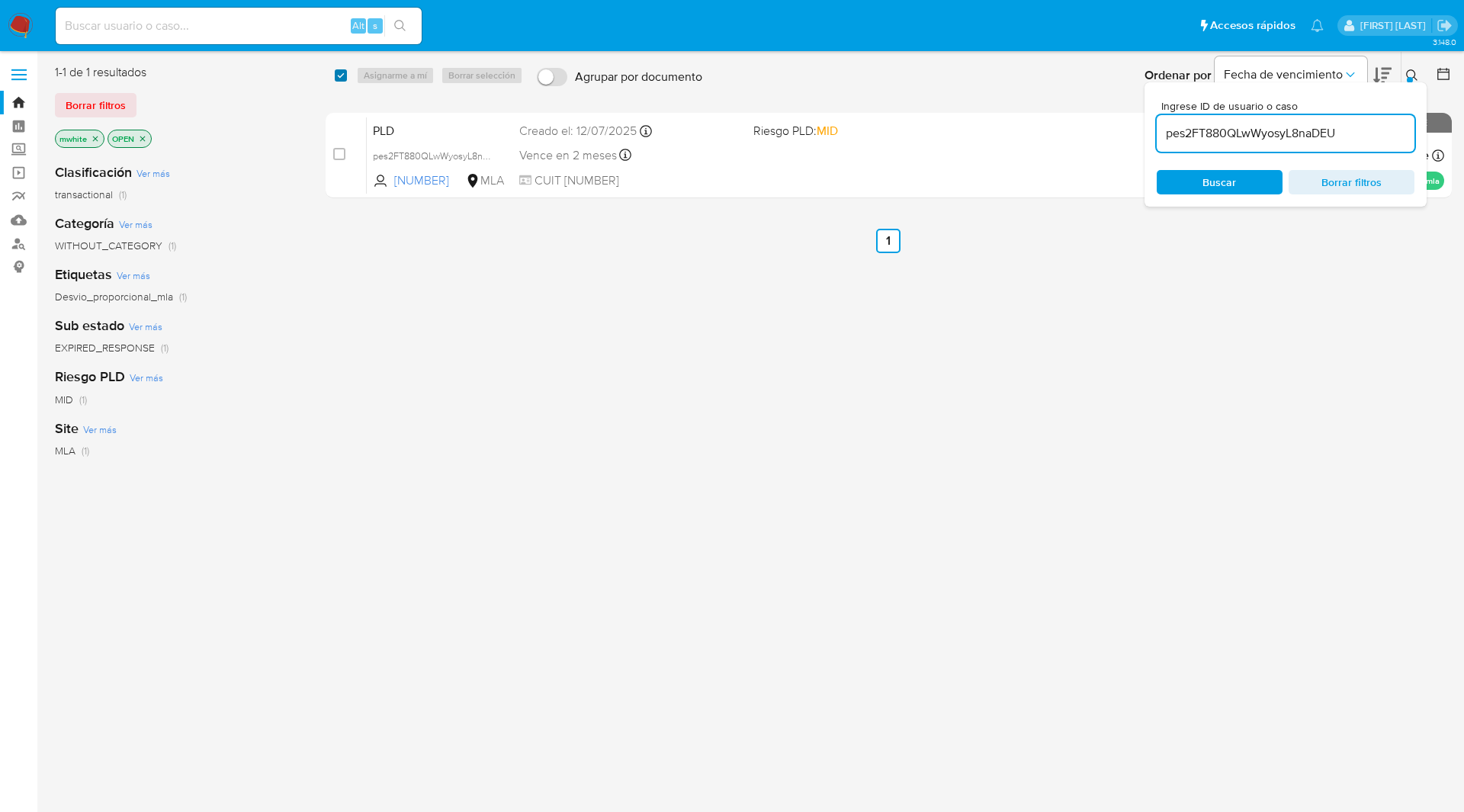 checkbox on "true" 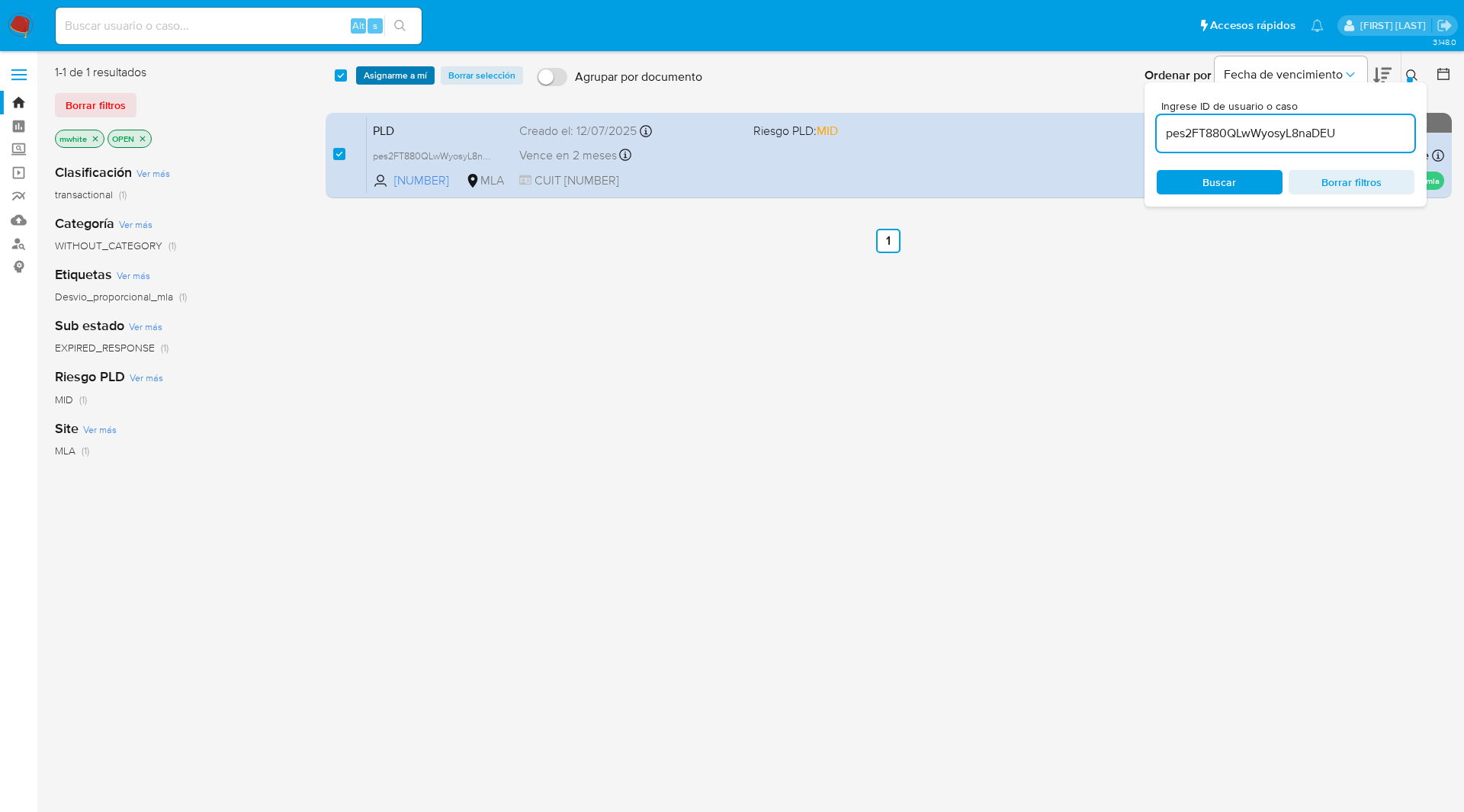 click on "Asignarme a mí" at bounding box center (395, 75) 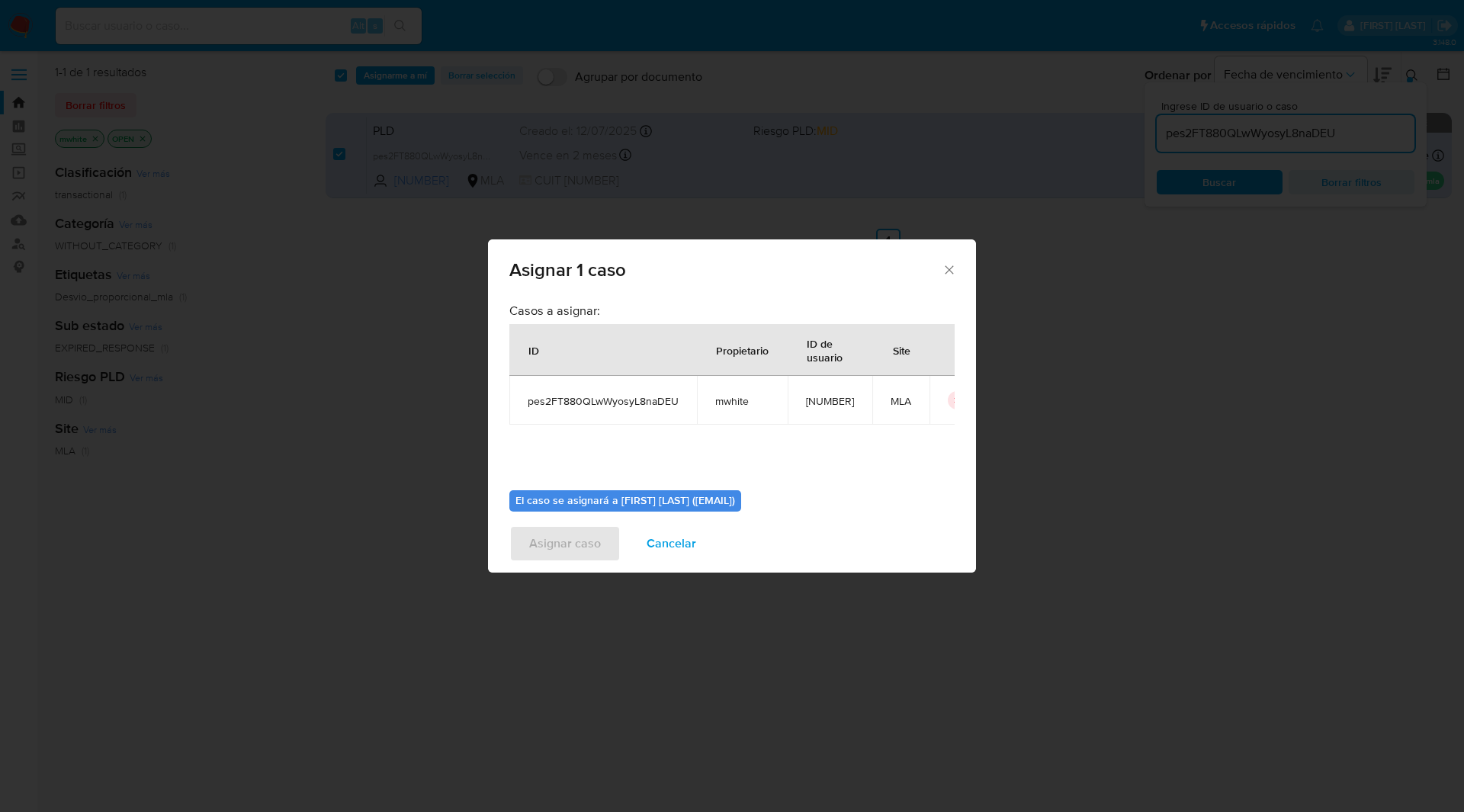 click on "mwhite" at bounding box center [742, 401] 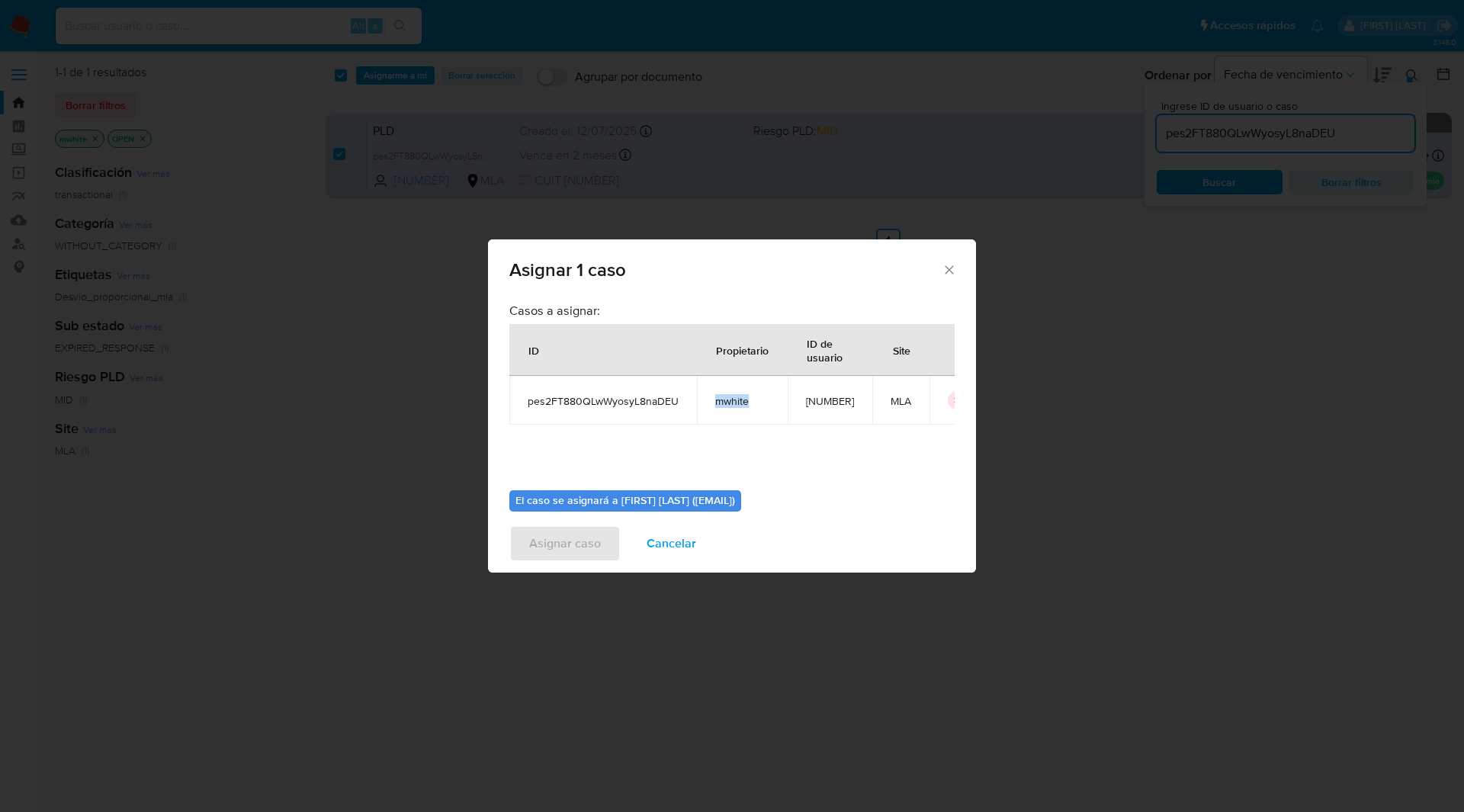 click on "mwhite" at bounding box center (742, 401) 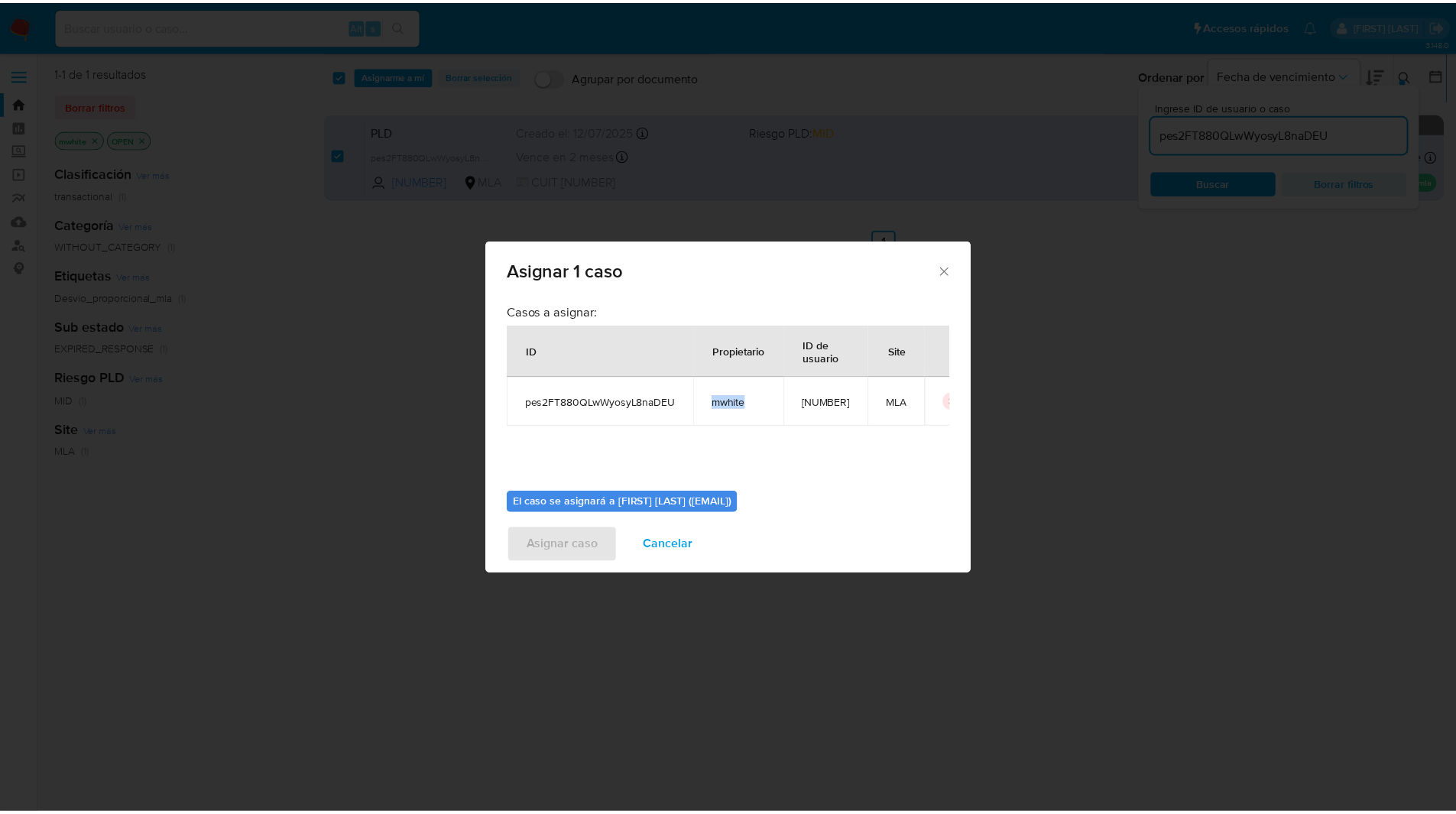 scroll, scrollTop: 79, scrollLeft: 0, axis: vertical 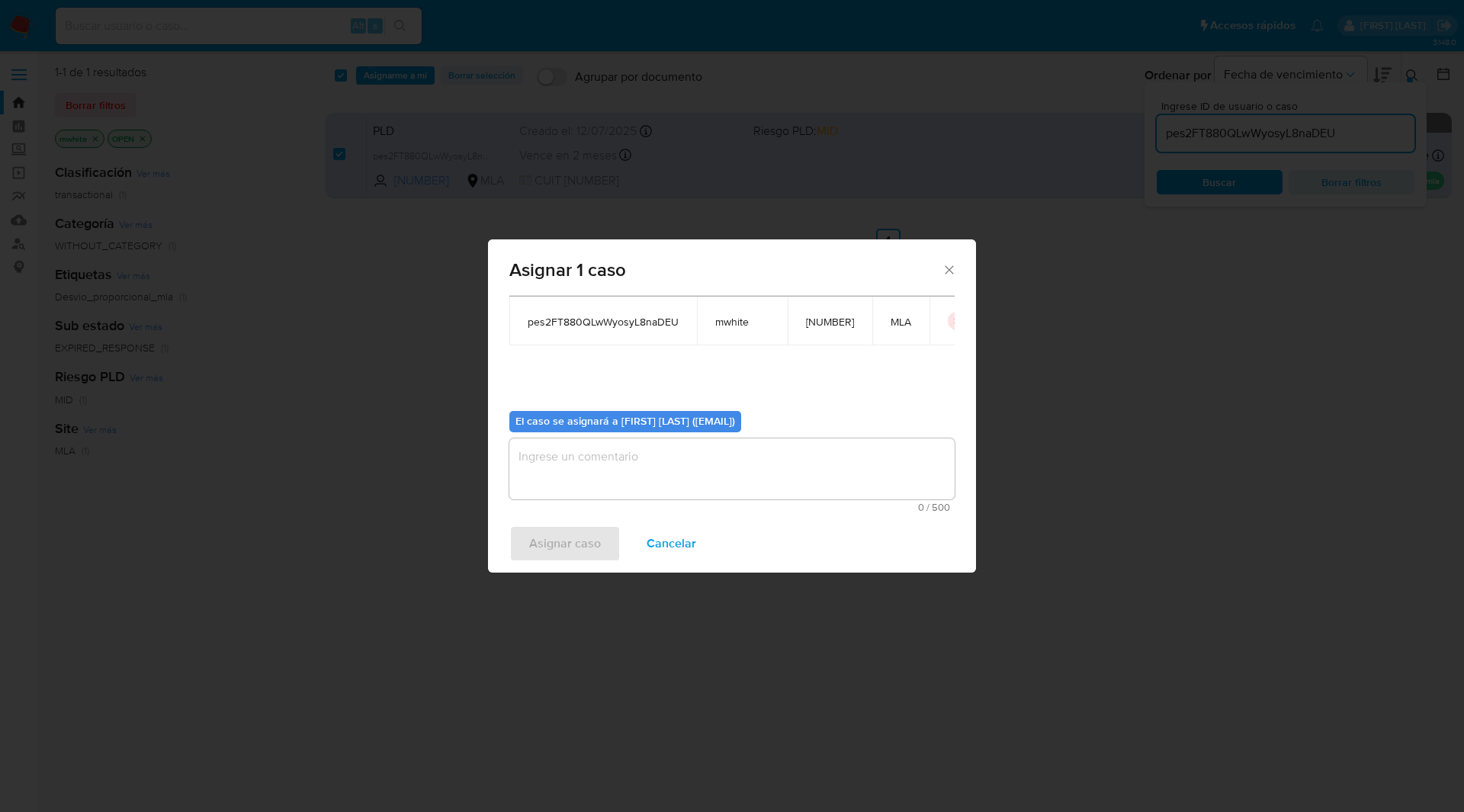 click at bounding box center (732, 469) 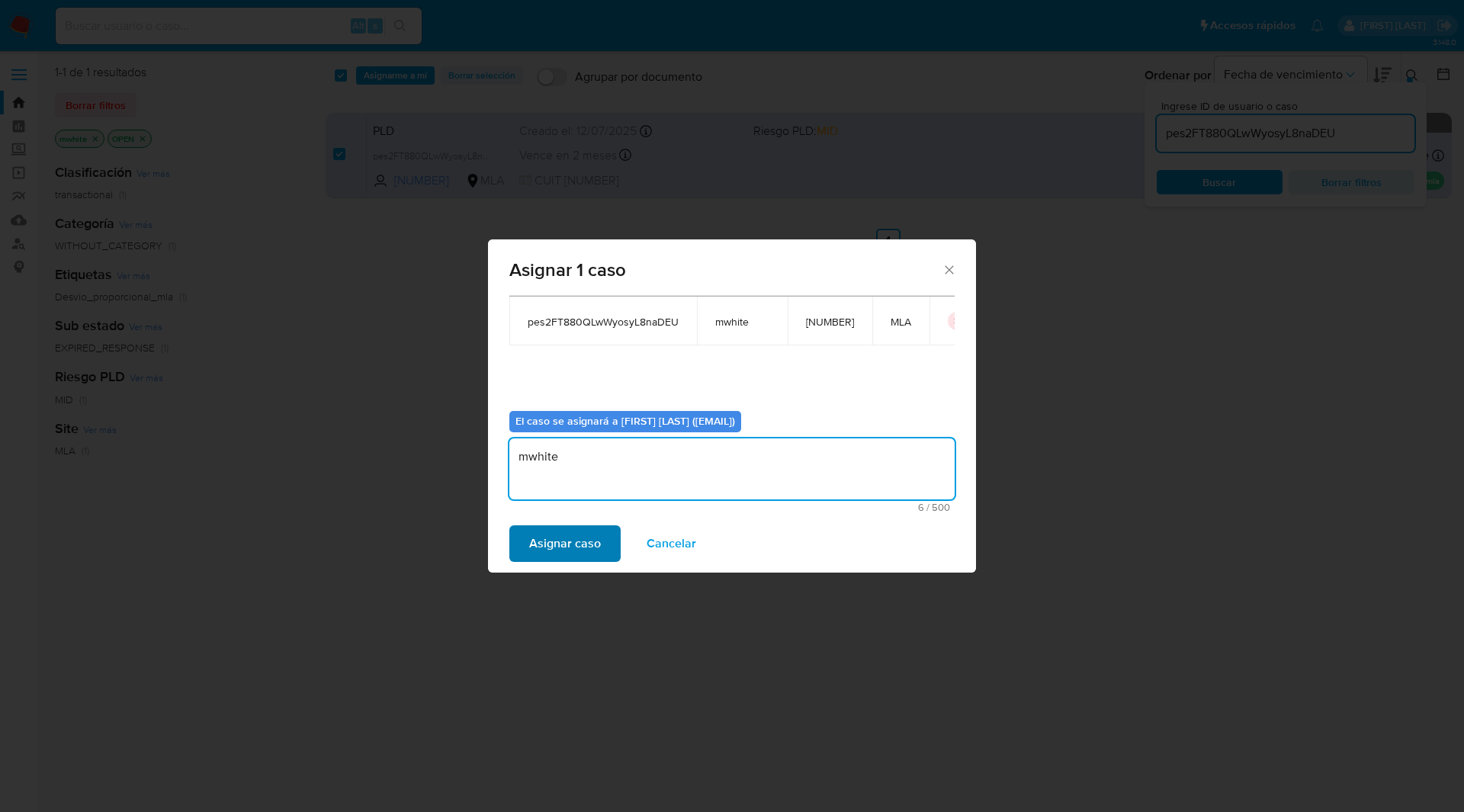 type on "mwhite" 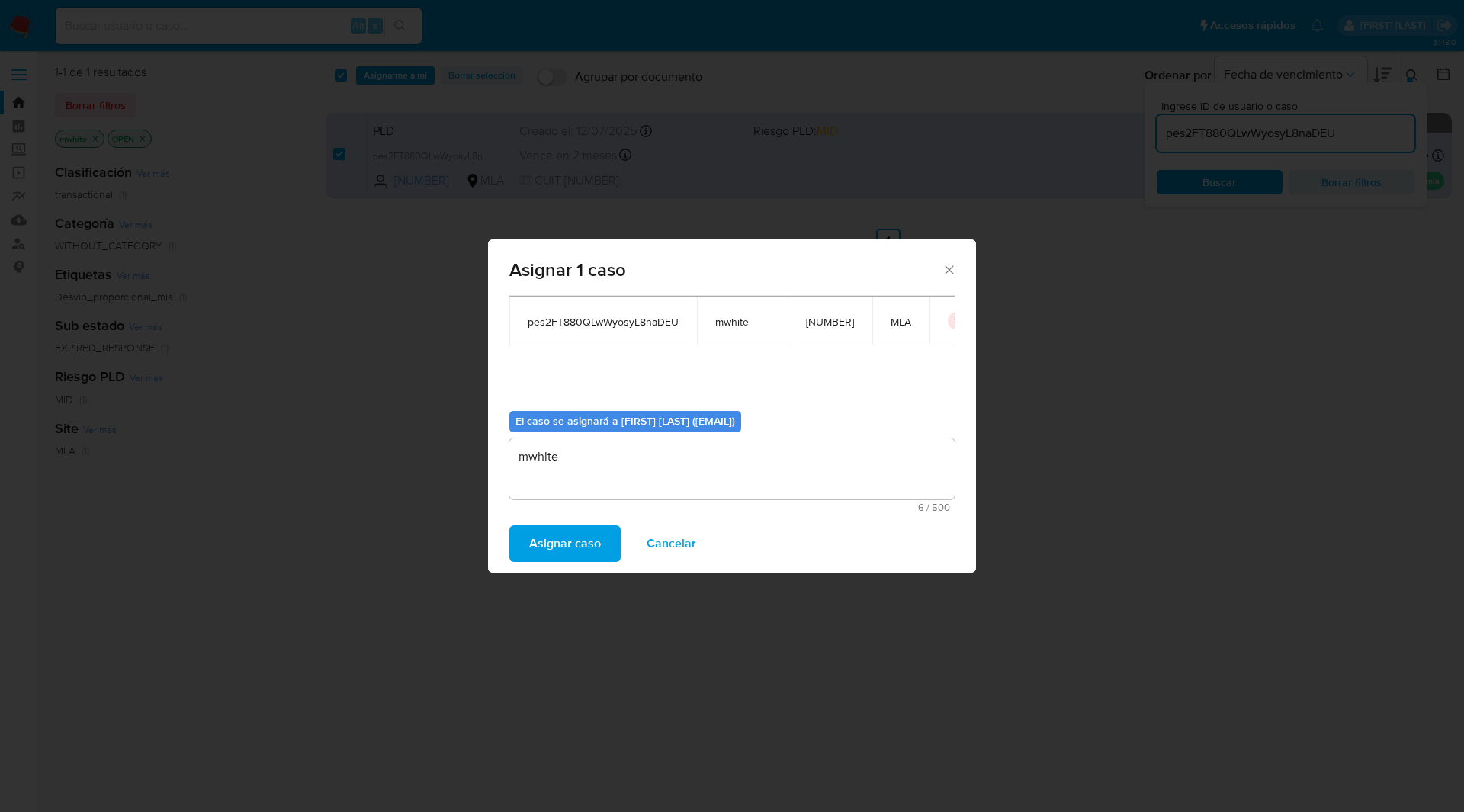 click on "Asignar caso" at bounding box center (565, 544) 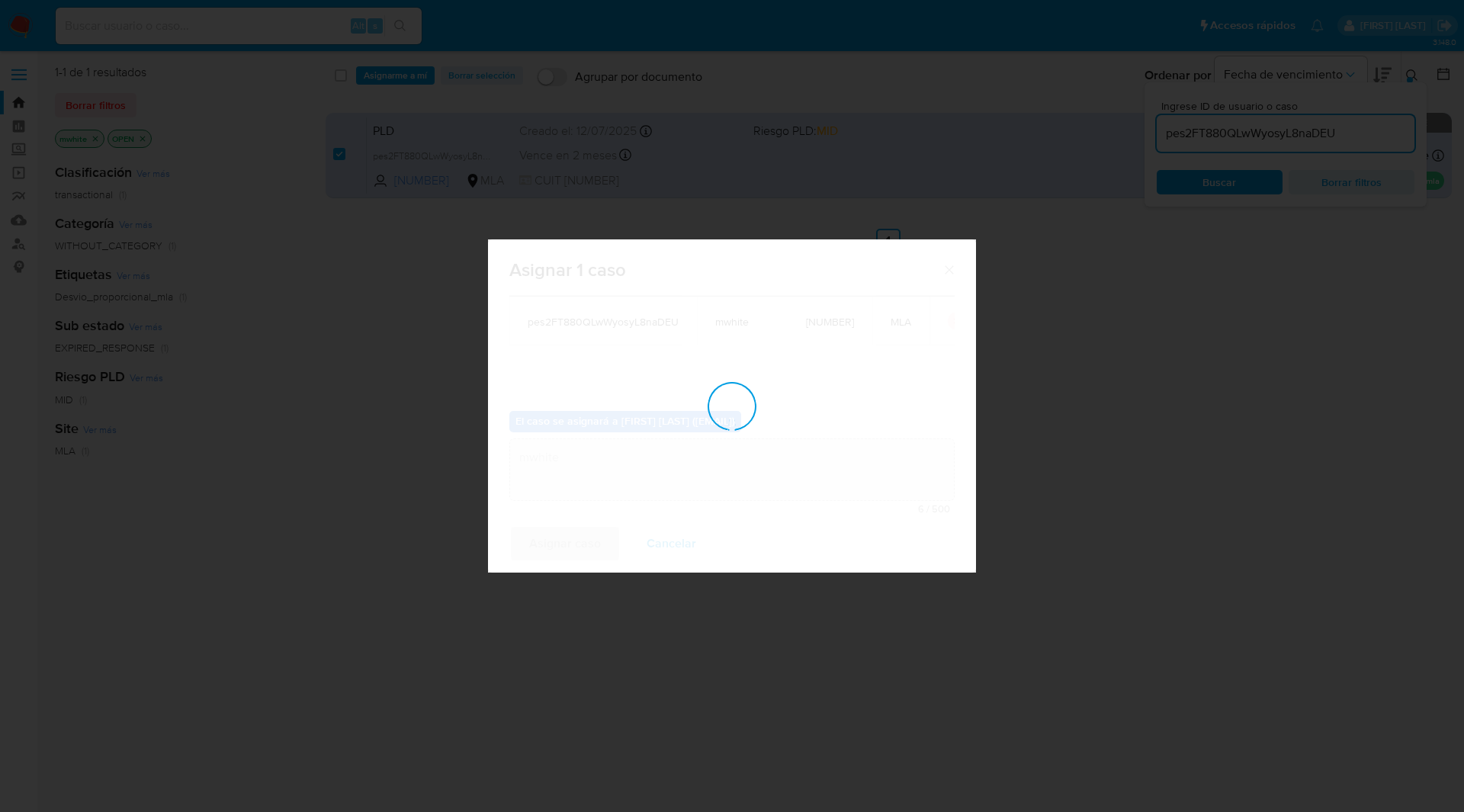 checkbox on "false" 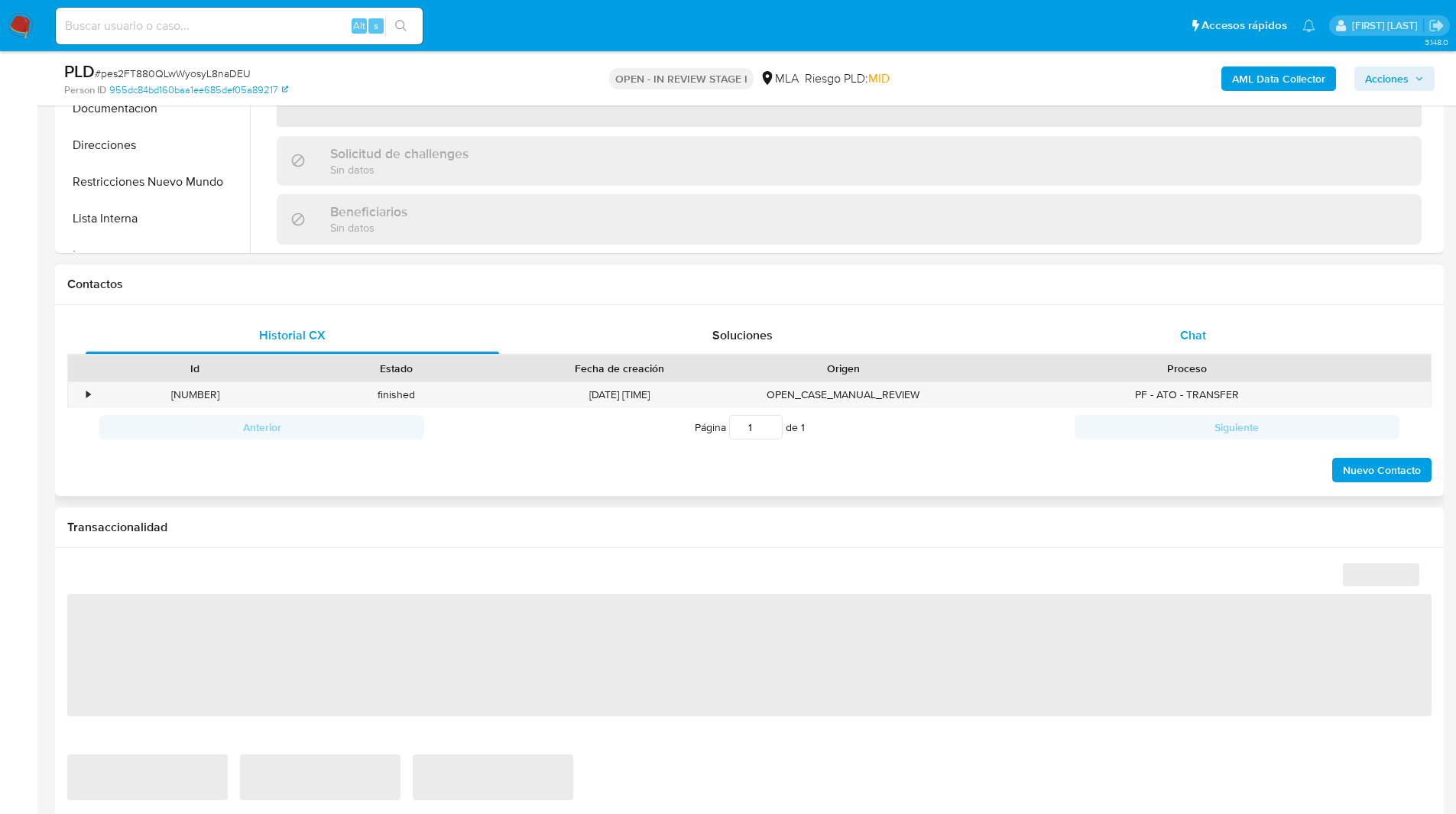 scroll, scrollTop: 536, scrollLeft: 0, axis: vertical 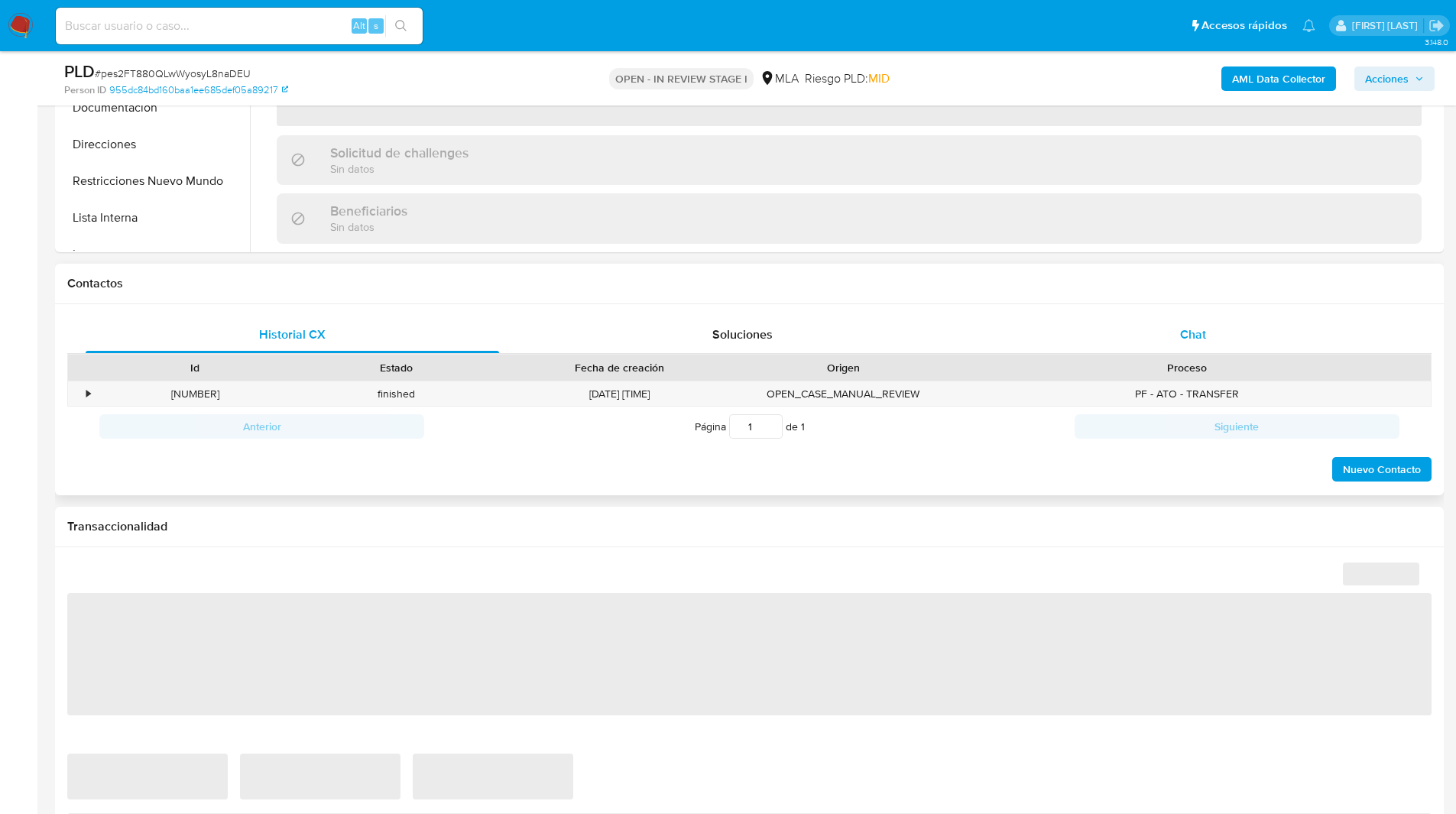 click on "Chat" at bounding box center [1192, 335] 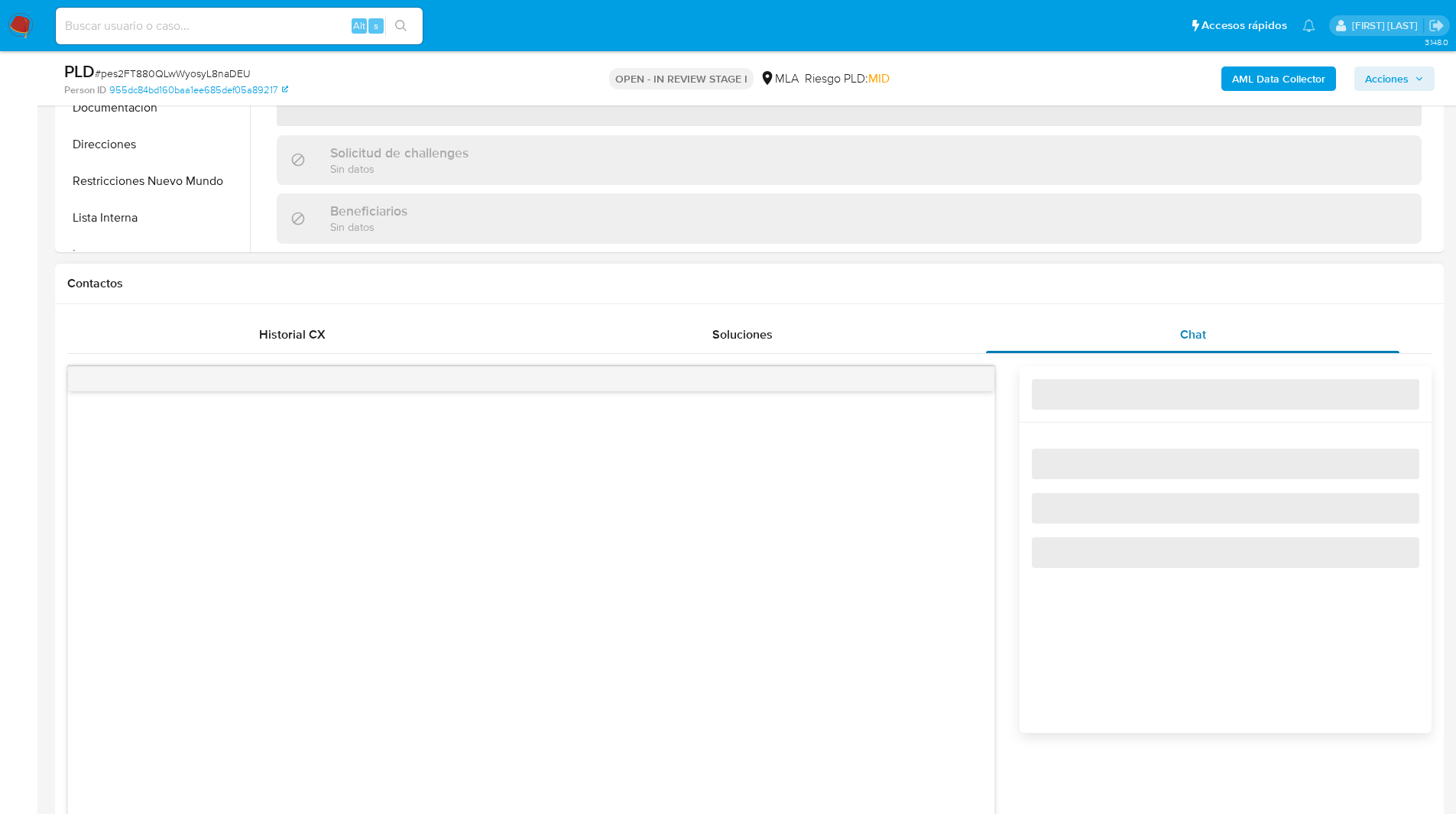 click on "Chat" at bounding box center [1193, 334] 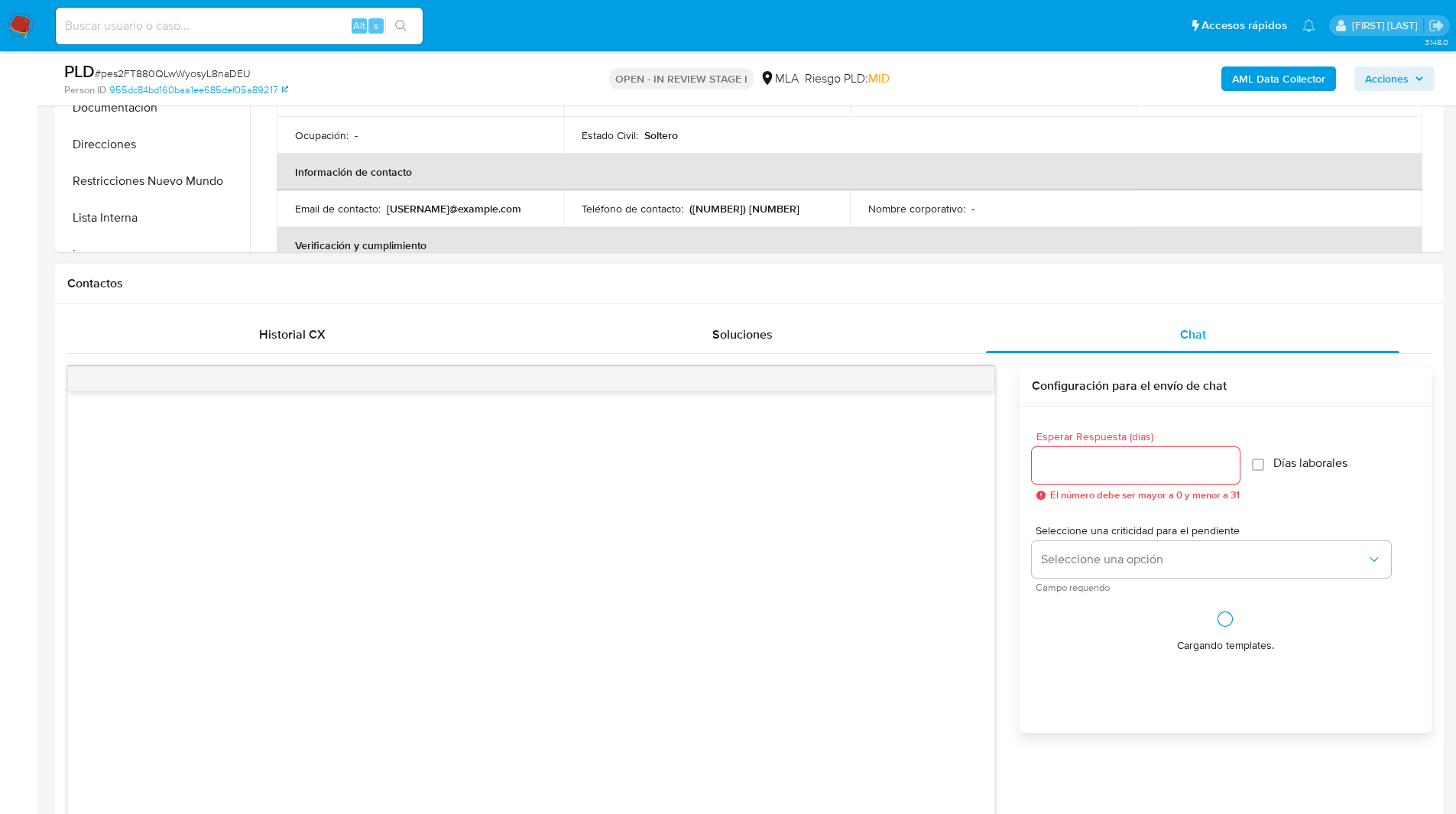 click on "Contactos" at bounding box center (749, 284) 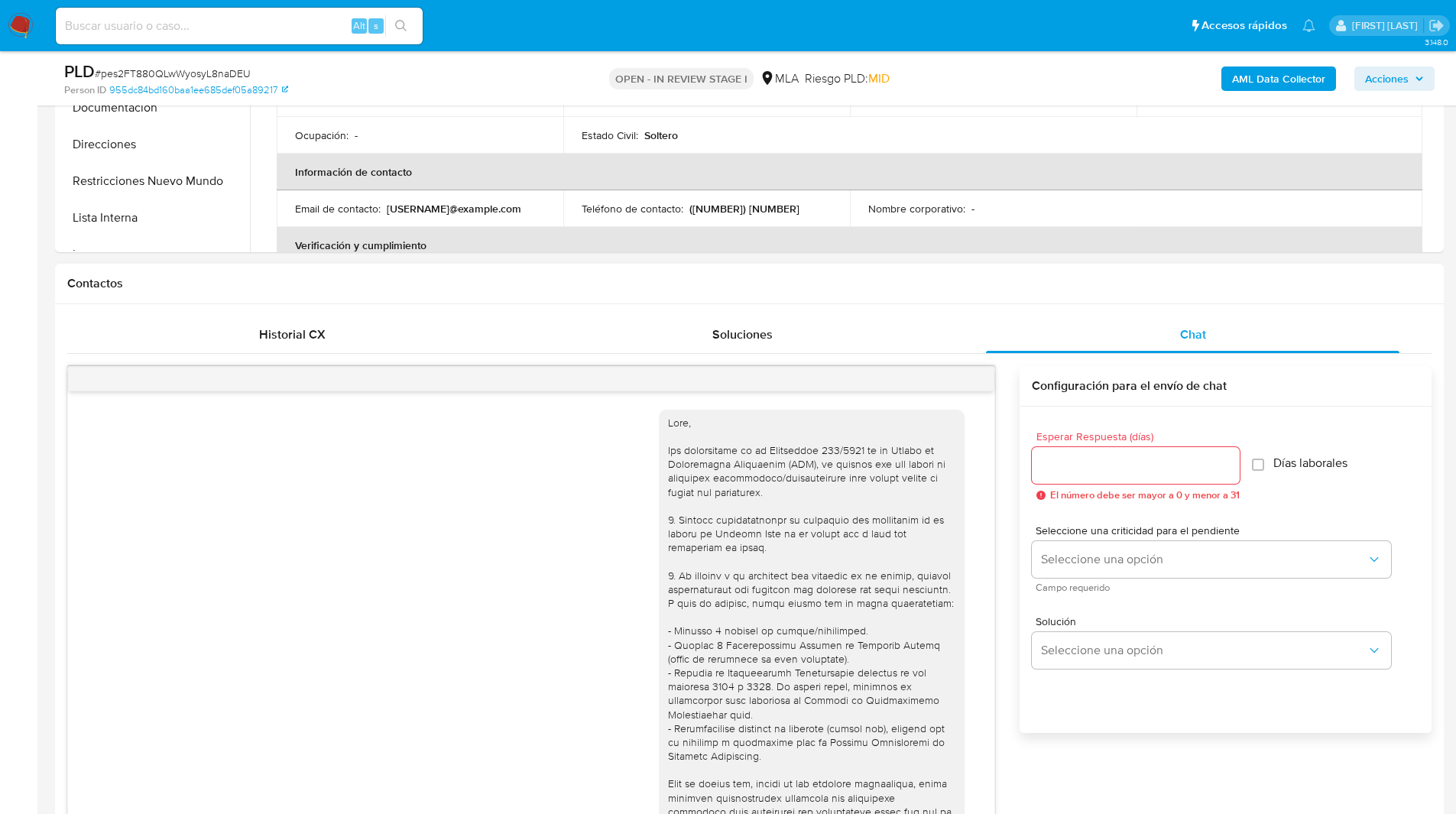 scroll, scrollTop: 694, scrollLeft: 0, axis: vertical 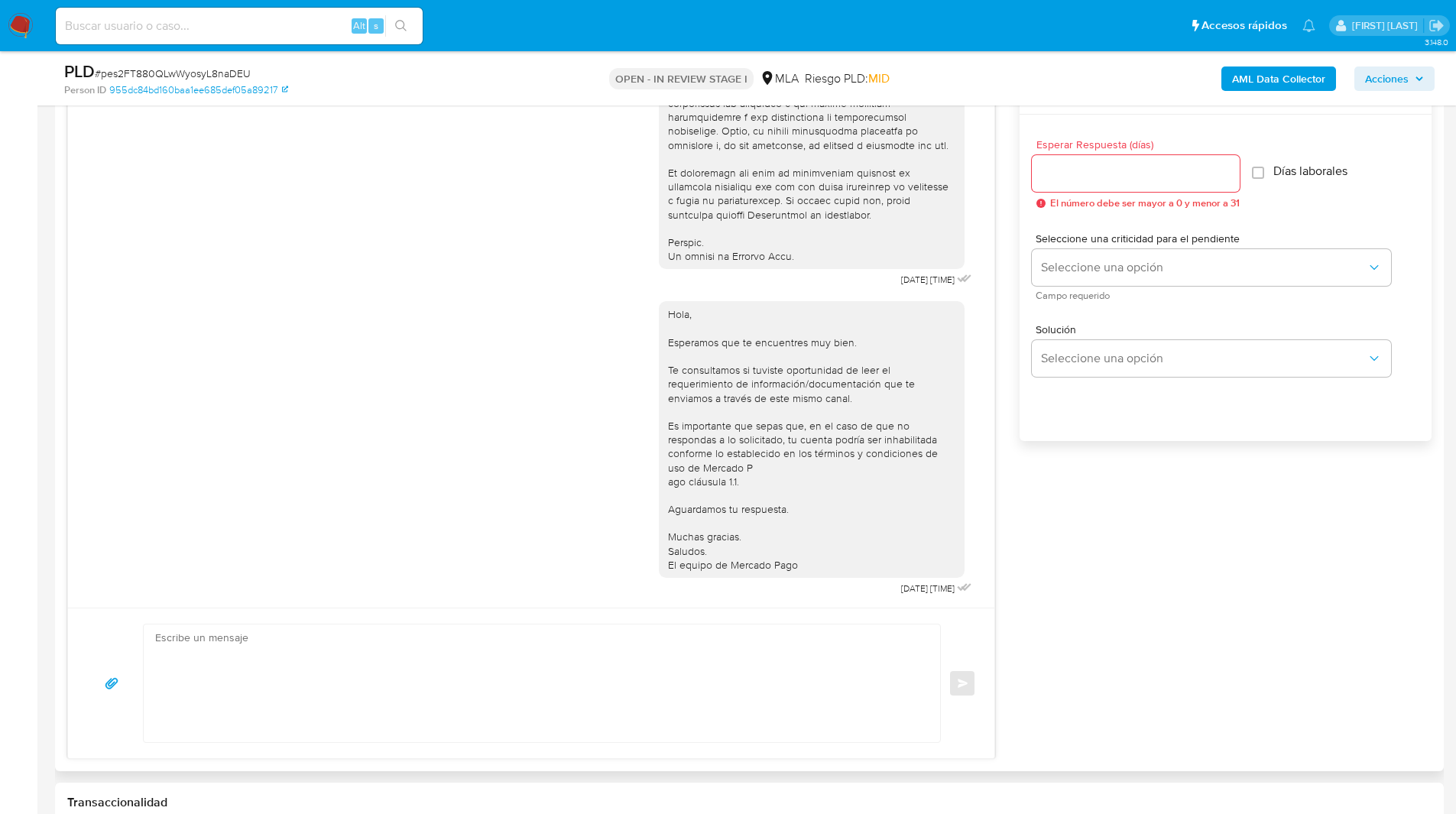 select on "10" 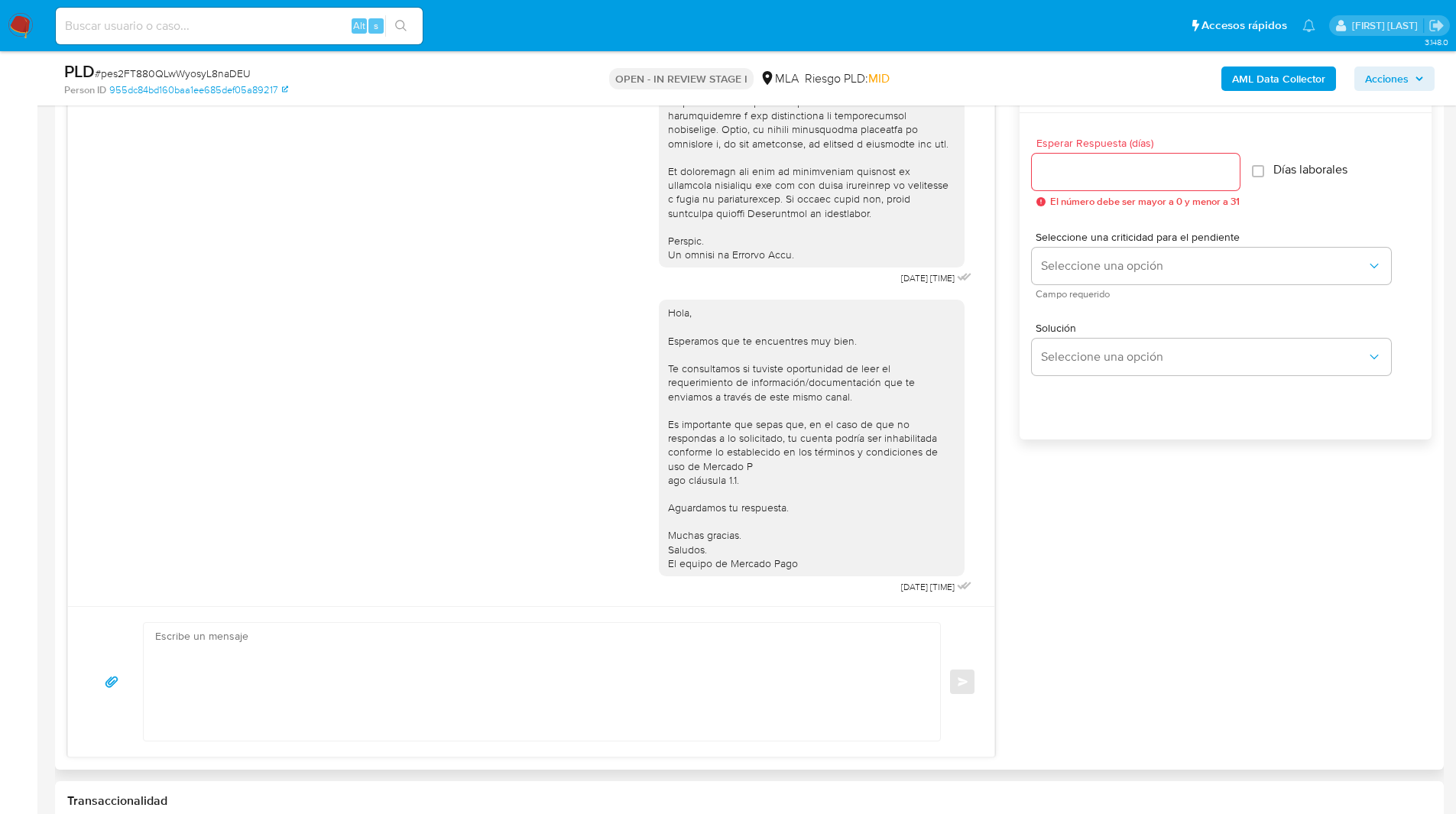 scroll, scrollTop: 722, scrollLeft: 0, axis: vertical 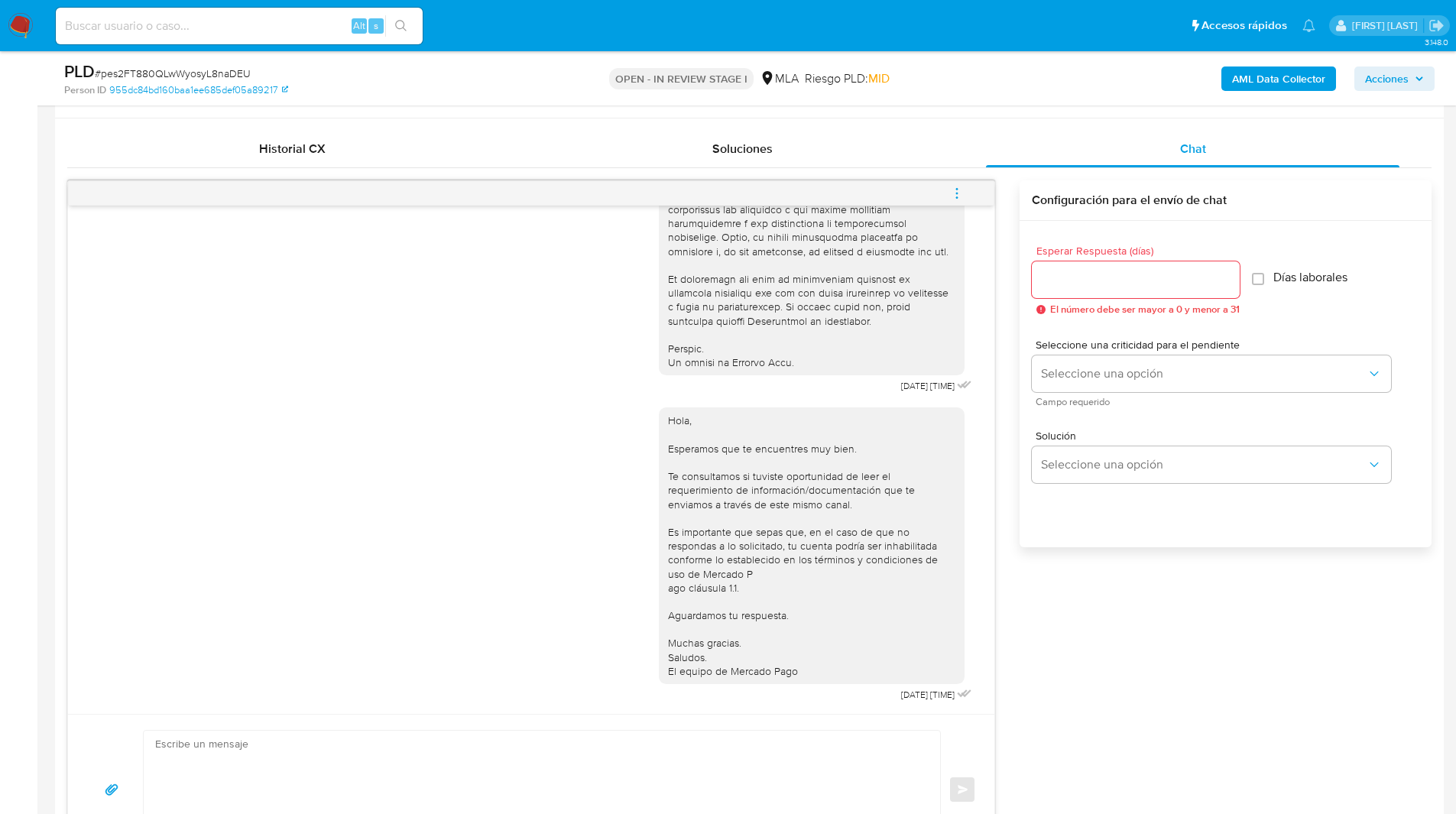 click 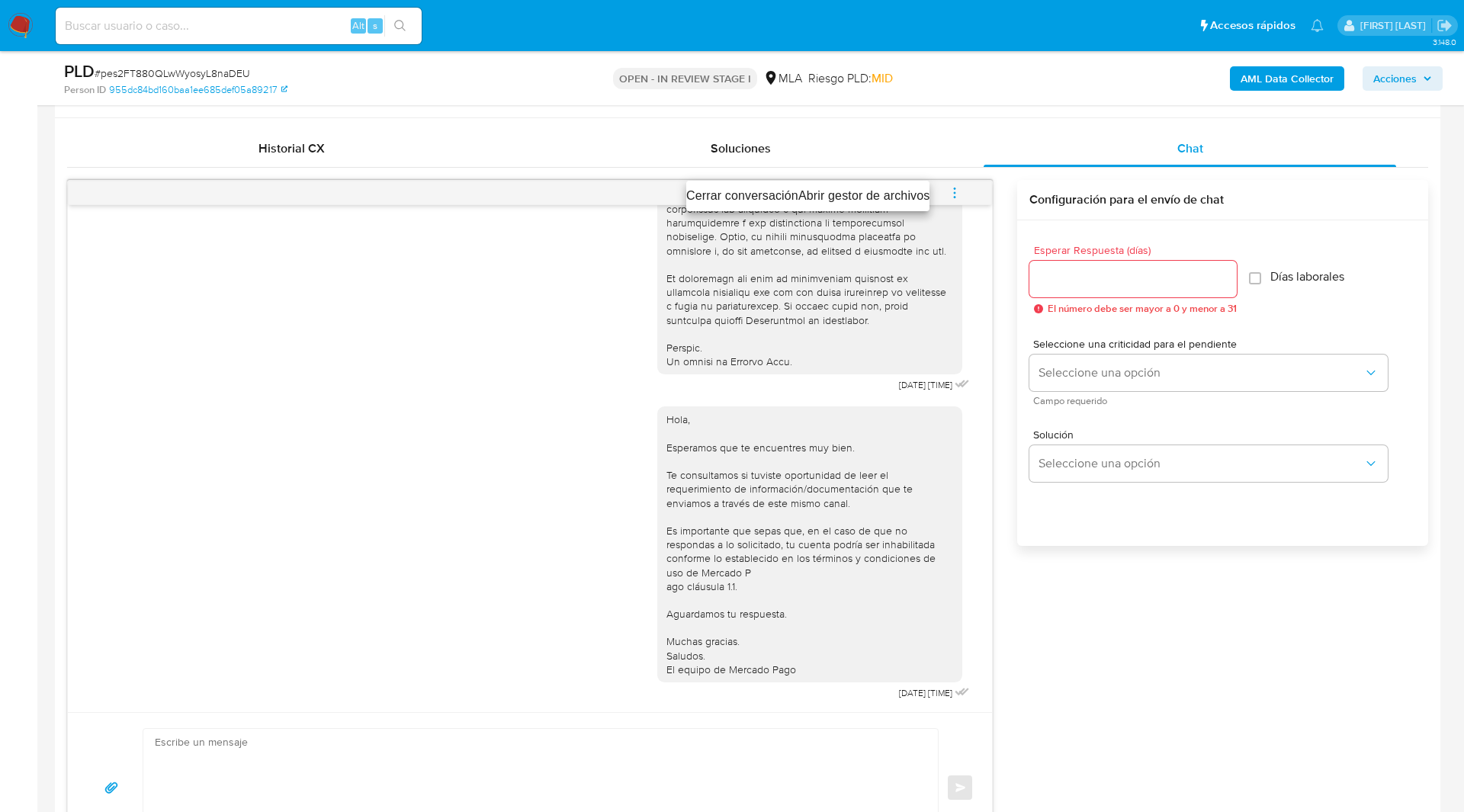 click on "Cerrar conversación" at bounding box center (742, 196) 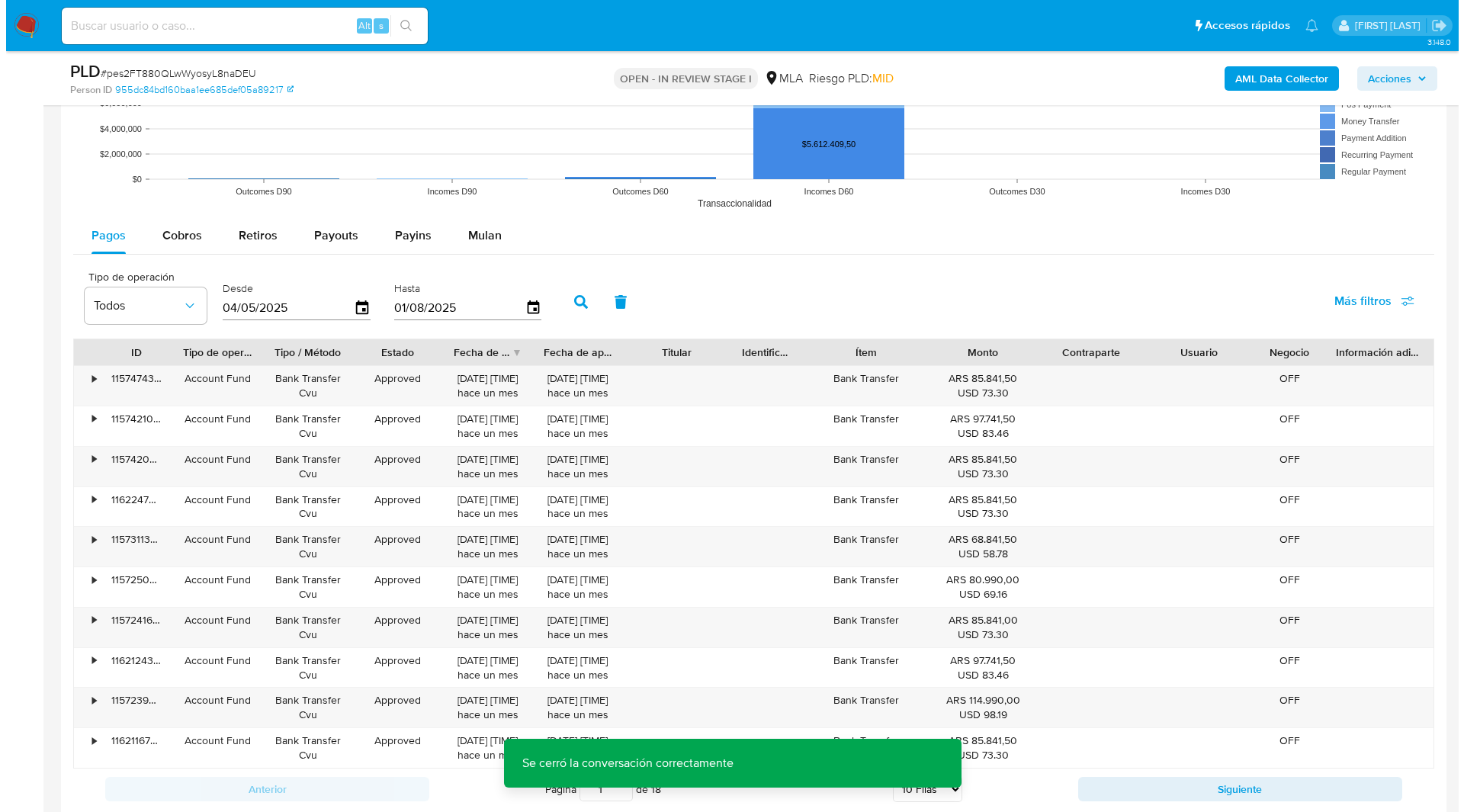 scroll, scrollTop: 2682, scrollLeft: 0, axis: vertical 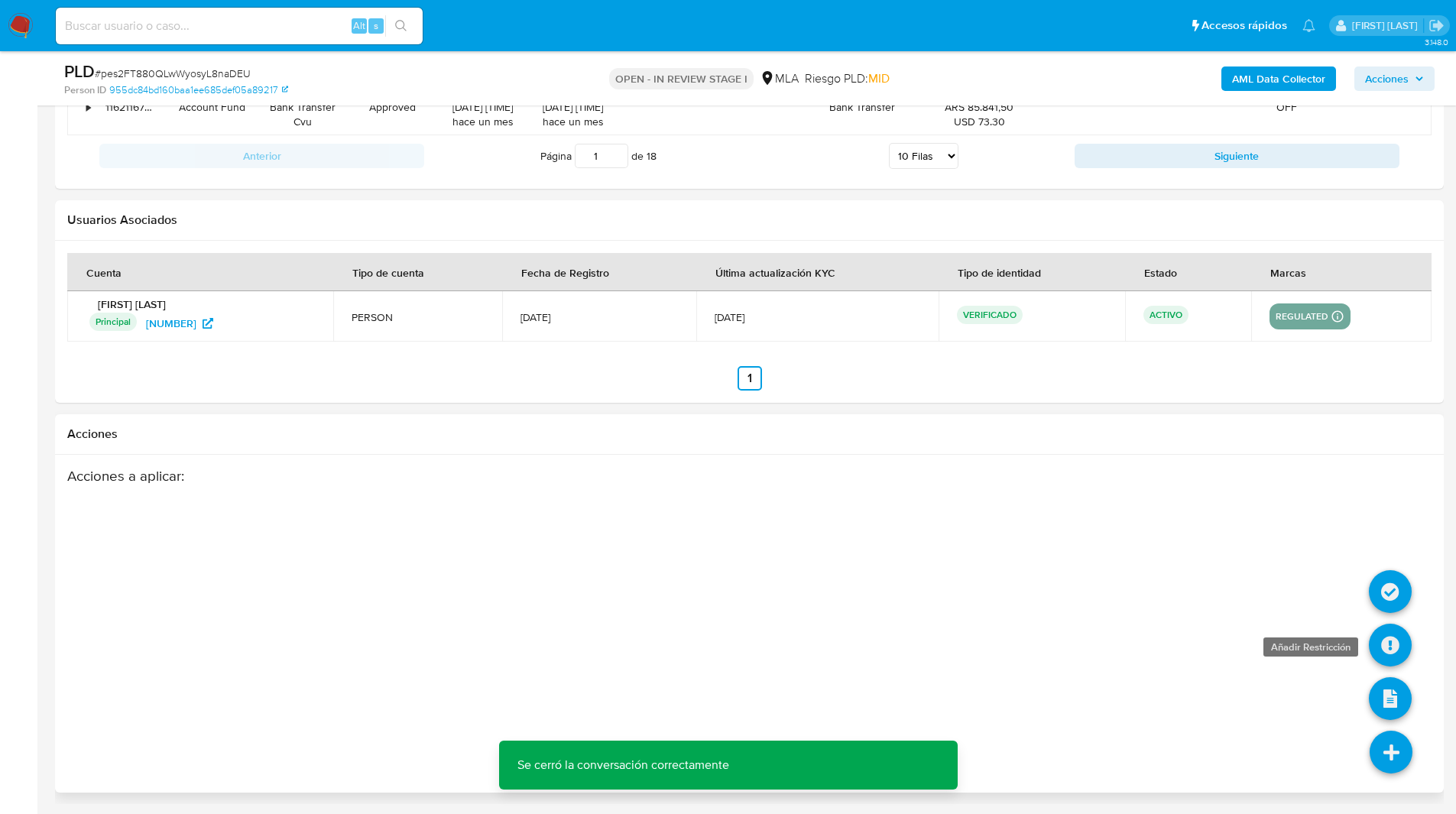 click at bounding box center [1390, 645] 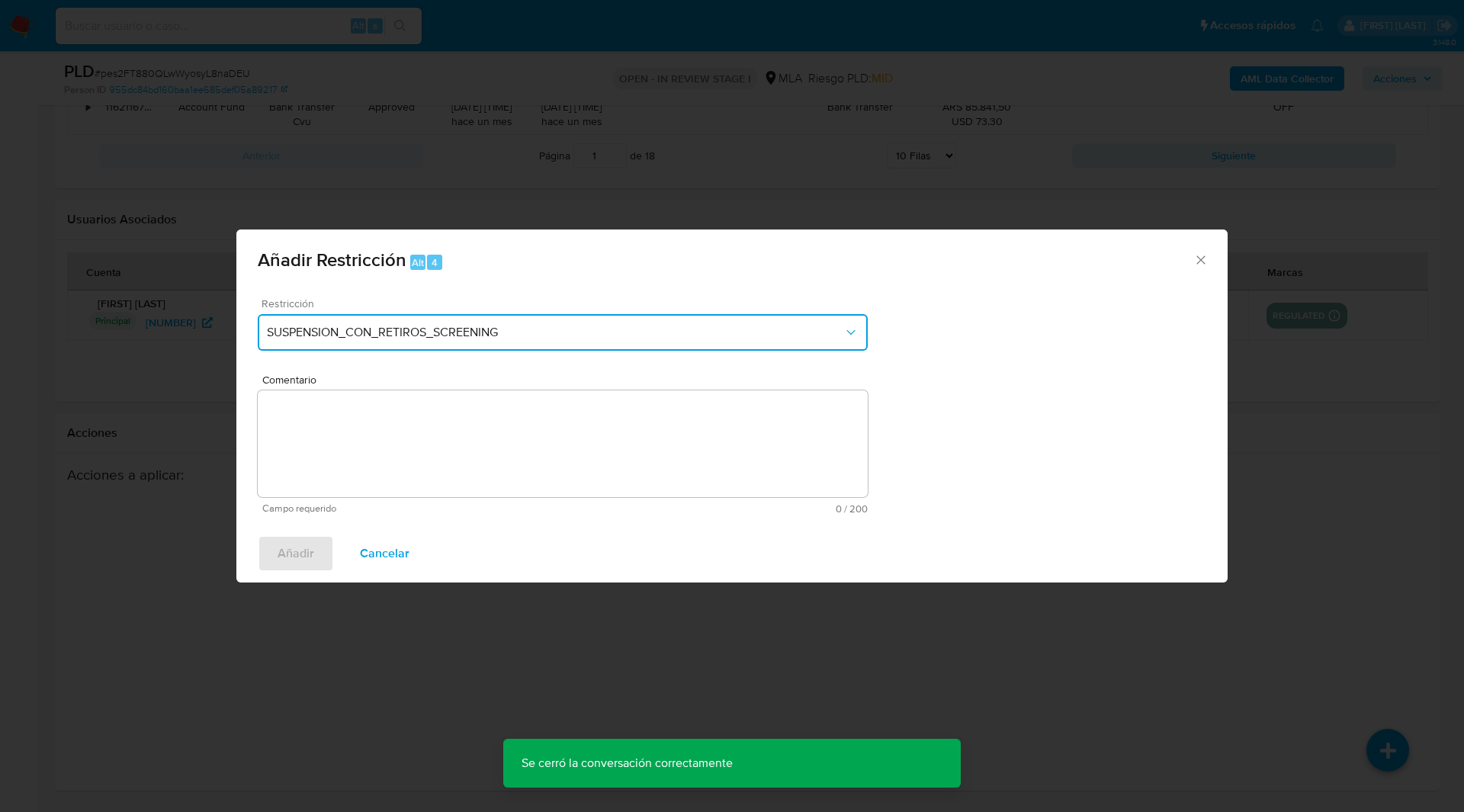 click on "SUSPENSION_CON_RETIROS_SCREENING" at bounding box center (555, 332) 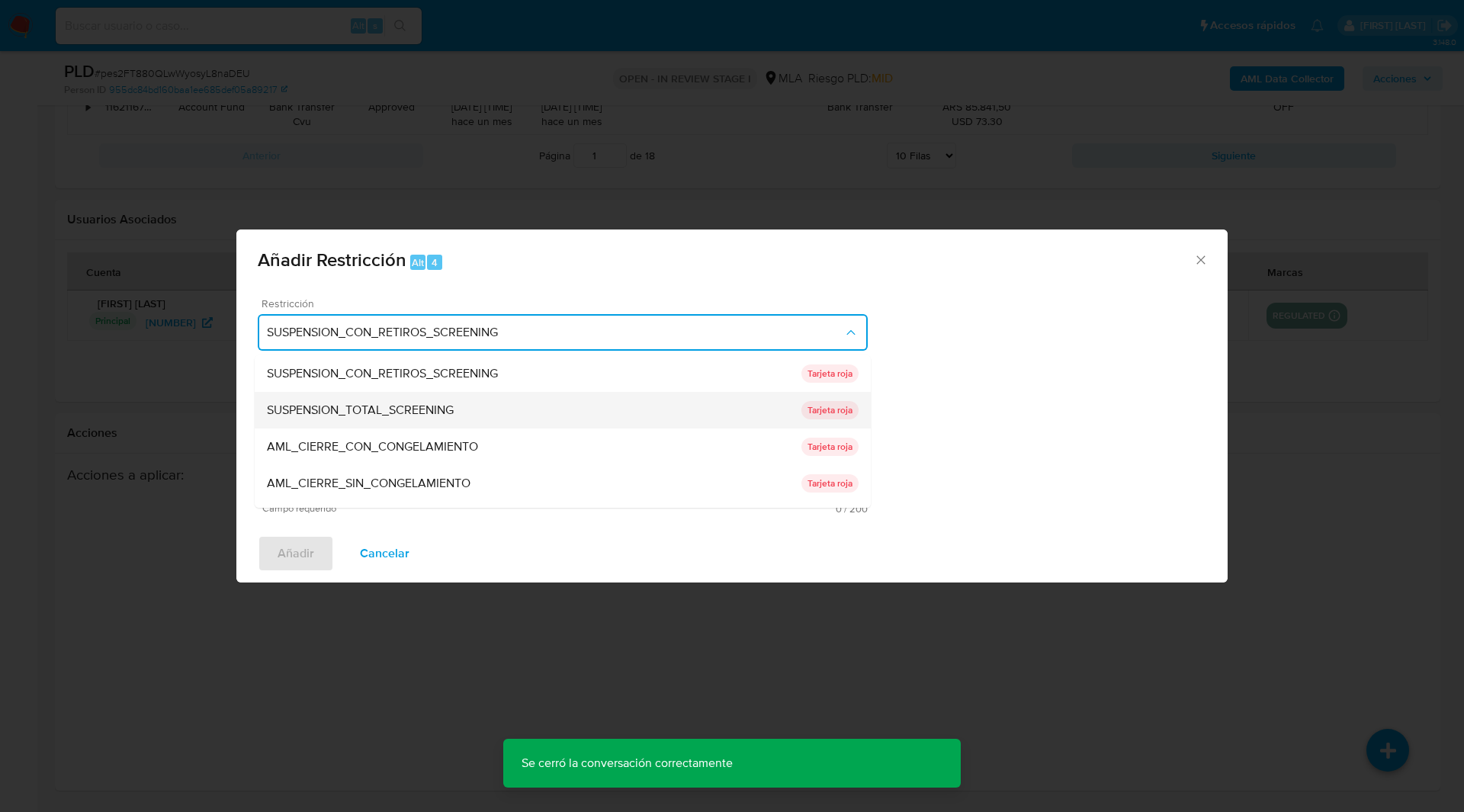scroll, scrollTop: 90, scrollLeft: 0, axis: vertical 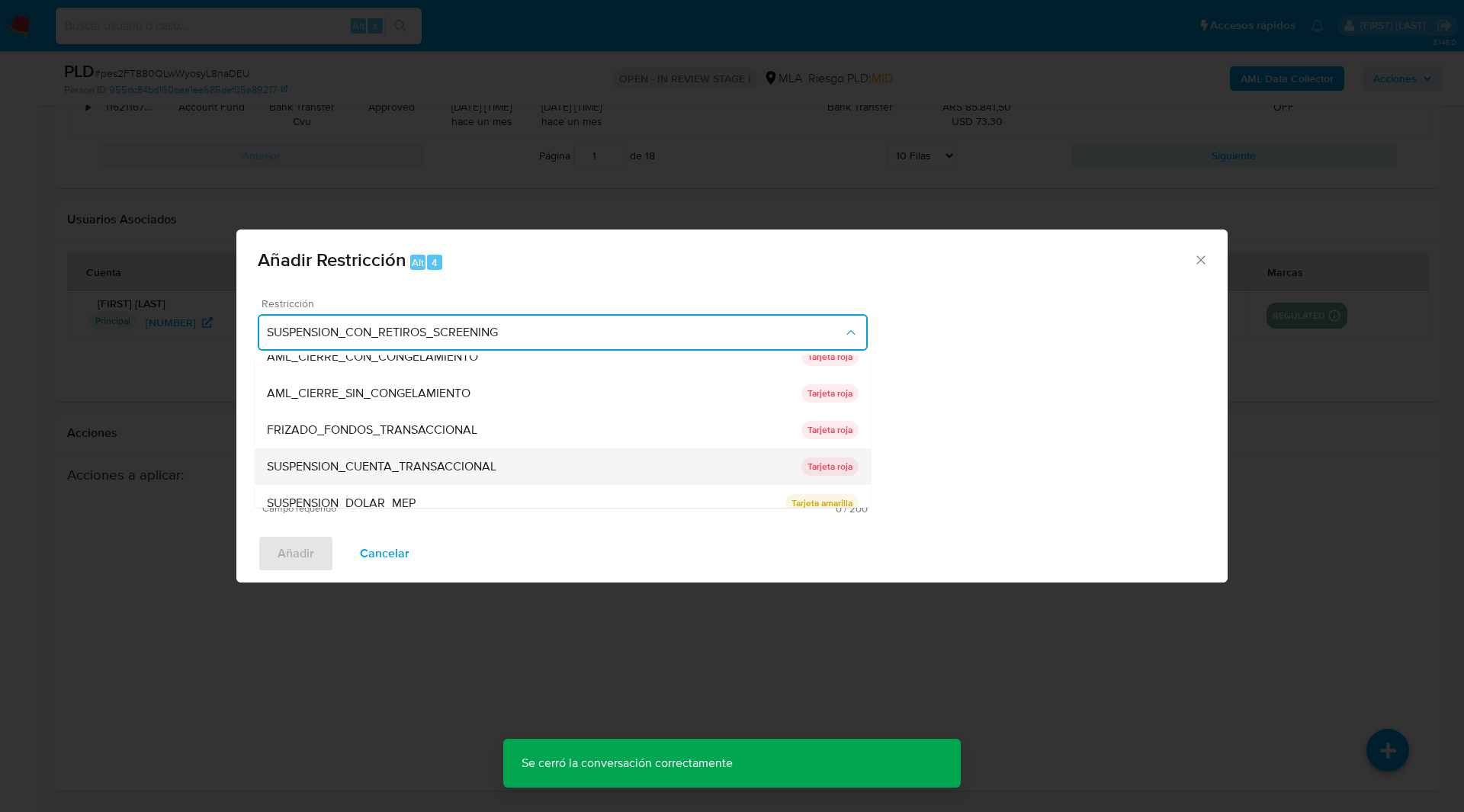 click on "SUSPENSION_CUENTA_TRANSACCIONAL" at bounding box center (534, 467) 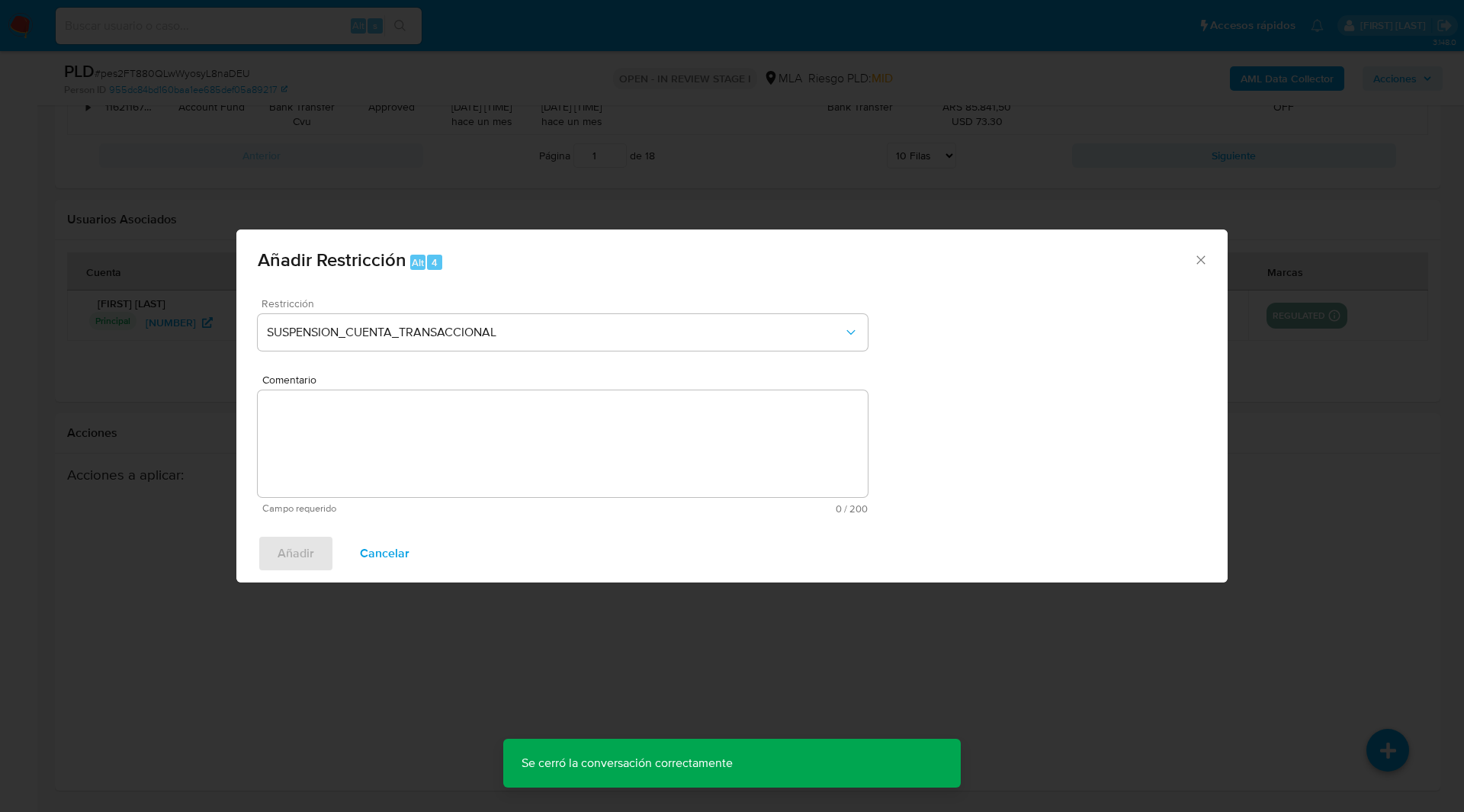 click on "Comentario" at bounding box center (563, 444) 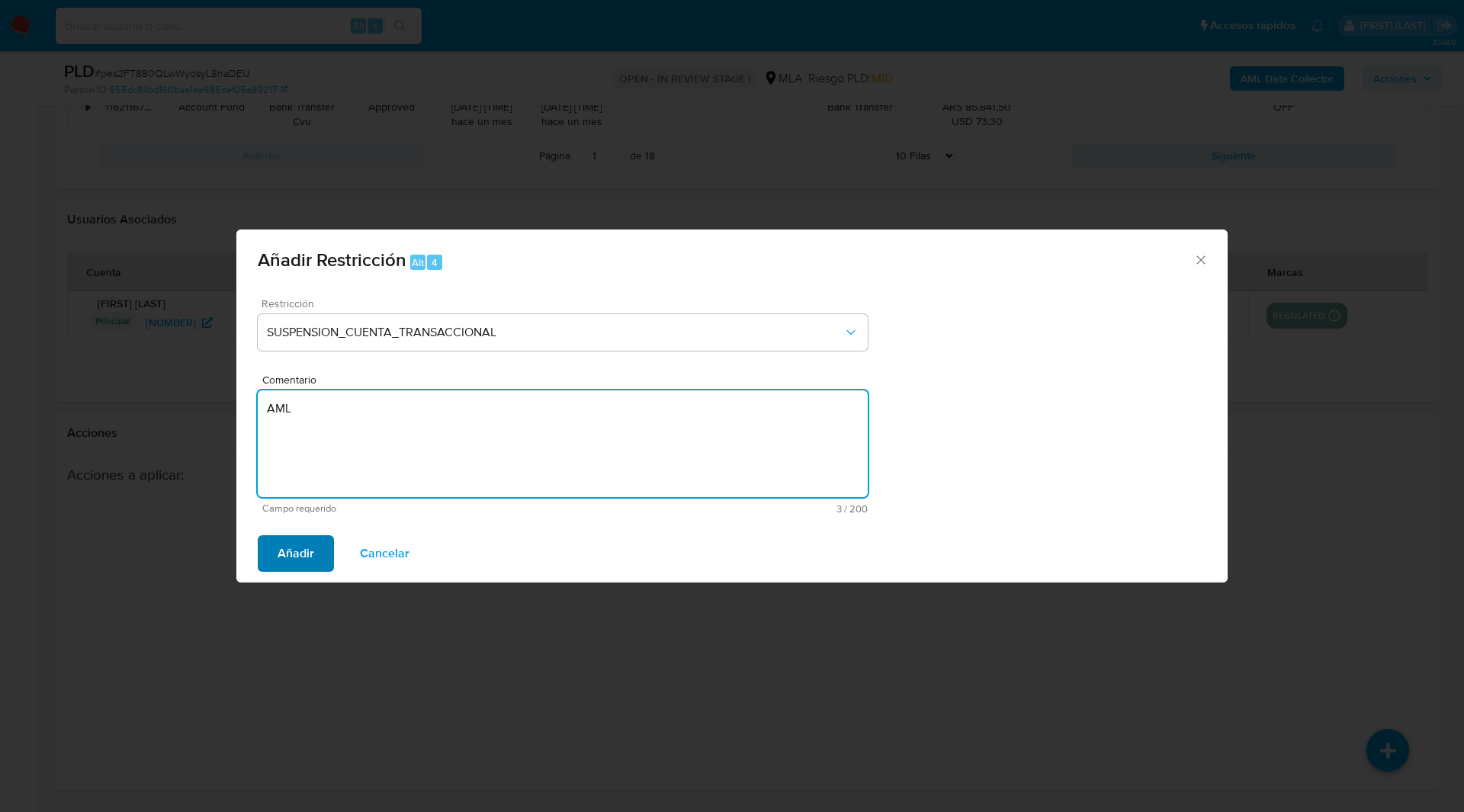 type on "AML" 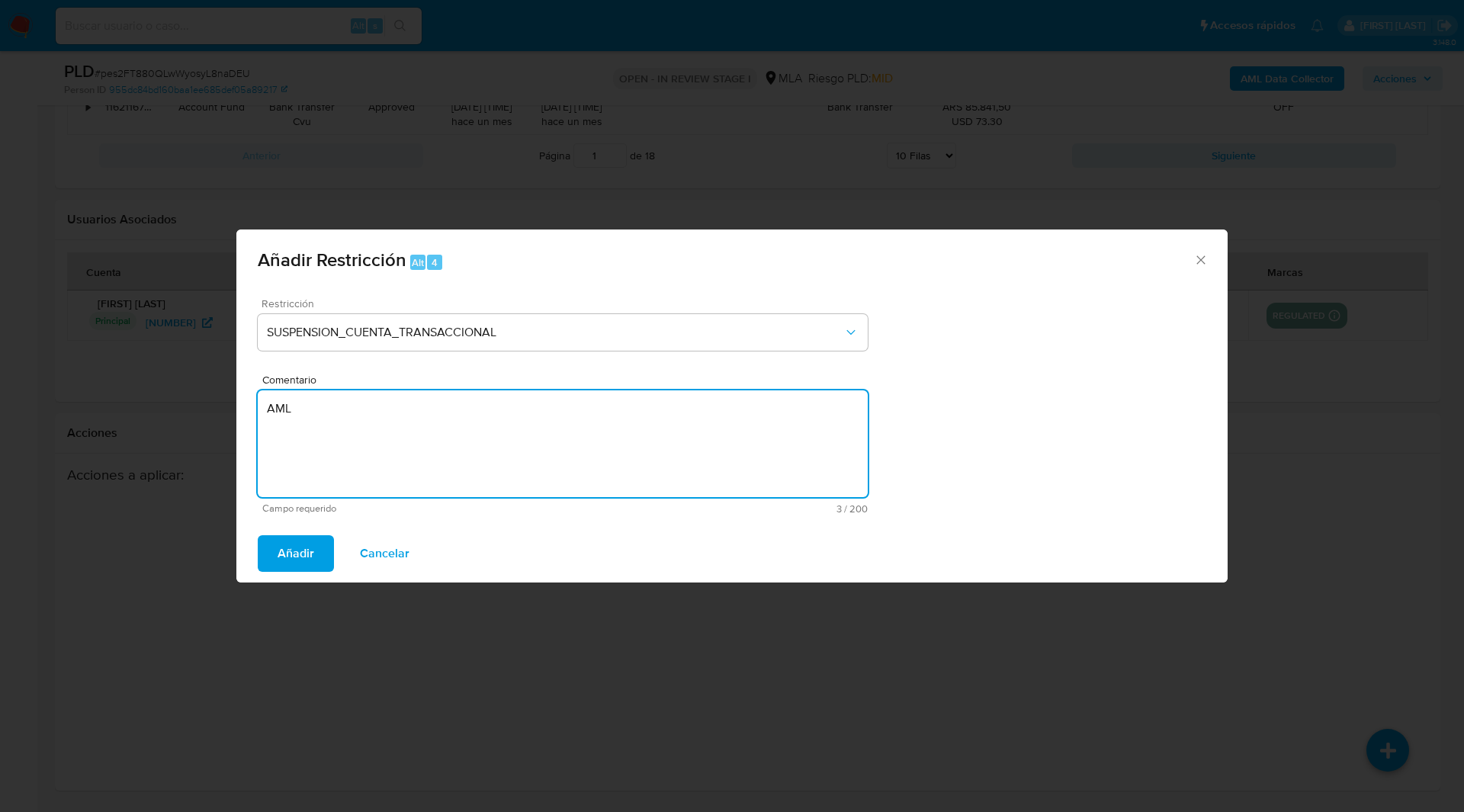 click on "Añadir" at bounding box center [296, 554] 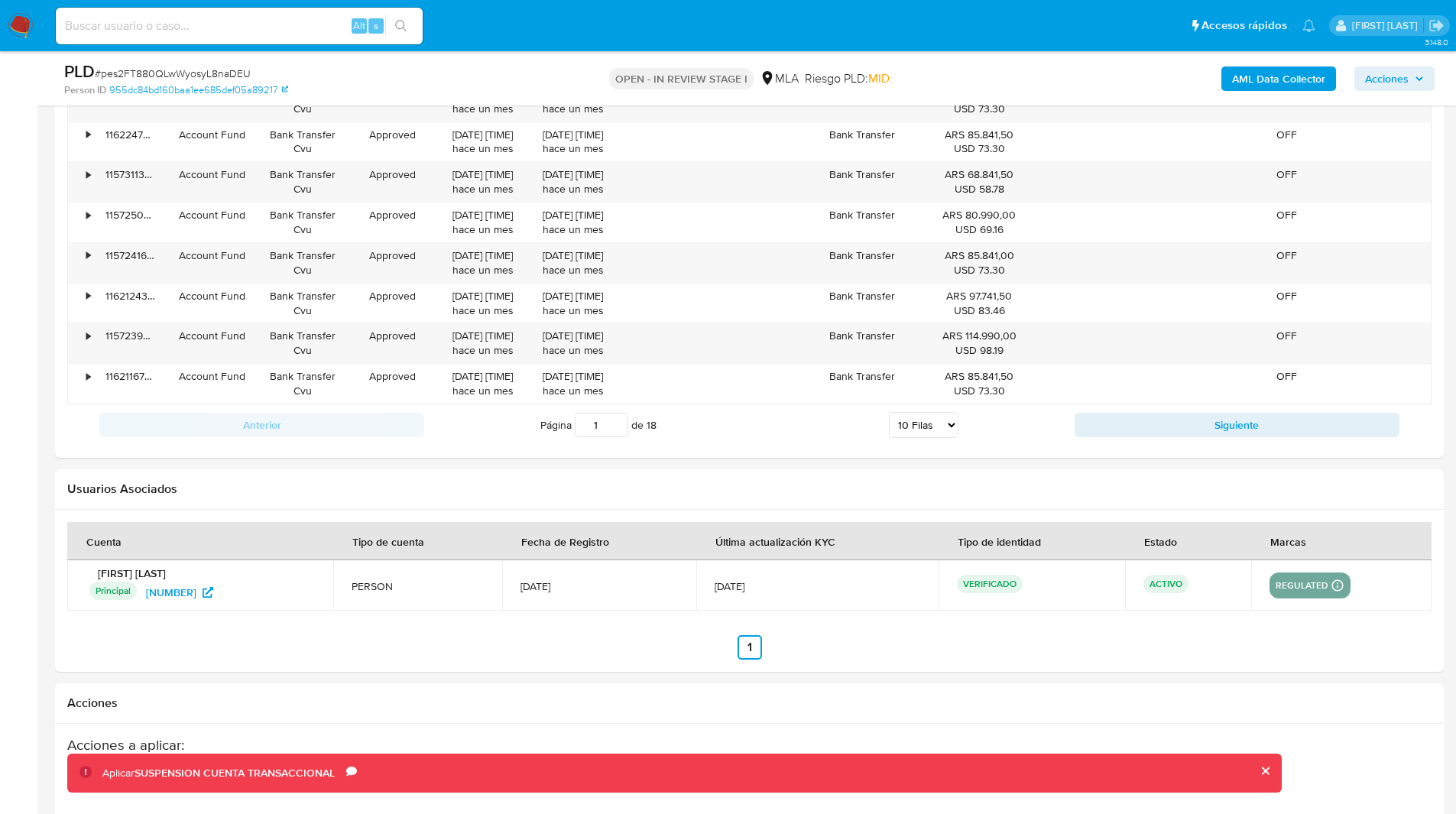 scroll, scrollTop: 2688, scrollLeft: 0, axis: vertical 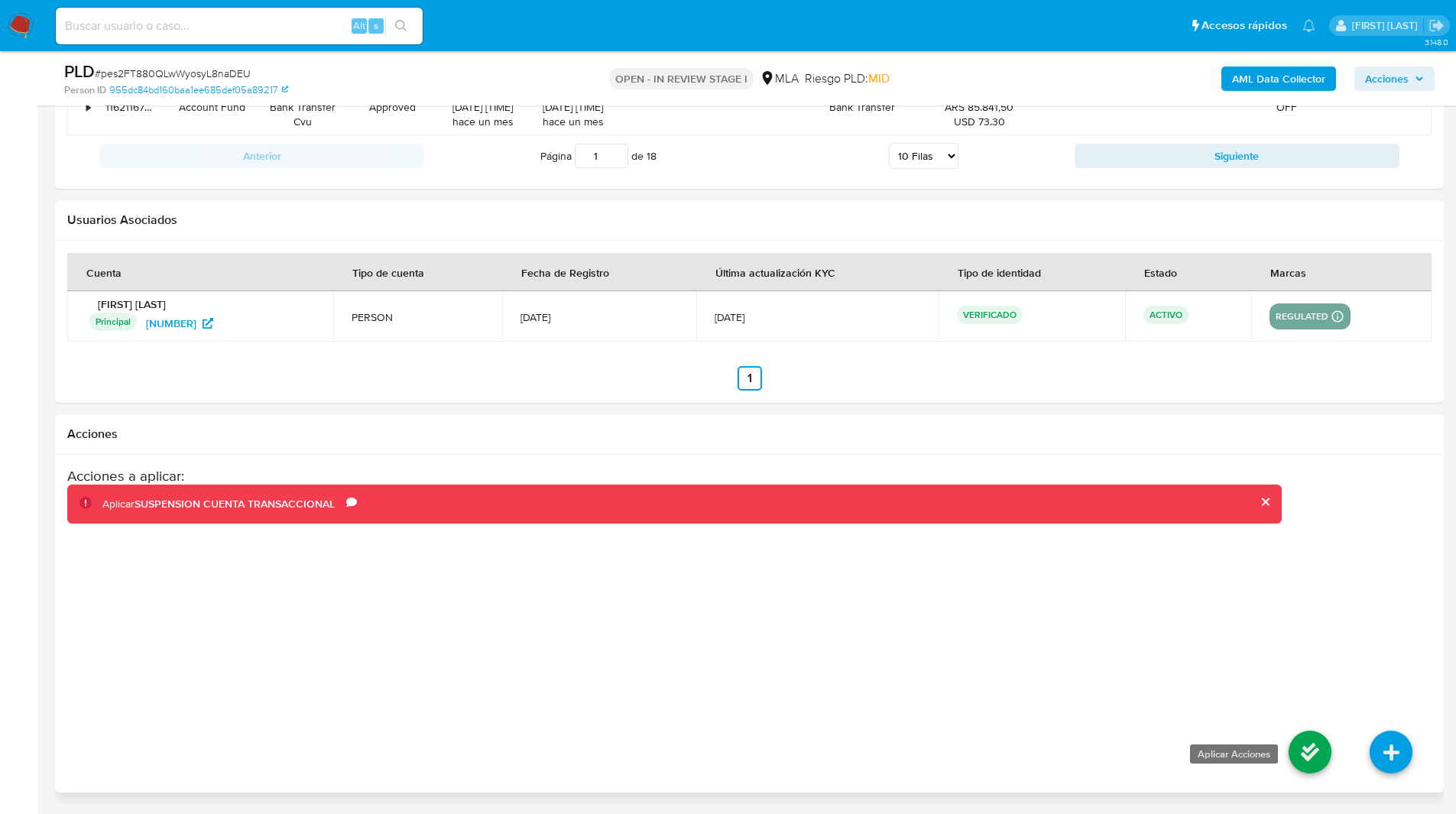 click at bounding box center [1310, 752] 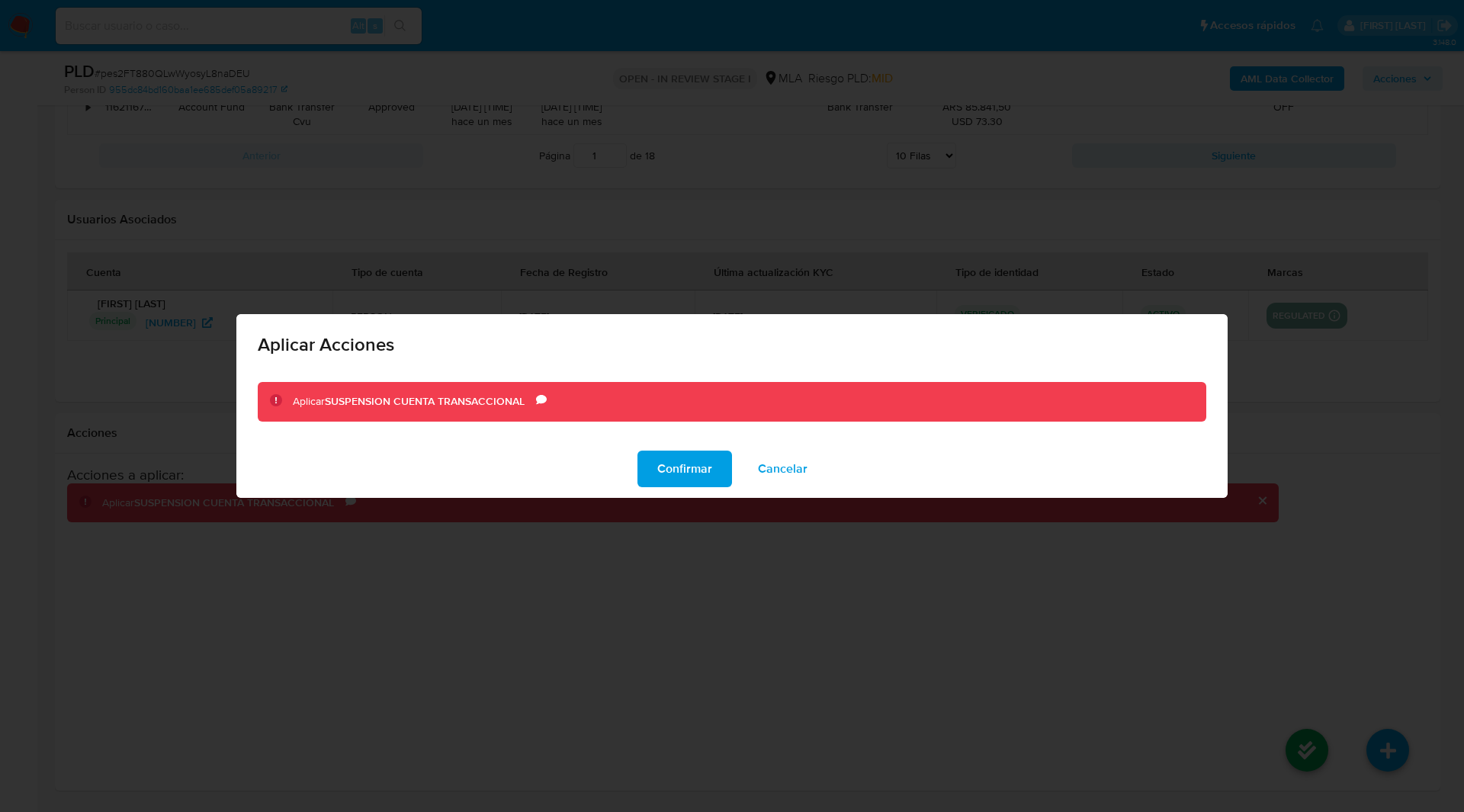 click on "Confirmar" at bounding box center [685, 469] 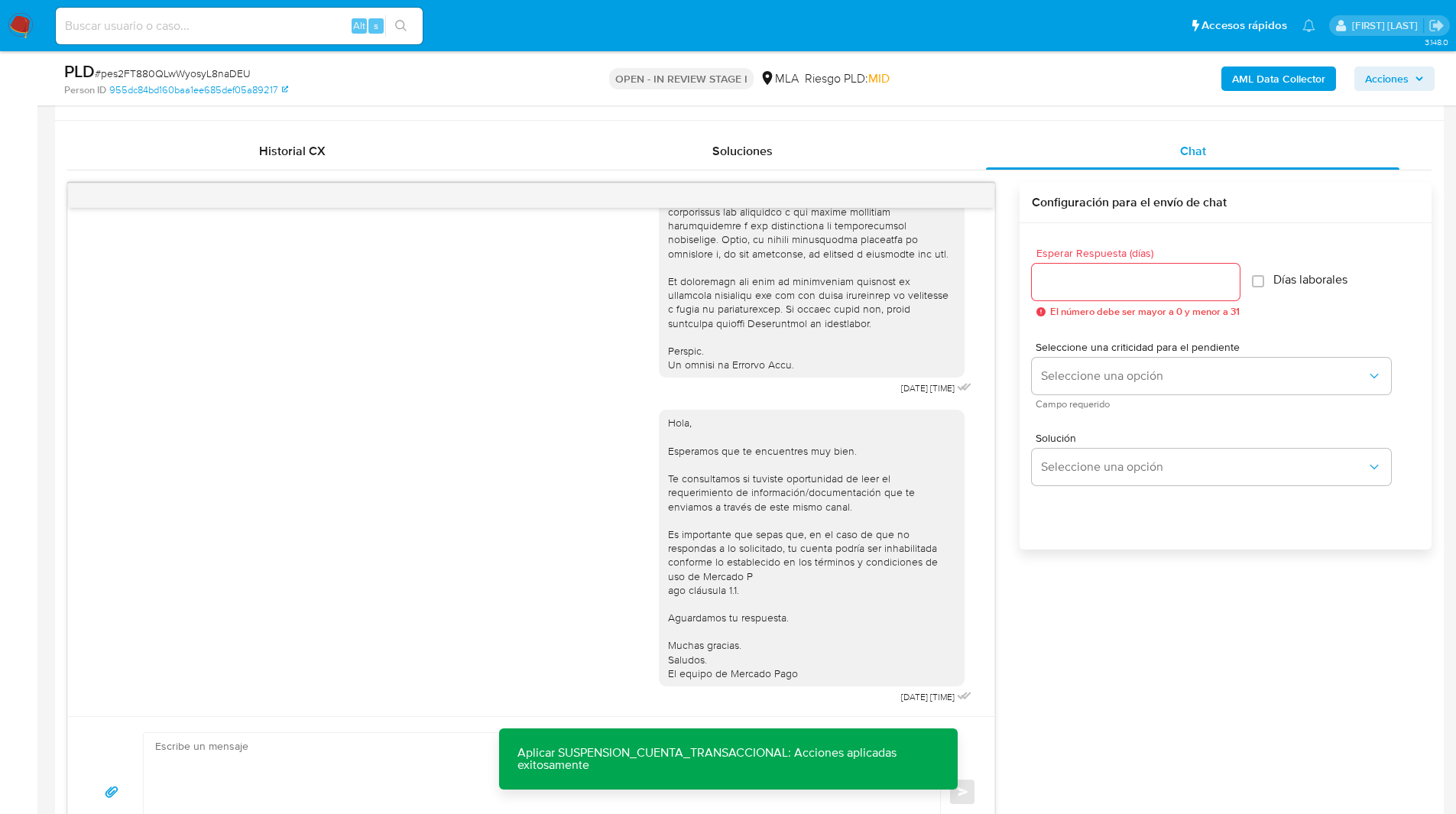 scroll, scrollTop: 0, scrollLeft: 0, axis: both 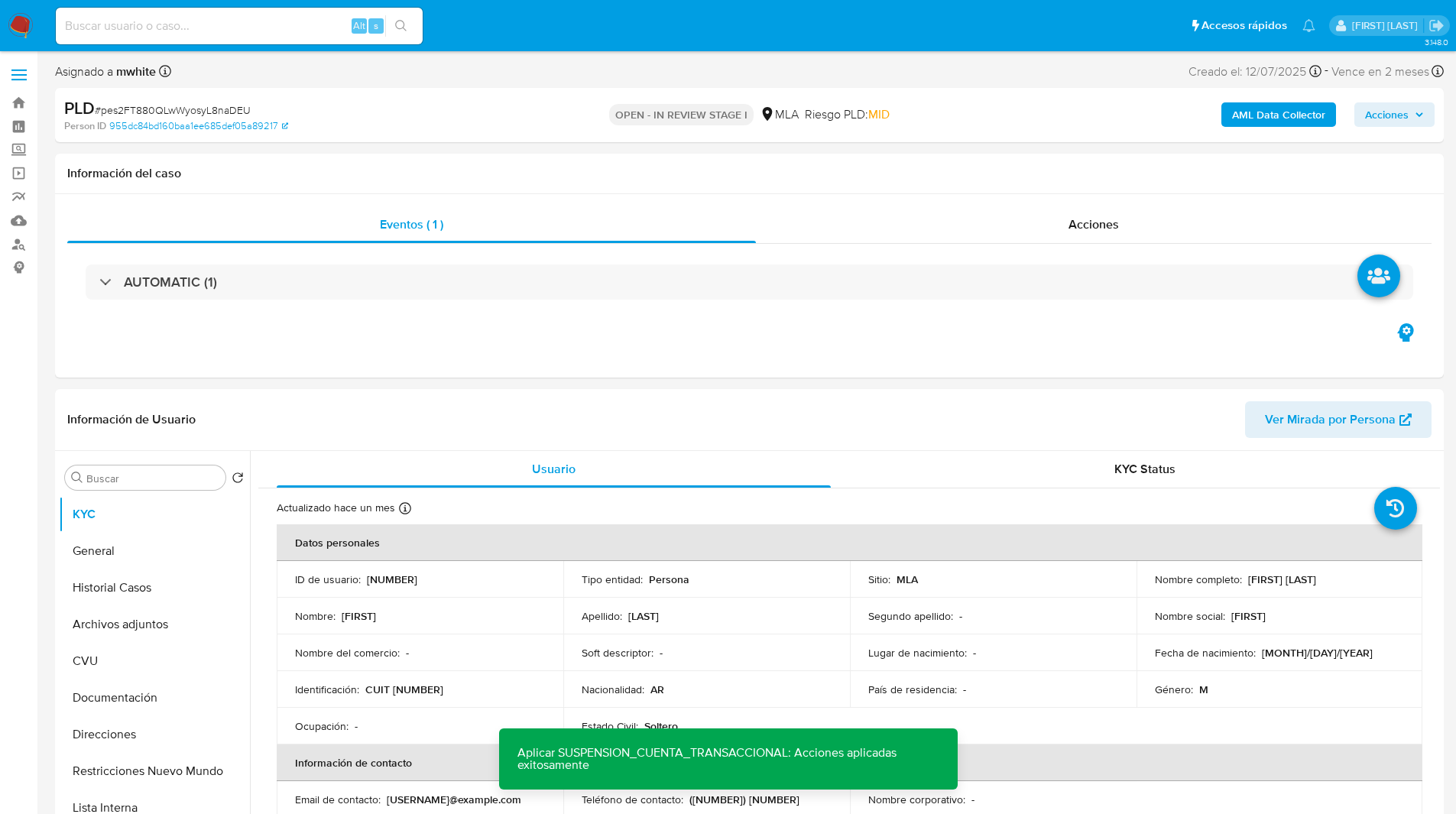 click on "AML Data Collector" at bounding box center [1279, 115] 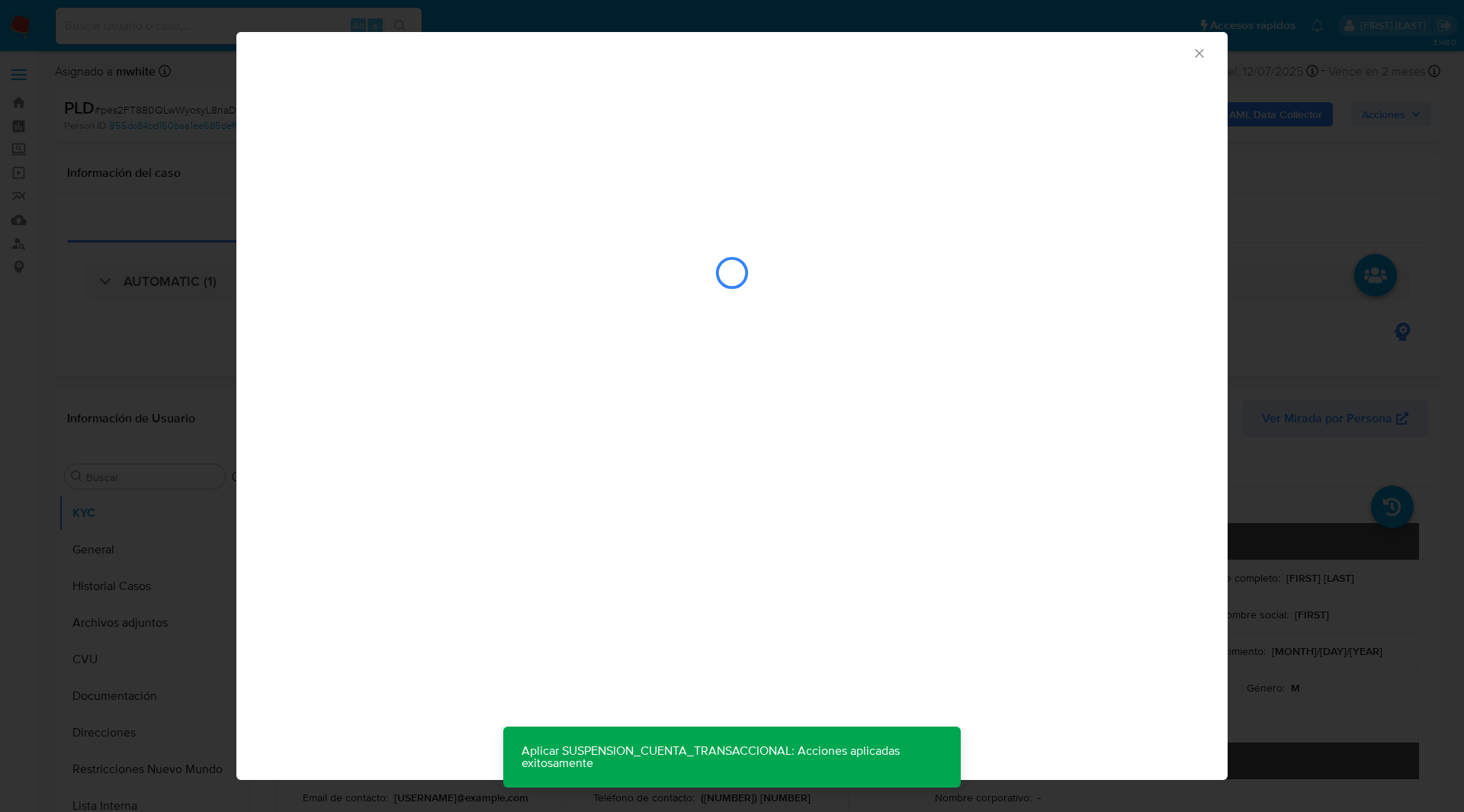 click at bounding box center (732, 226) 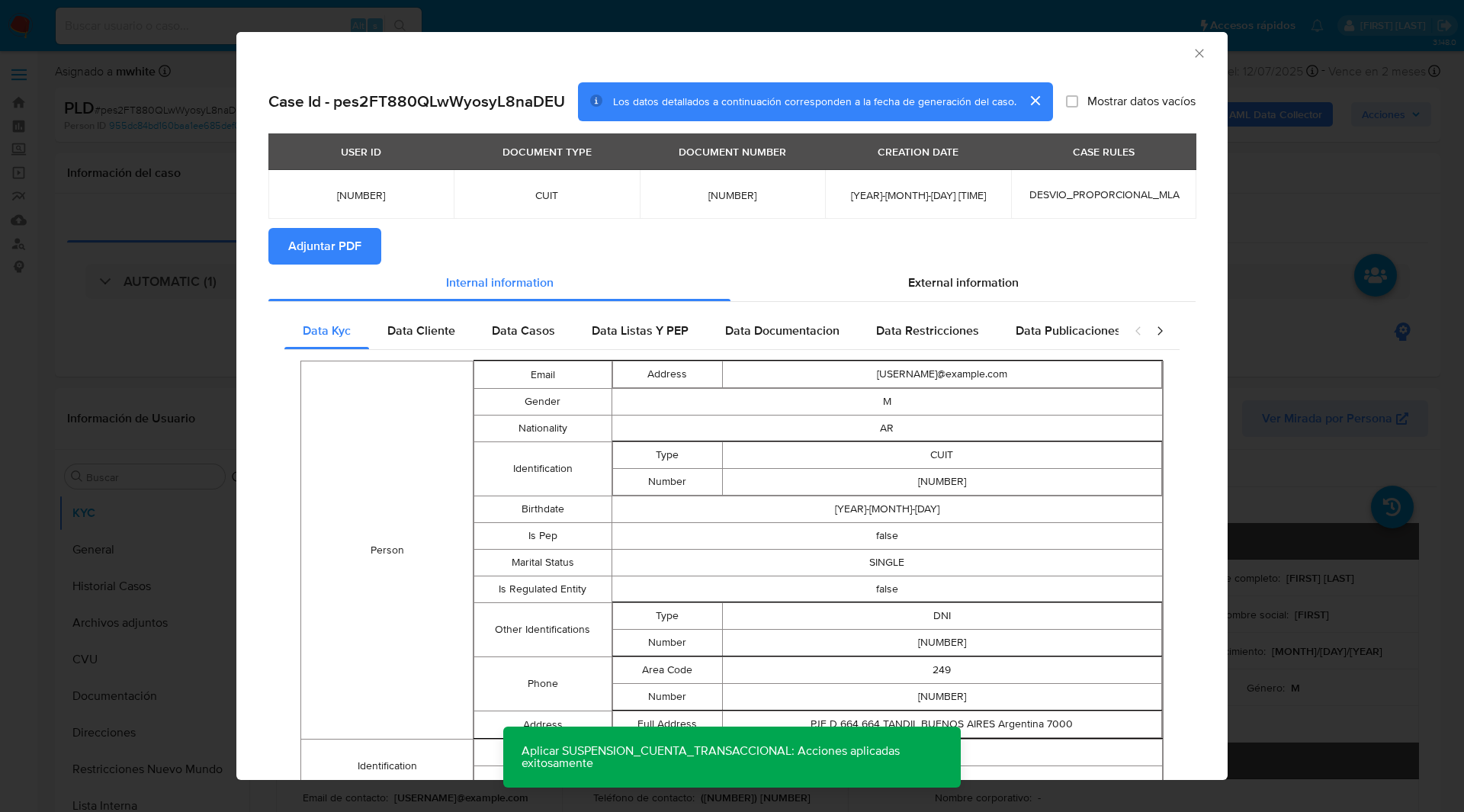 click on "Adjuntar PDF" at bounding box center [325, 246] 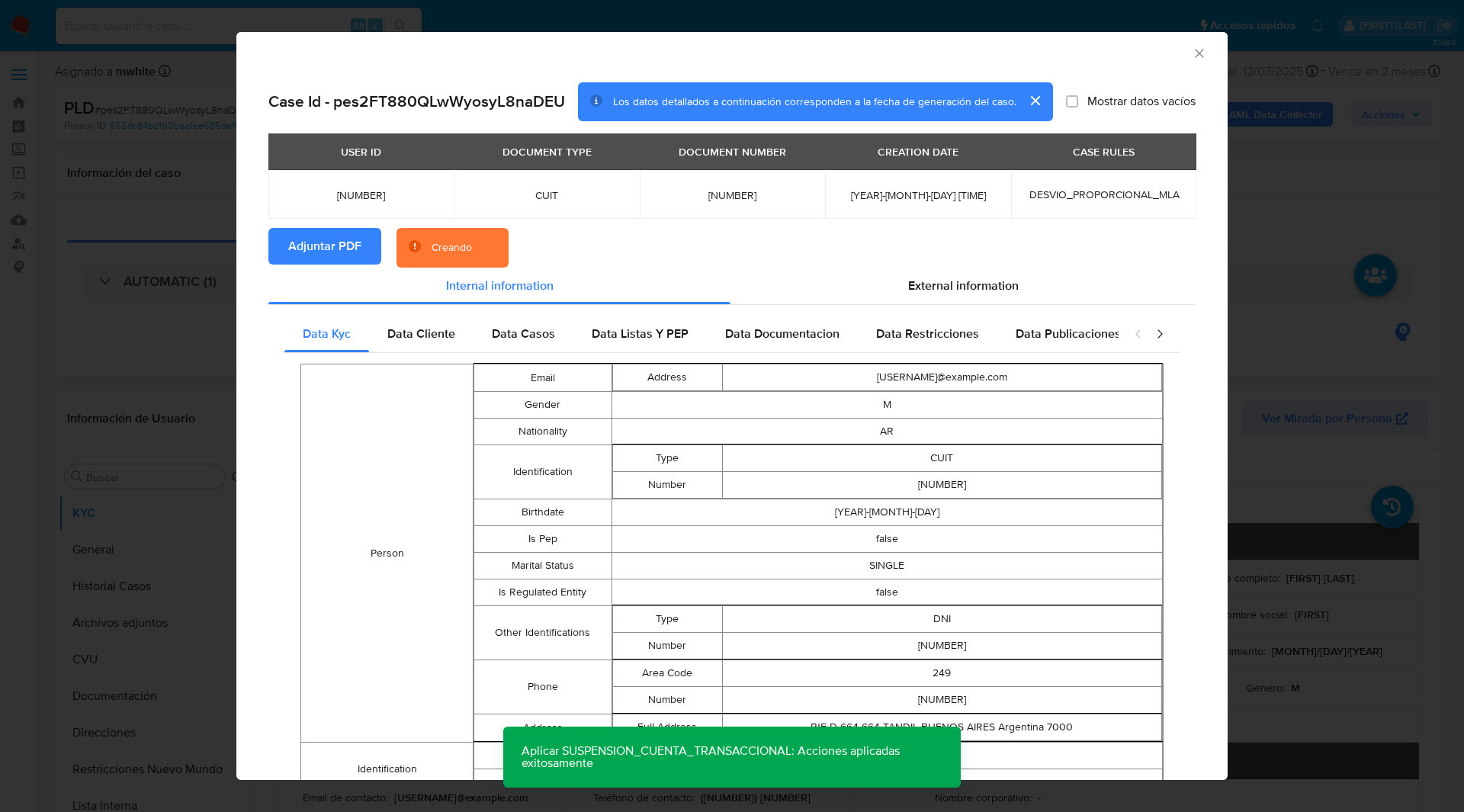 type 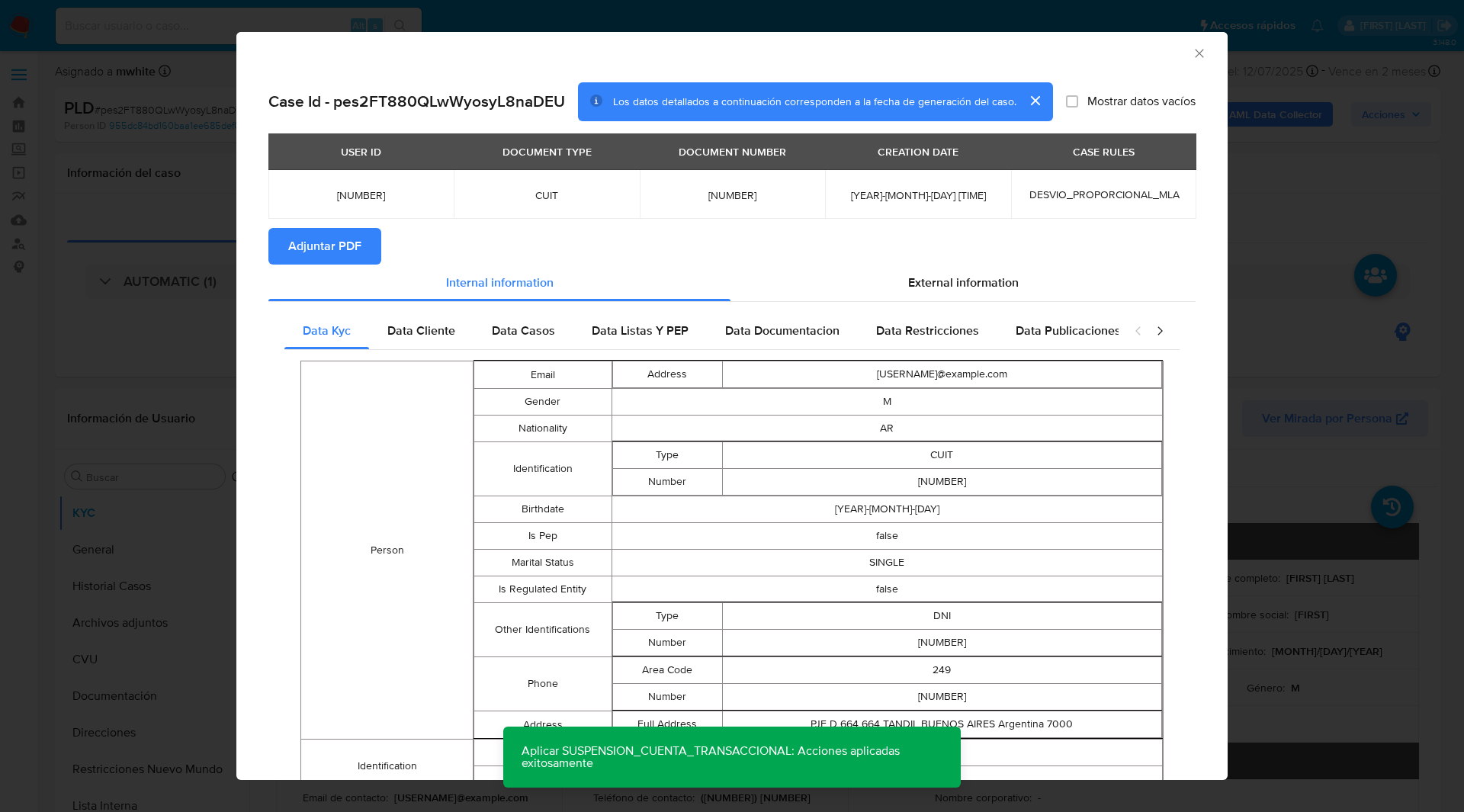 click on "Adjuntar PDF" at bounding box center (325, 246) 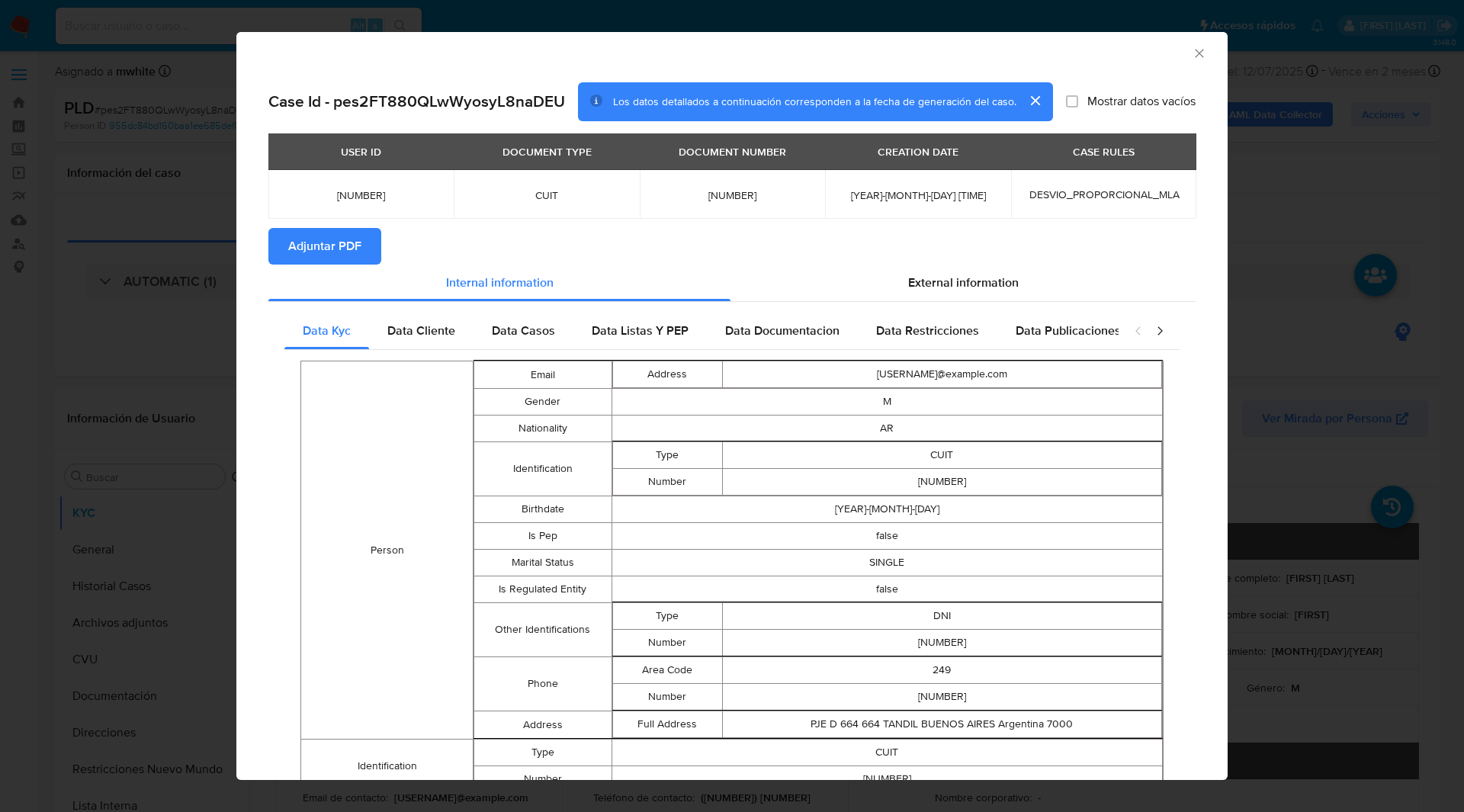 click 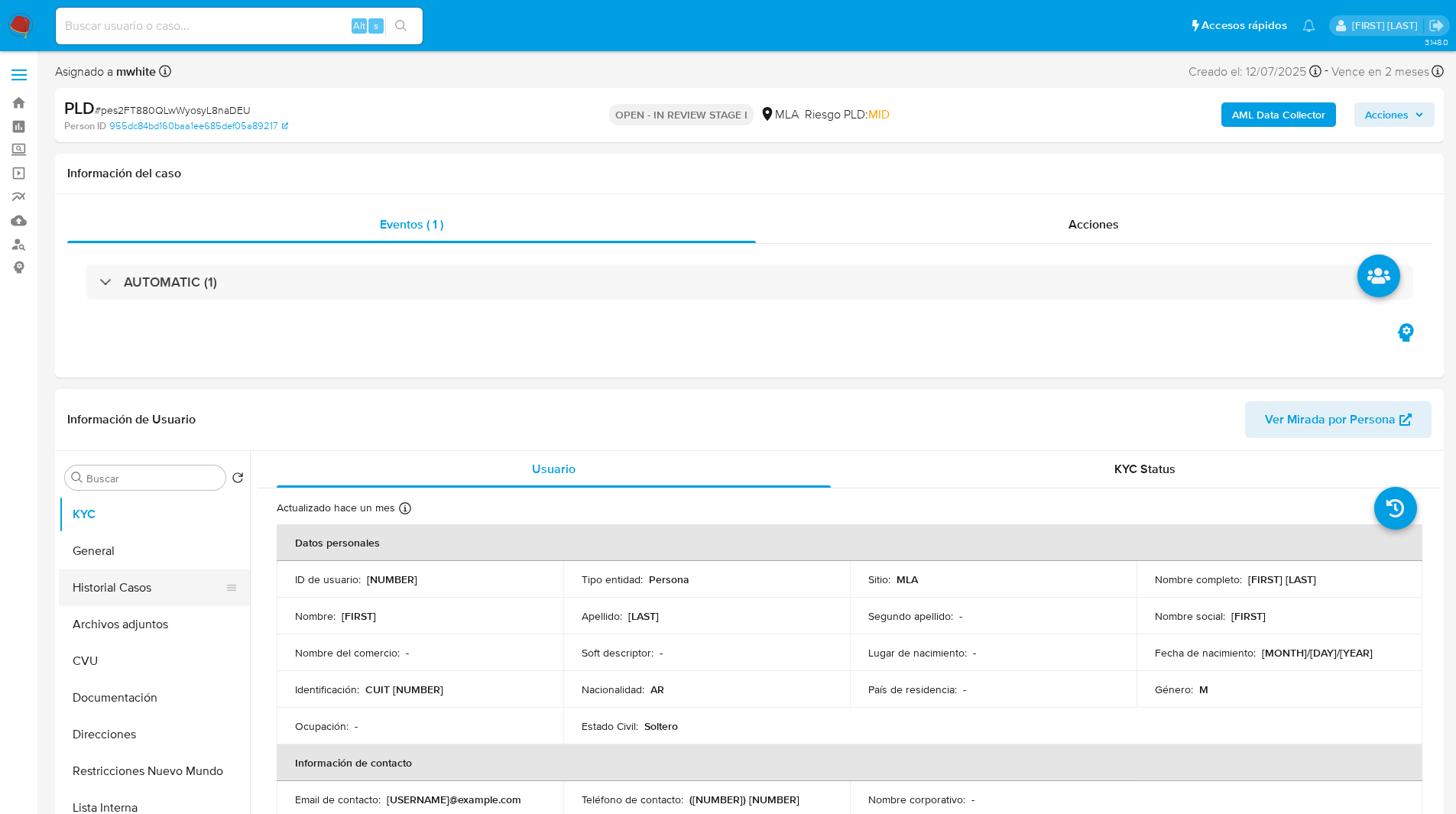 click on "Historial Casos" at bounding box center [148, 588] 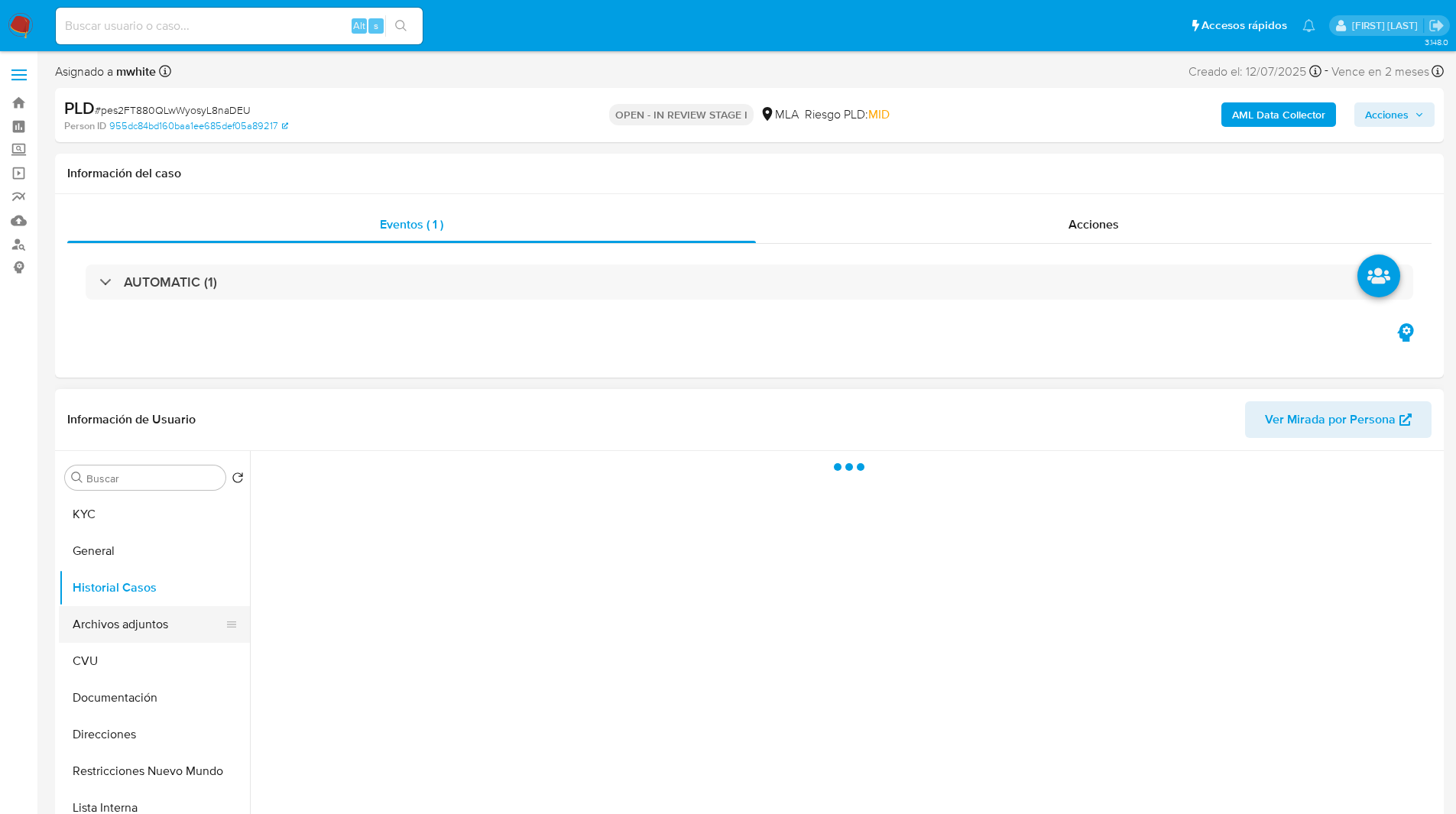 click on "Archivos adjuntos" at bounding box center (148, 624) 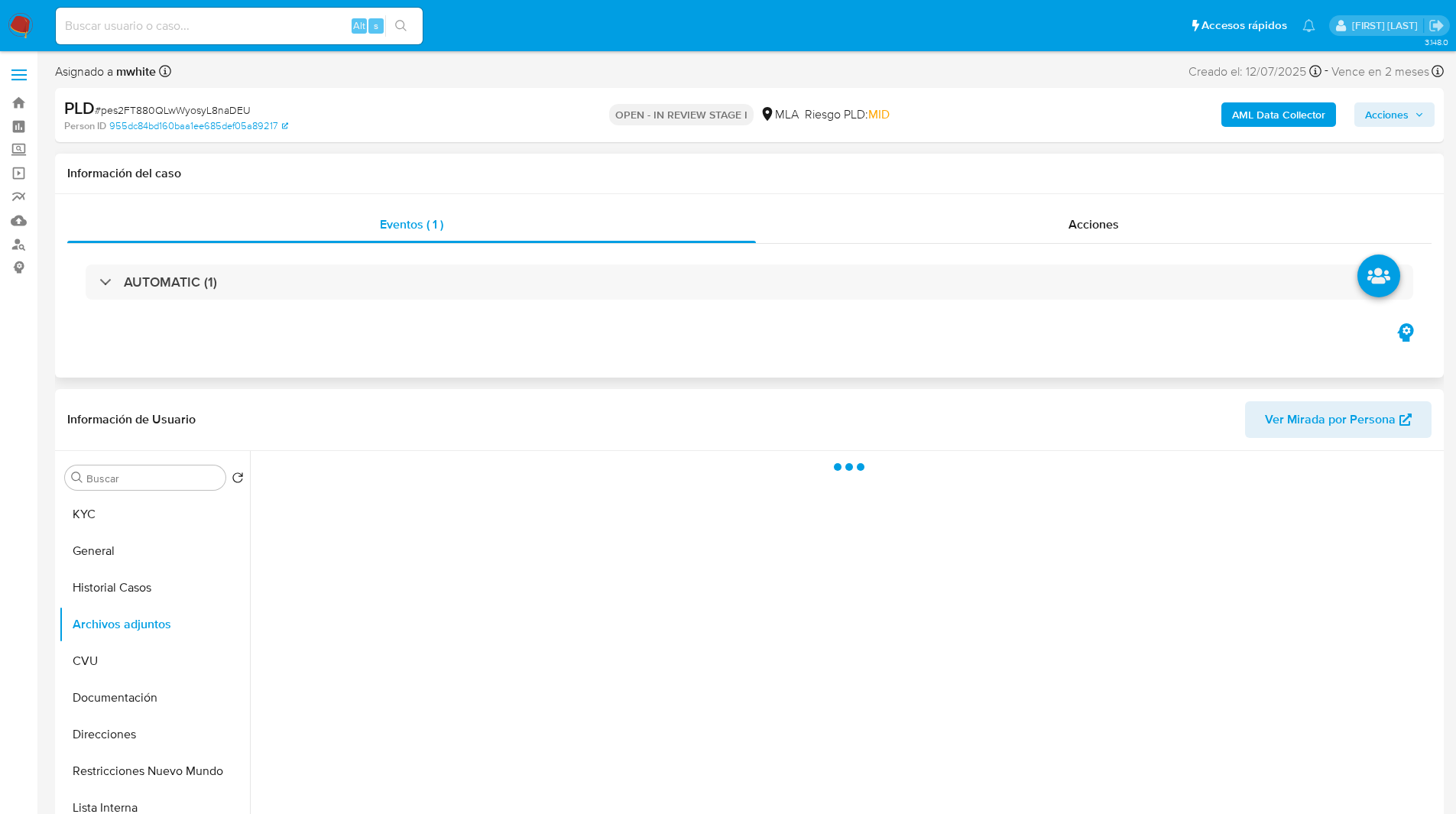 click on "AUTOMATIC (1)" at bounding box center [749, 282] 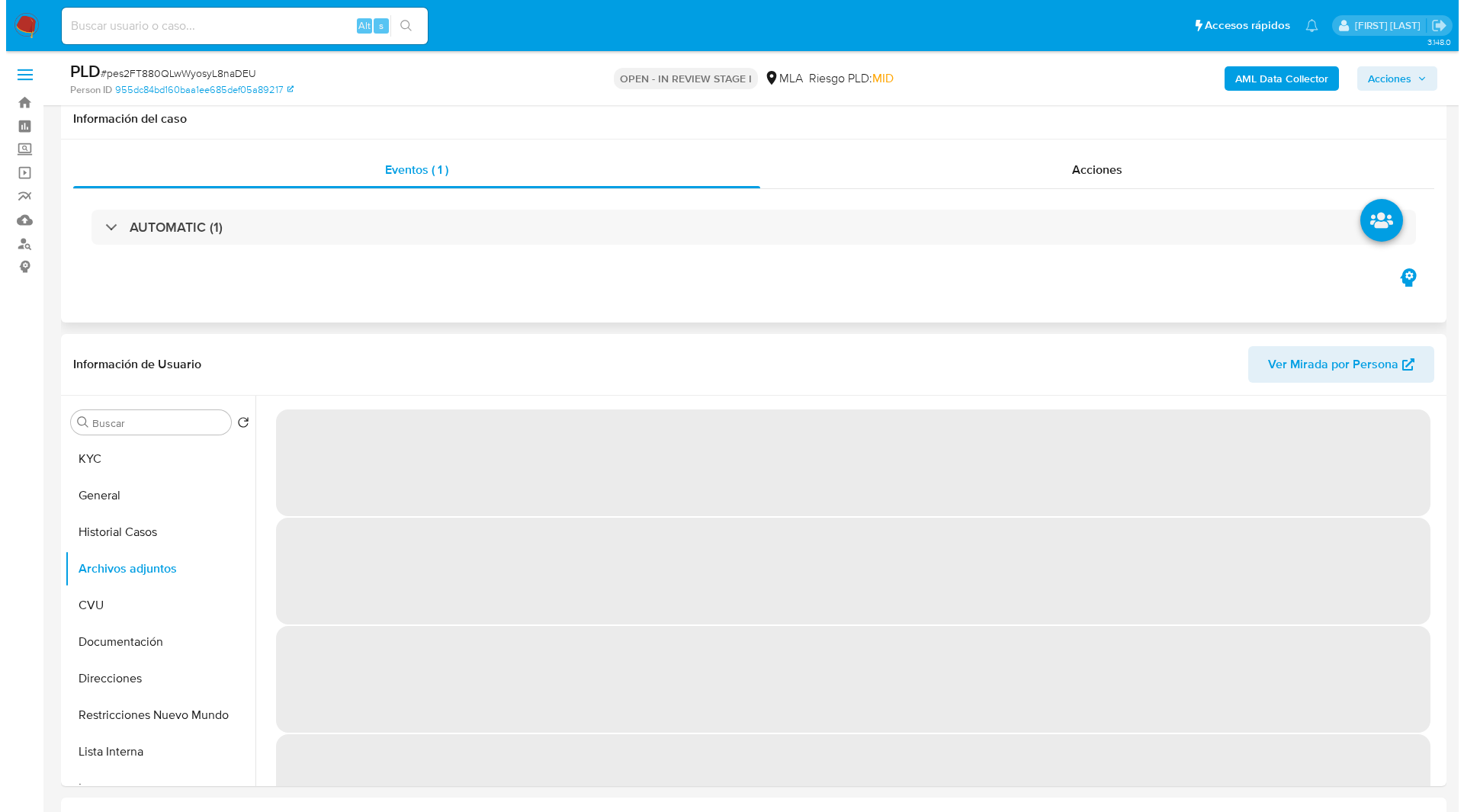 scroll, scrollTop: 118, scrollLeft: 0, axis: vertical 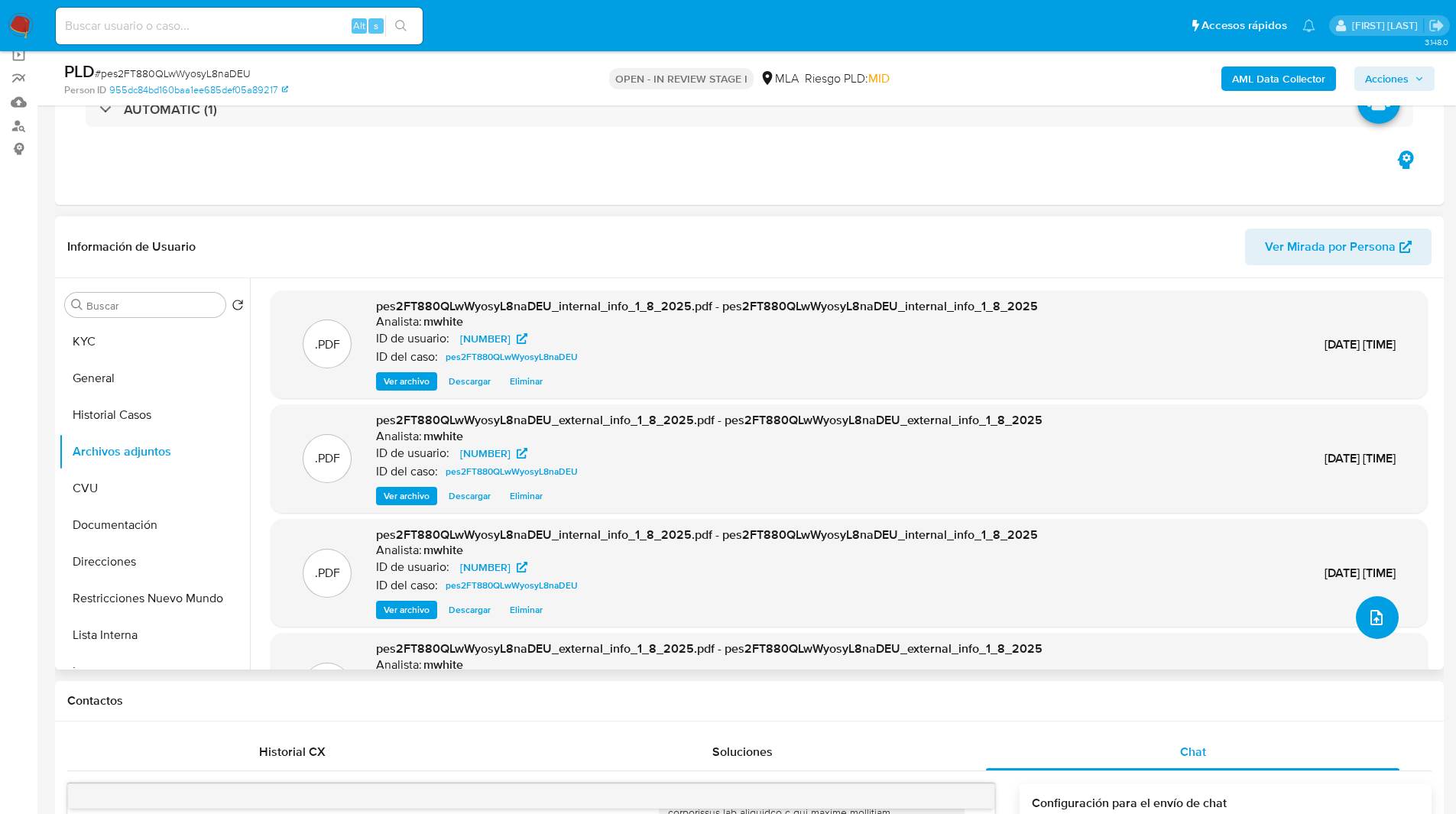 click at bounding box center (1377, 618) 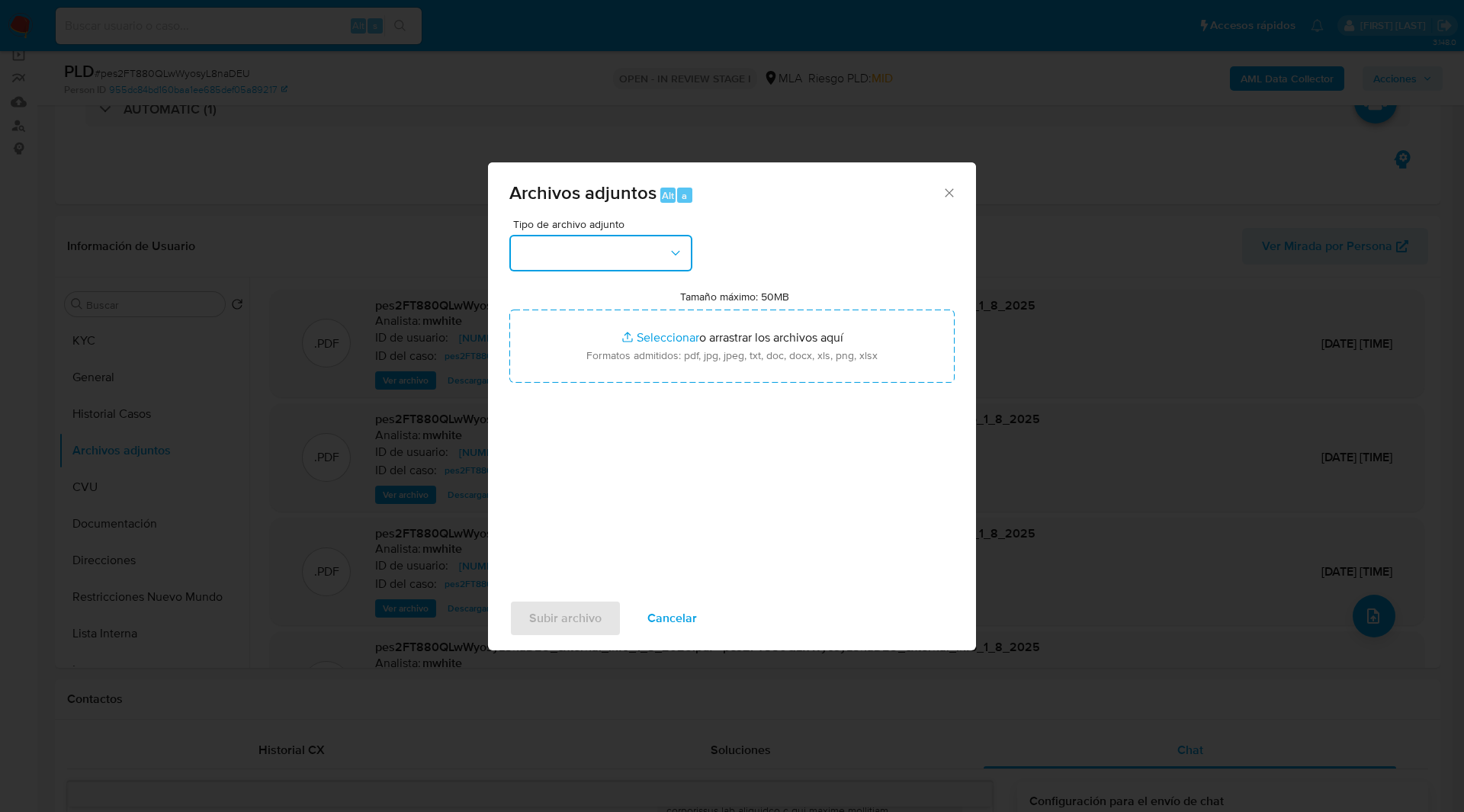 click at bounding box center [601, 253] 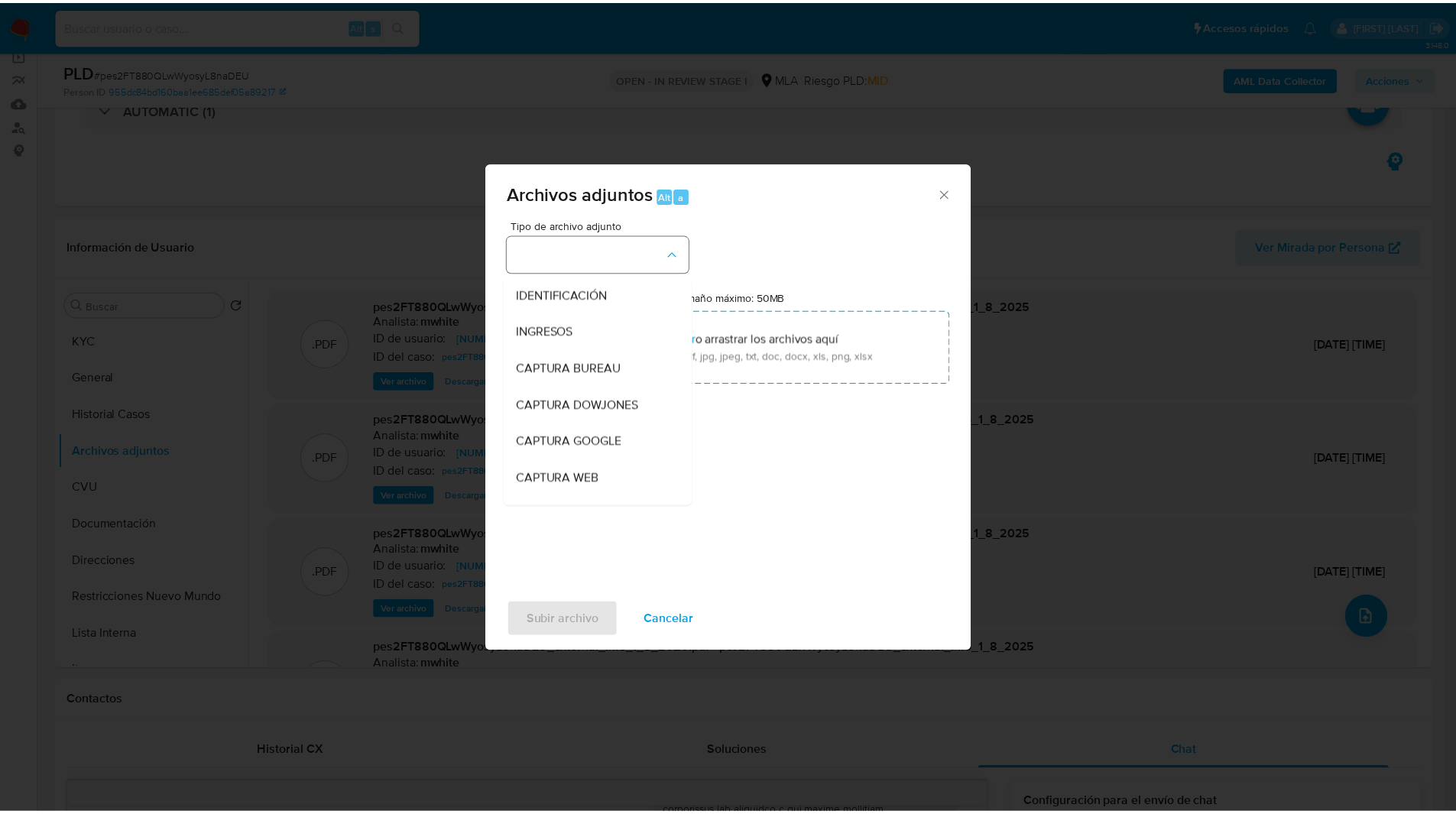 scroll, scrollTop: 211, scrollLeft: 0, axis: vertical 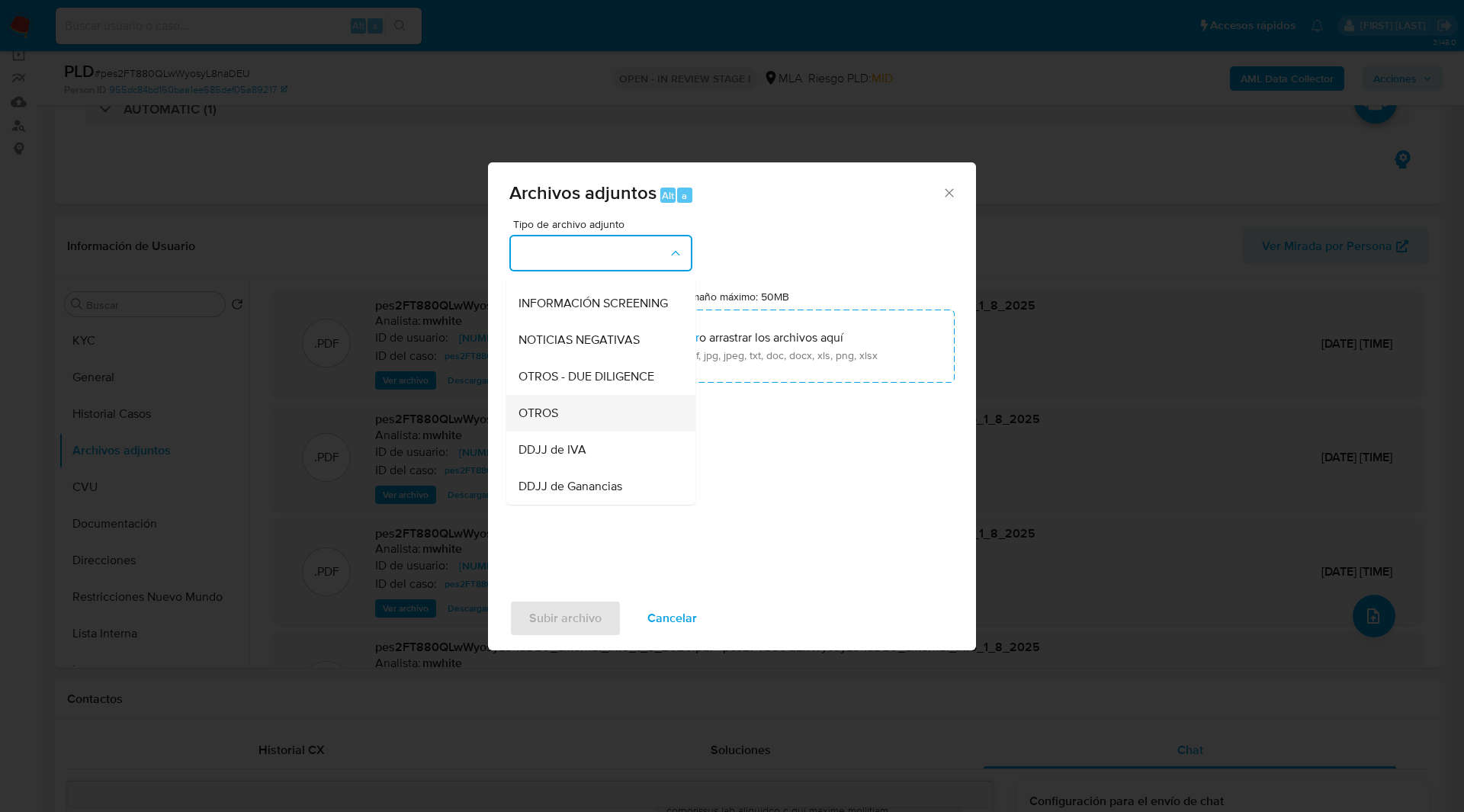 click on "OTROS" at bounding box center [596, 413] 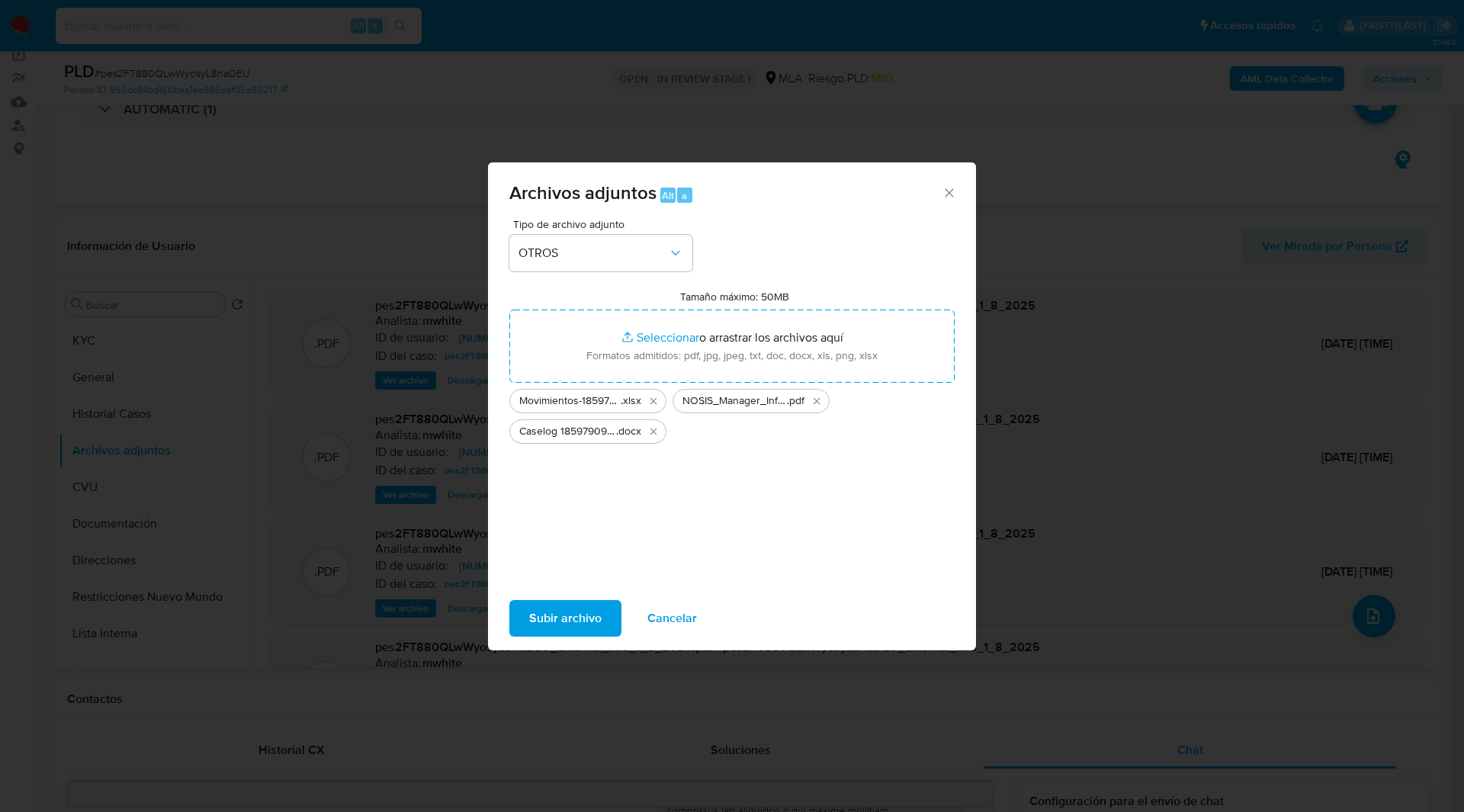 click on "Tipo de archivo adjunto OTROS Tamaño máximo: 50MB Seleccionar archivos Seleccionar  o arrastrar los archivos aquí Formatos admitidos: pdf, jpg, jpeg, txt, doc, docx, xls, png, xlsx Movimientos-1859790960 .xlsx NOSIS_Manager_InformeIndividual_20467513207_654928_20250801150037 .pdf Caselog 1859790960 .docx" at bounding box center (732, 399) 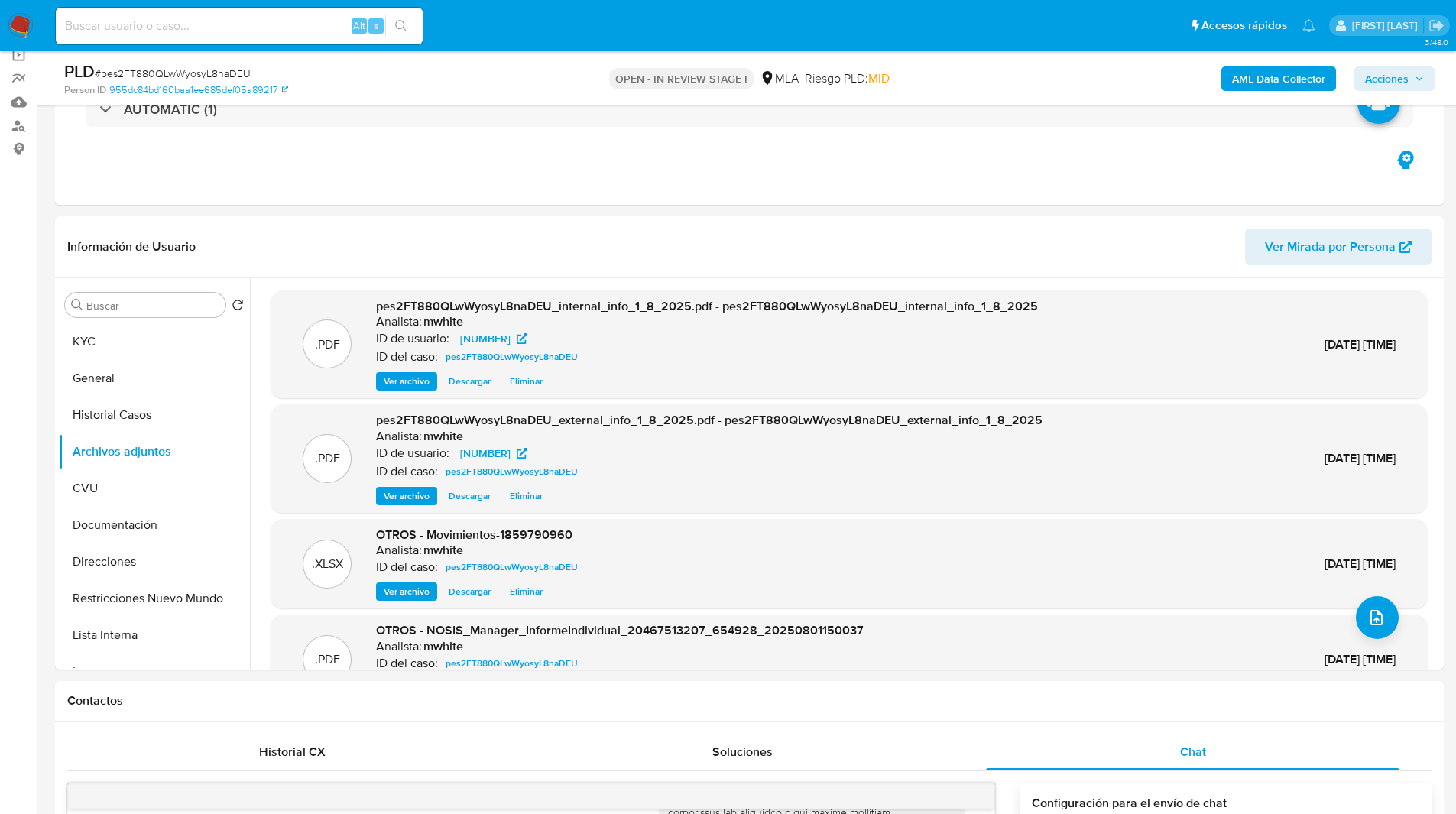 click on "Acciones" at bounding box center (1394, 79) 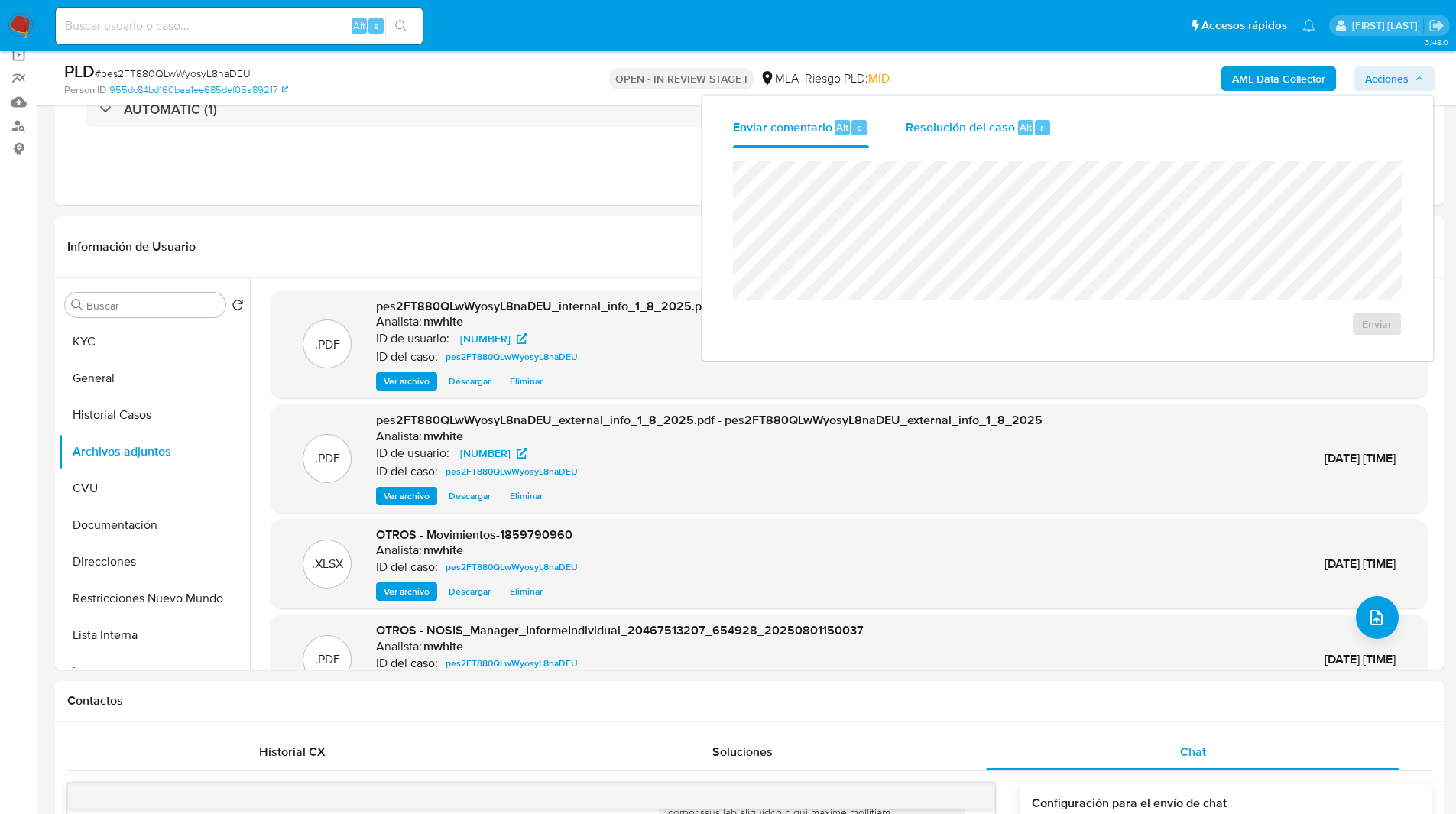 click on "Resolución del caso Alt r" at bounding box center (978, 128) 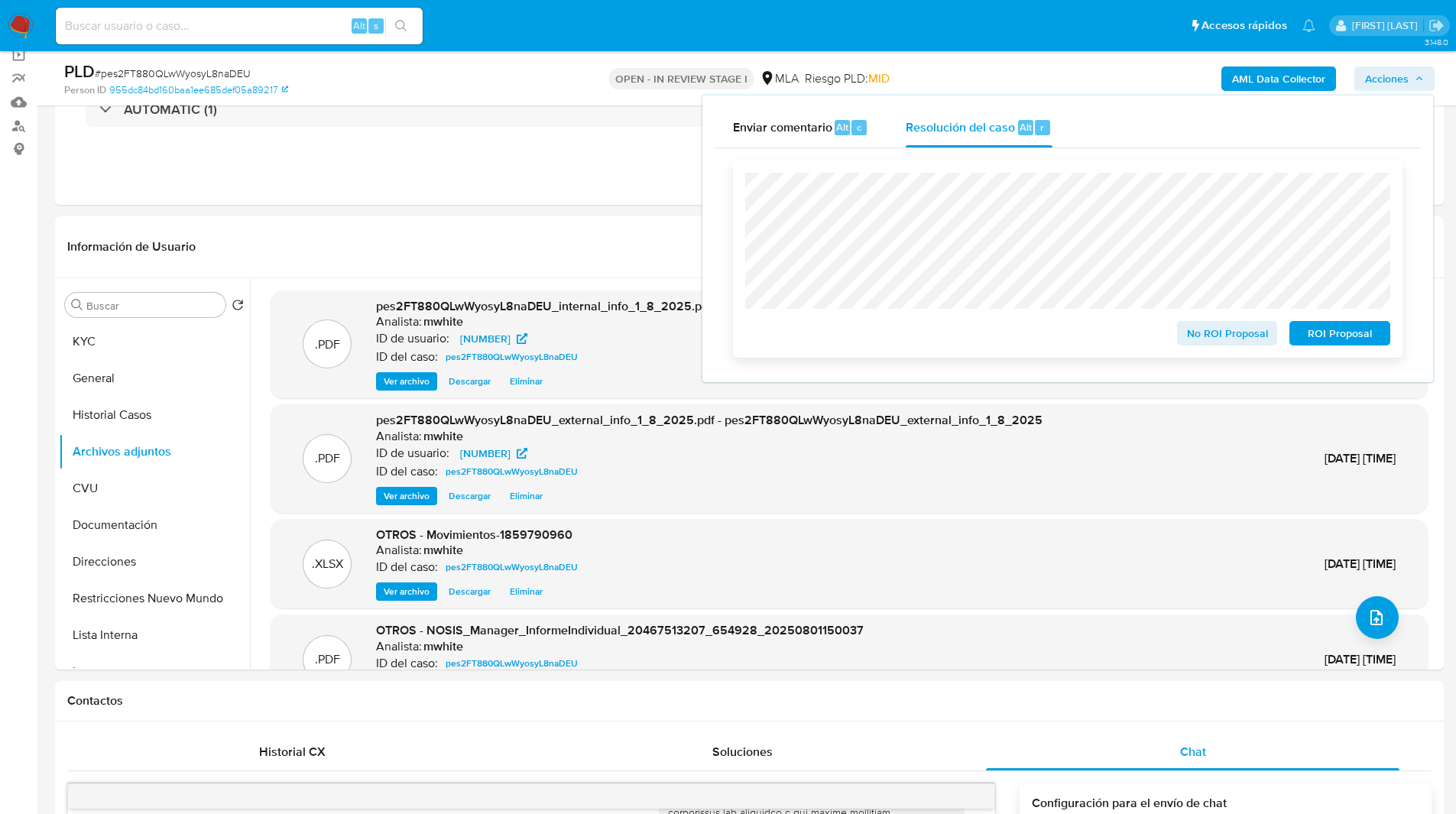 click on "ROI Proposal" at bounding box center [1340, 333] 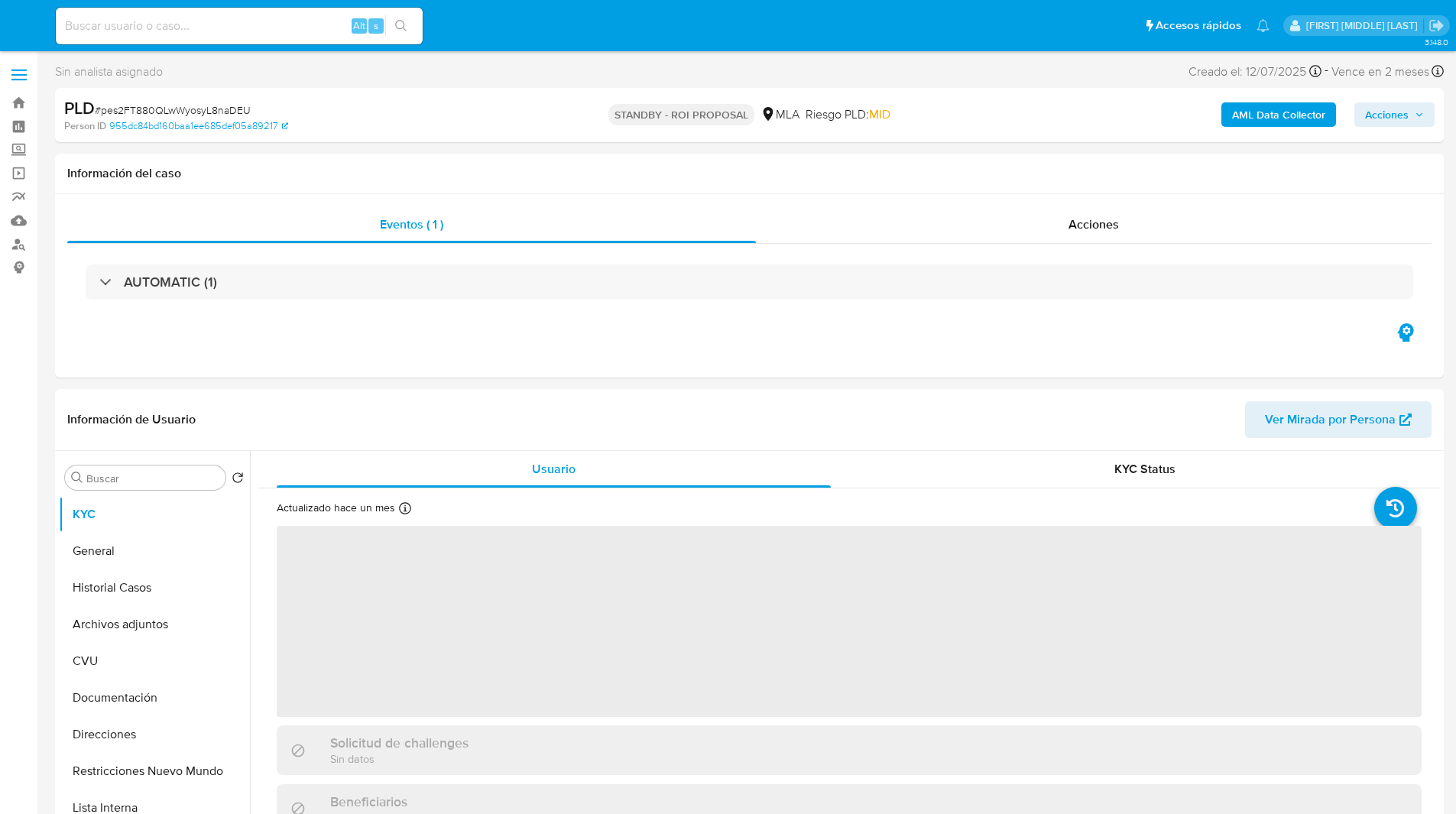 select on "10" 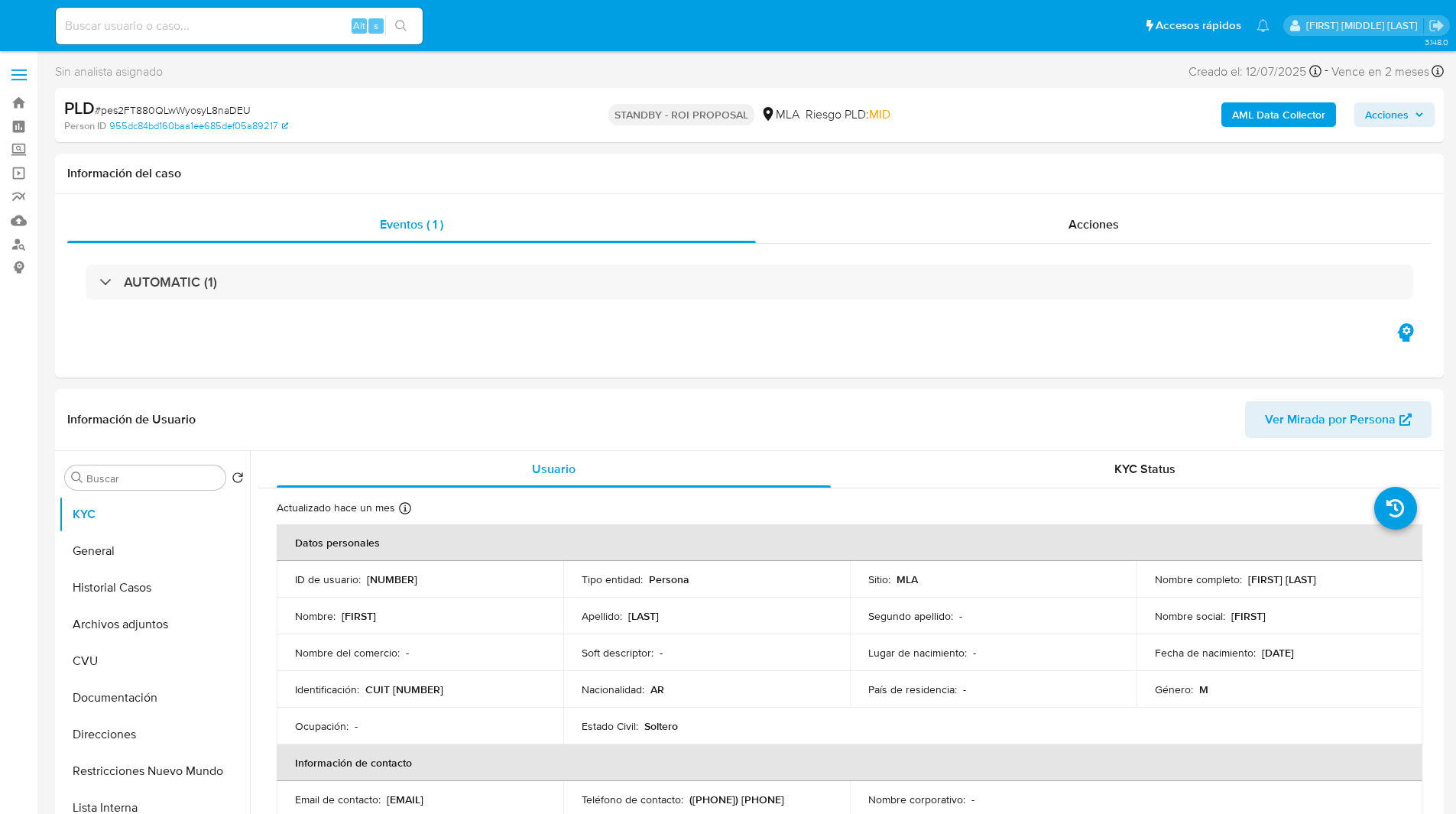 scroll, scrollTop: 0, scrollLeft: 0, axis: both 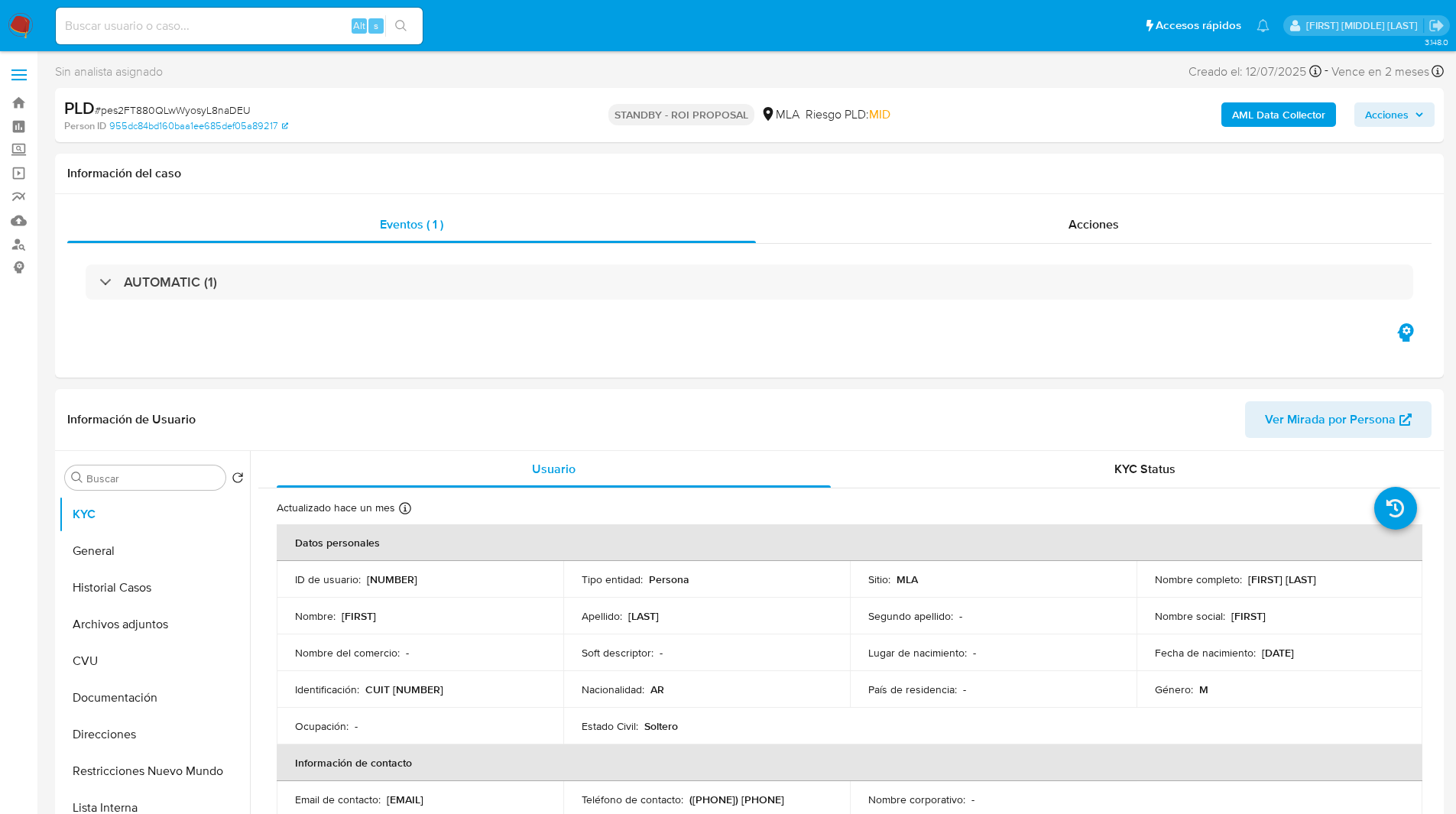 click at bounding box center [239, 26] 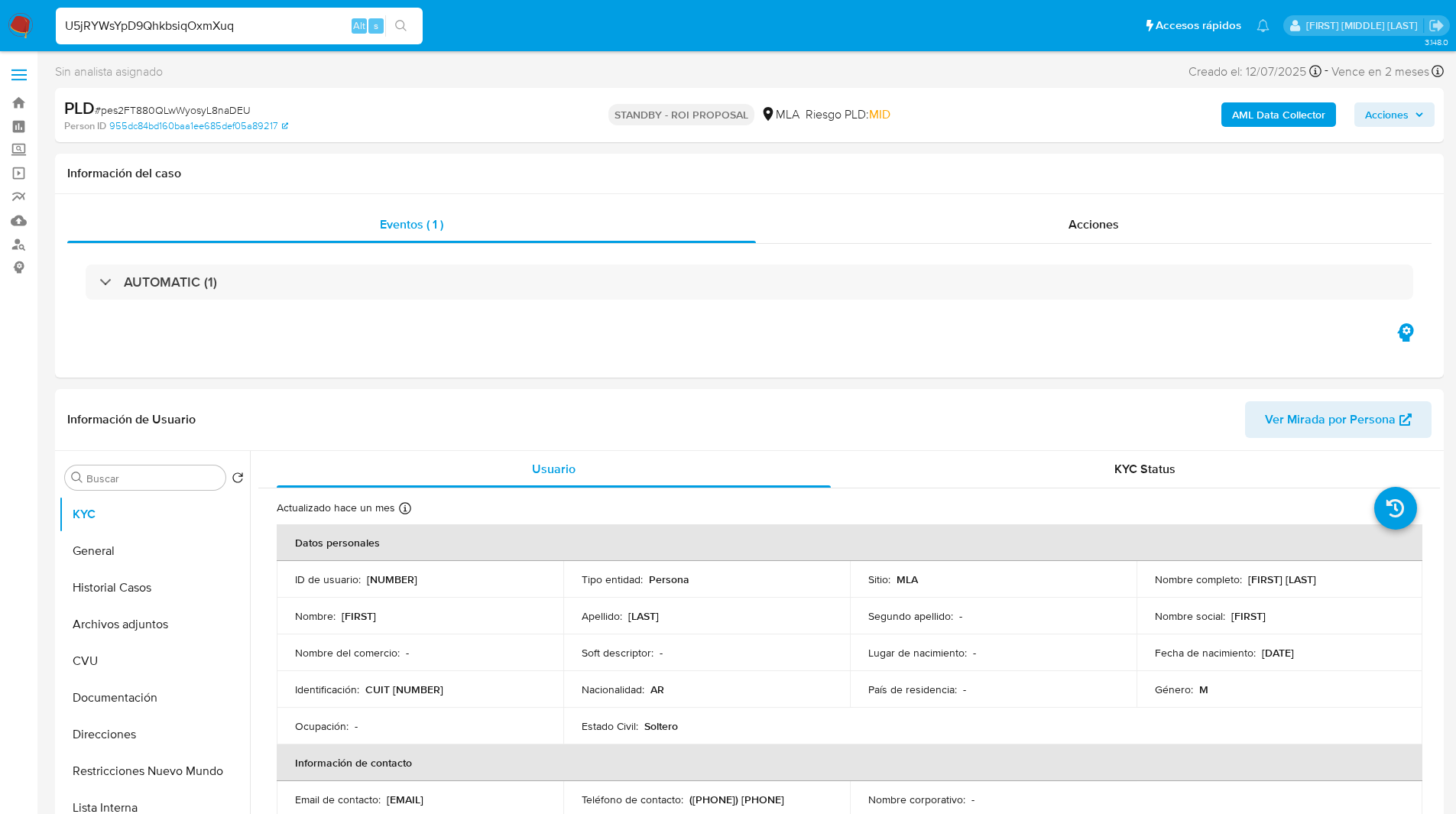 type on "U5jRYWsYpD9QhkbsiqOxmXuq" 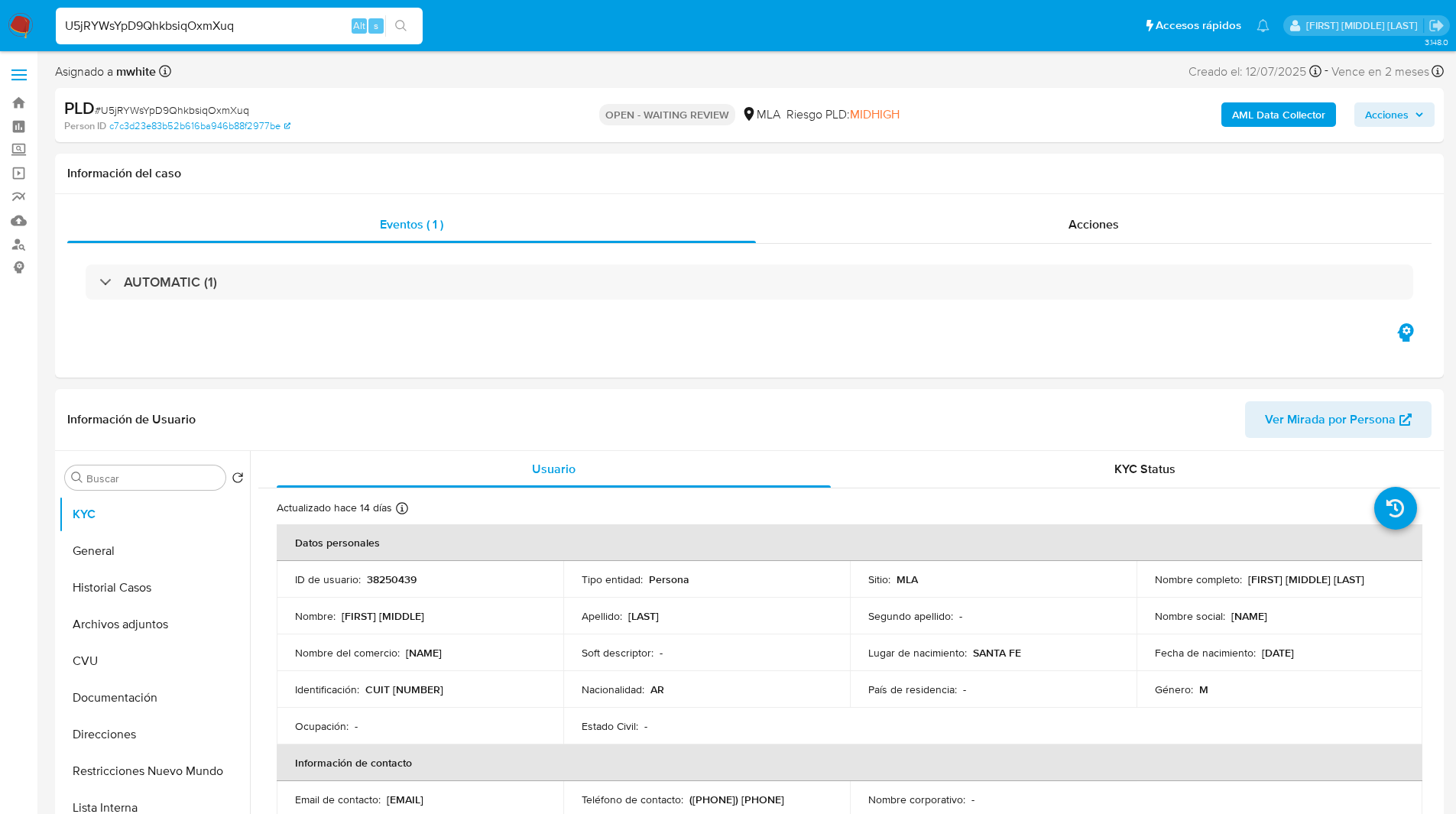 select on "10" 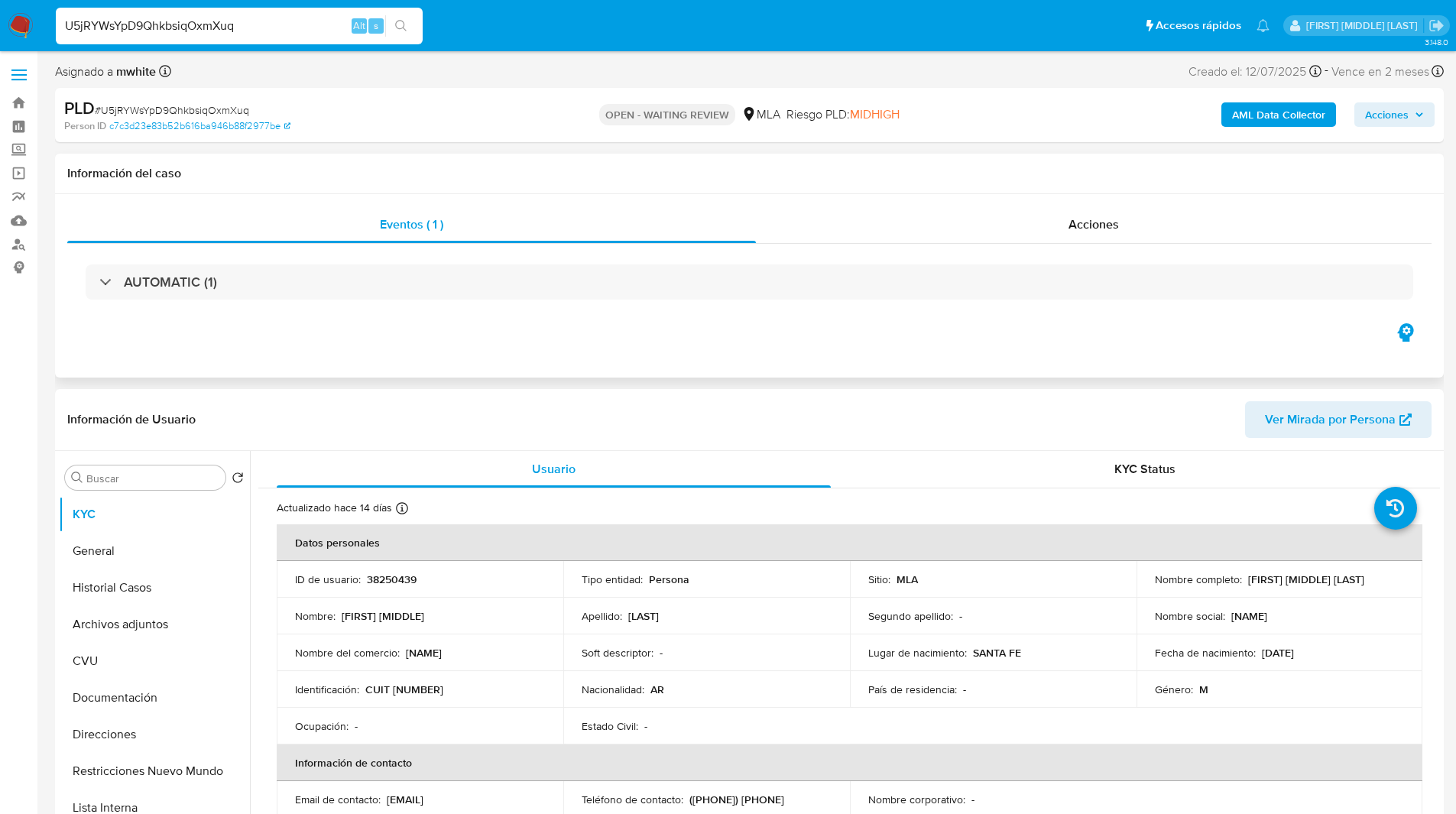 click on "Eventos ( 1 ) Acciones AUTOMATIC (1)" at bounding box center [749, 286] 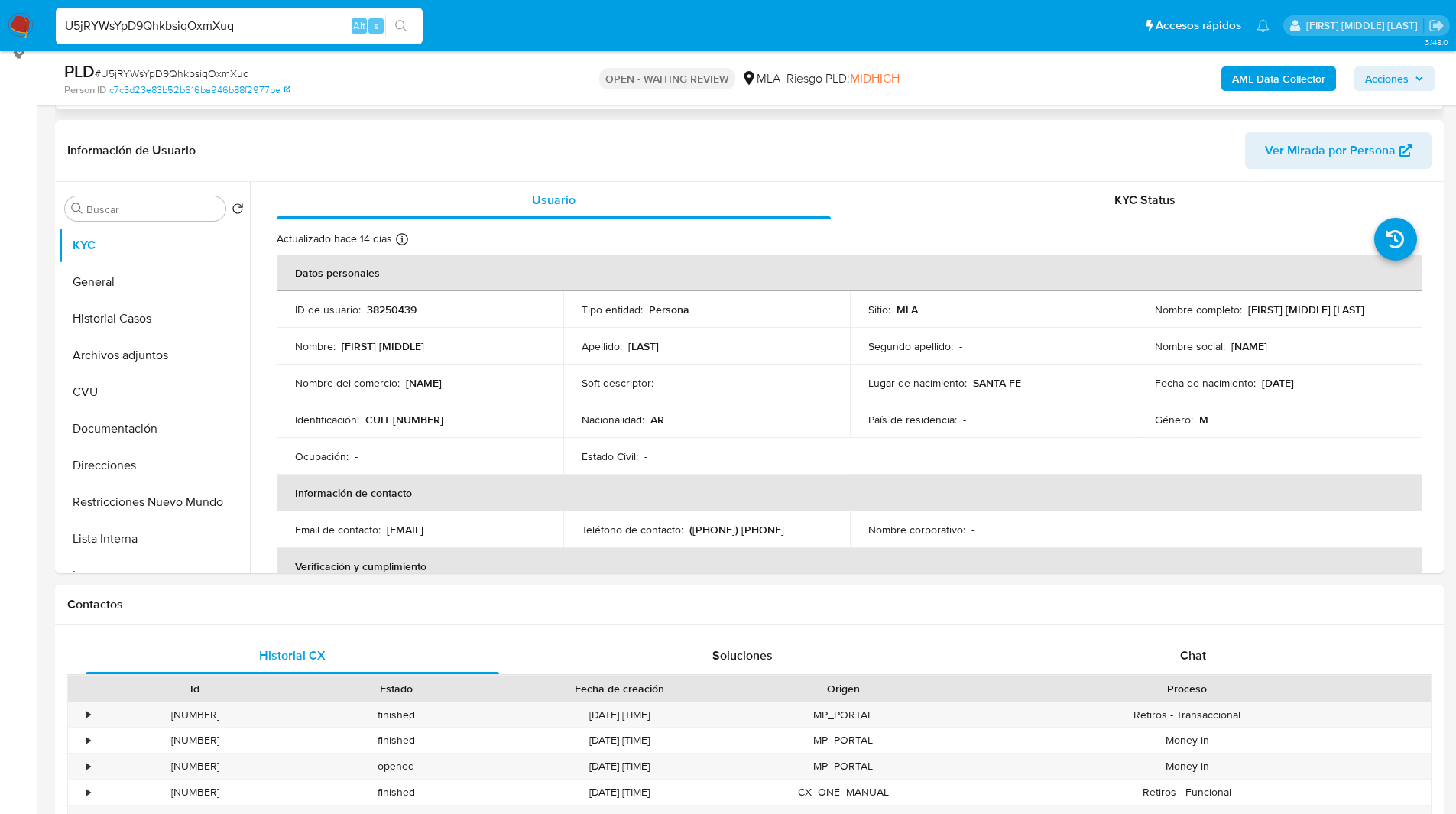 scroll, scrollTop: 217, scrollLeft: 0, axis: vertical 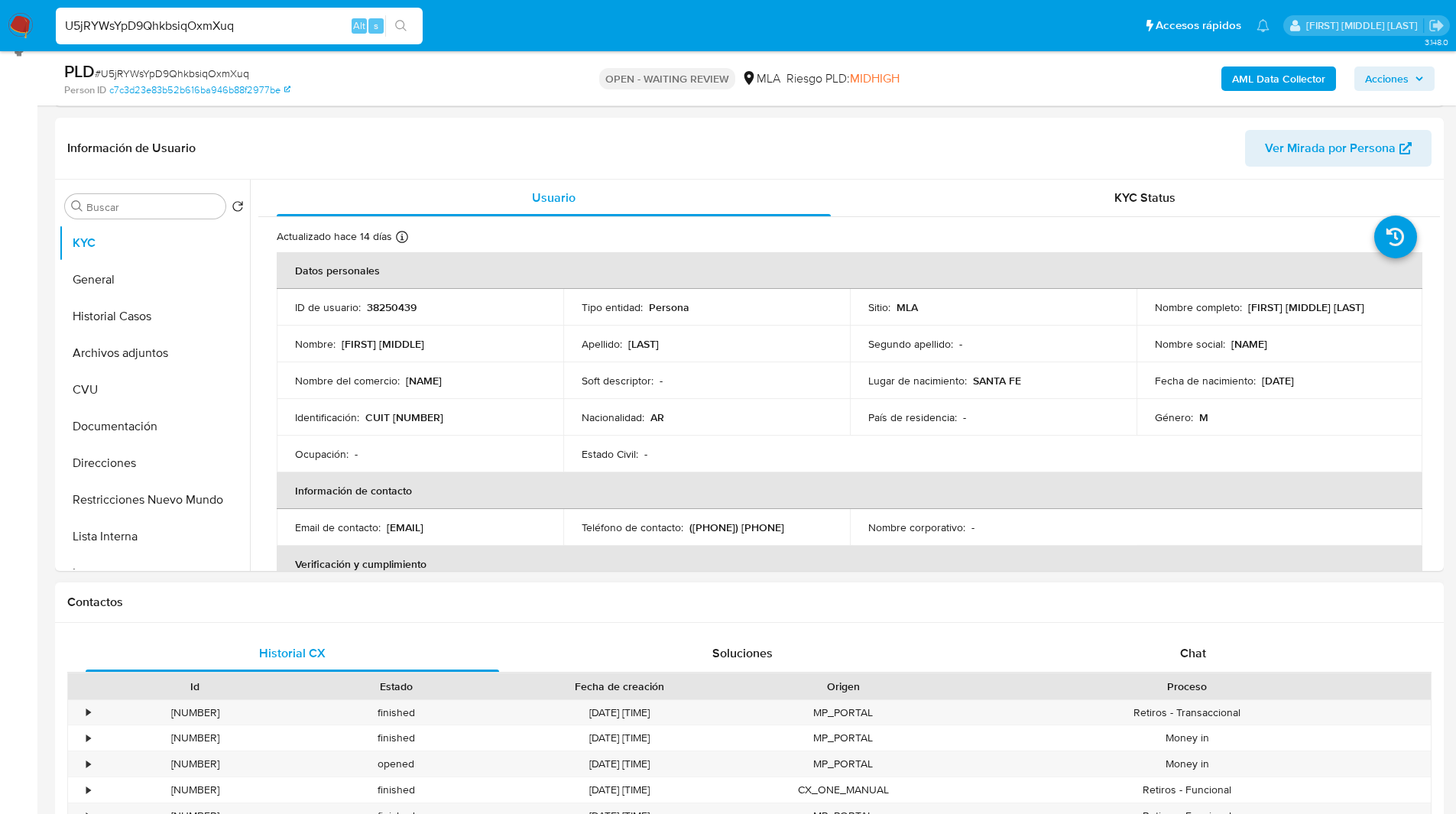 click on "Historial CX Soluciones Chat Id Estado Fecha de creación Origen Proceso • 390807185 finished 17/06/2025 21:08:38 MP_PORTAL Retiros - Transaccional • 388819669 finished 06/06/2025 09:31:12 MP_PORTAL Money in • 388763993 opened 05/06/2025 21:53:52 MP_PORTAL Money in • 387861433 finished 31/05/2025 21:35:42 CX_ONE_MANUAL Retiros - Funcional • 387858956 finished 31/05/2025 20:58:01 MP_PORTAL Retiros - Funcional Anterior Página   1   de   2 Siguiente Cargando..." at bounding box center [749, 752] 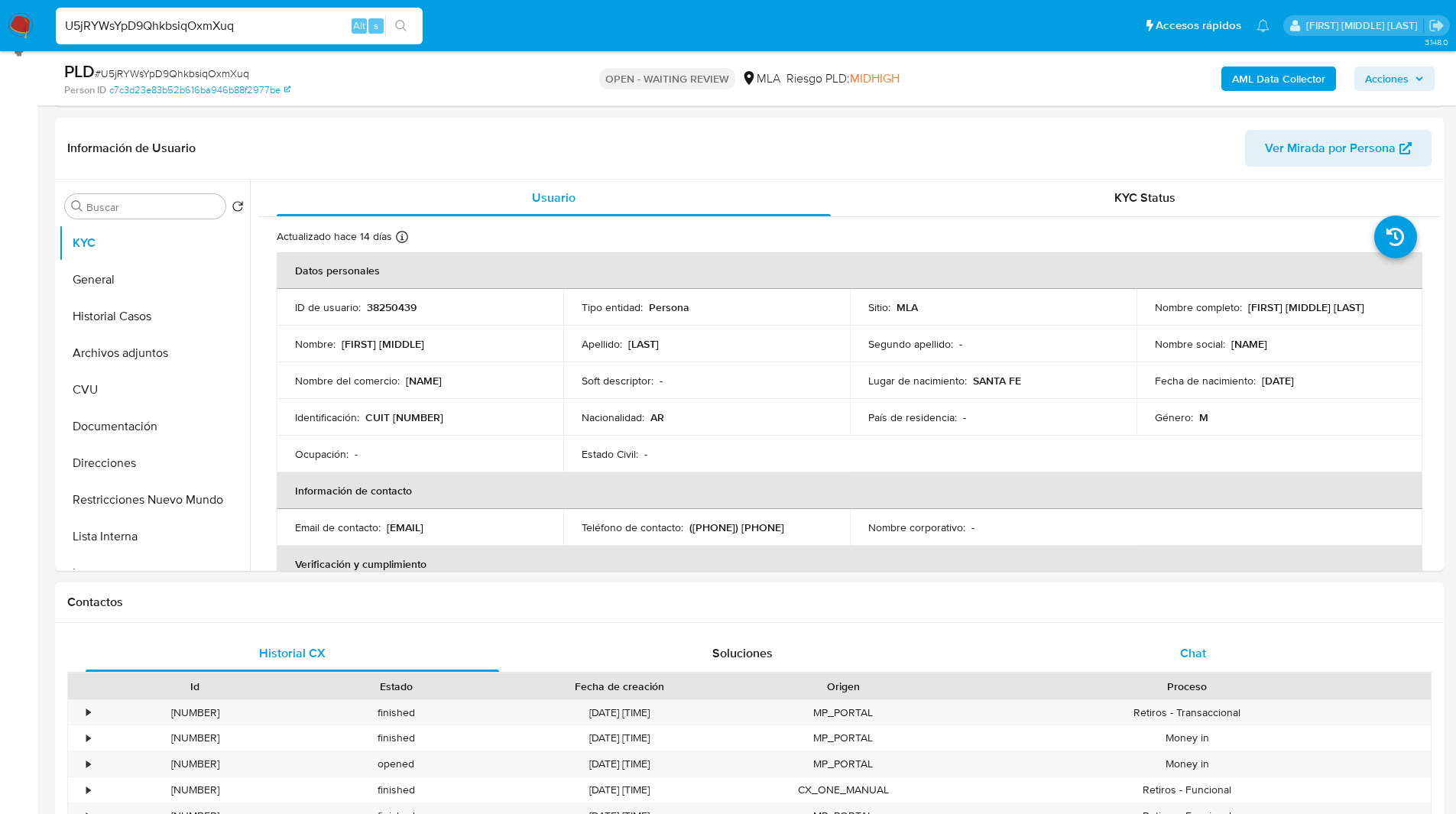 click on "Chat" at bounding box center [1192, 653] 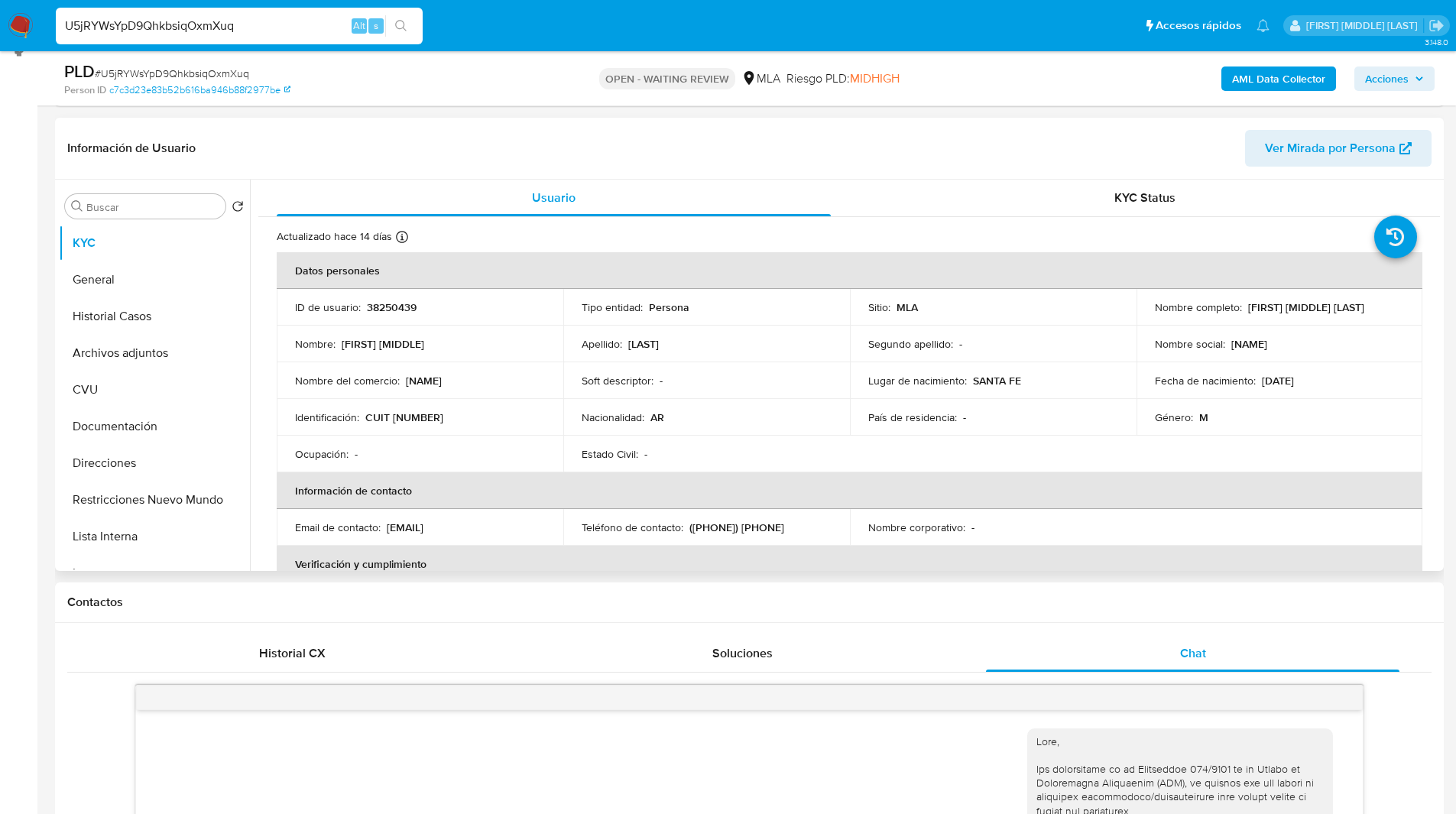scroll, scrollTop: 973, scrollLeft: 0, axis: vertical 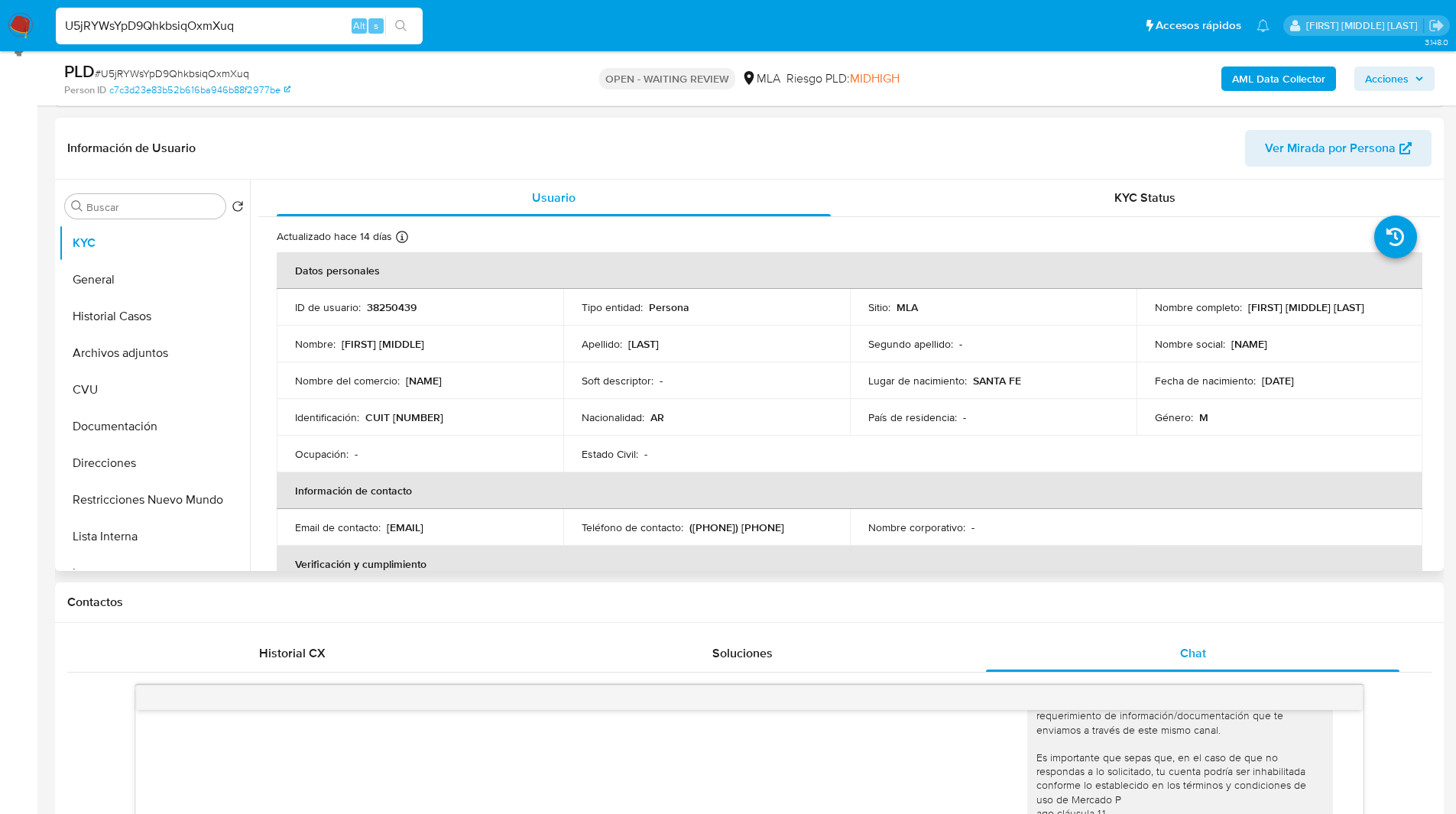 click on "Identificación :    CUIT 20360100074" at bounding box center (420, 417) 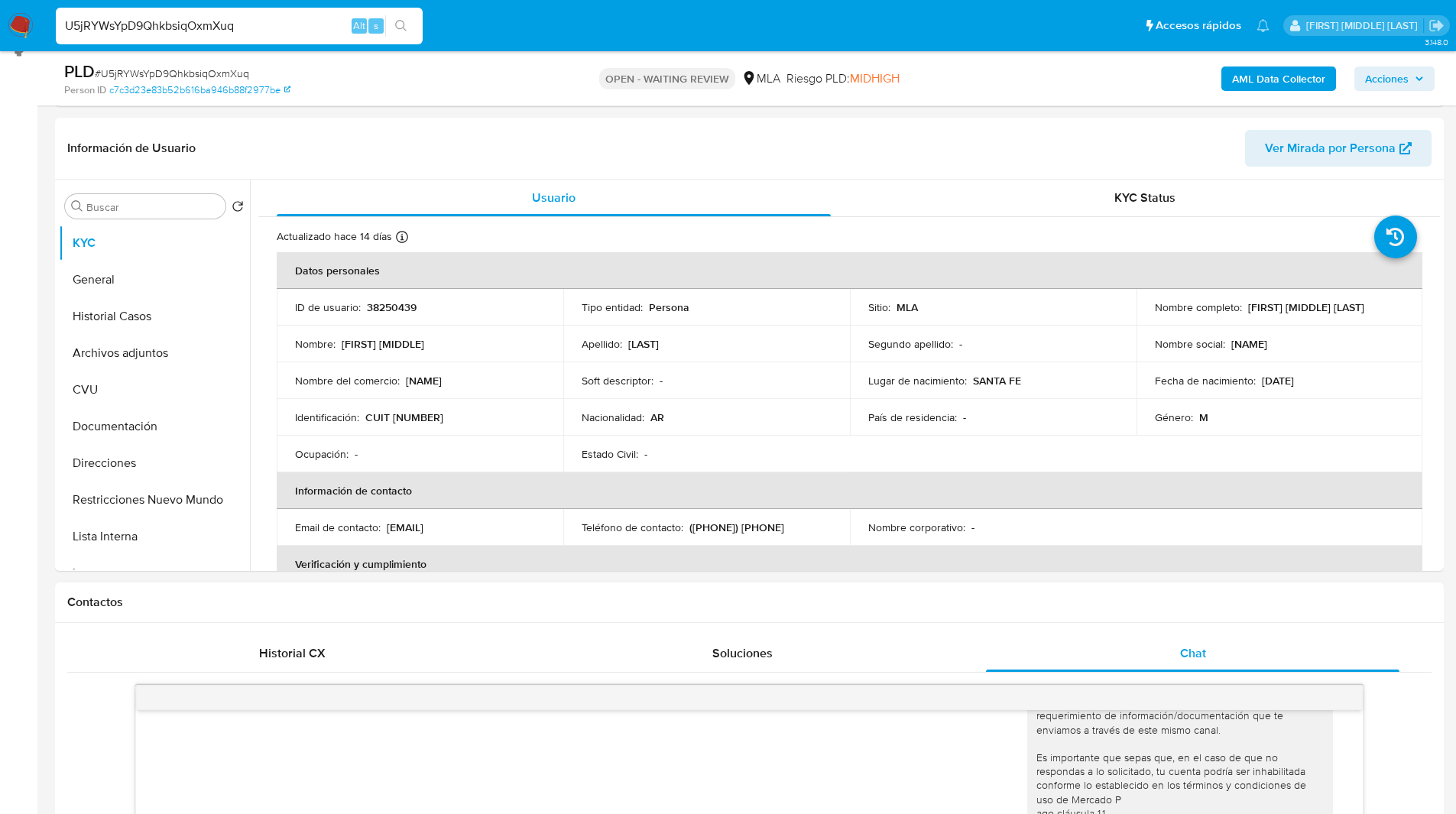 click on "Contactos" at bounding box center [749, 602] 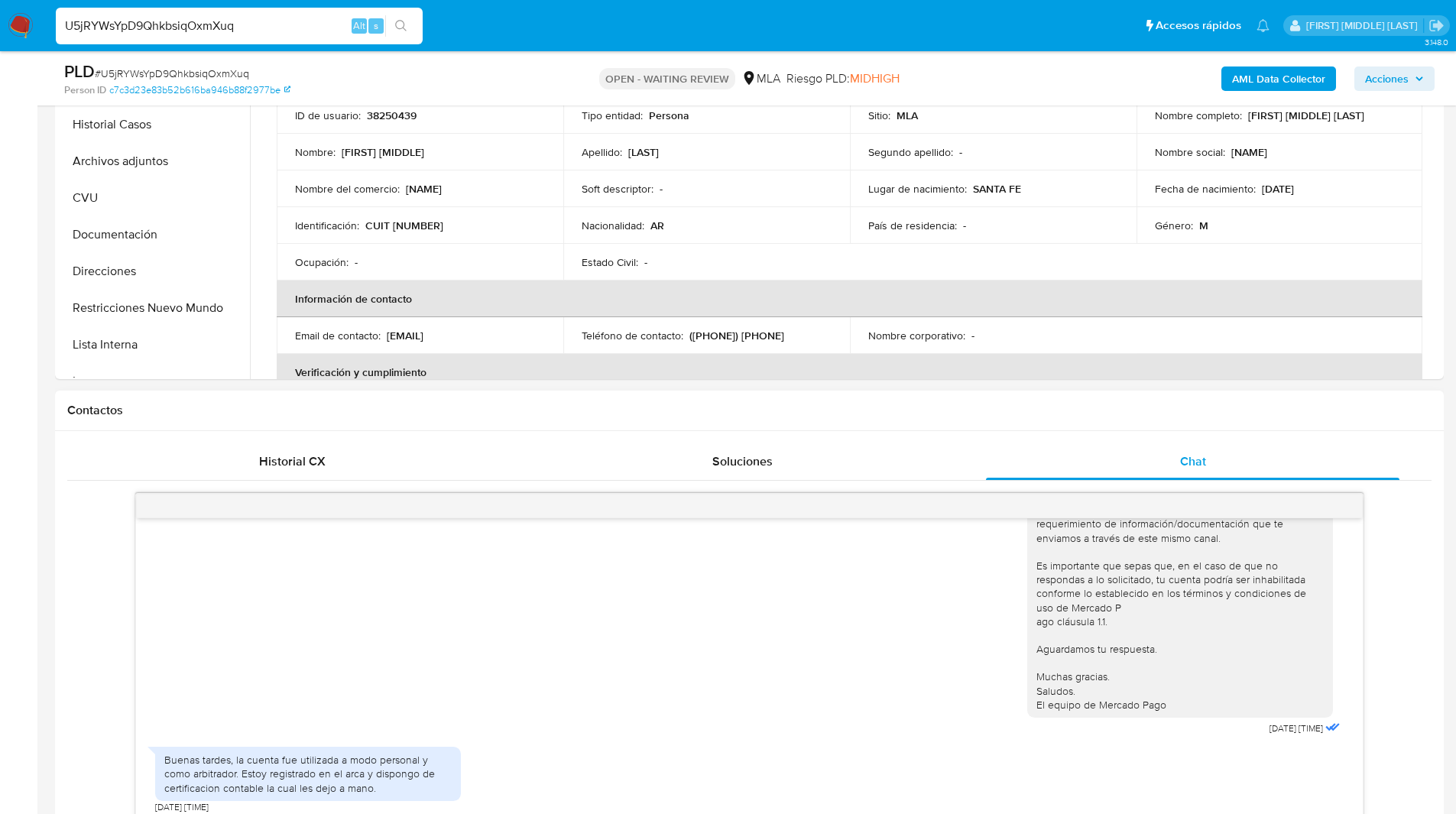 scroll, scrollTop: 410, scrollLeft: 0, axis: vertical 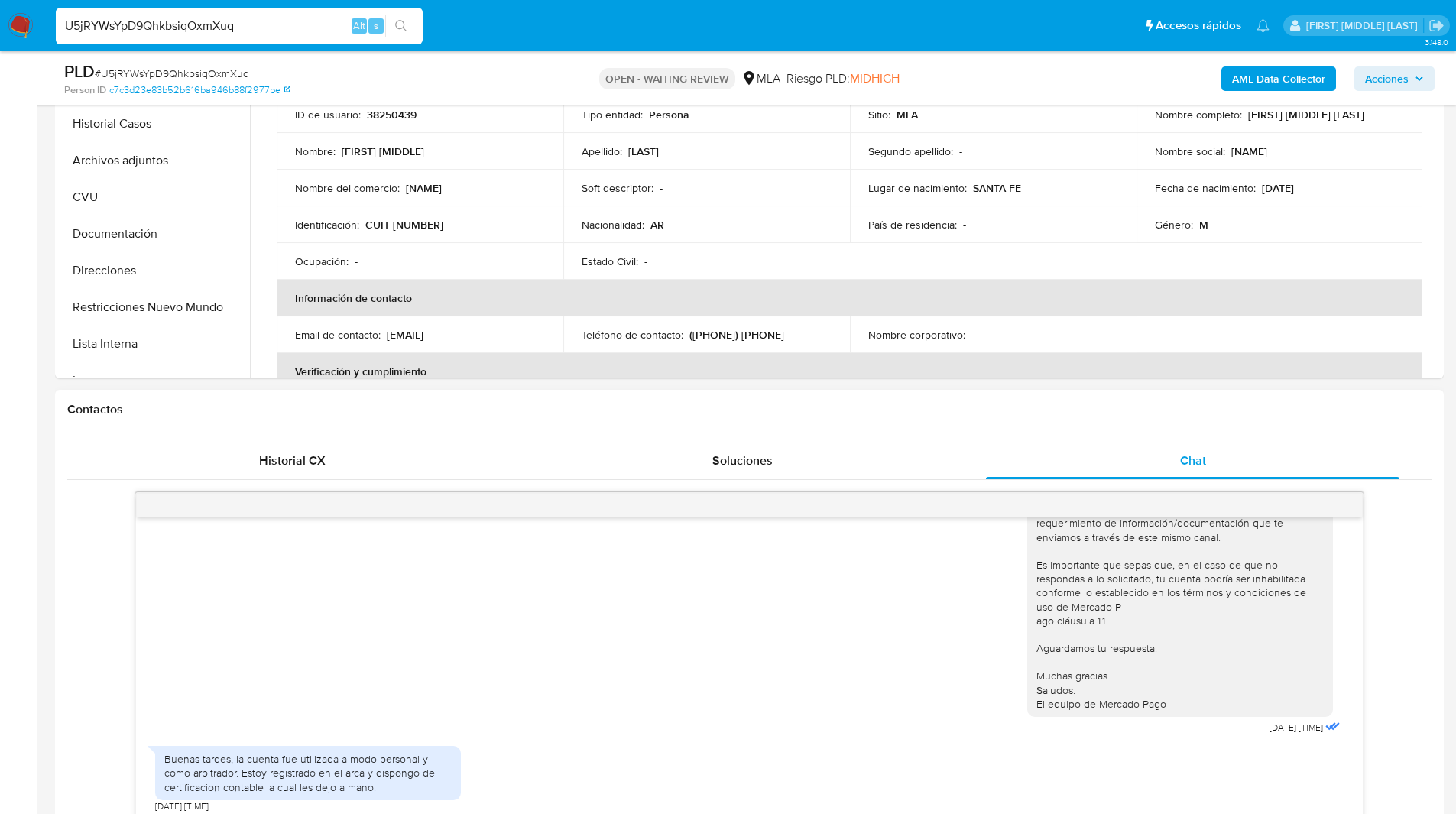 click on "Contactos" at bounding box center (749, 410) 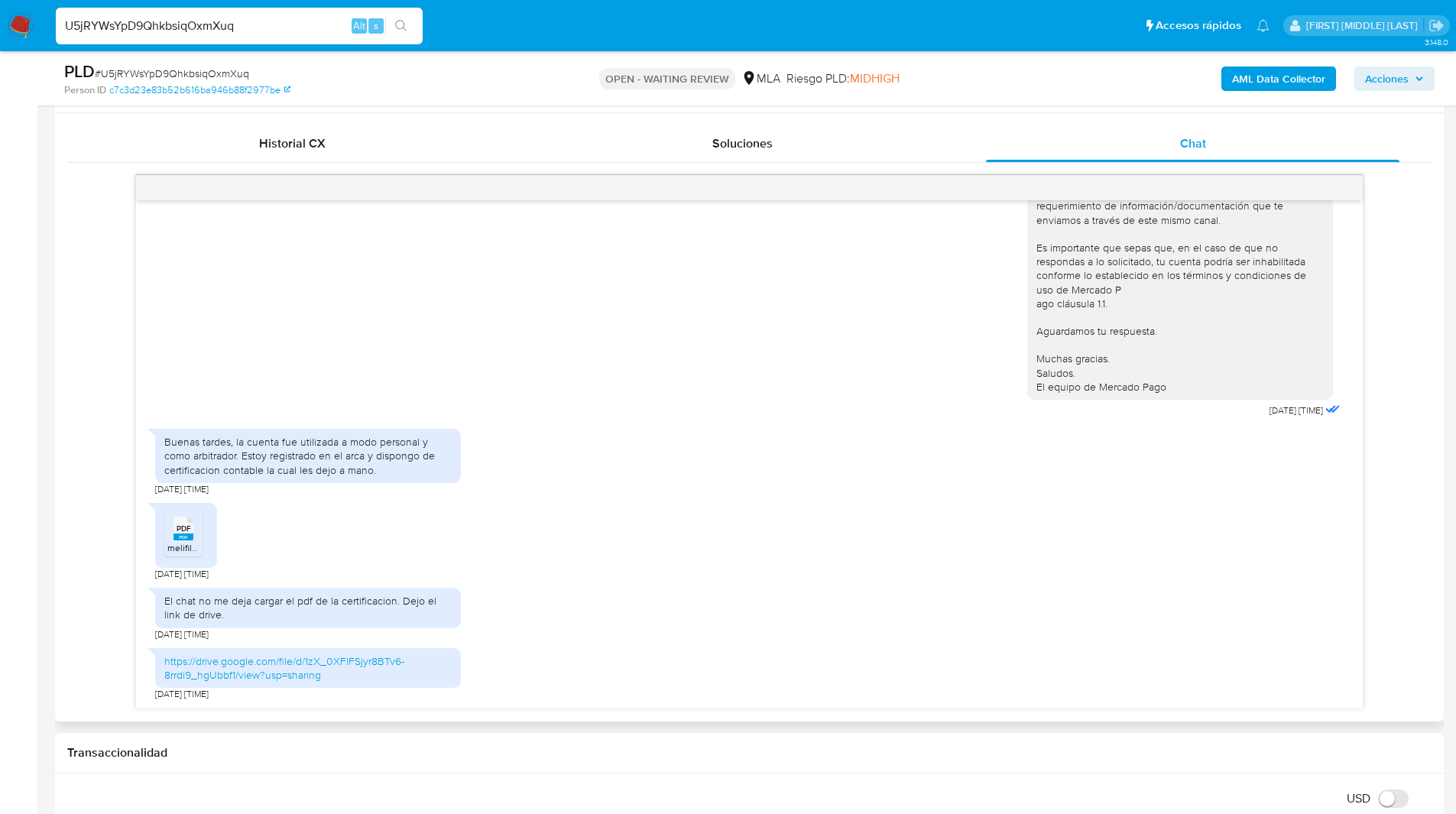 scroll, scrollTop: 728, scrollLeft: 0, axis: vertical 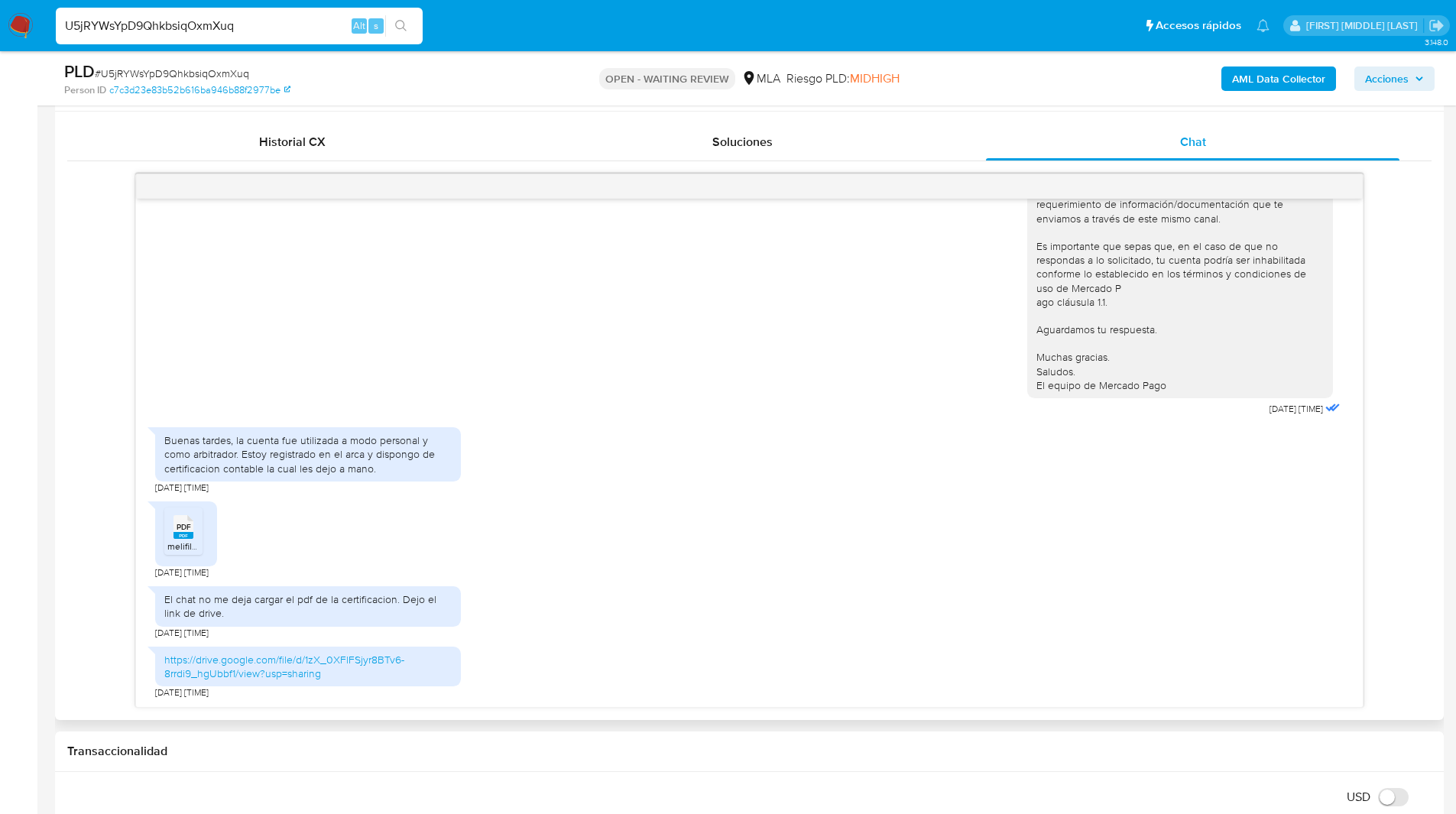 click on "PDF" at bounding box center [183, 527] 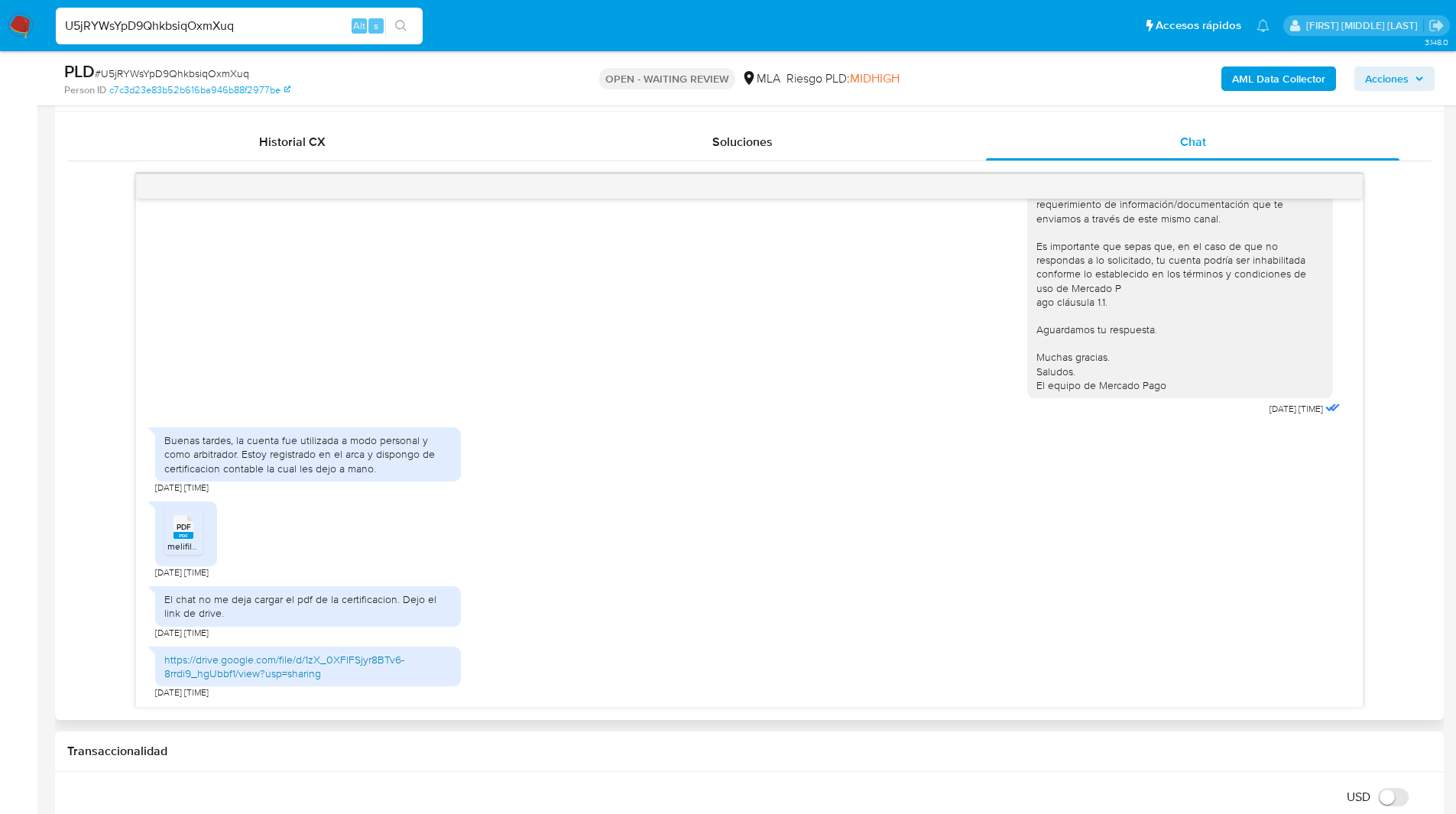click on "https://drive.google.com/file/d/1zX_0XFlFSjyr8BTv6-8rrdi9_hgUbbf1/view?usp=sharing" at bounding box center [284, 666] 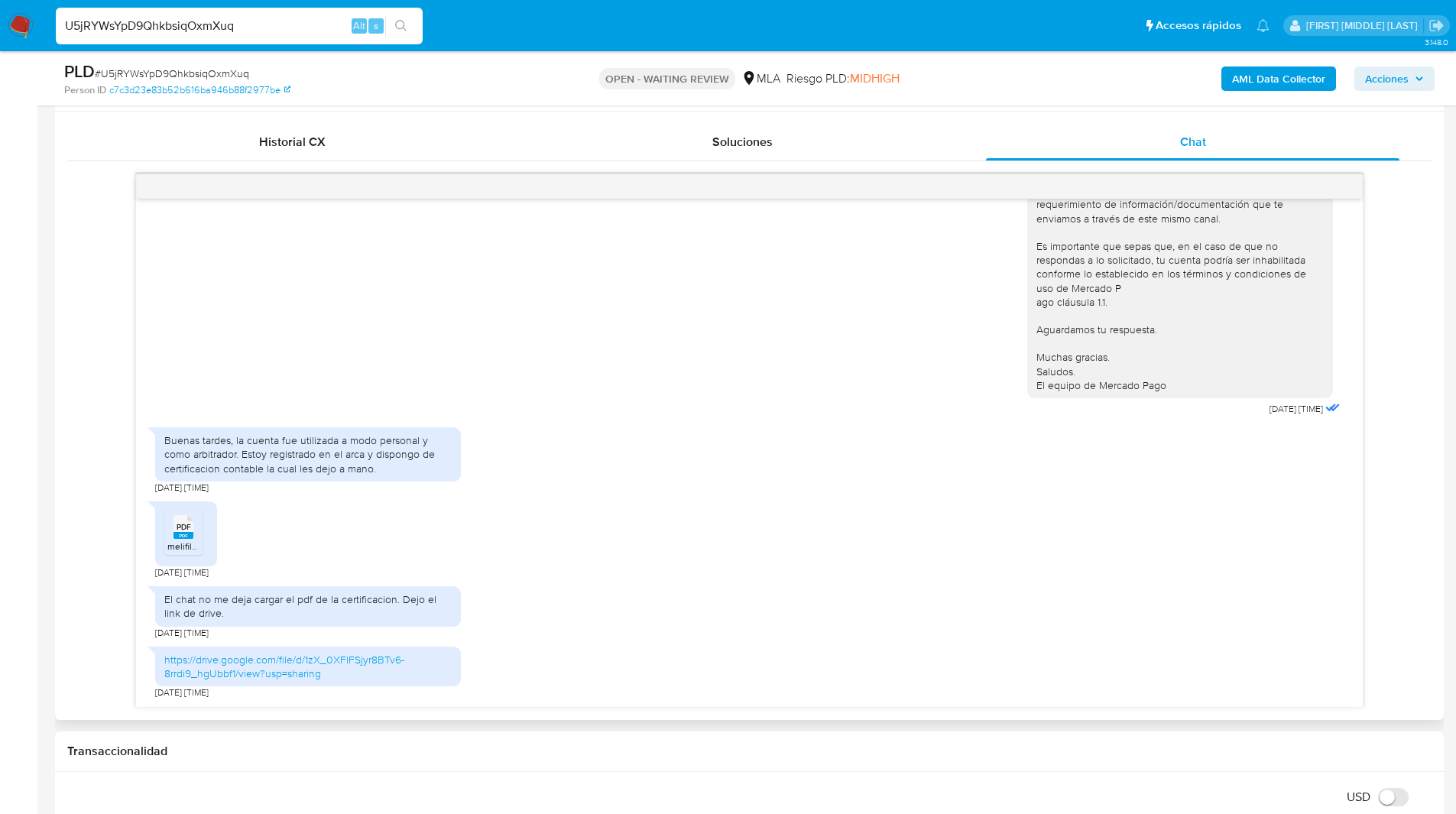 click on "Contactos" at bounding box center [749, 91] 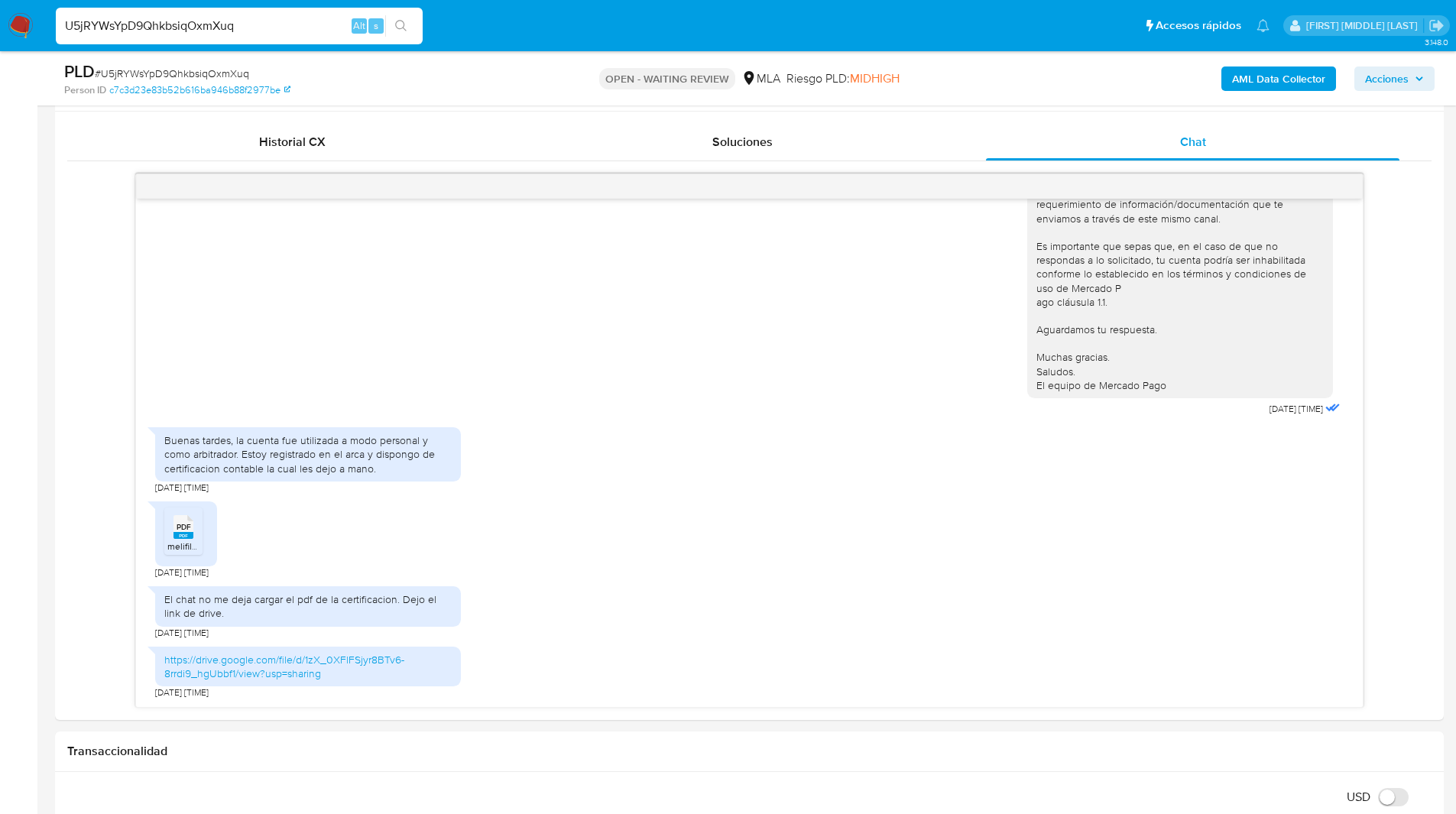 click on "U5jRYWsYpD9QhkbsiqOxmXuq" at bounding box center [239, 26] 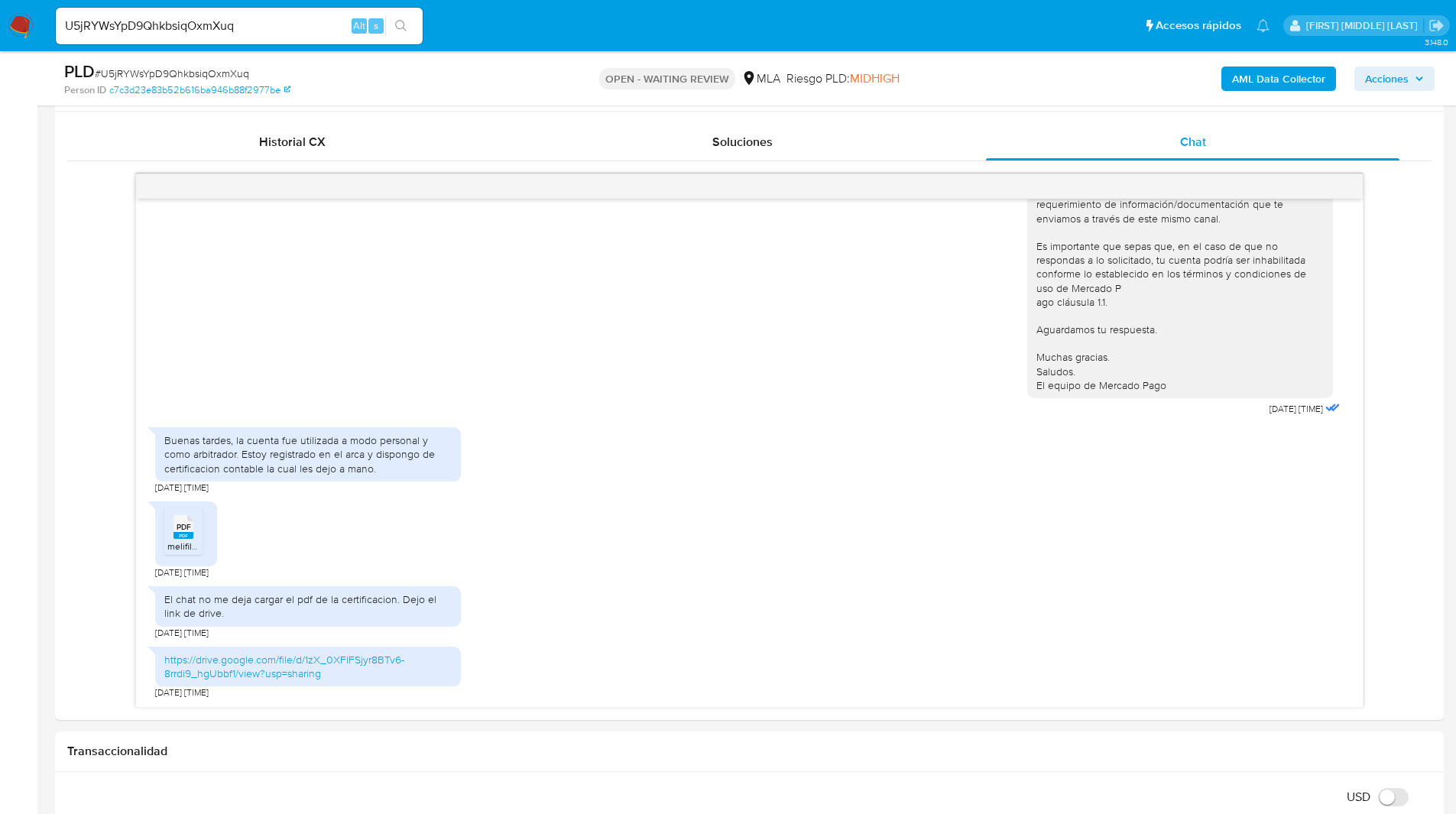 click at bounding box center [21, 26] 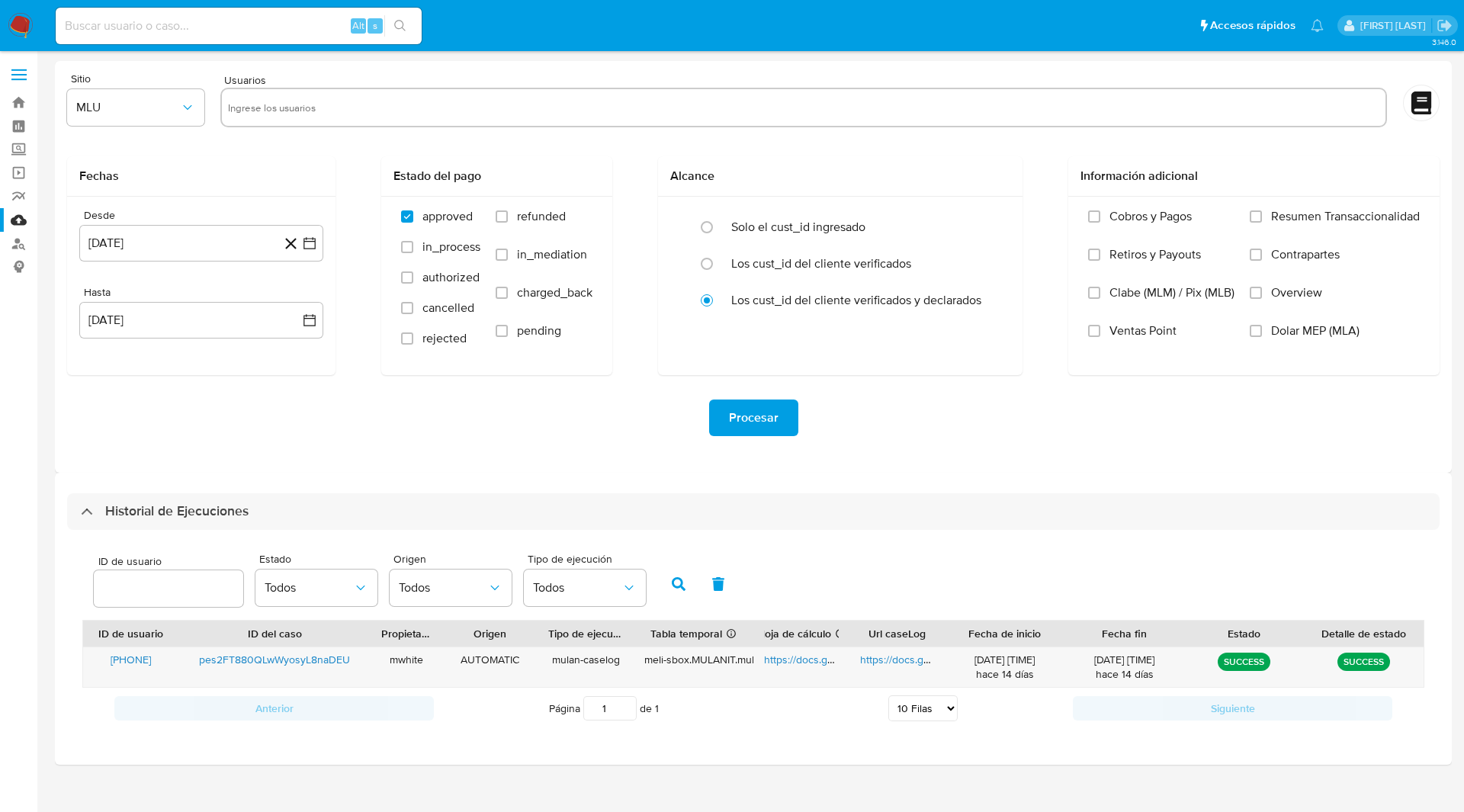 select on "10" 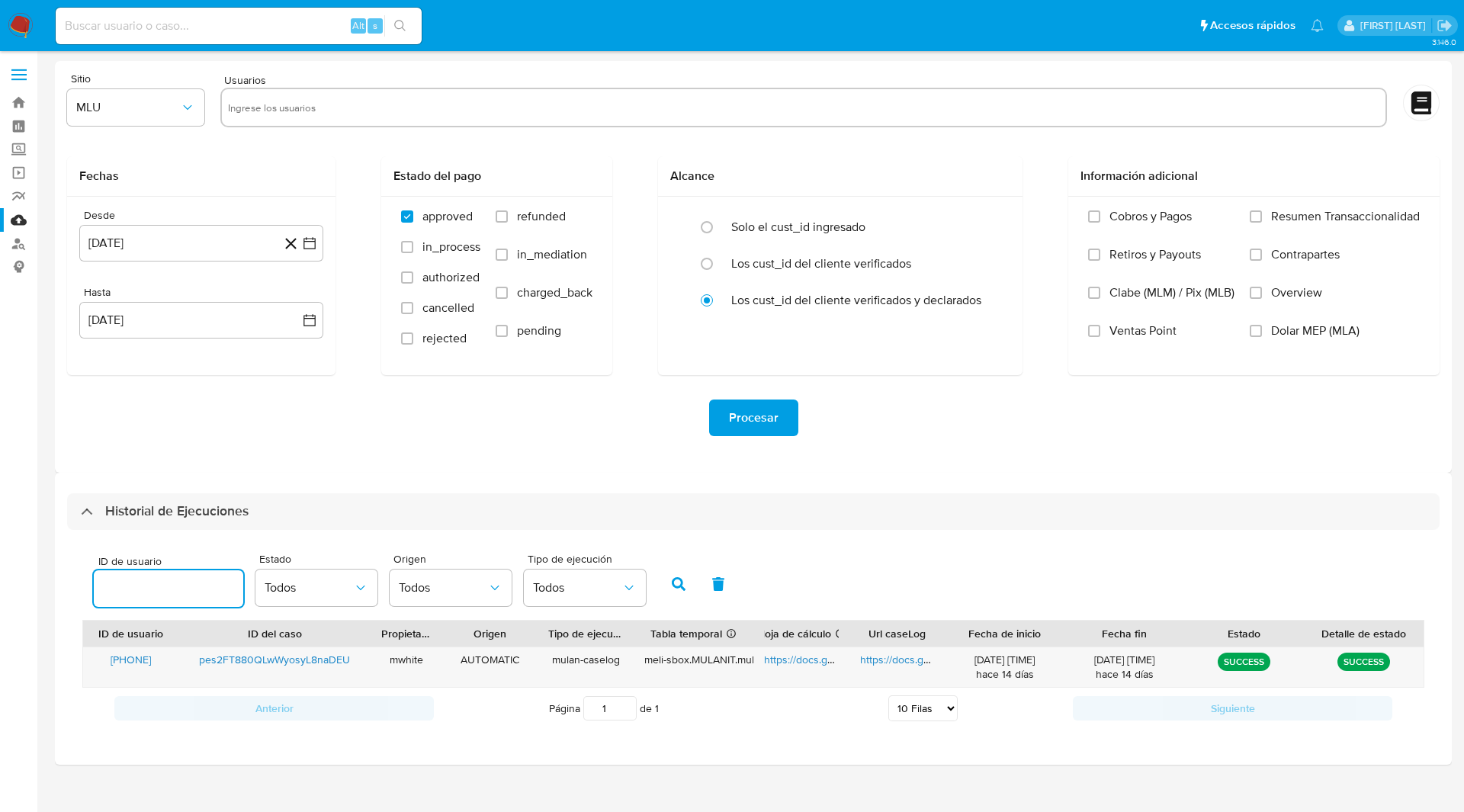 click on "[NUMBER]" at bounding box center [169, 589] 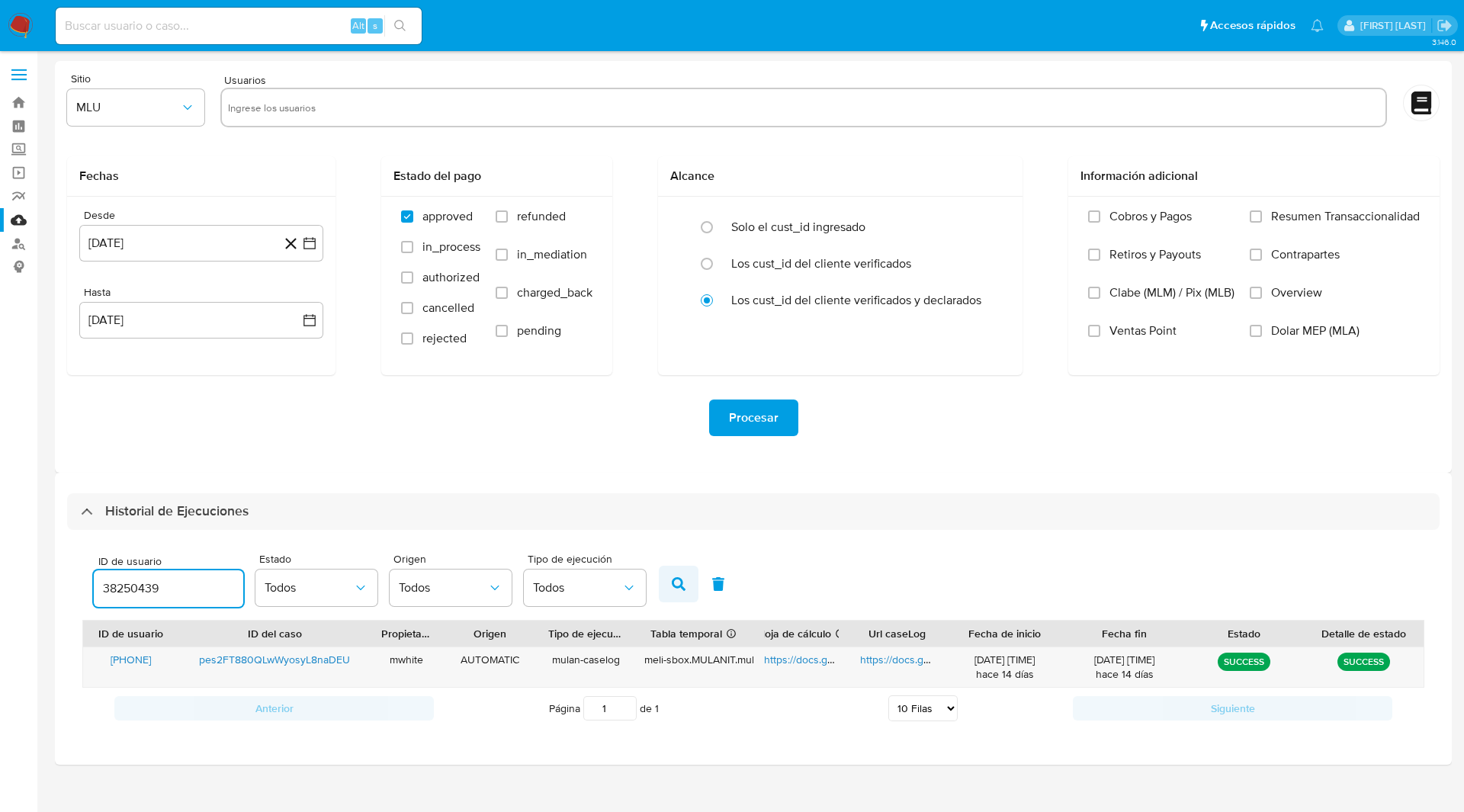 type on "38250439" 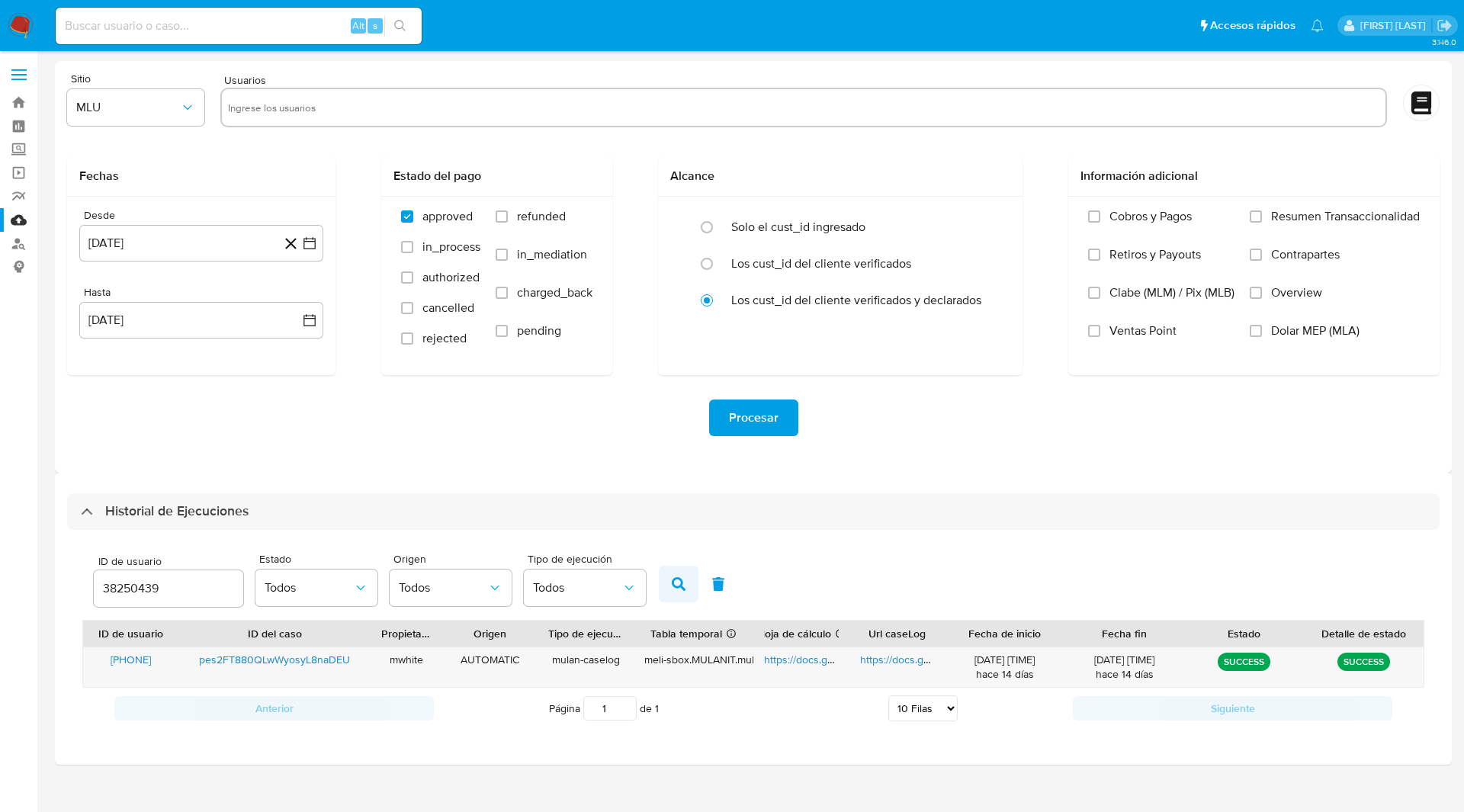 click 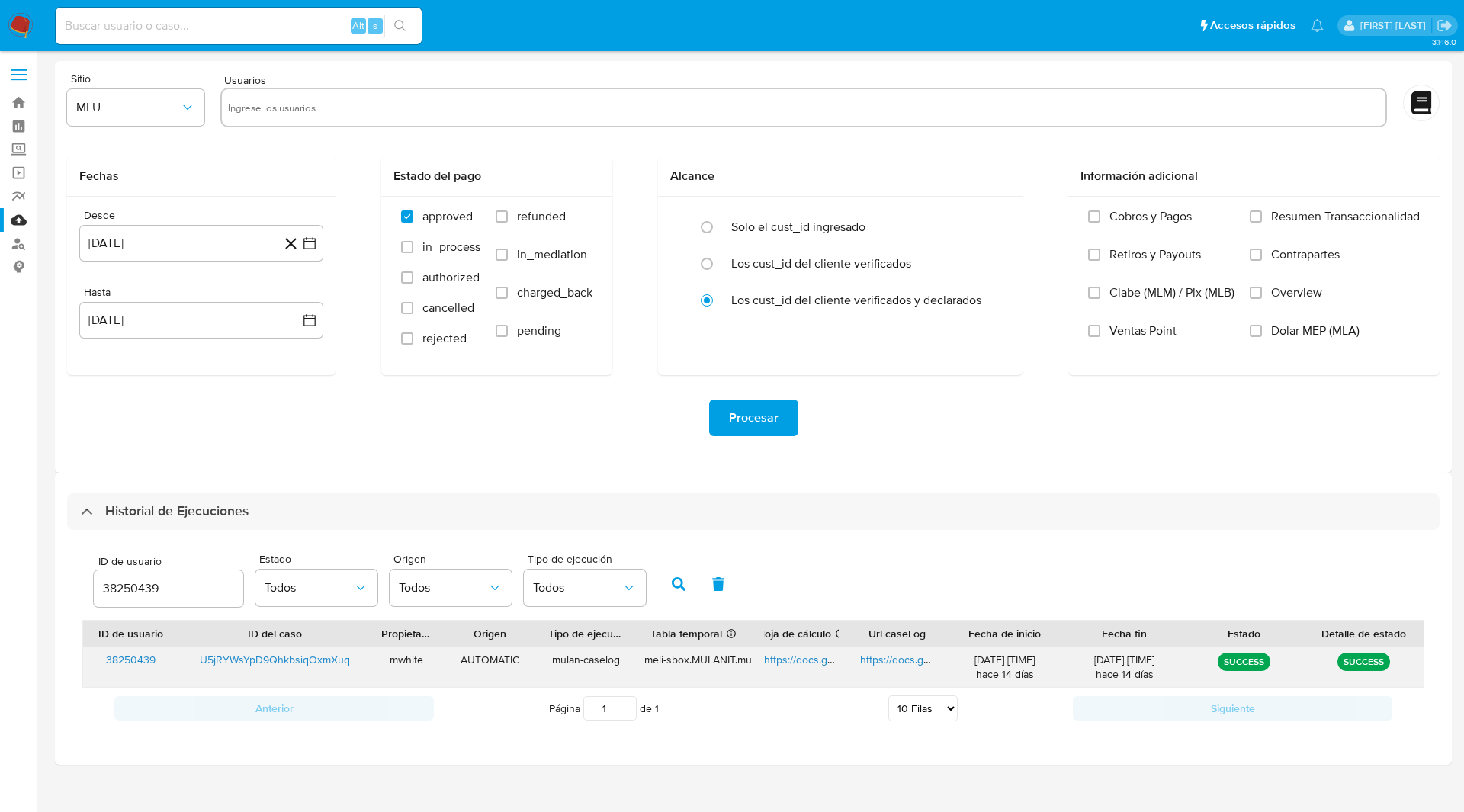 click on "https://docs.google.com/spreadsheets/d/1Y3lUJY43WHPdR6jY764_2NRbLRA6P7QaSQztQ5Y_Qc0/edit" at bounding box center [1006, 660] 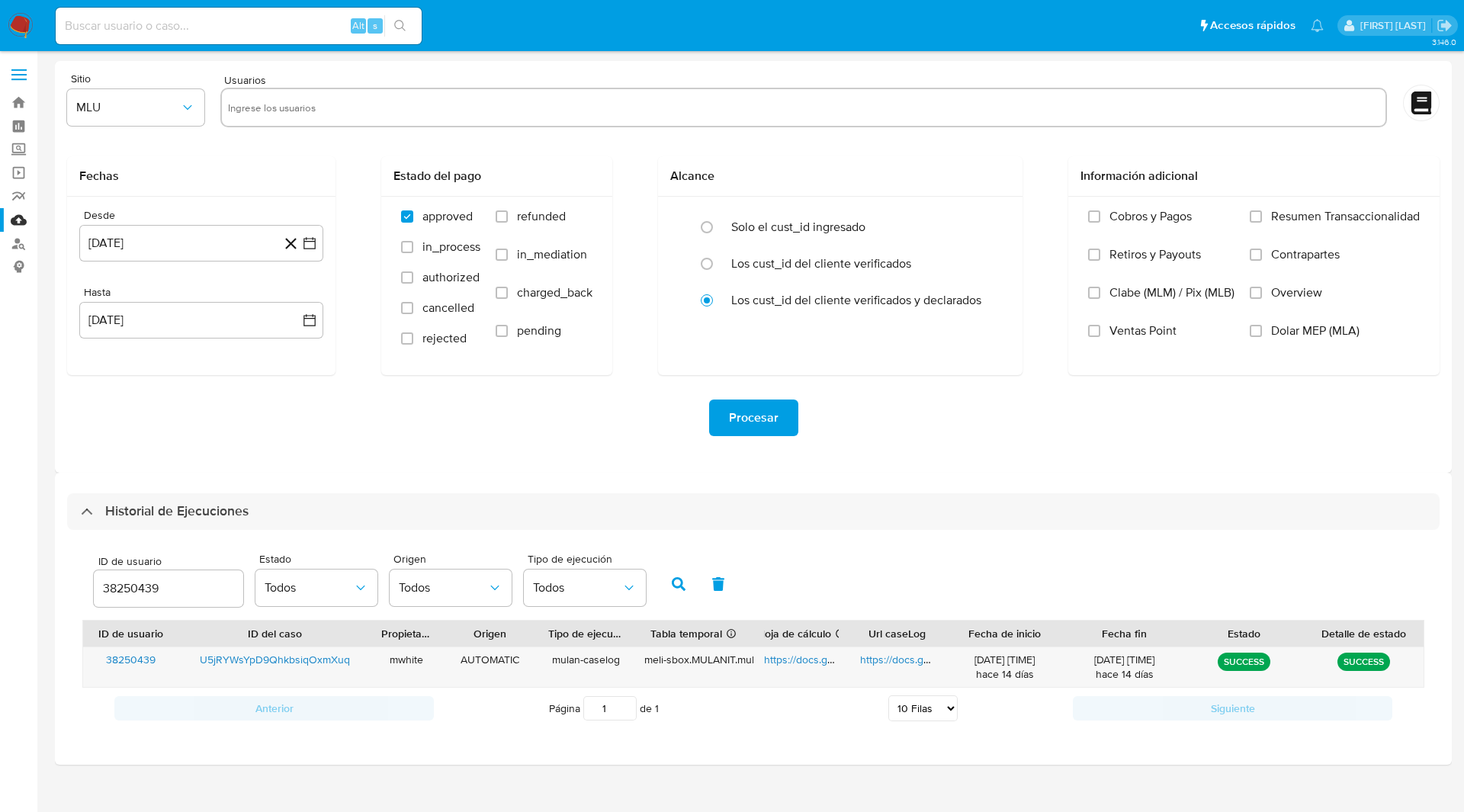 click on "Pausado Ver notificaciones Alt s Accesos rápidos   Presiona las siguientes teclas para acceder a algunas de las funciones Buscar caso o usuario Alt s Volver al home Alt h" at bounding box center (689, 25) 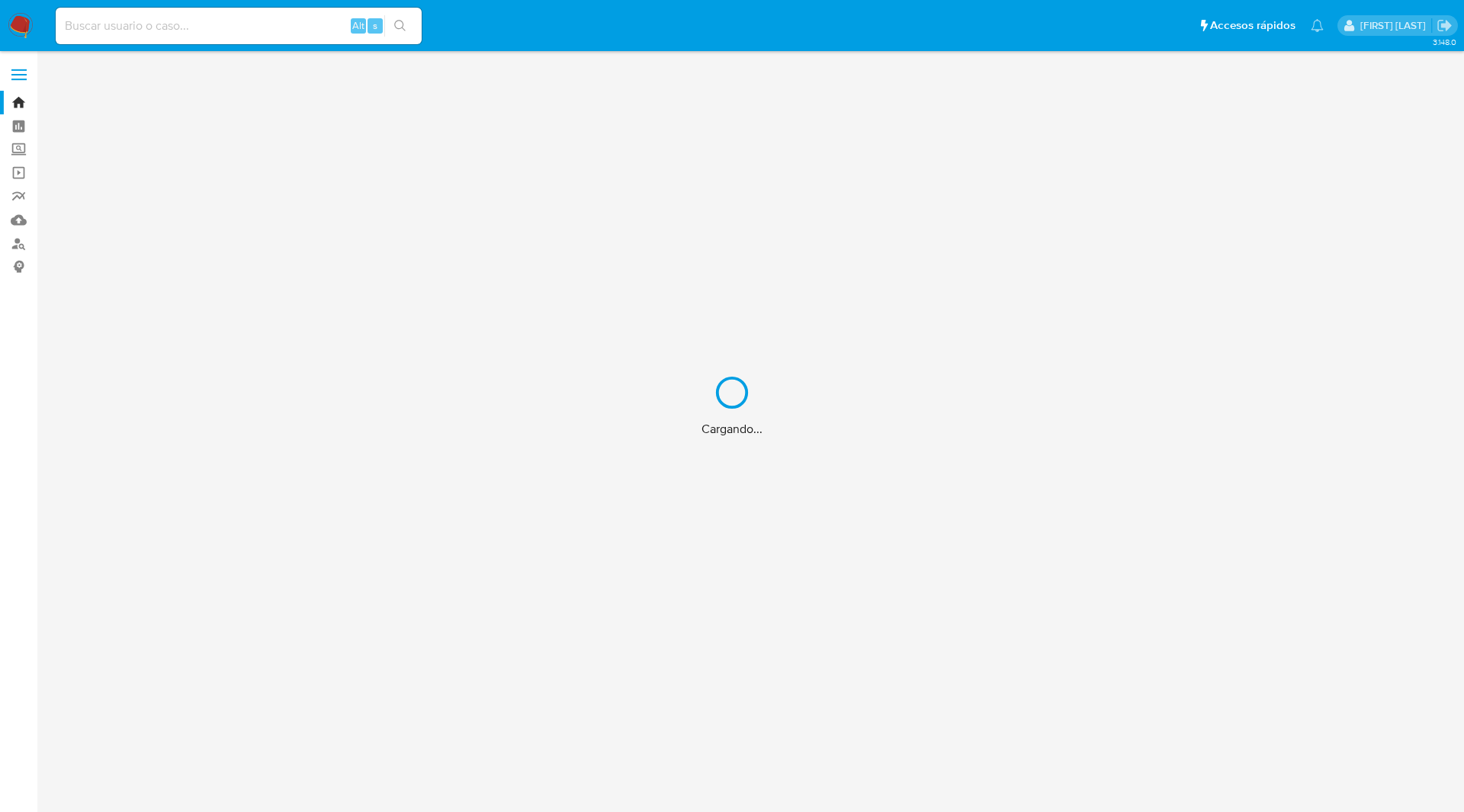 scroll, scrollTop: 0, scrollLeft: 0, axis: both 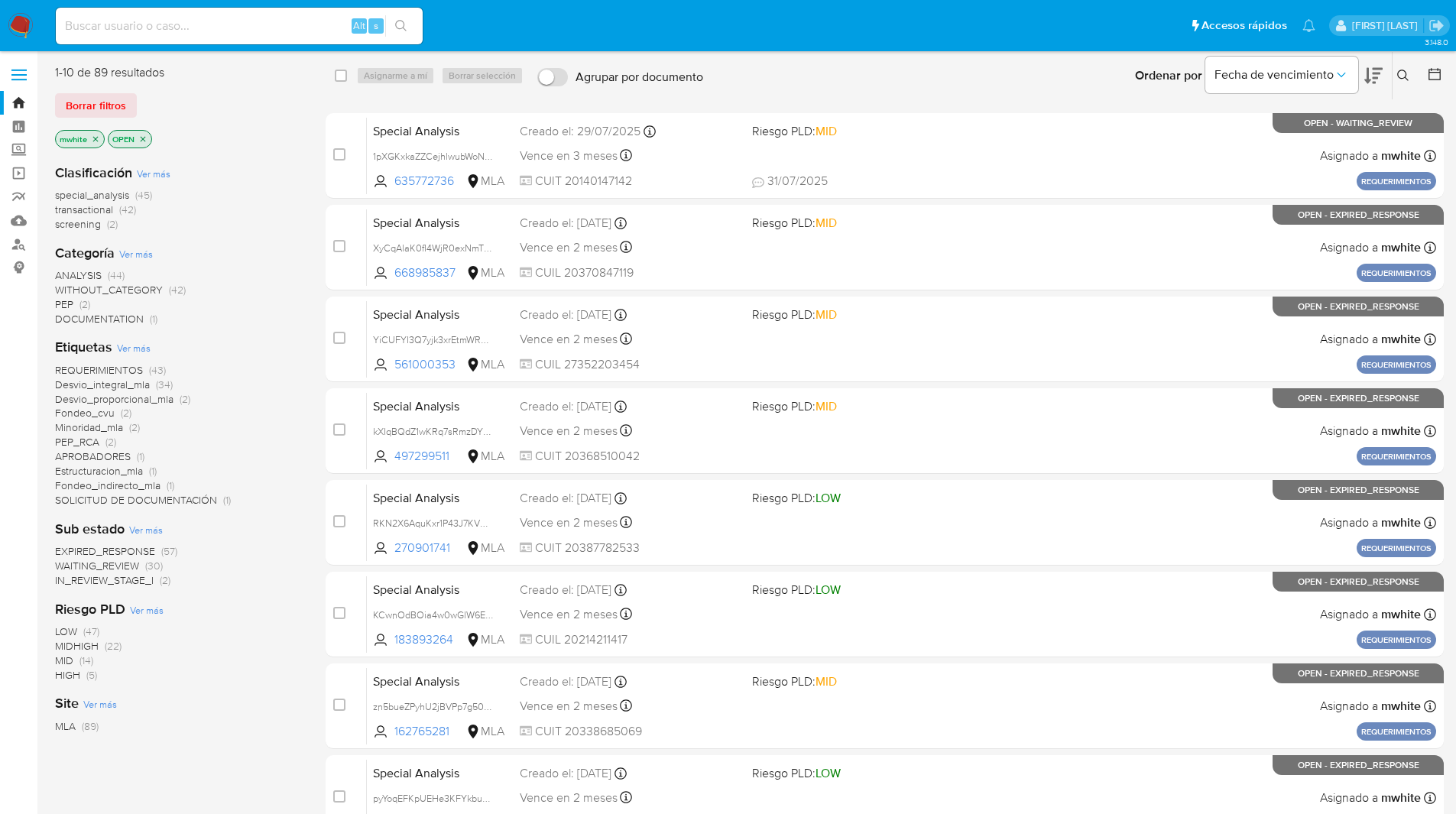 click on "Ordenar por Fecha de vencimiento   No es posible ordenar los resultados mientras se encuentren agrupados. Ingrese ID de usuario o caso Buscar Borrar filtros" at bounding box center (1078, 76) 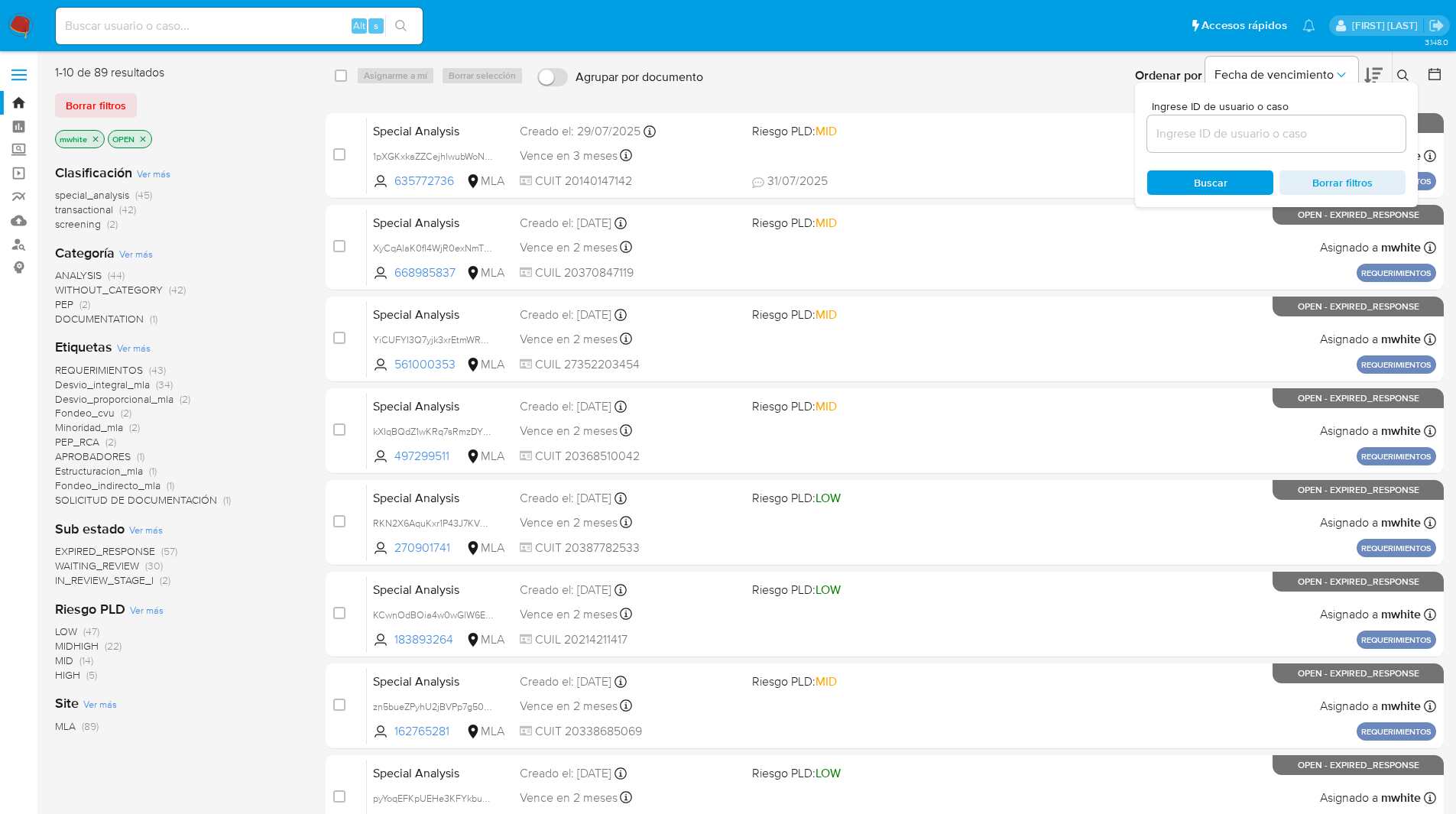 click at bounding box center [1276, 134] 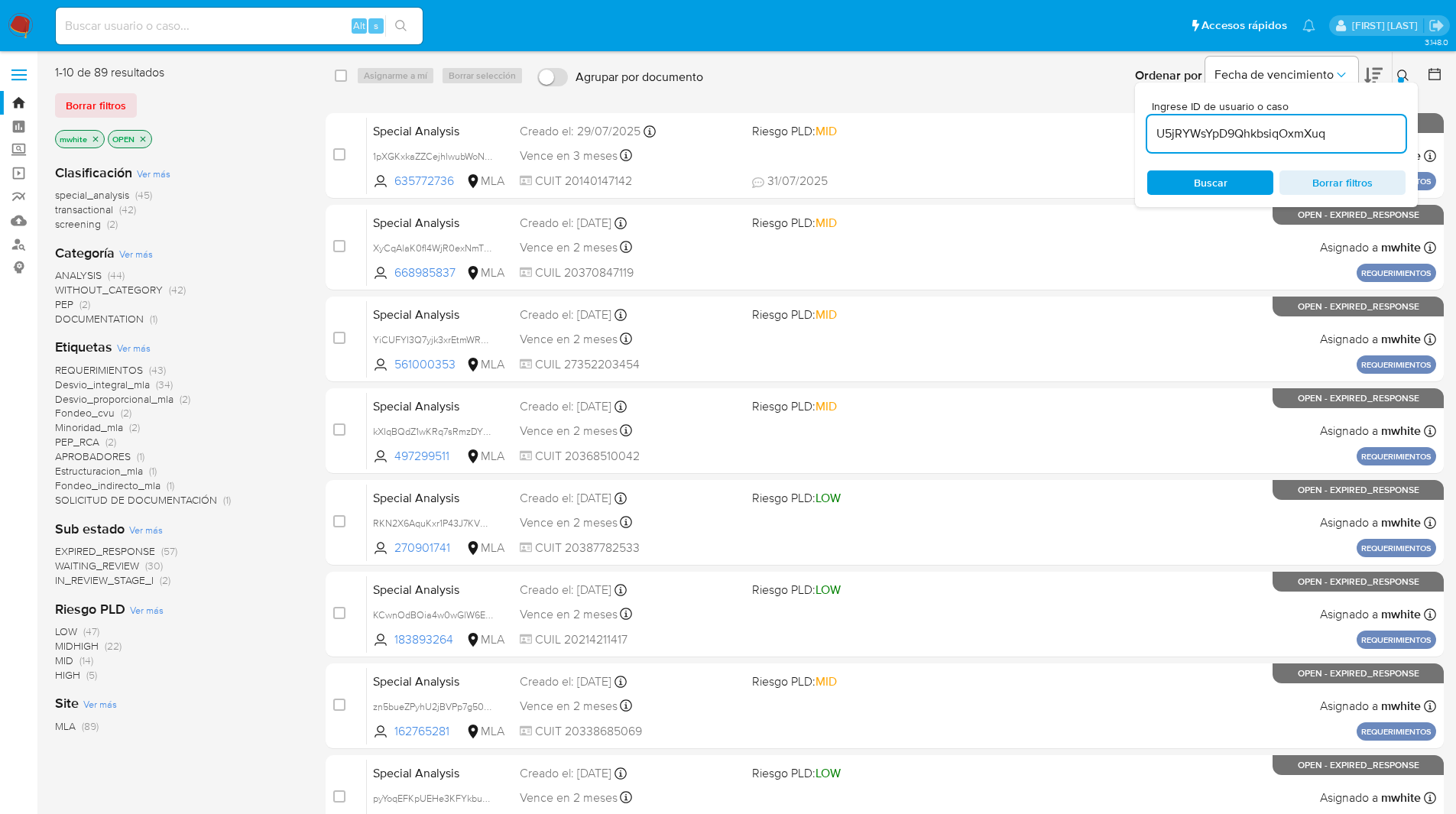 type on "U5jRYWsYpD9QhkbsiqOxmXuq" 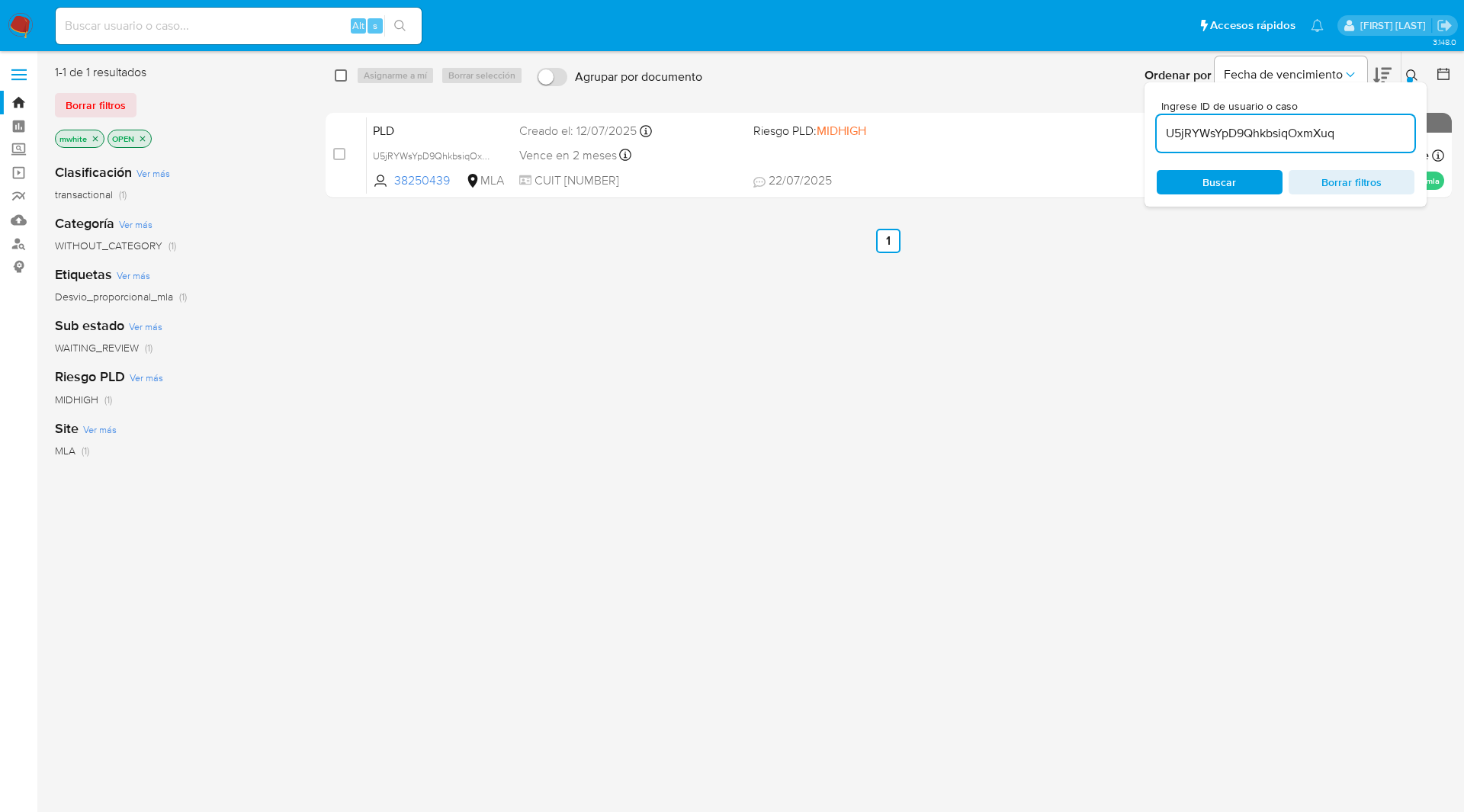 click at bounding box center (341, 75) 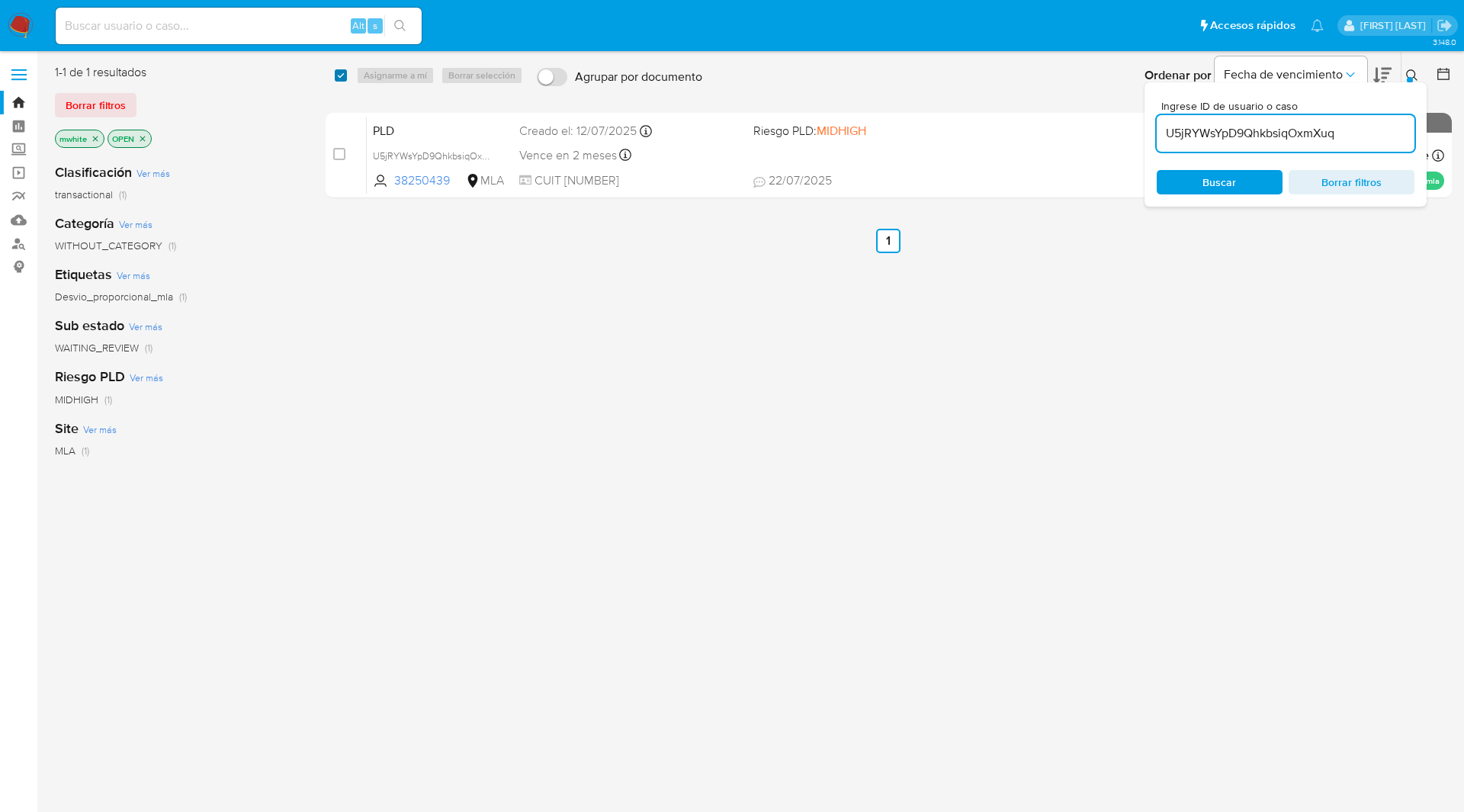checkbox on "true" 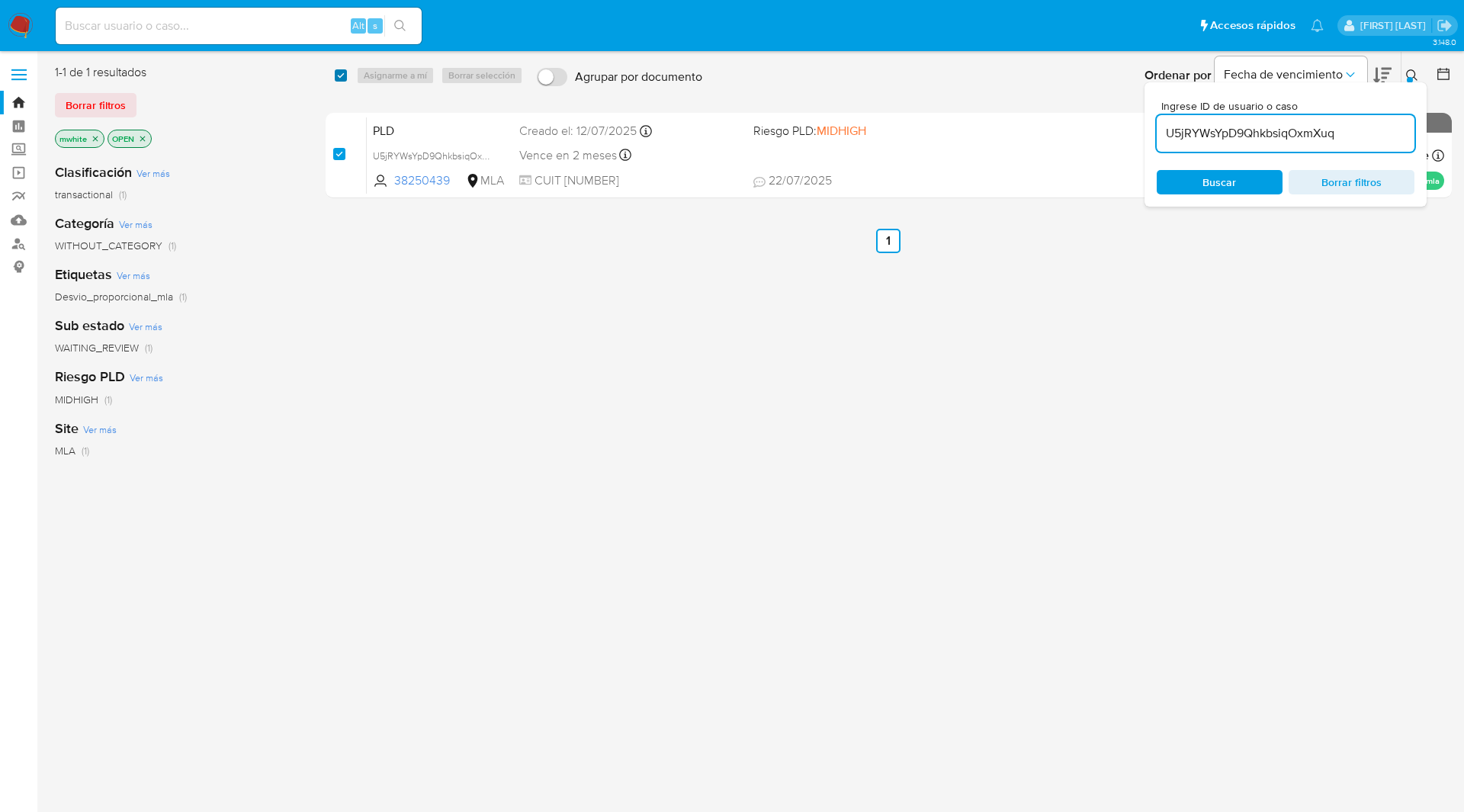 checkbox on "true" 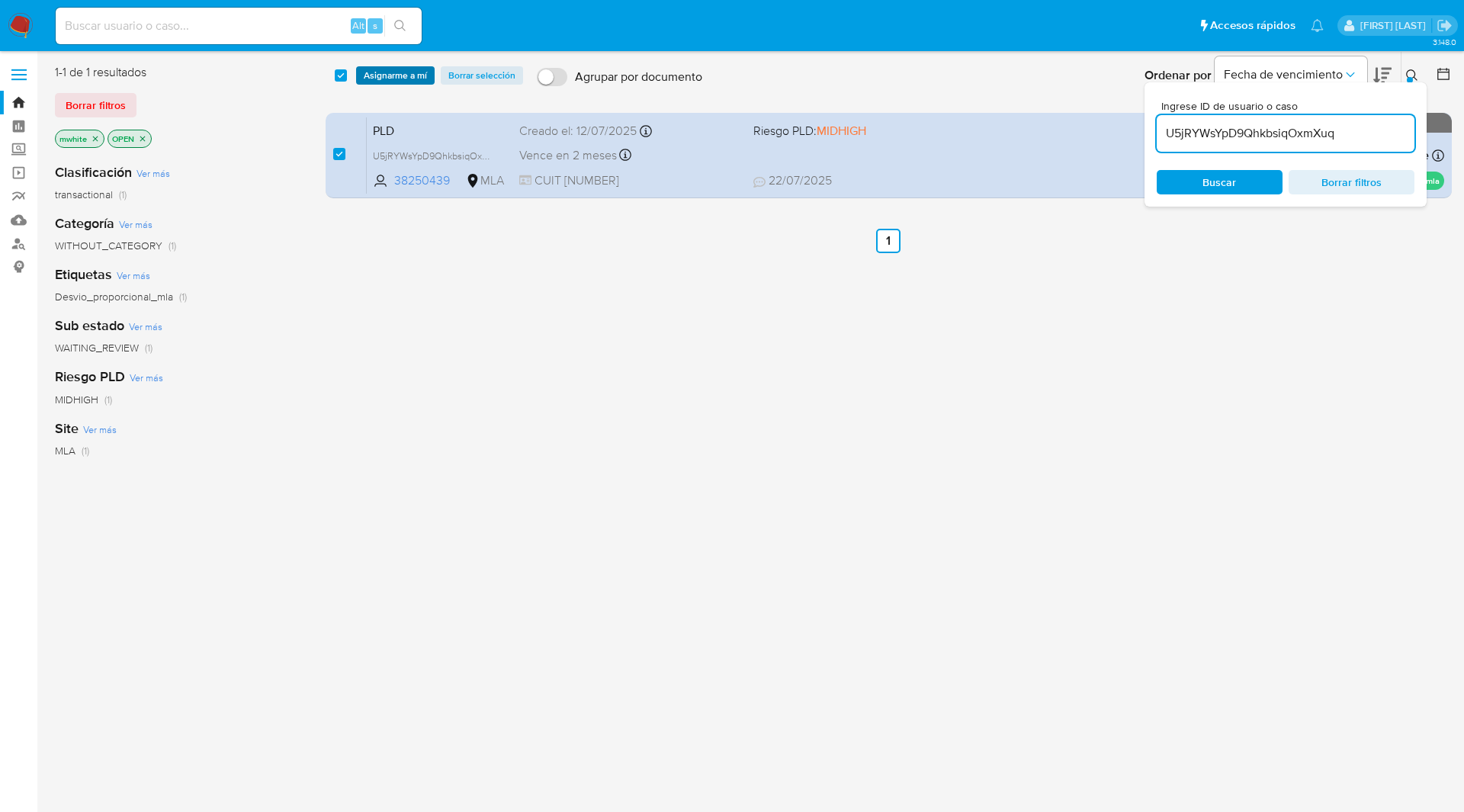 click on "Asignarme a mí" at bounding box center (395, 75) 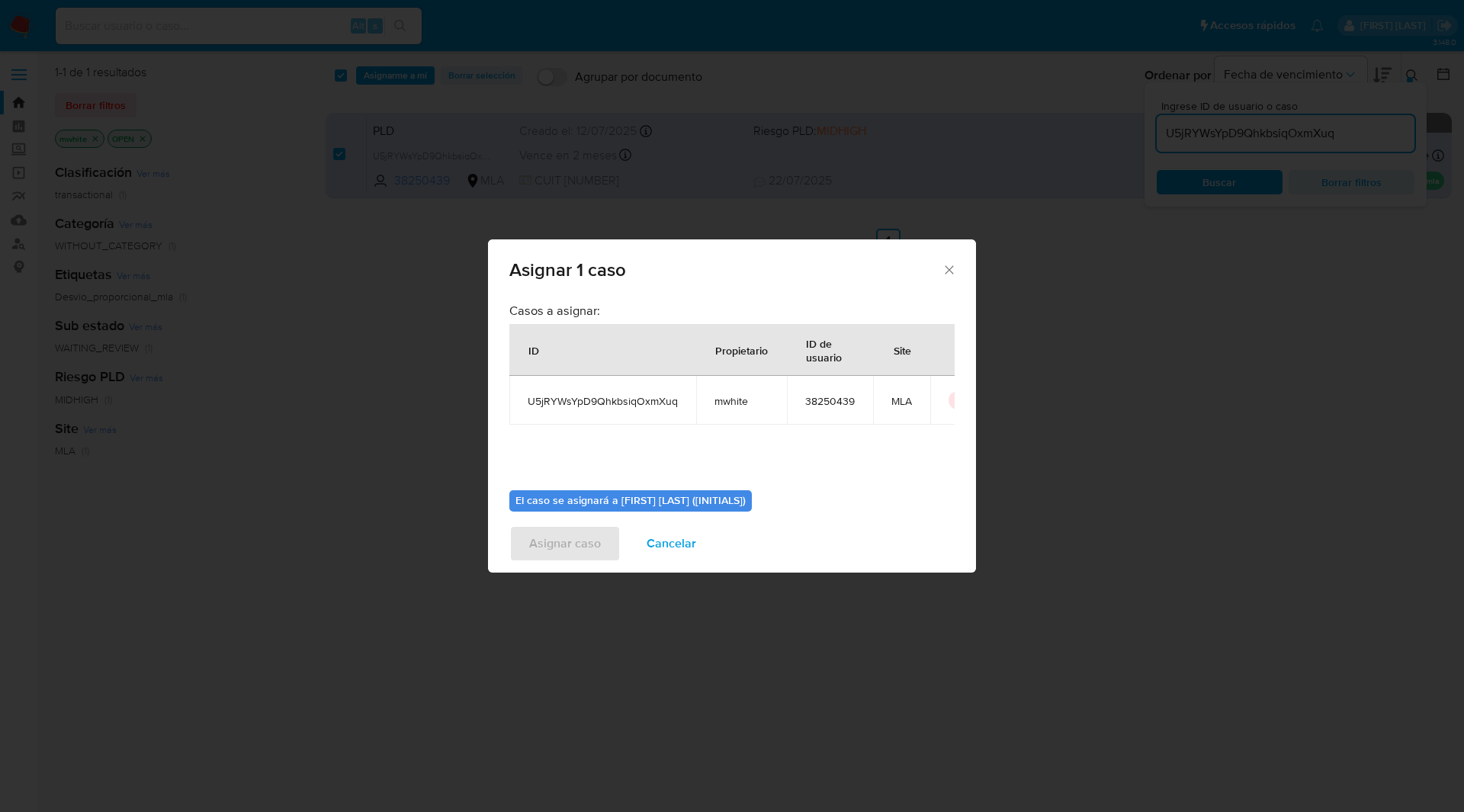click on "mwhite" at bounding box center [741, 401] 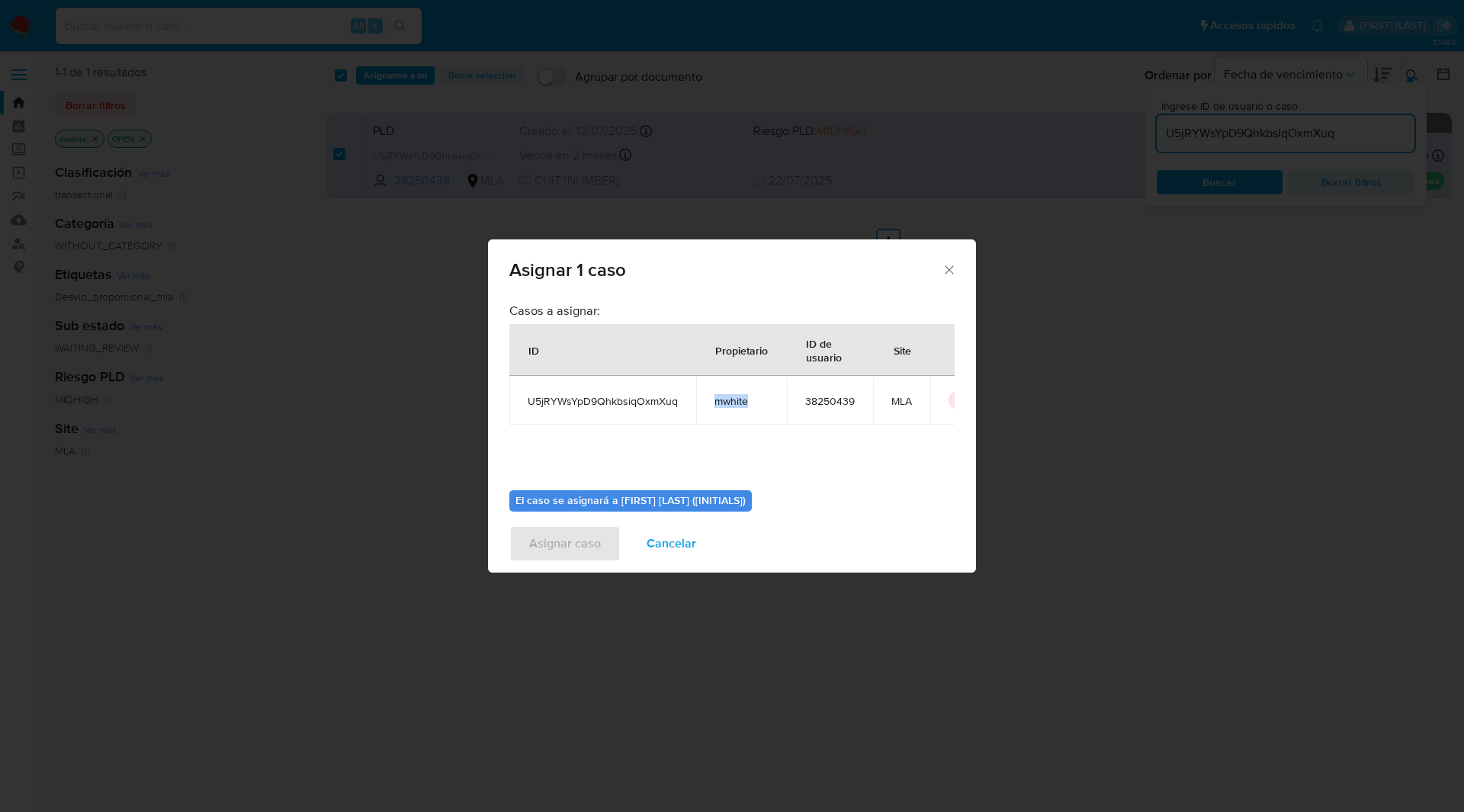 click on "mwhite" at bounding box center [741, 401] 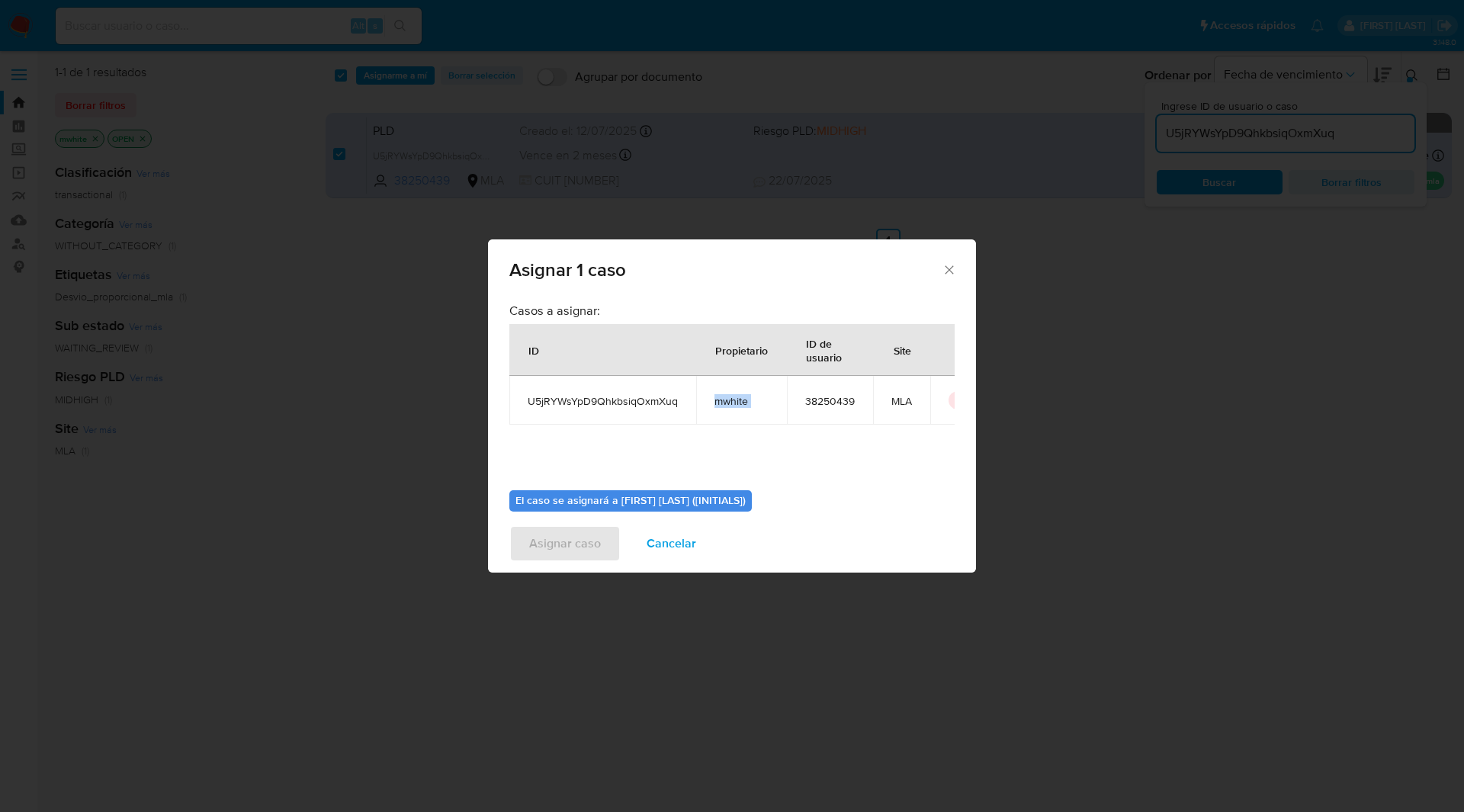 copy on "mwhite" 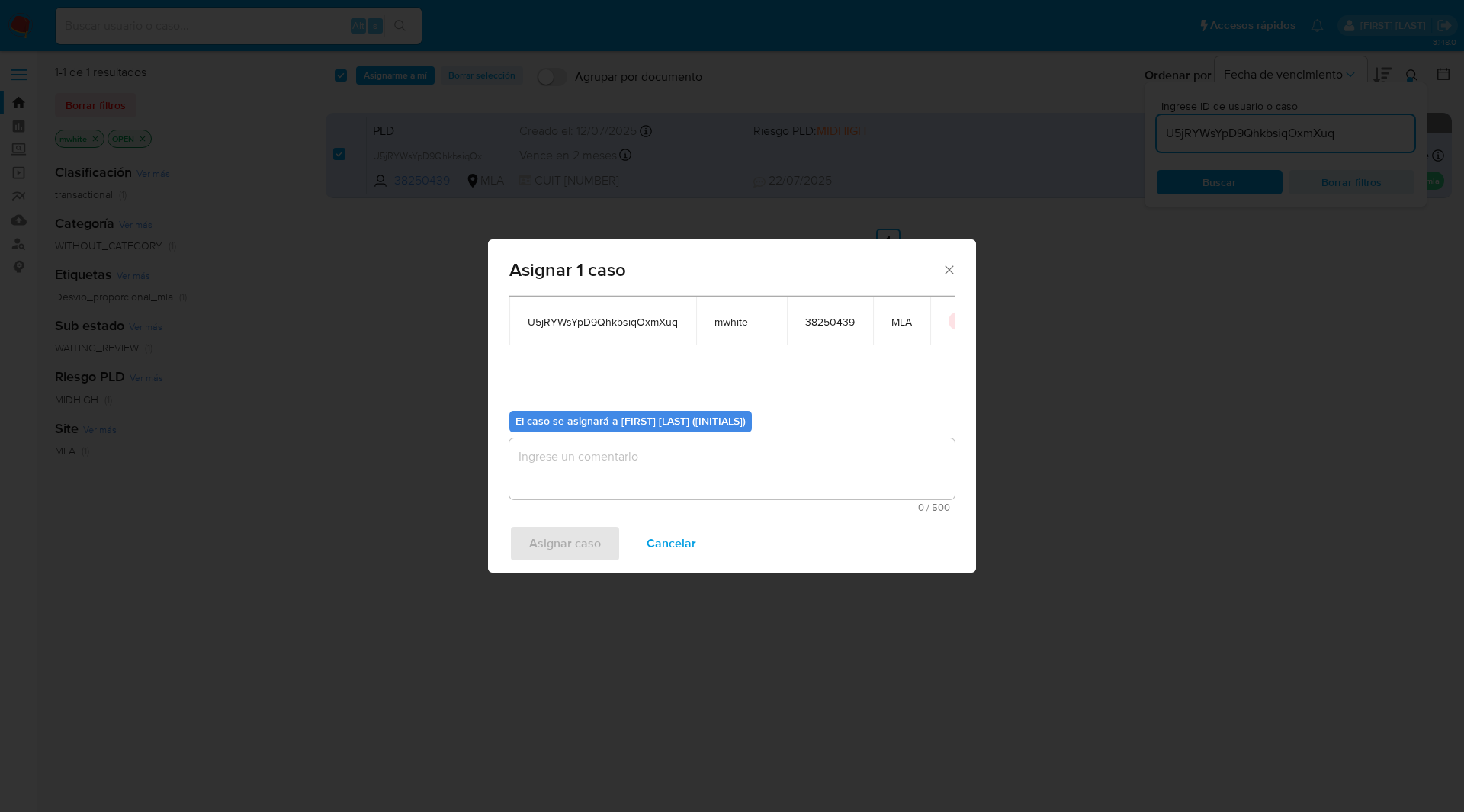 click at bounding box center [732, 469] 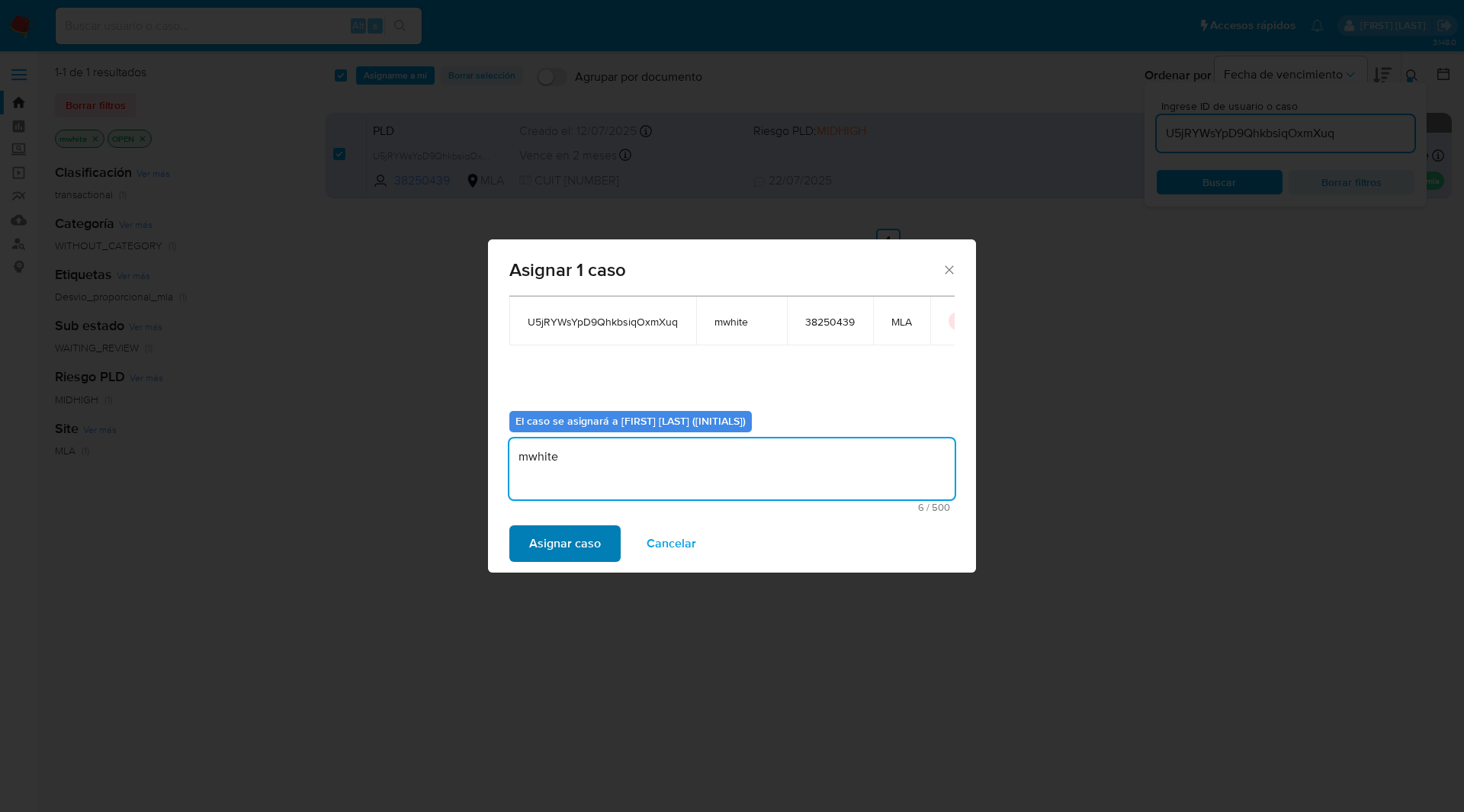 type on "mwhite" 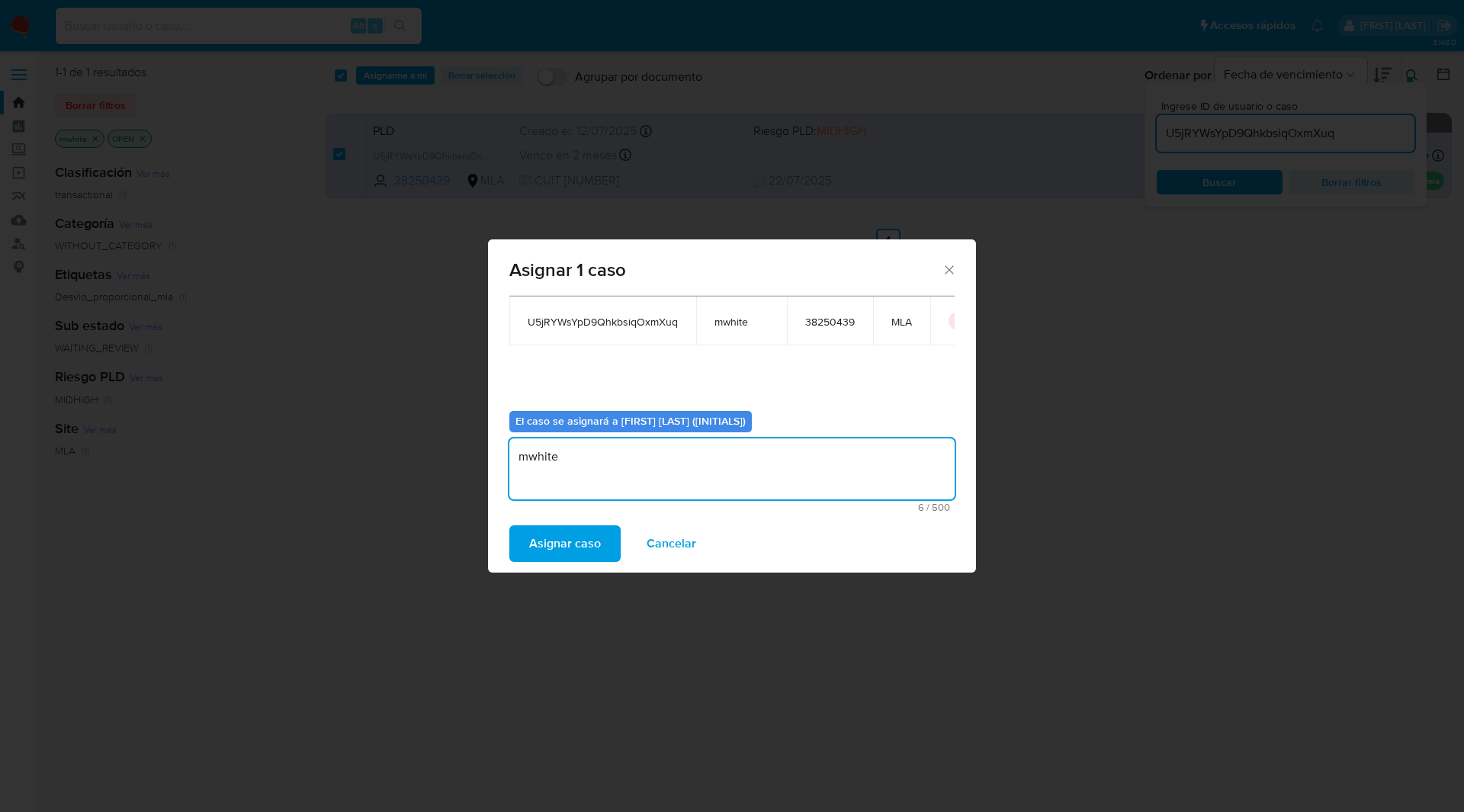 click on "Asignar caso" at bounding box center [565, 544] 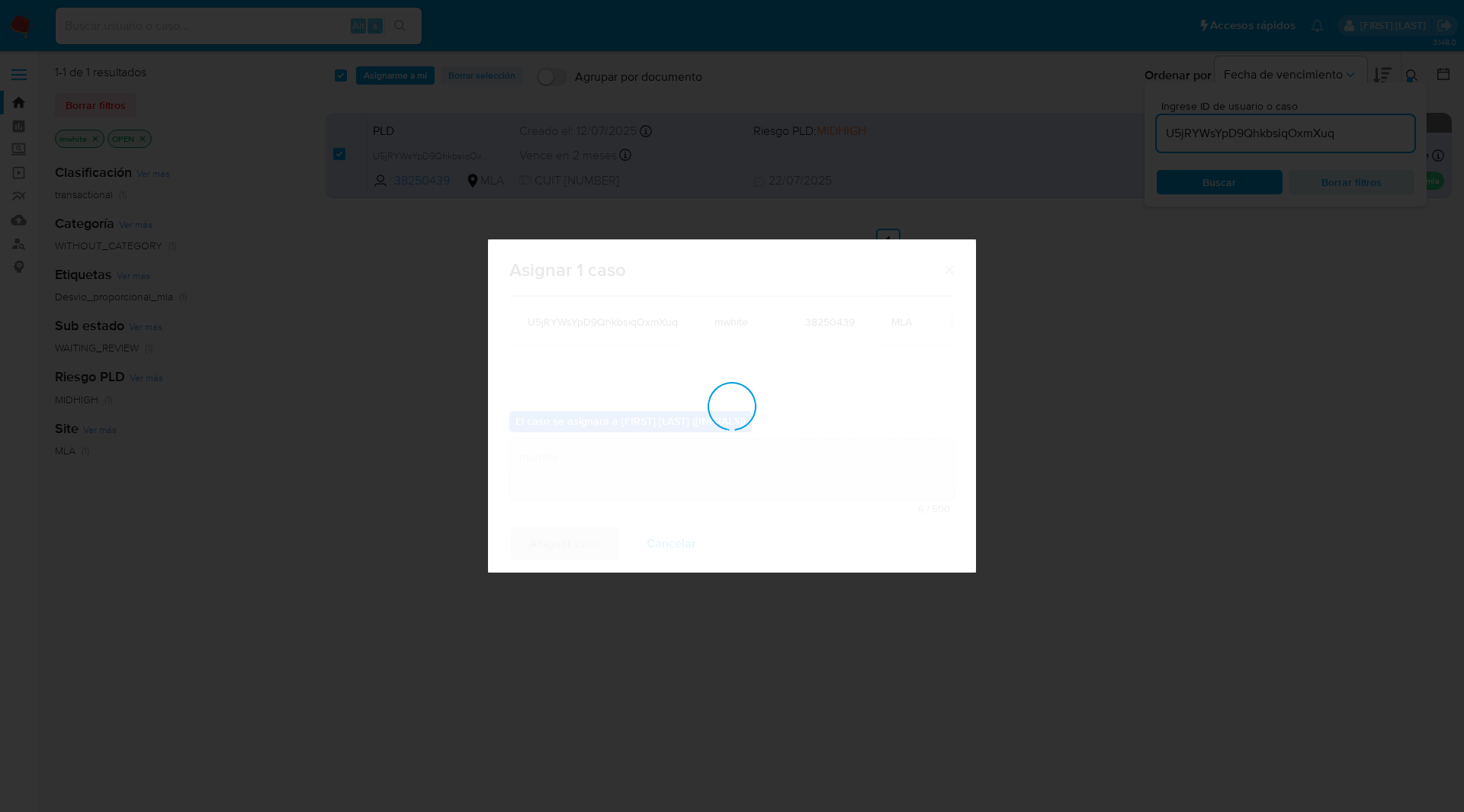 type 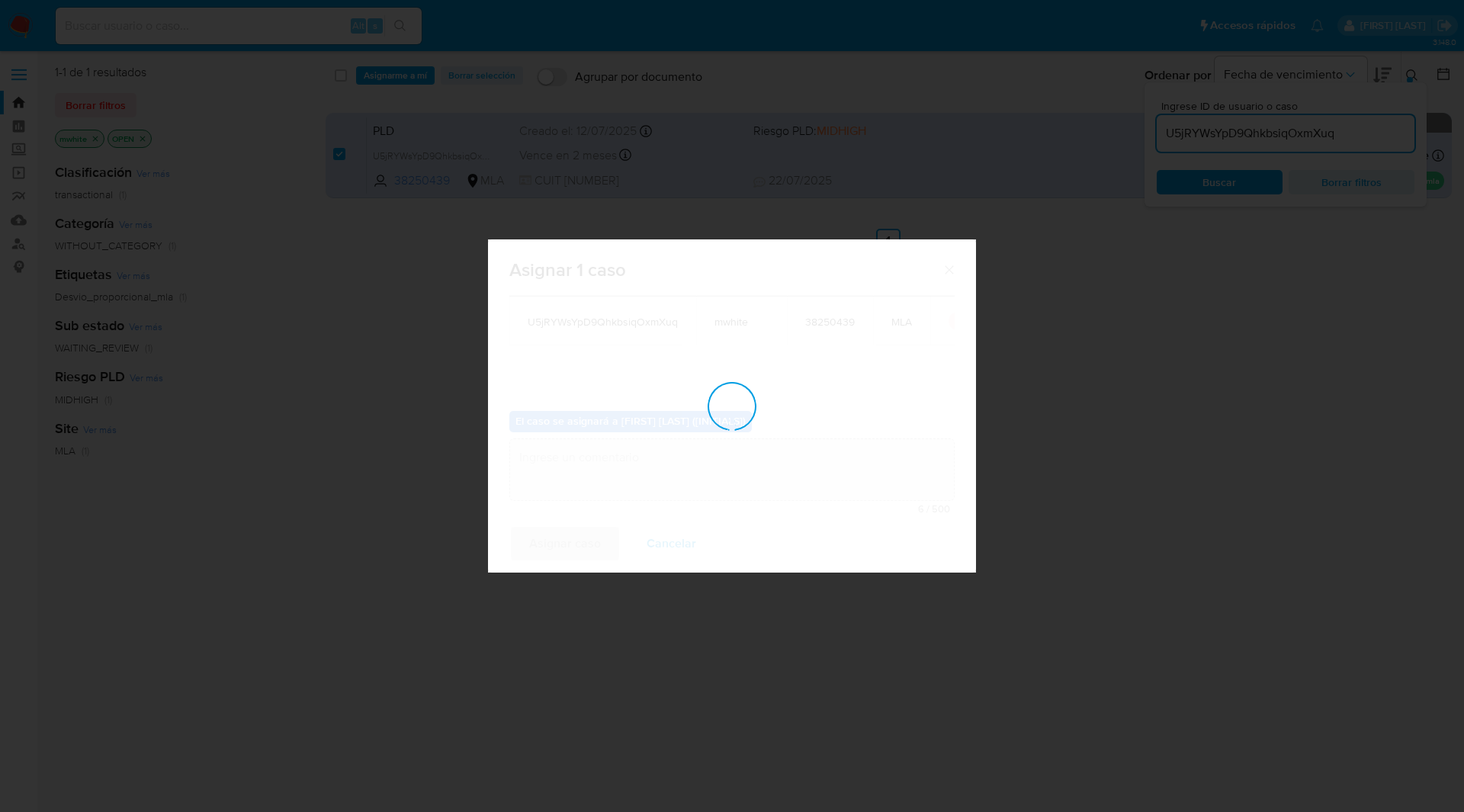 checkbox on "false" 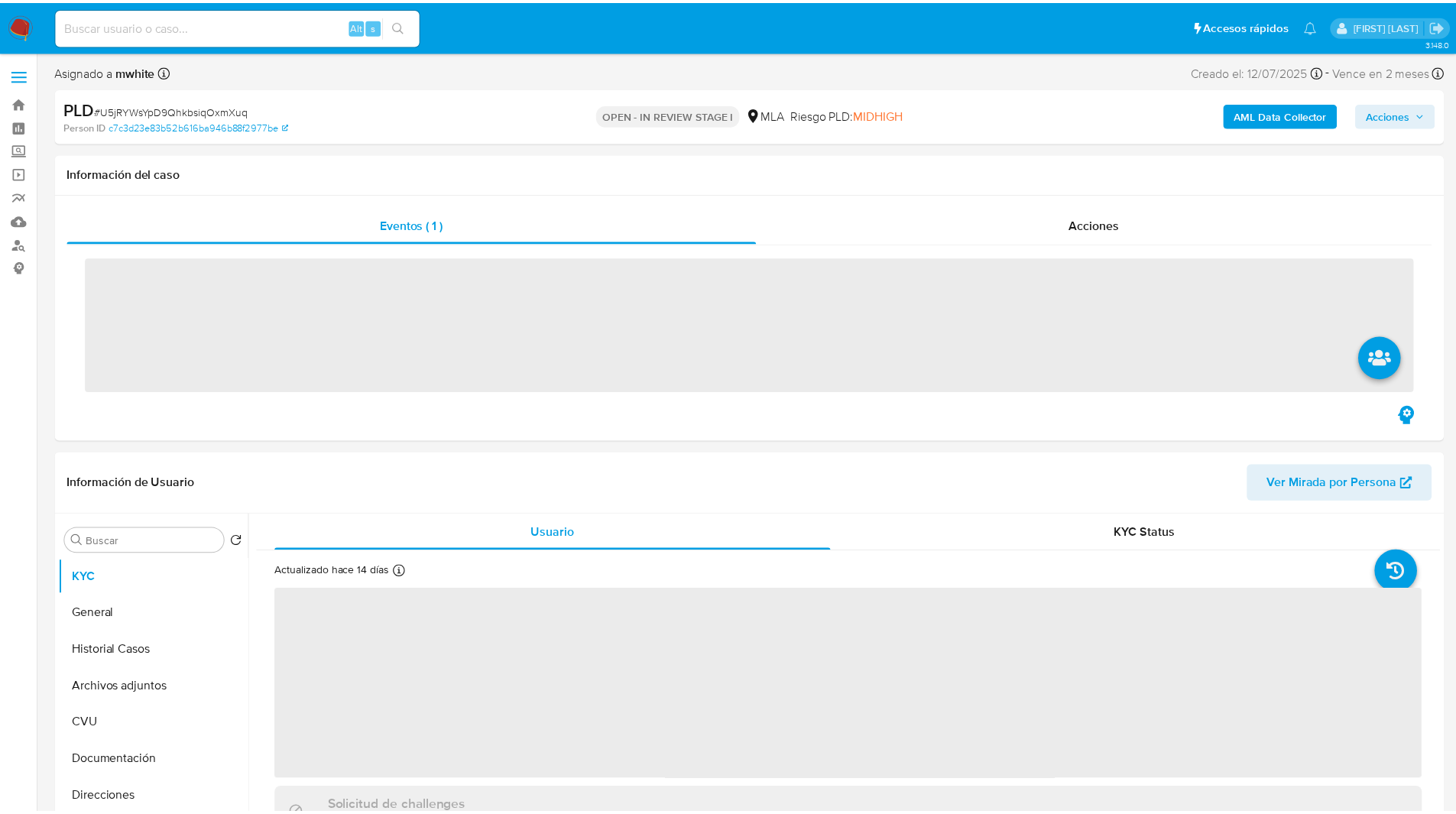scroll, scrollTop: 0, scrollLeft: 0, axis: both 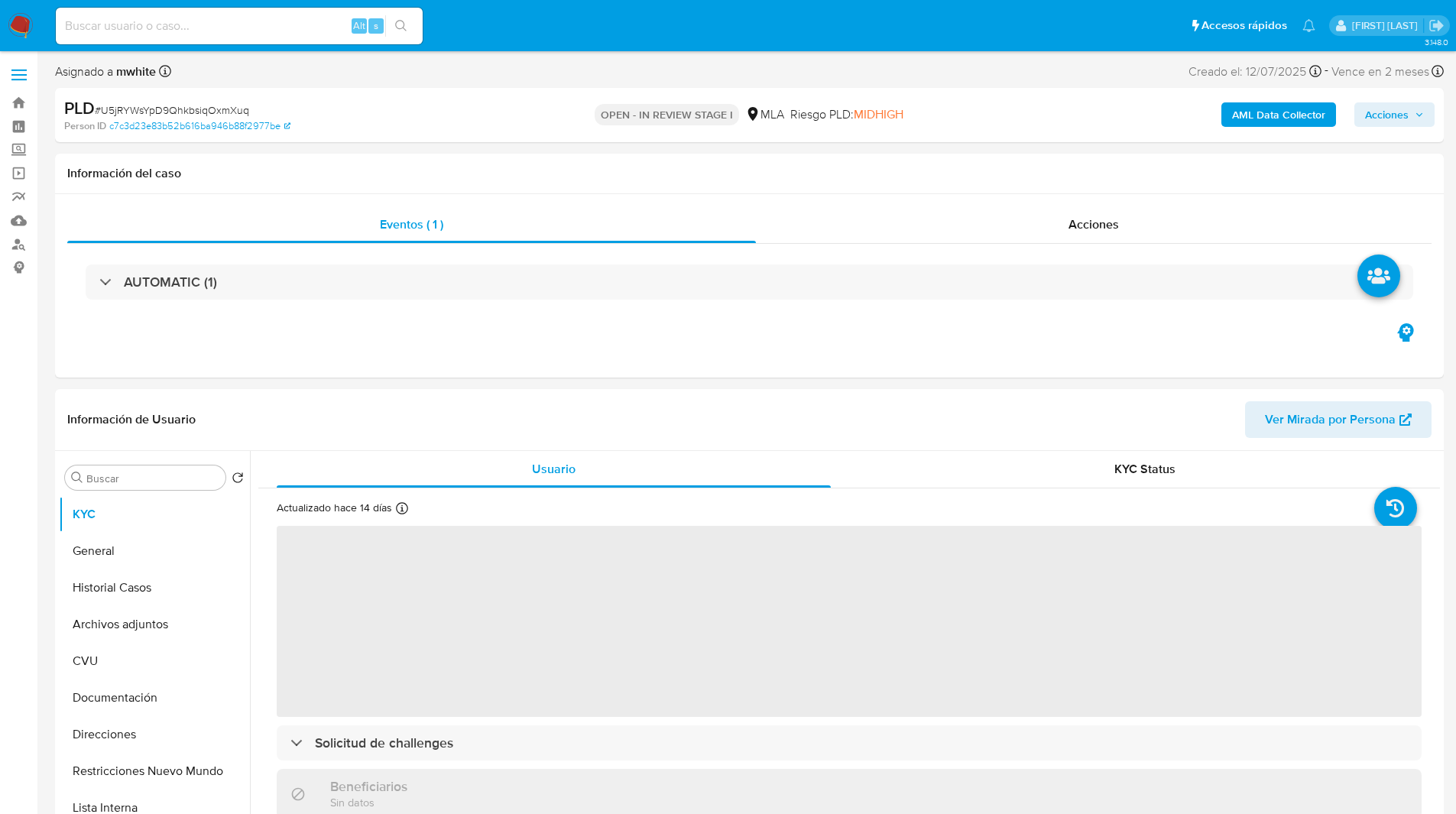 click on "Asignado a   [USERNAME]   Asignado el: [DATE] [TIME] Creado el: [DATE]   Creado el: [DATE] [TIME] - Vence en 2 meses   Vence el [DATE] [TIME]" at bounding box center (749, 74) 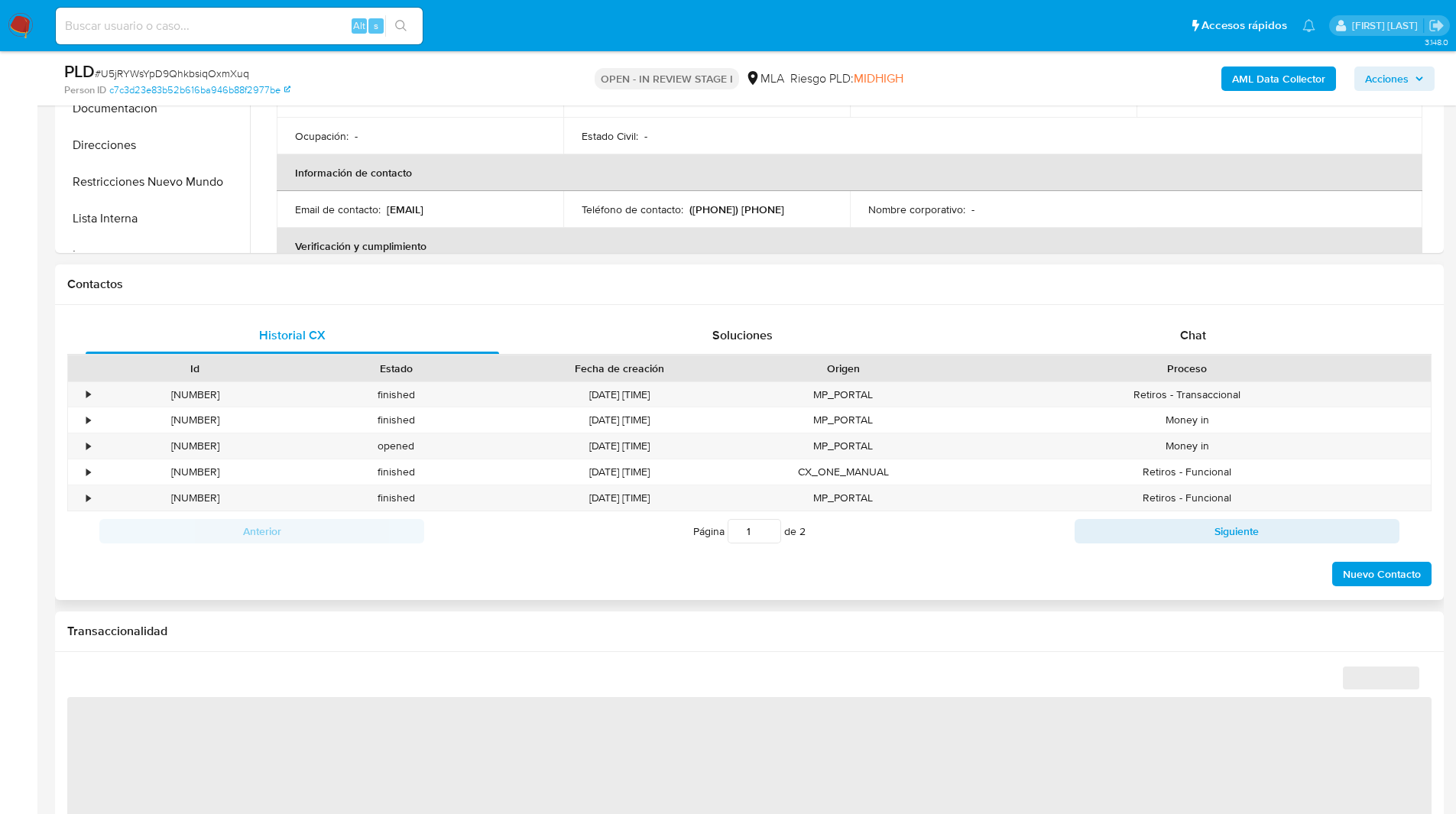 scroll, scrollTop: 572, scrollLeft: 0, axis: vertical 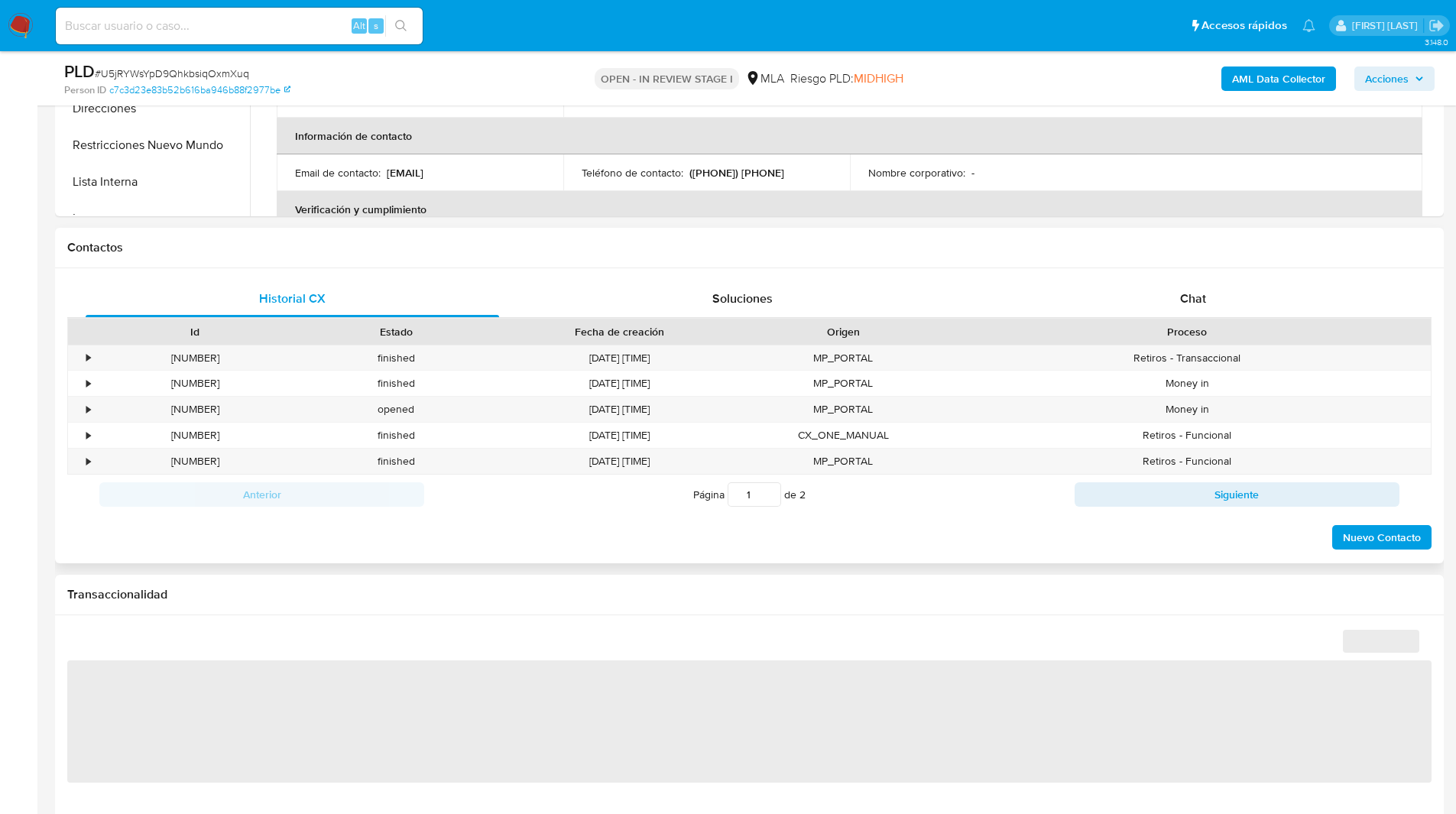 select on "10" 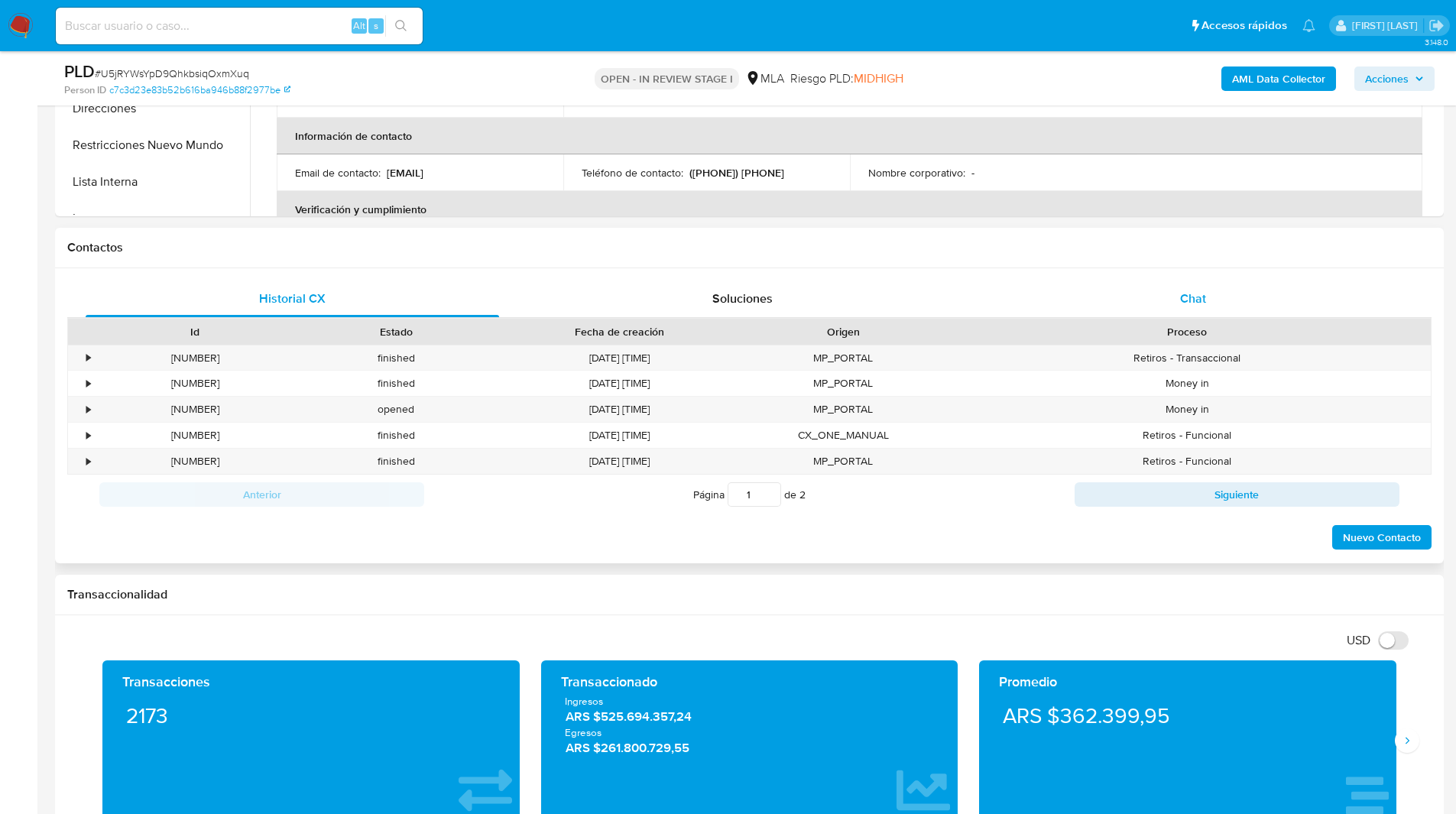 click on "Chat" at bounding box center [1192, 299] 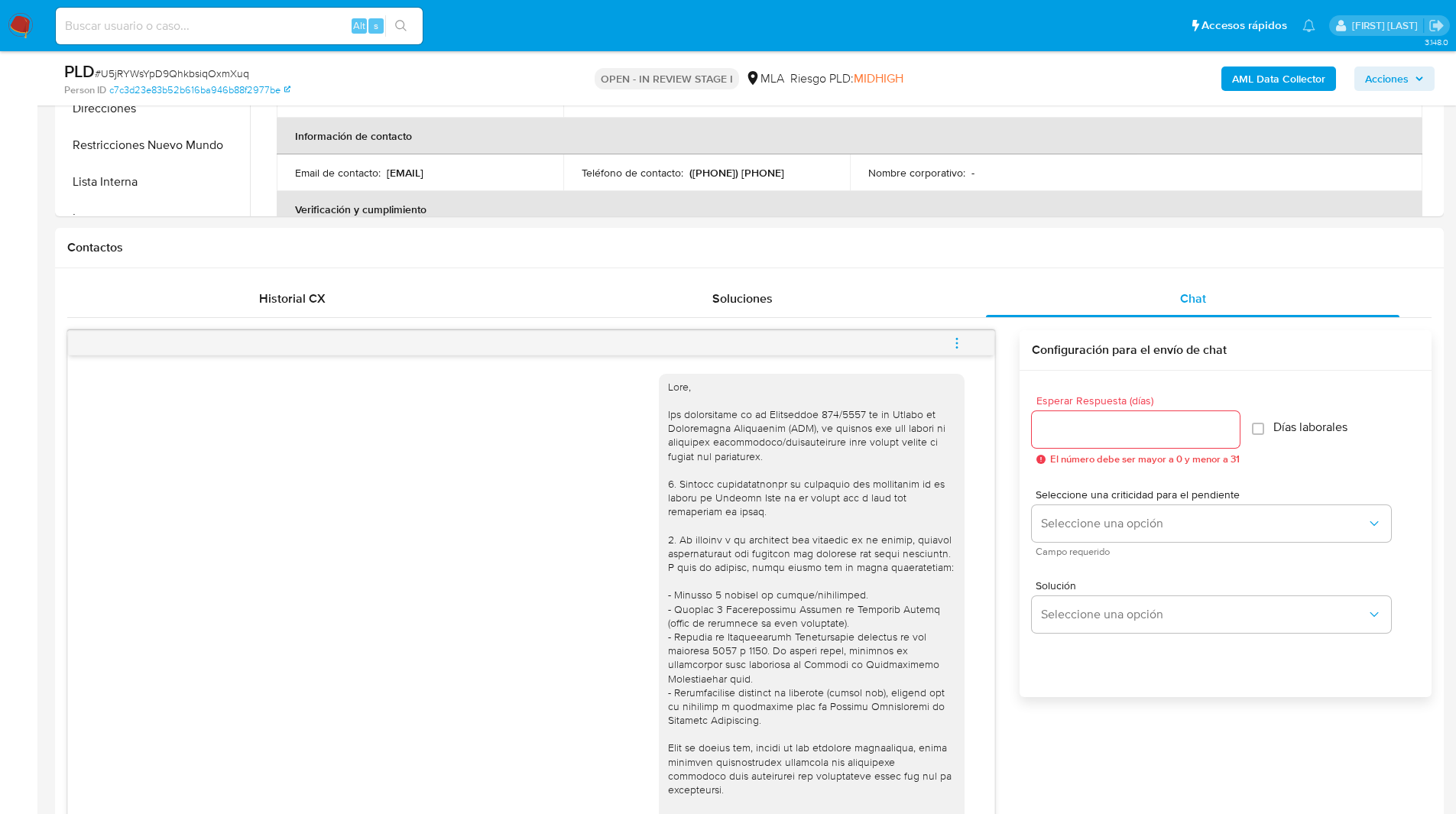 scroll, scrollTop: 973, scrollLeft: 0, axis: vertical 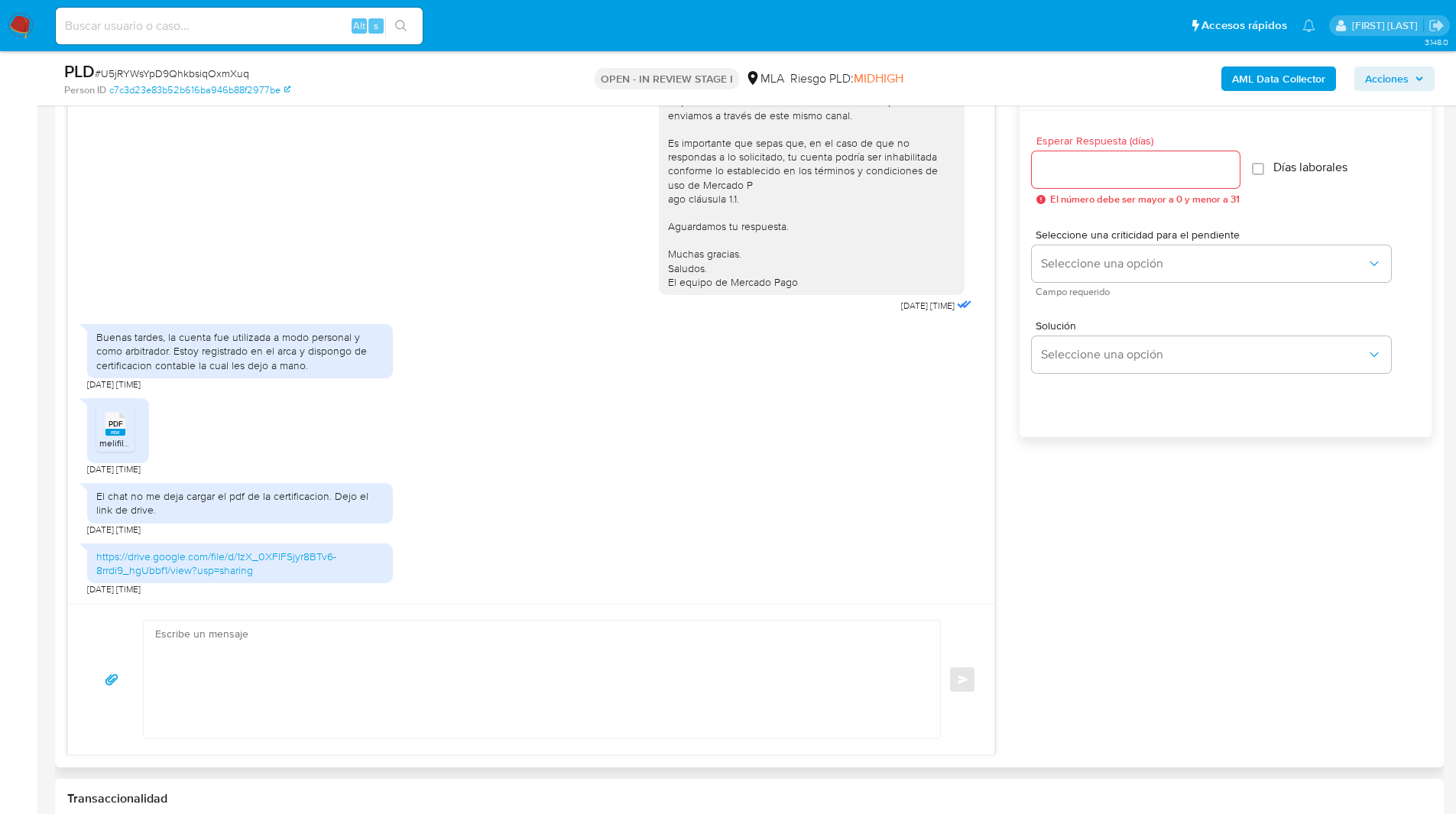 click at bounding box center [538, 679] 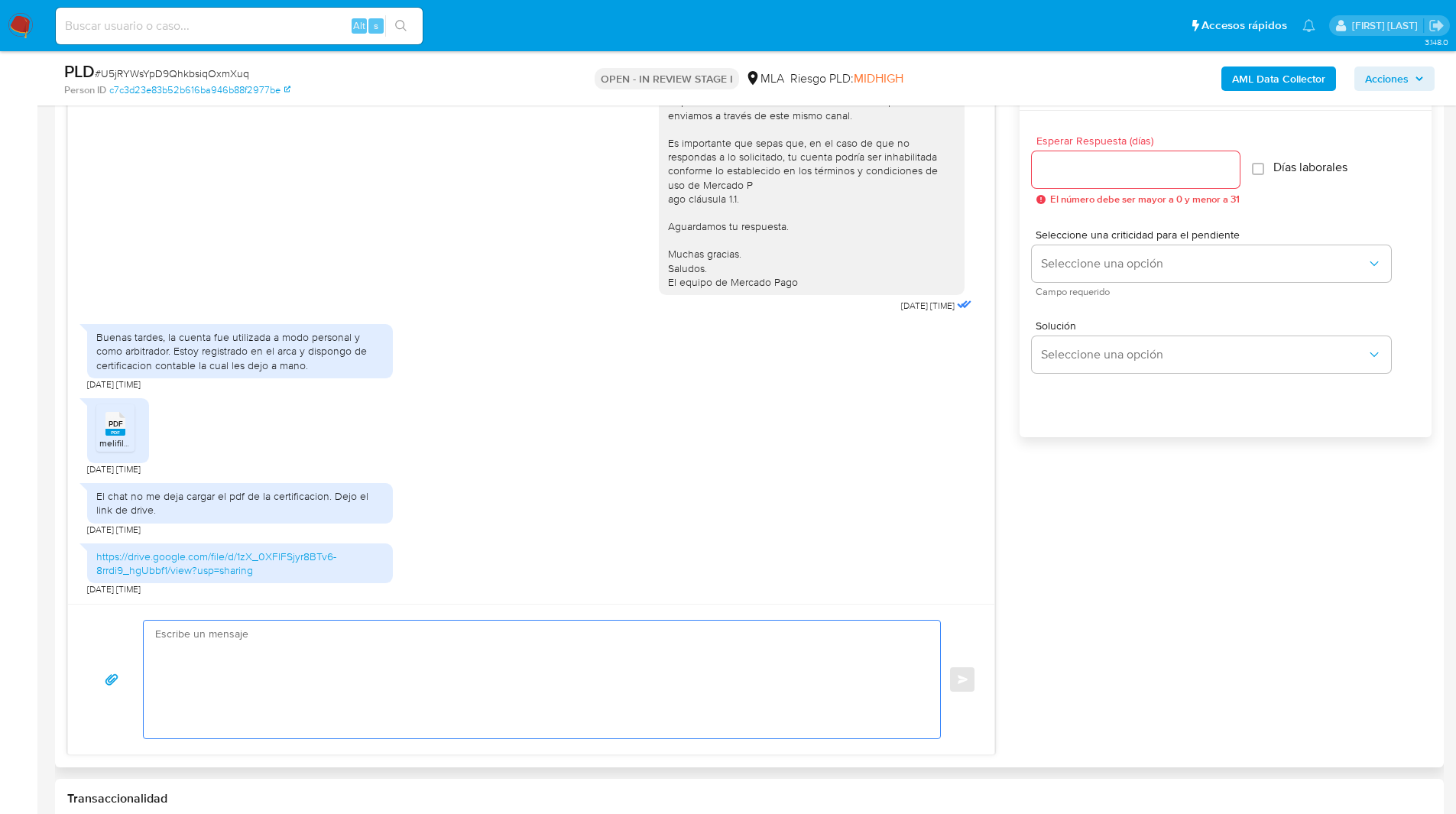 paste on "Hola,
Esperamos que te encuentres muy bien.
Te consultamos si tuviste oportunidad de leer el requerimiento de información y documentación enviado.
Es importante que sepas que, en el caso de que no respondas a lo solicitado, tu cuenta podría ser inhabilitada conforme lo establecido en los términos y condiciones de uso de Mercado Pago.
Aguardamos tu respuesta.
Saludos,
Equipo de Mercado Pago." 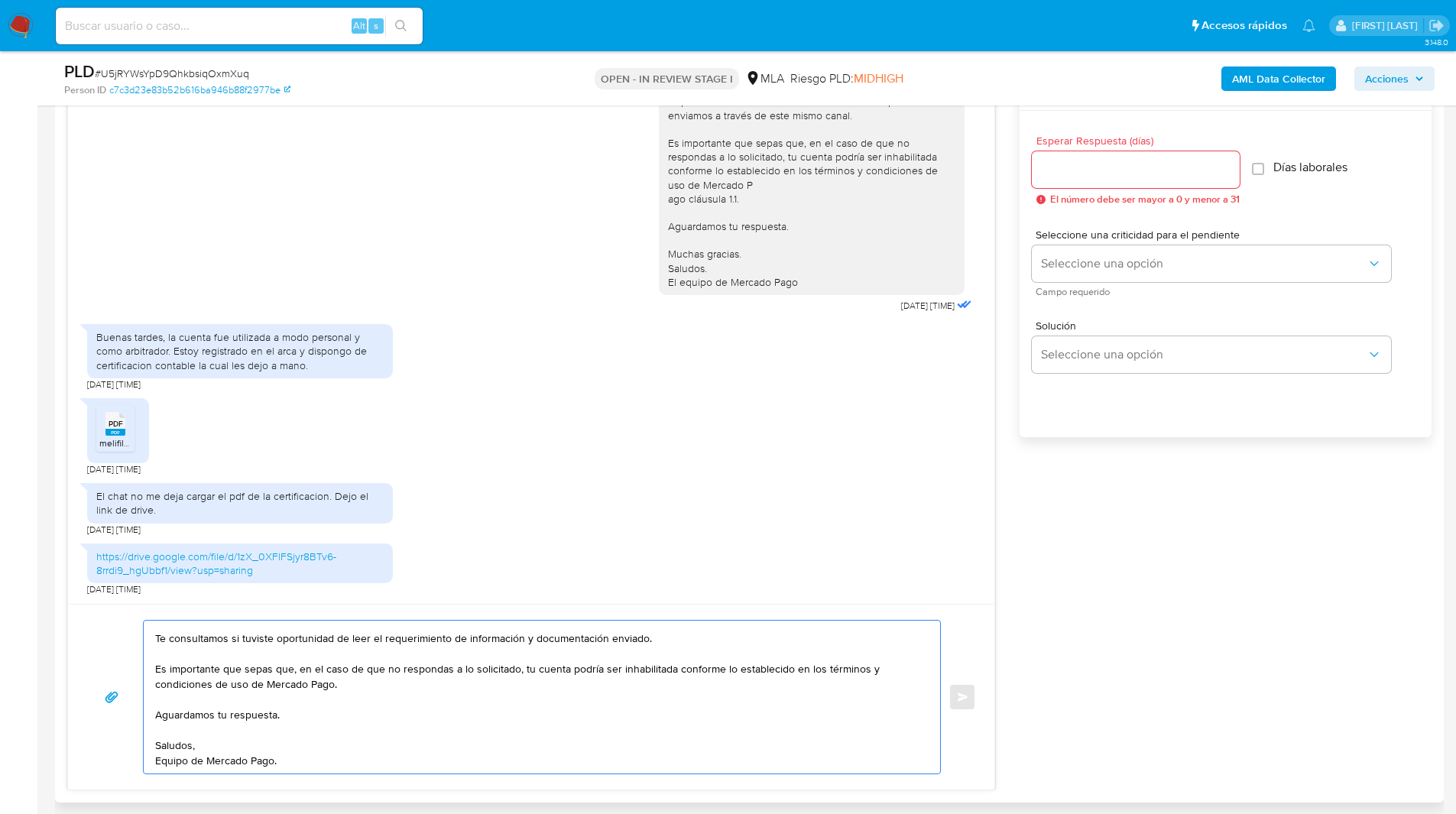 scroll, scrollTop: 0, scrollLeft: 0, axis: both 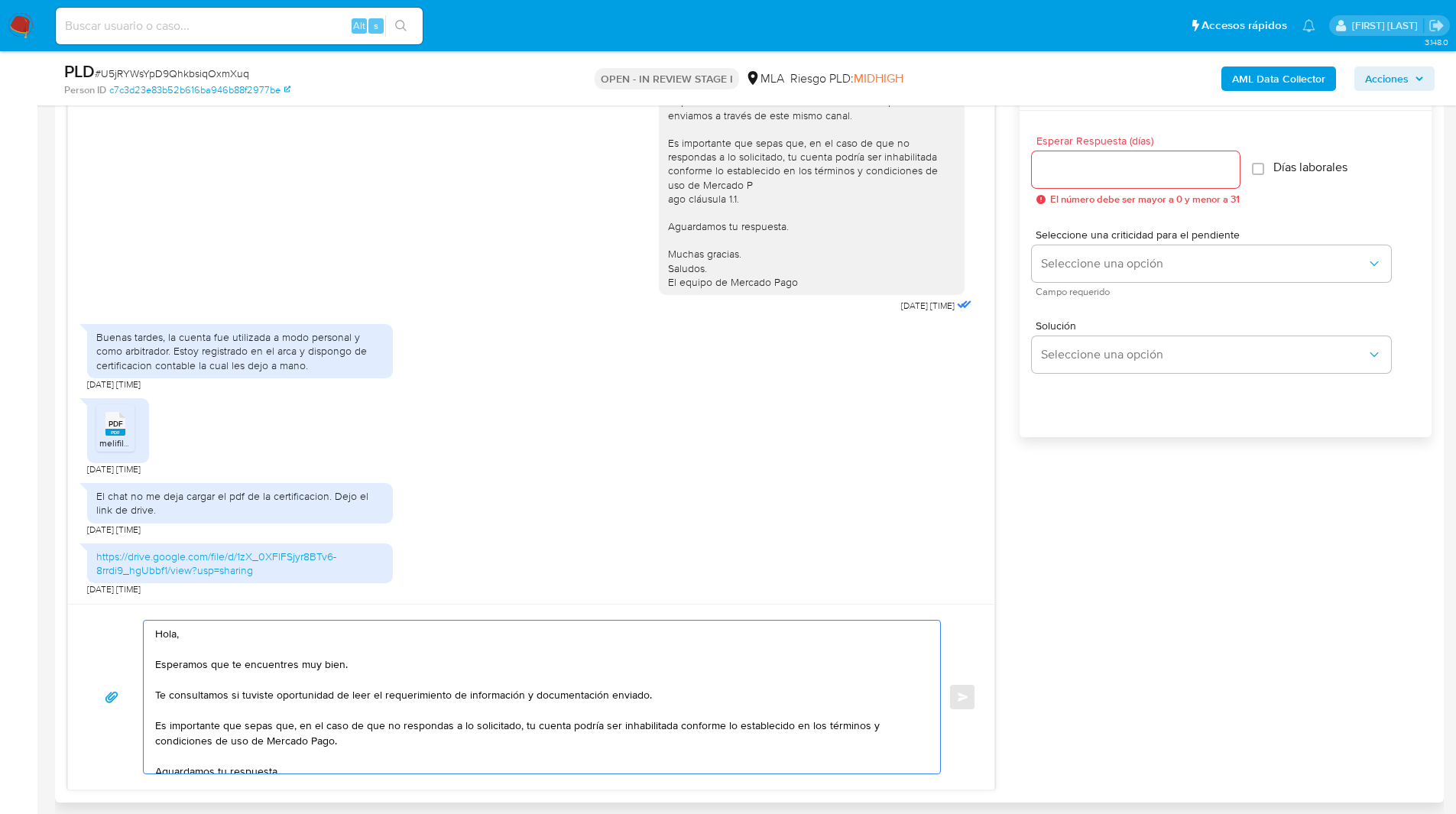 drag, startPoint x: 169, startPoint y: 694, endPoint x: 728, endPoint y: 698, distance: 559.0143 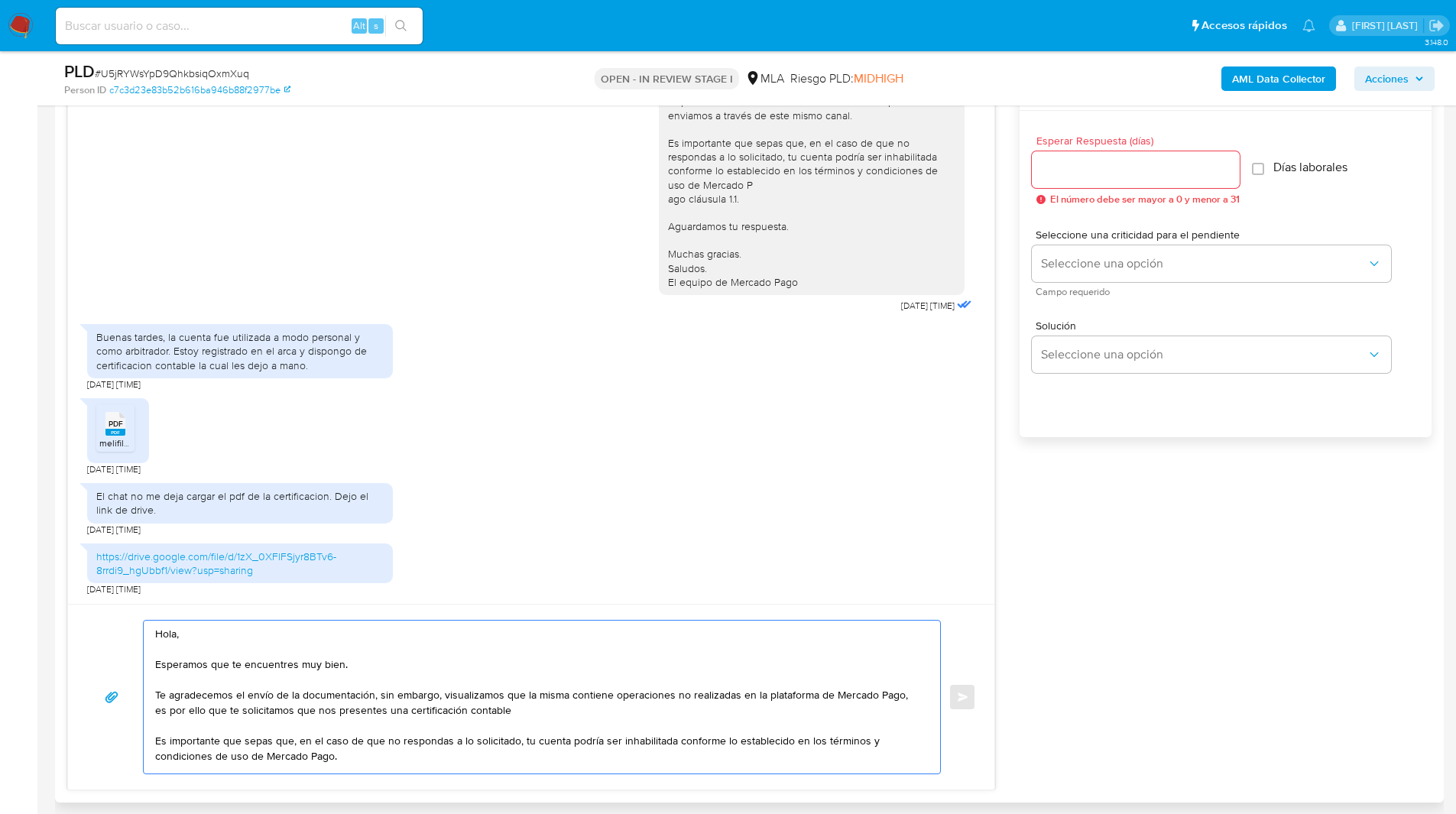 click on "Hola,
Esperamos que te encuentres muy bien.
Te agradecemos el envío de la documentación, sin embargo, visualizamos que la misma contiene operaciones no realizadas en la plataforma de Mercado Pago, es por ello que te solicitamos que nos presentes una certificación contable
Es importante que sepas que, en el caso de que no respondas a lo solicitado, tu cuenta podría ser inhabilitada conforme lo establecido en los términos y condiciones de uso de Mercado Pago.
Aguardamos tu respuesta.
Saludos,
Equipo de Mercado Pago." at bounding box center (538, 697) 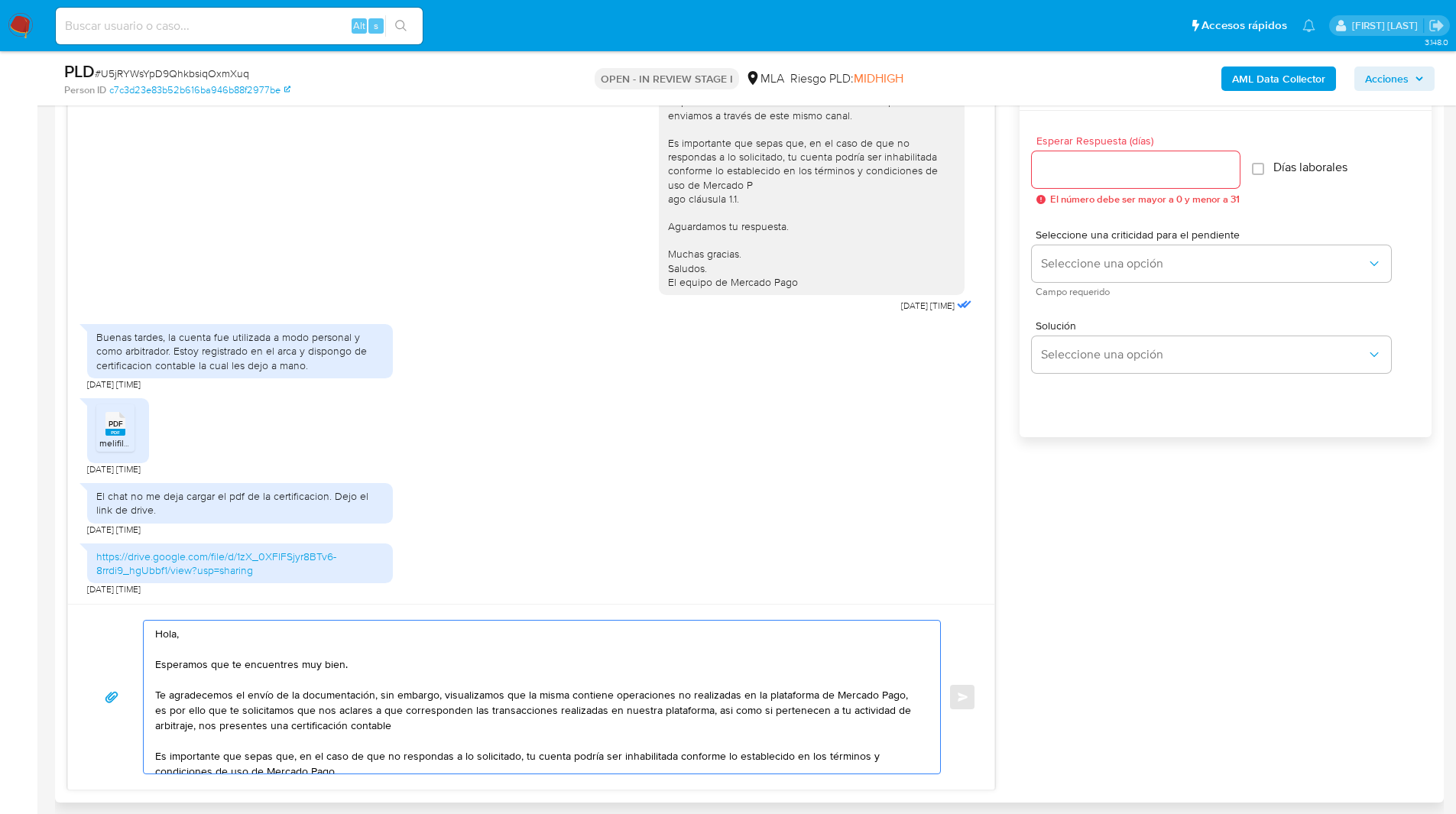 click on "Hola,
Esperamos que te encuentres muy bien.
Te agradecemos el envío de la documentación, sin embargo, visualizamos que la misma contiene operaciones no realizadas en la plataforma de Mercado Pago, es por ello que te solicitamos que nos aclares a que corresponden las transacciones realizadas en nuestra plataforma, asi como si pertenecen a tu actividad de arbitraje, nos presentes una certificación contable
Es importante que sepas que, en el caso de que no respondas a lo solicitado, tu cuenta podría ser inhabilitada conforme lo establecido en los términos y condiciones de uso de Mercado Pago.
Aguardamos tu respuesta.
Saludos,
Equipo de Mercado Pago." at bounding box center [538, 697] 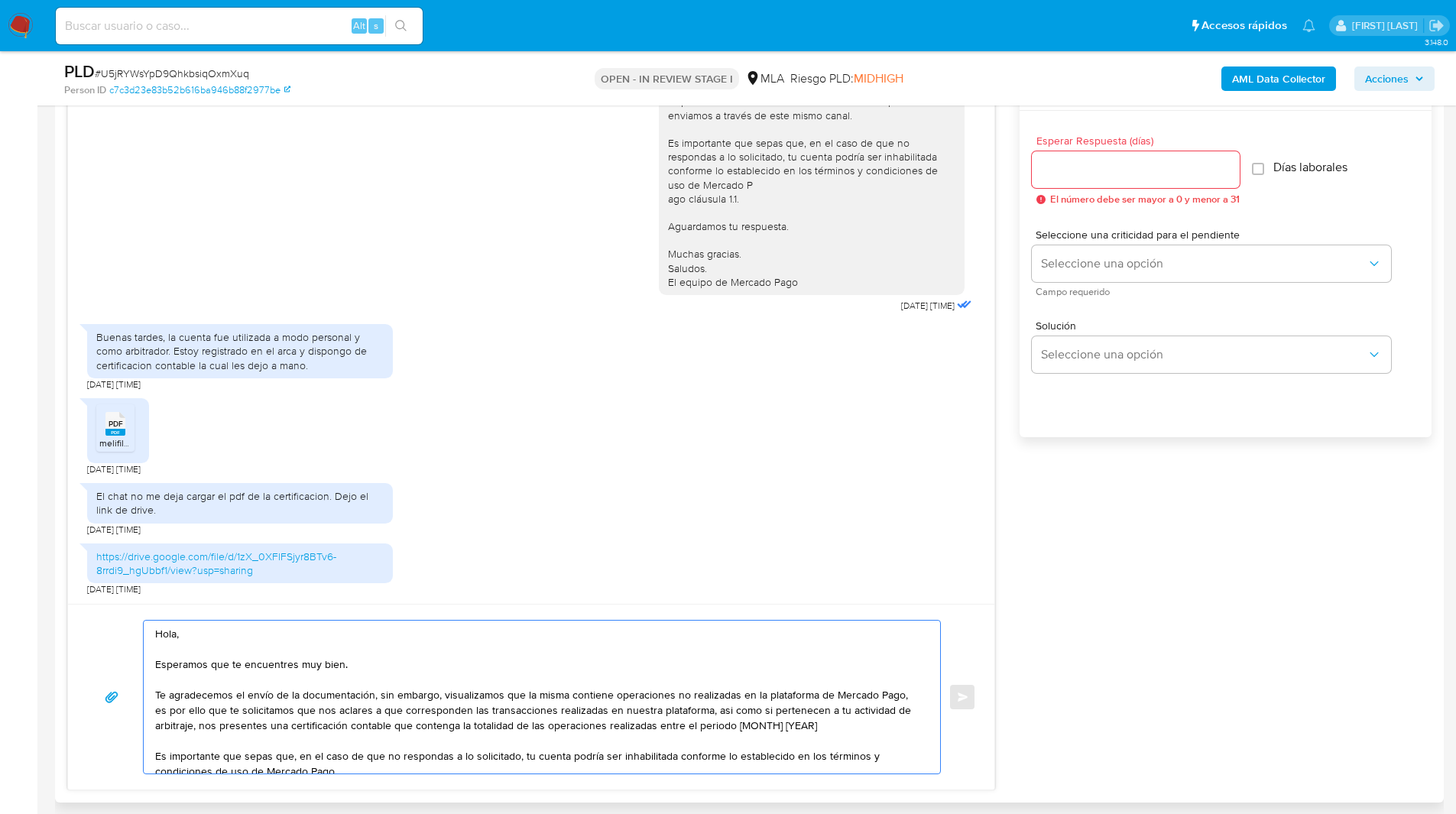 click on "Hola,
Esperamos que te encuentres muy bien.
Te agradecemos el envío de la documentación, sin embargo, visualizamos que la misma contiene operaciones no realizadas en la plataforma de Mercado Pago, es por ello que te solicitamos que nos aclares a que corresponden las transacciones realizadas en nuestra plataforma, asi como si pertenecen a tu actividad de arbitraje, nos presentes una certificación contable que contenga la totalidad de las operaciones realizadas entre el periodo Marzo 2025
Es importante que sepas que, en el caso de que no respondas a lo solicitado, tu cuenta podría ser inhabilitada conforme lo establecido en los términos y condiciones de uso de Mercado Pago.
Aguardamos tu respuesta.
Saludos,
Equipo de Mercado Pago." at bounding box center [538, 697] 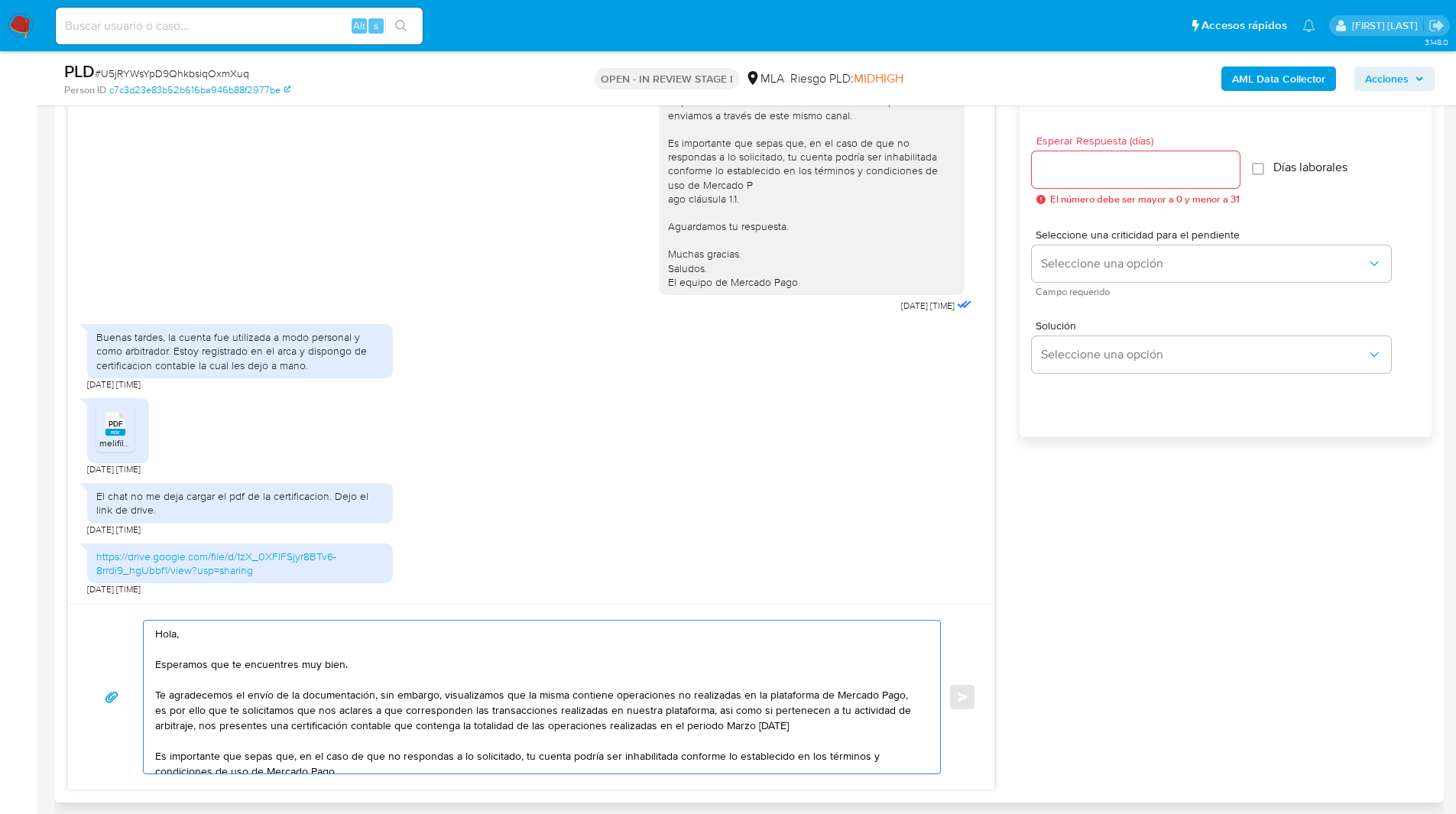 click on "Hola,
Esperamos que te encuentres muy bien.
Te agradecemos el envío de la documentación, sin embargo, visualizamos que la misma contiene operaciones no realizadas en la plataforma de Mercado Pago, es por ello que te solicitamos que nos aclares a que corresponden las transacciones realizadas en nuestra plataforma, asi como si pertenecen a tu actividad de arbitraje, nos presentes una certificación contable que contenga la totalidad de las operaciones realizadas en el periodo Marzo 2025
Es importante que sepas que, en el caso de que no respondas a lo solicitado, tu cuenta podría ser inhabilitada conforme lo establecido en los términos y condiciones de uso de Mercado Pago.
Aguardamos tu respuesta.
Saludos,
Equipo de Mercado Pago." at bounding box center (538, 697) 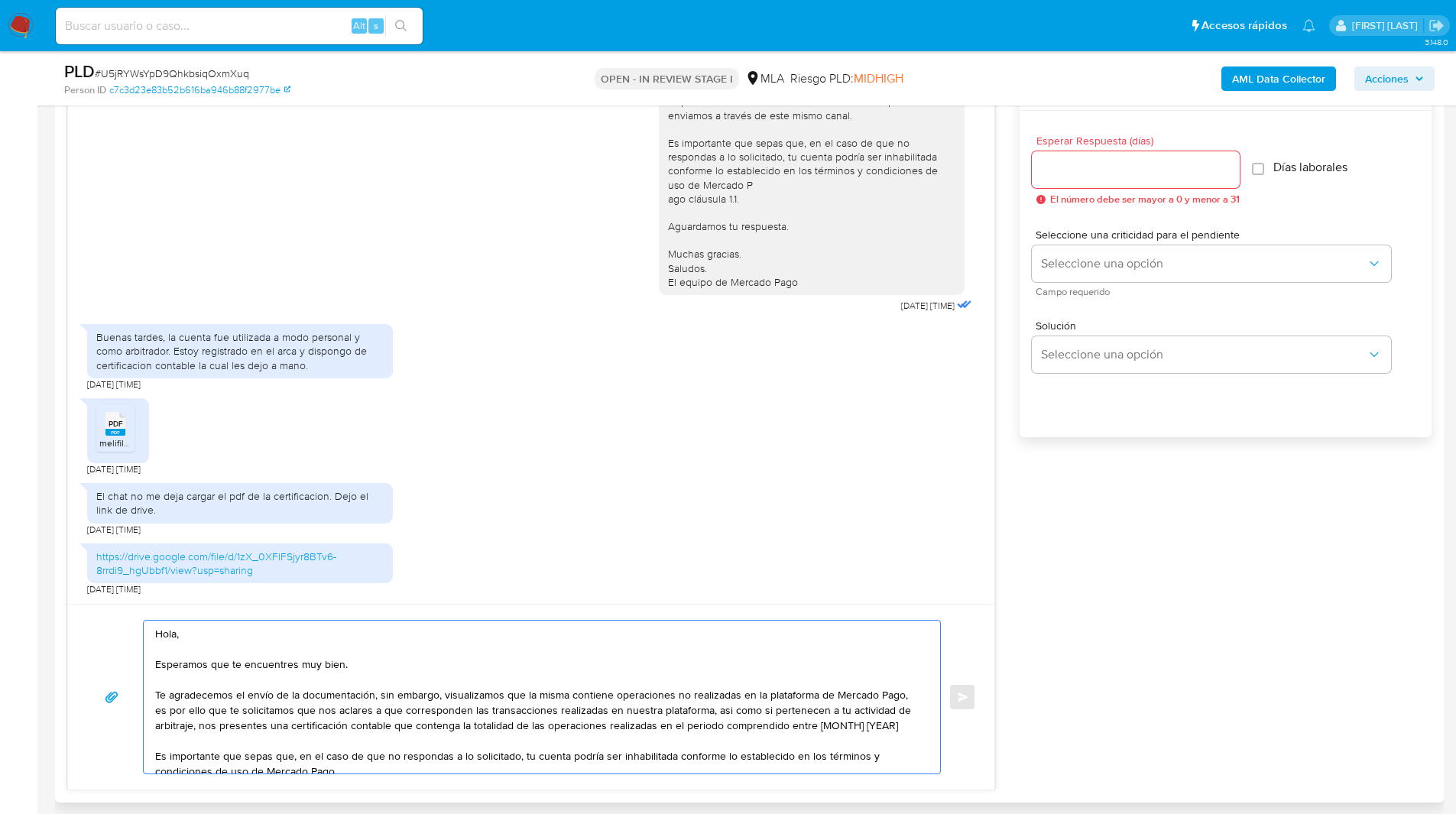 click on "Hola,
Esperamos que te encuentres muy bien.
Te agradecemos el envío de la documentación, sin embargo, visualizamos que la misma contiene operaciones no realizadas en la plataforma de Mercado Pago, es por ello que te solicitamos que nos aclares a que corresponden las transacciones realizadas en nuestra plataforma, asi como si pertenecen a tu actividad de arbitraje, nos presentes una certificación contable que contenga la totalidad de las operaciones realizadas en el periodo comprendido entre Marzo 2025
Es importante que sepas que, en el caso de que no respondas a lo solicitado, tu cuenta podría ser inhabilitada conforme lo establecido en los términos y condiciones de uso de Mercado Pago.
Aguardamos tu respuesta.
Saludos,
Equipo de Mercado Pago." at bounding box center [538, 697] 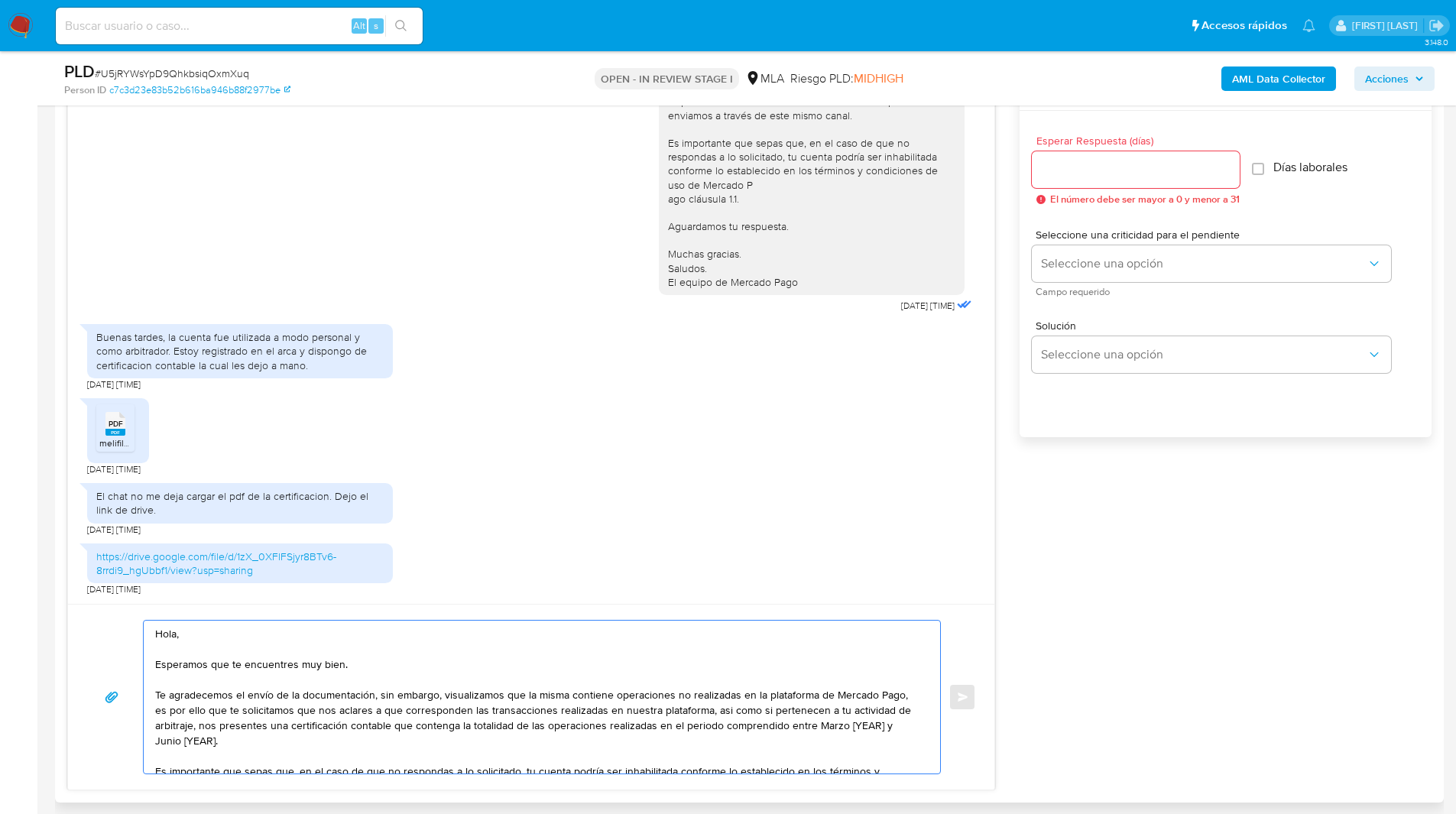 scroll, scrollTop: 5, scrollLeft: 0, axis: vertical 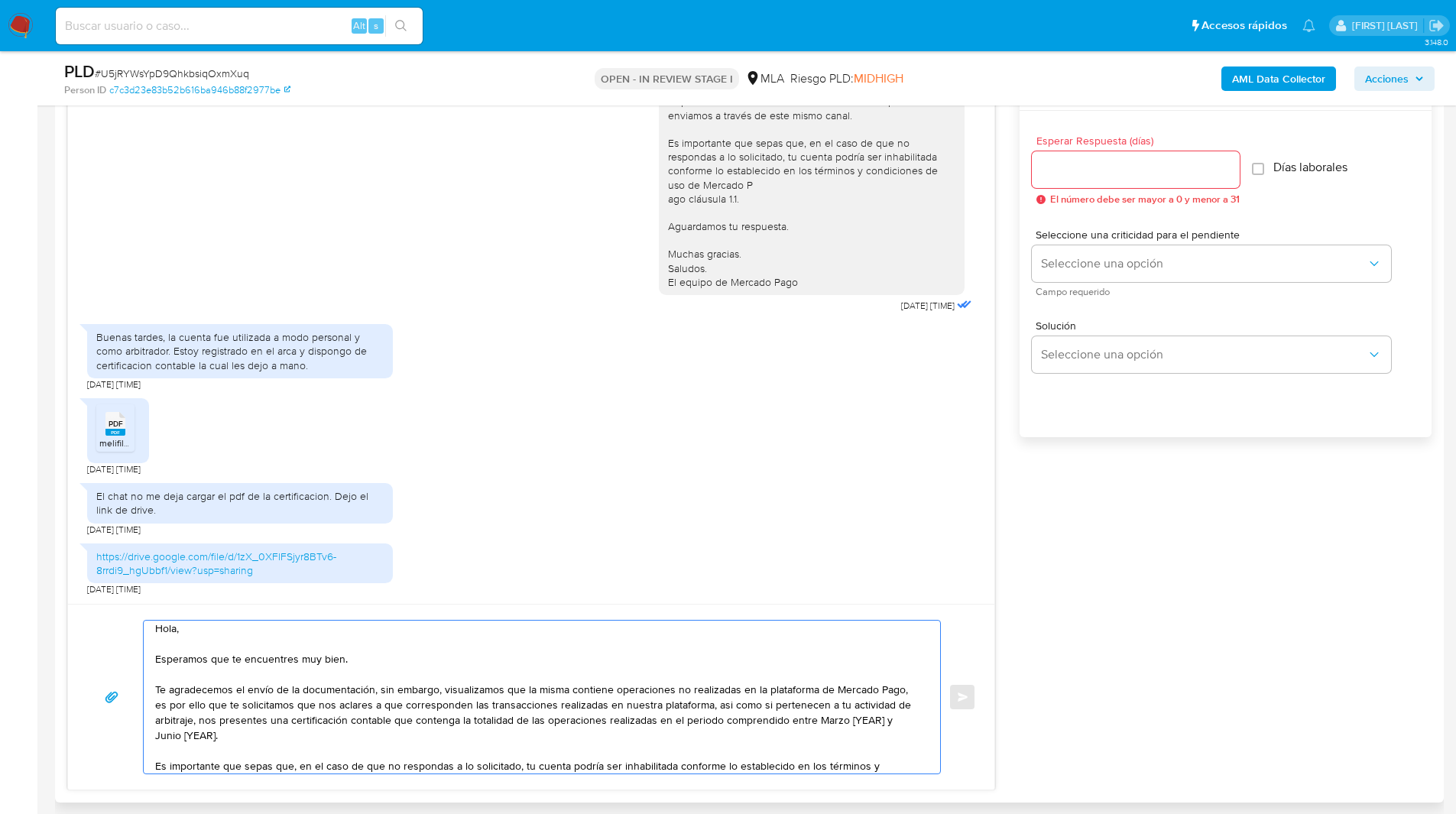 click on "Hola,
Esperamos que te encuentres muy bien.
Te agradecemos el envío de la documentación, sin embargo, visualizamos que la misma contiene operaciones no realizadas en la plataforma de Mercado Pago, es por ello que te solicitamos que nos aclares a que corresponden las transacciones realizadas en nuestra plataforma, asi como si pertenecen a tu actividad de arbitraje, nos presentes una certificación contable que contenga la totalidad de las operaciones realizadas en el periodo comprendido entre Marzo 2025 y Junio 2025.
Es importante que sepas que, en el caso de que no respondas a lo solicitado, tu cuenta podría ser inhabilitada conforme lo establecido en los términos y condiciones de uso de Mercado Pago.
Aguardamos tu respuesta.
Saludos,
Equipo de Mercado Pago." at bounding box center (538, 697) 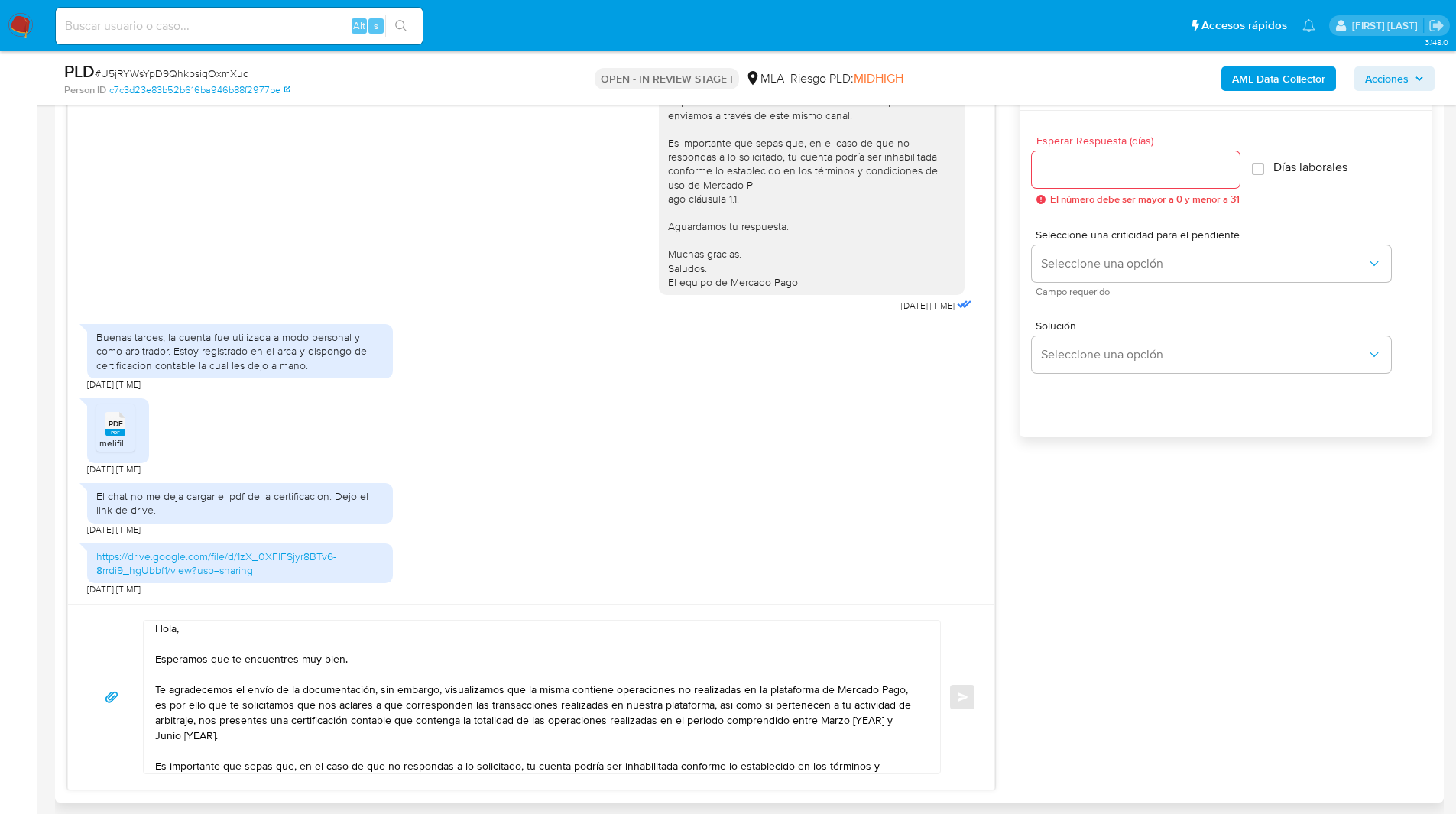 click on "Esperar Respuesta (días)" at bounding box center [1136, 170] 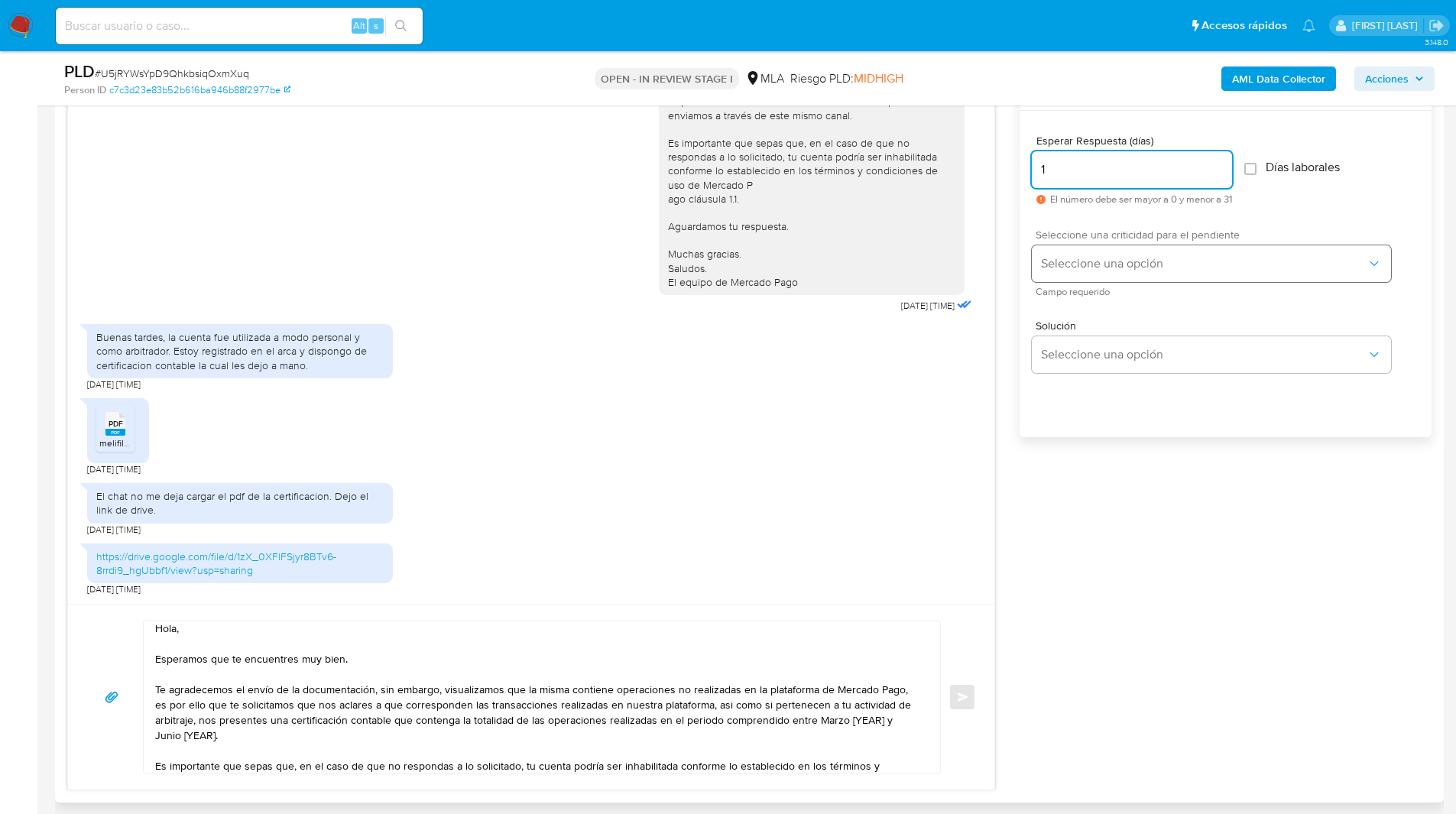 type on "1" 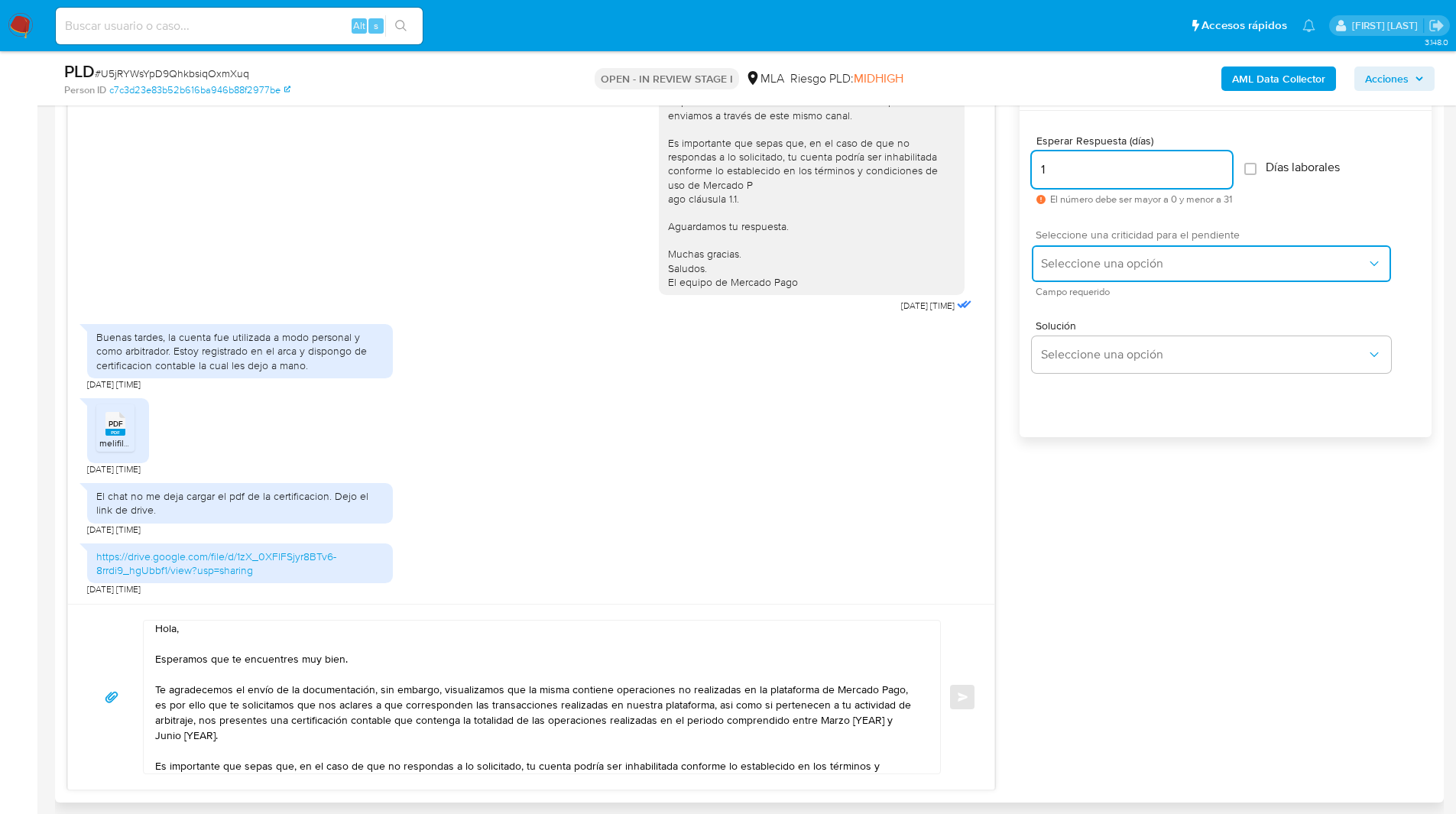 click on "Seleccione una opción" at bounding box center [1211, 264] 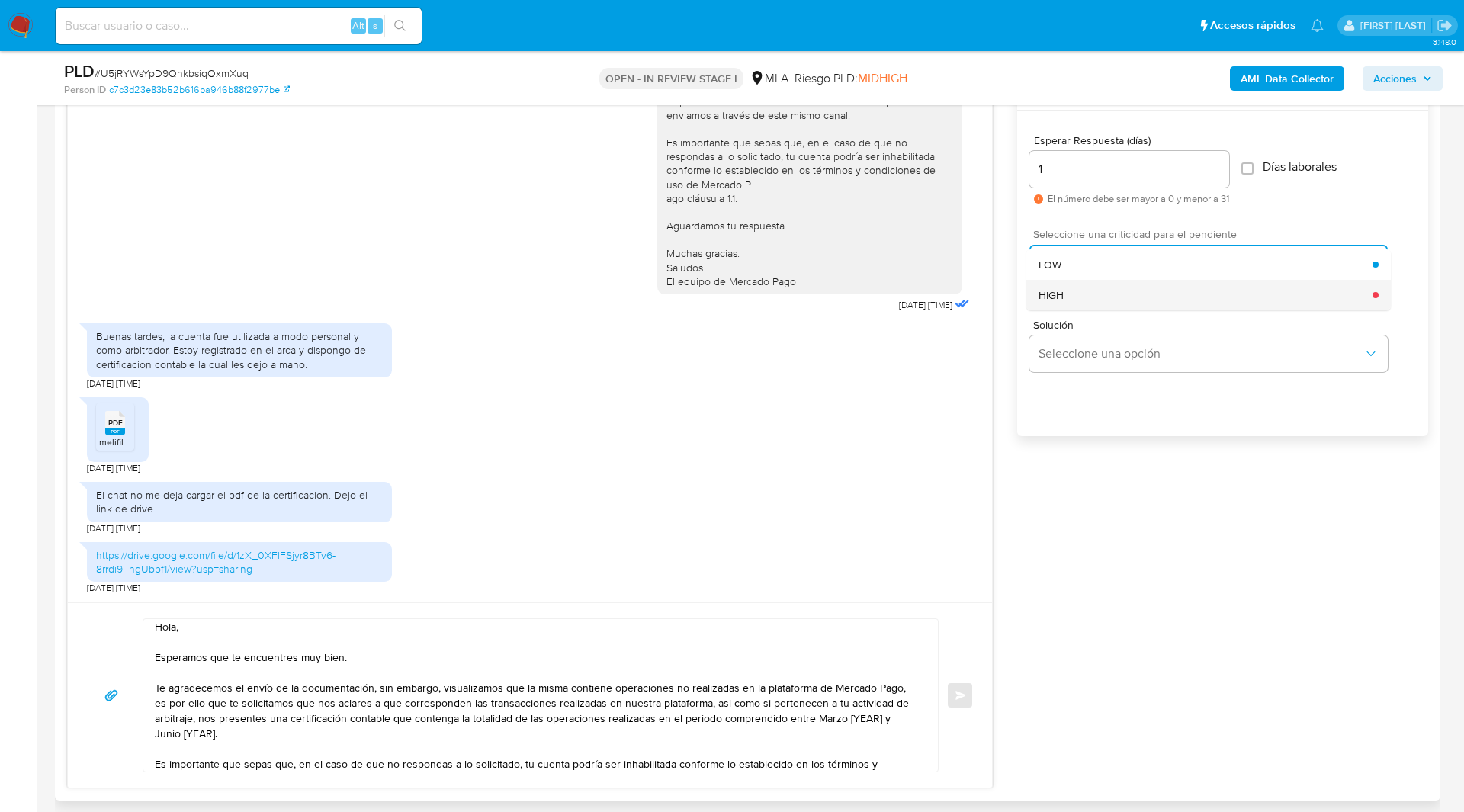 click on "HIGH" at bounding box center (1206, 295) 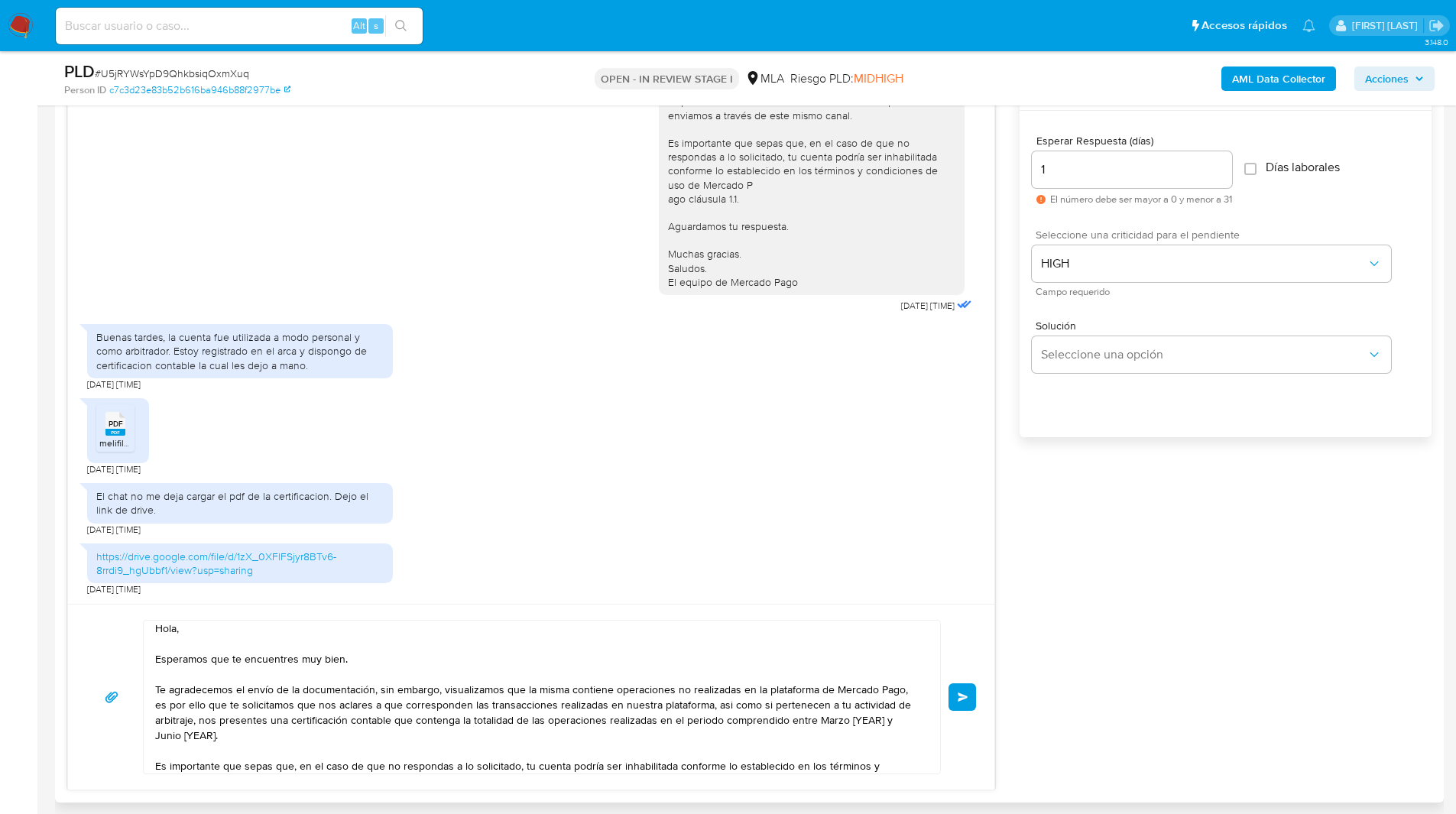 click on "Enviar" at bounding box center (962, 697) 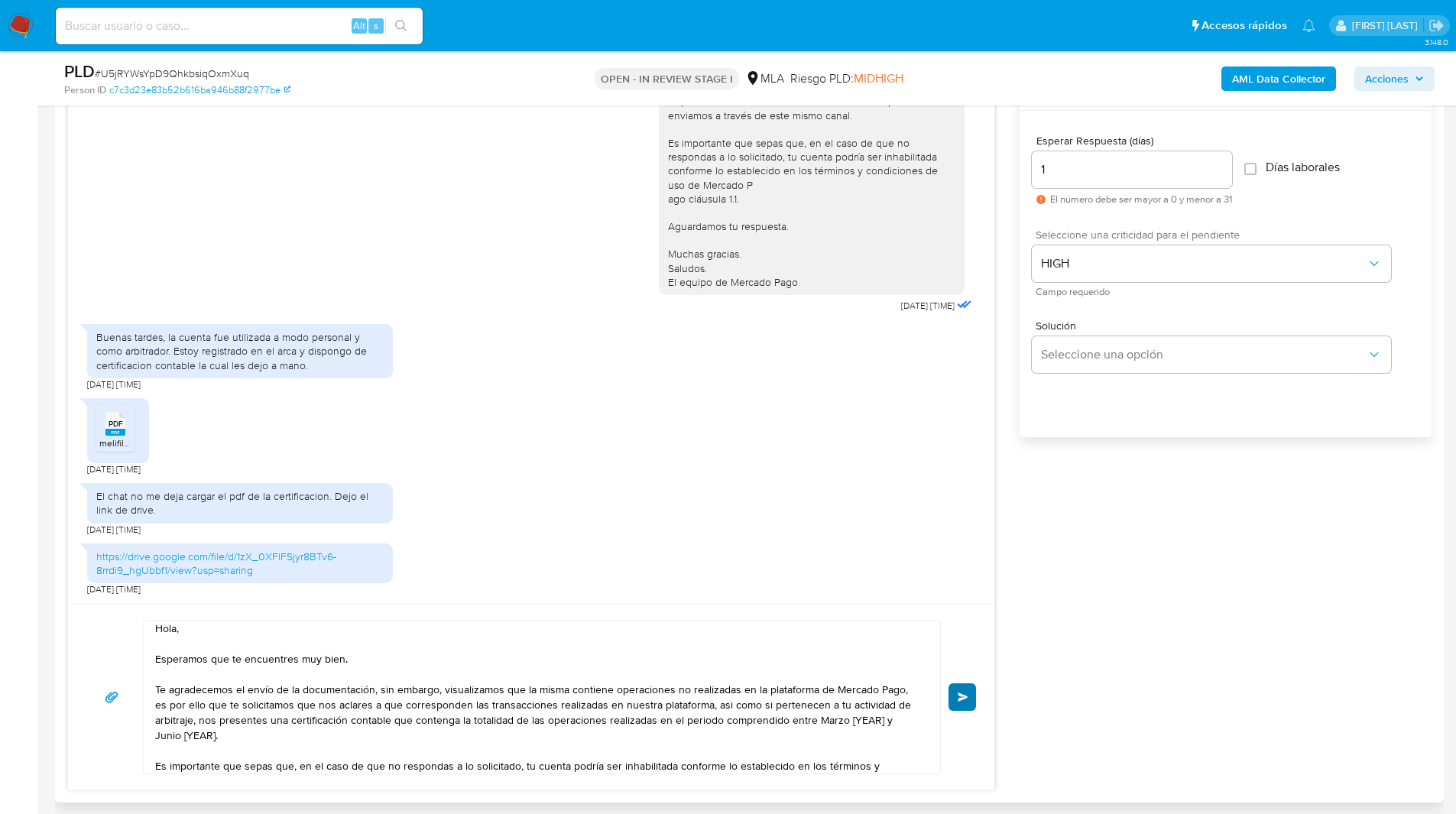 type 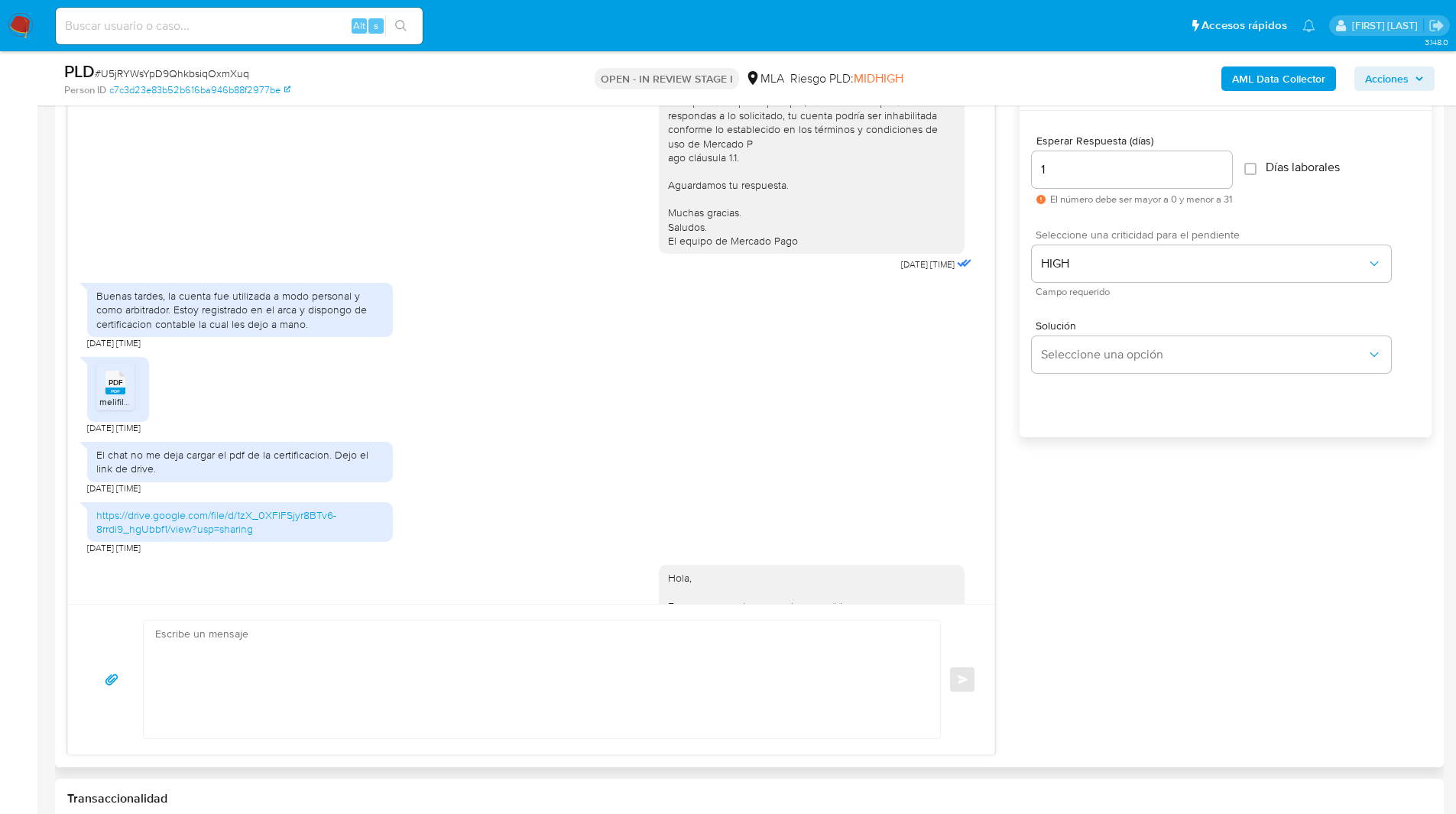 scroll, scrollTop: 0, scrollLeft: 0, axis: both 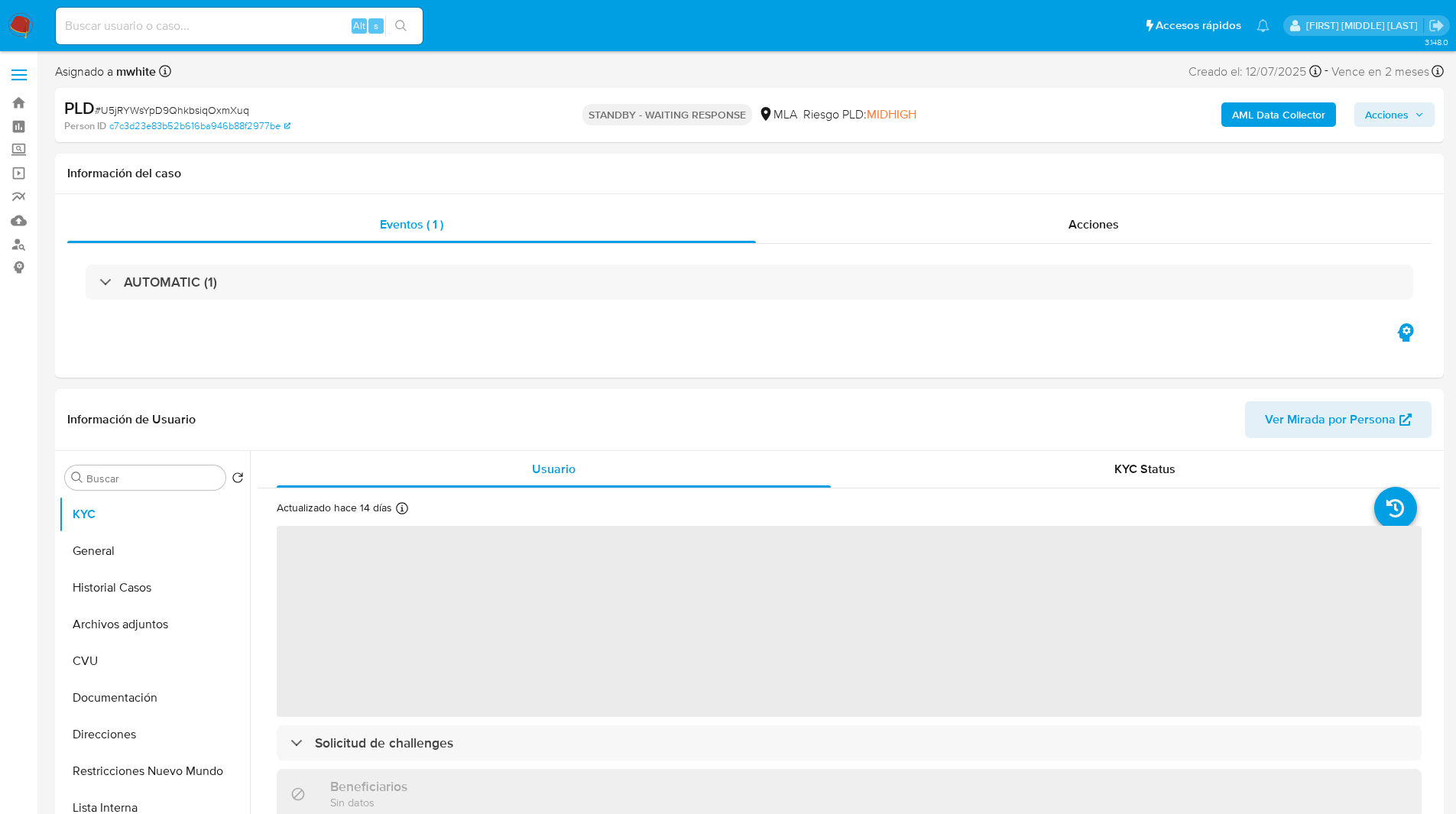 select on "10" 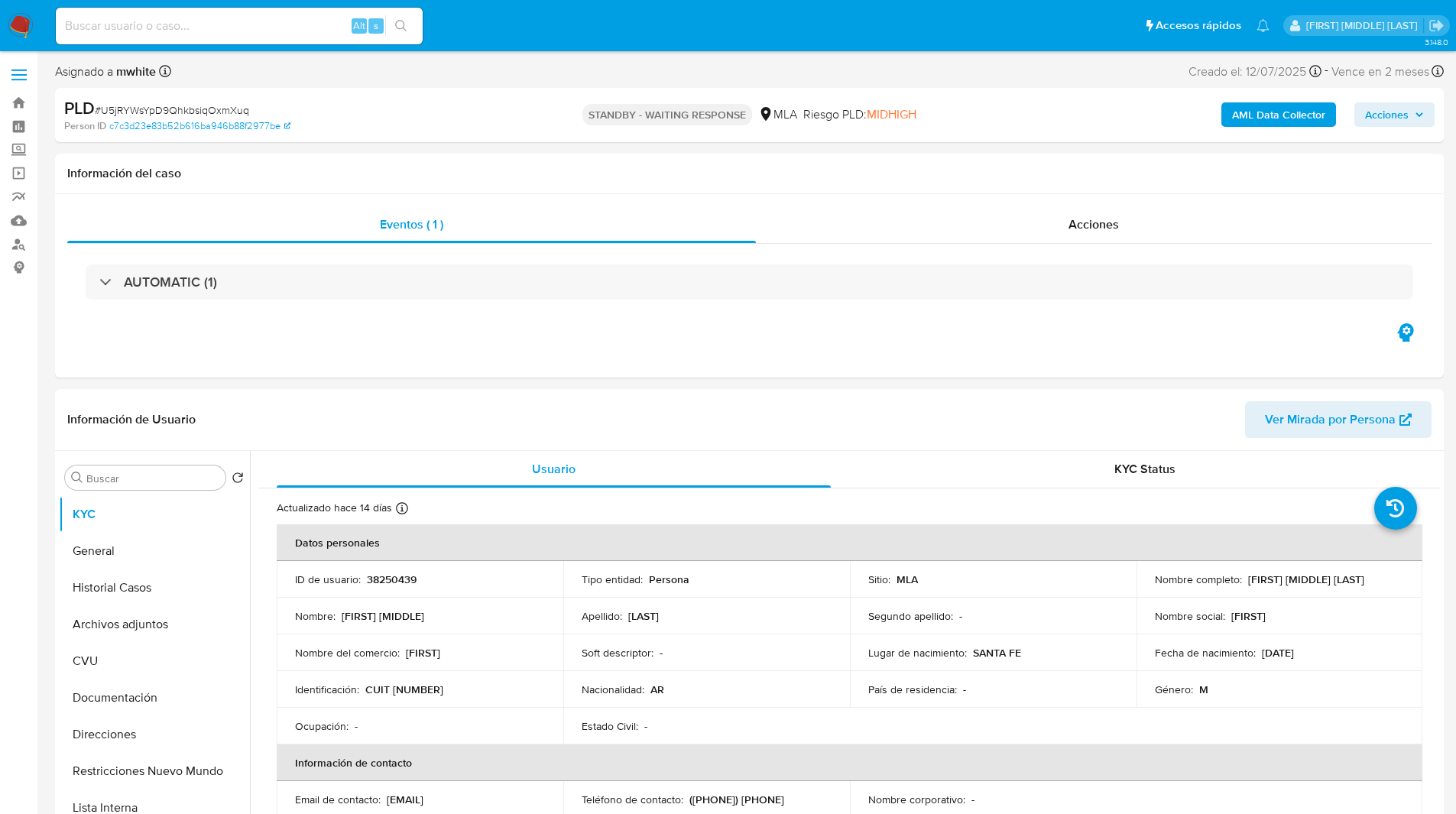 click at bounding box center [239, 26] 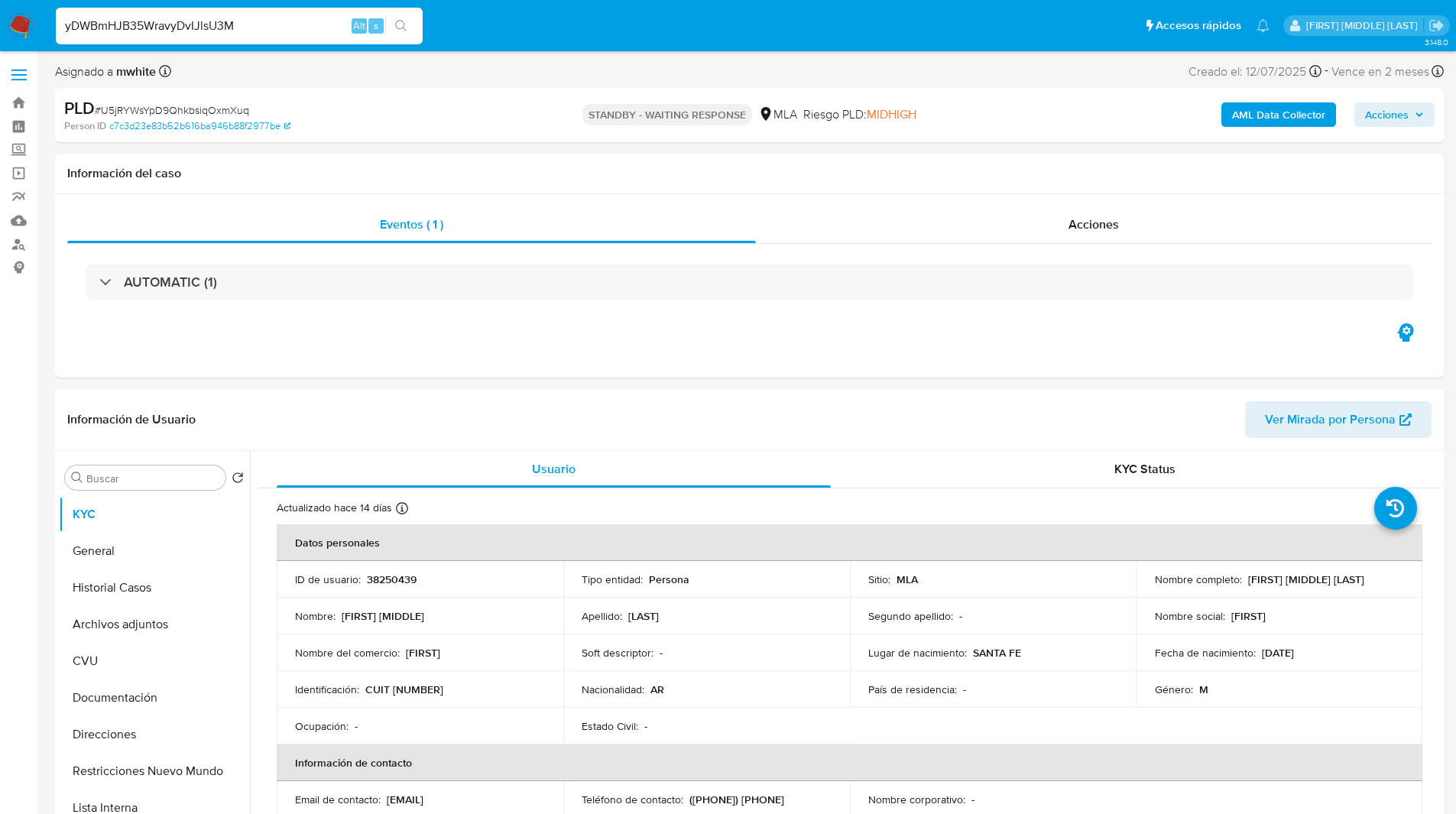type on "yDWBmHJB35WravyDvIJlsU3M" 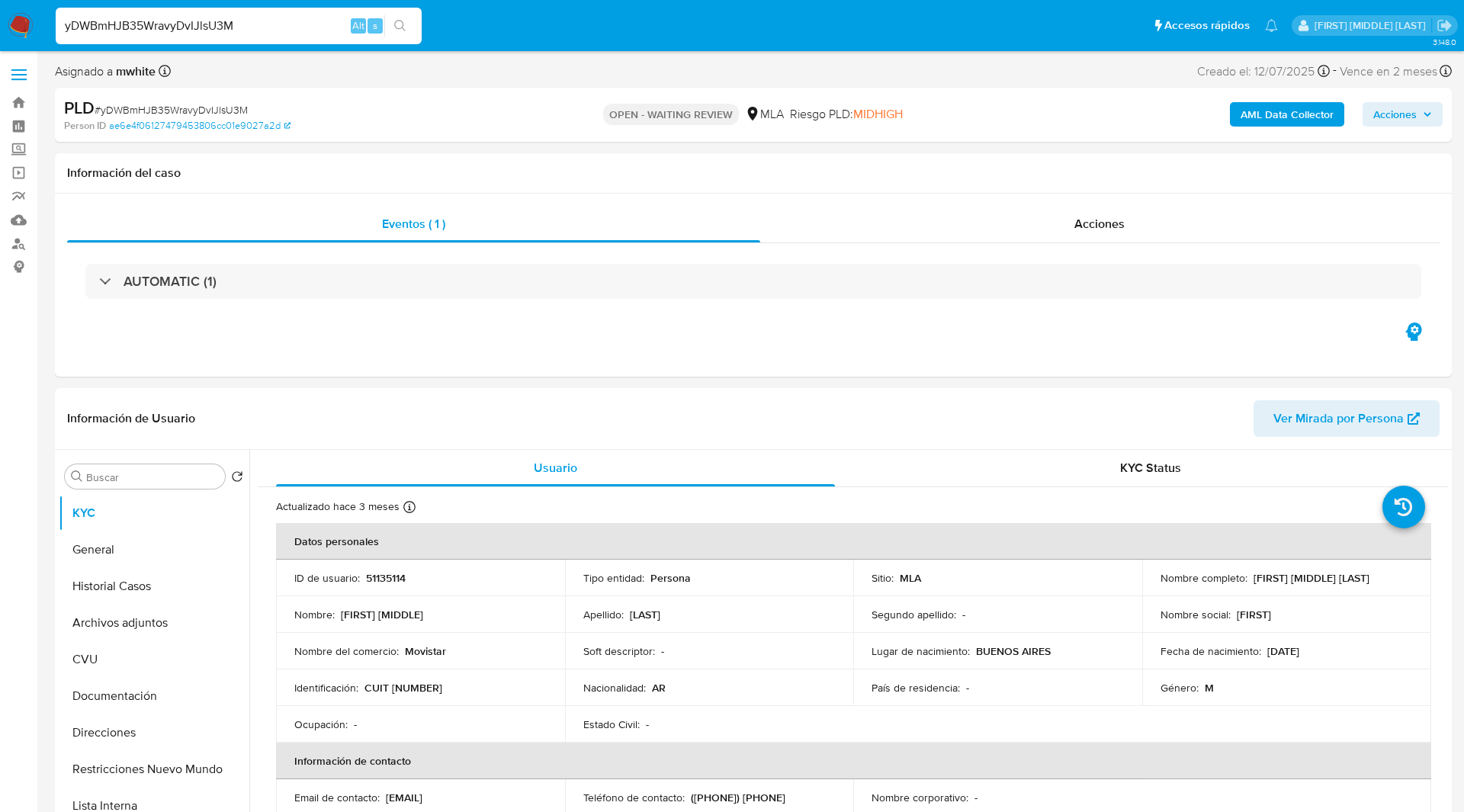 select on "10" 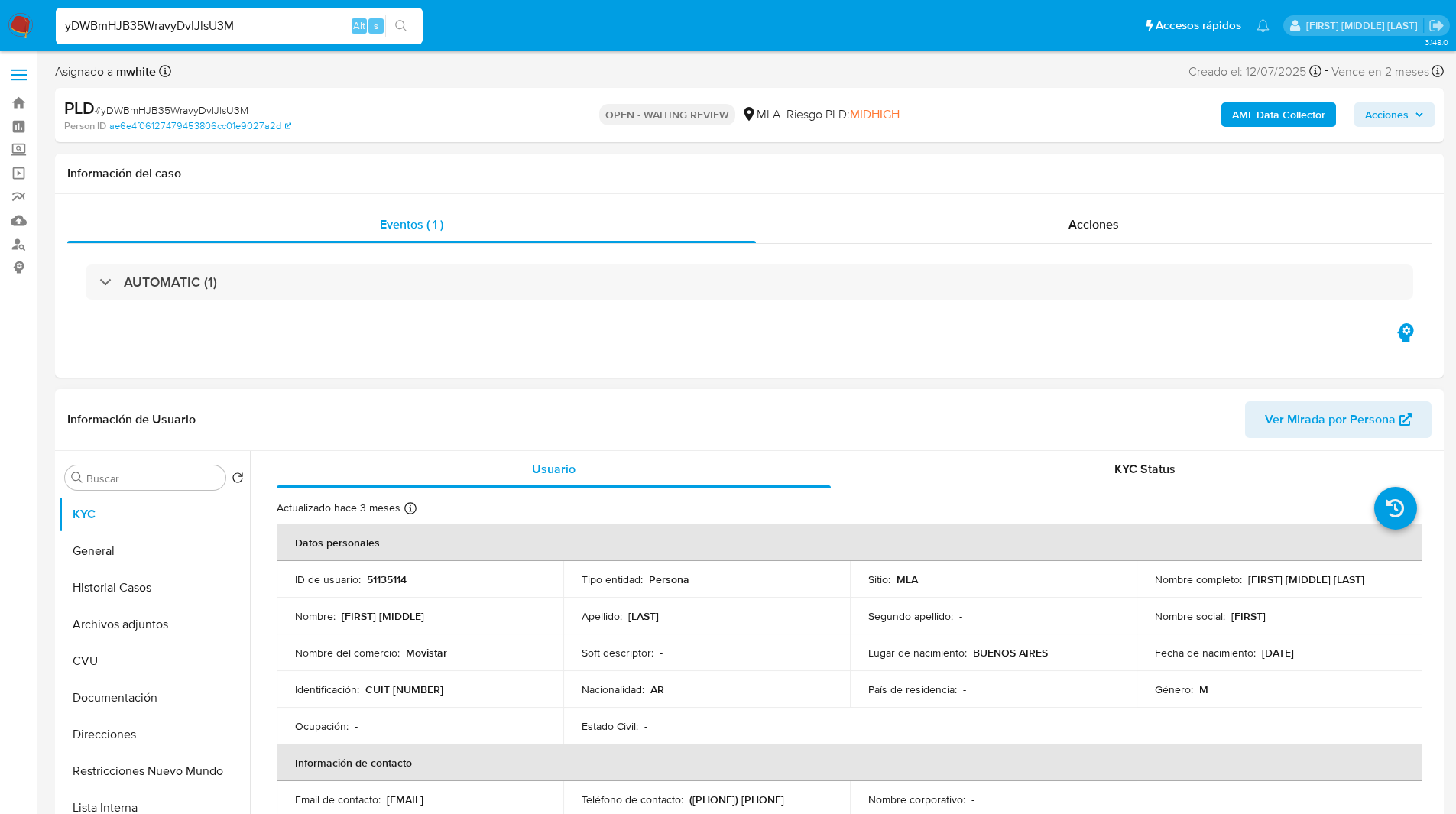 click on "Identificación :    CUIT [NUMBER]" at bounding box center (420, 689) 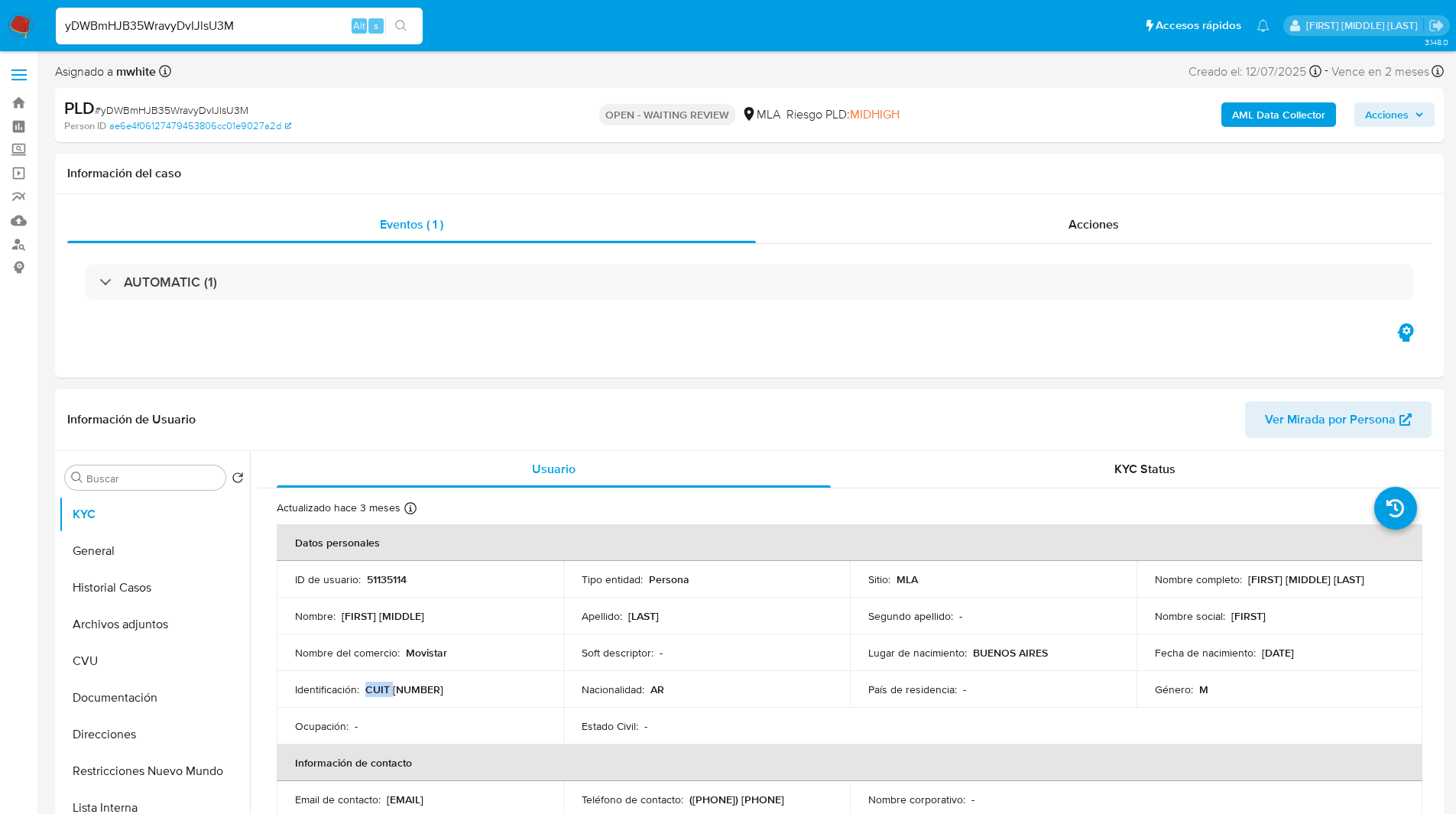 click on "Identificación :    CUIT [NUMBER]" at bounding box center (420, 689) 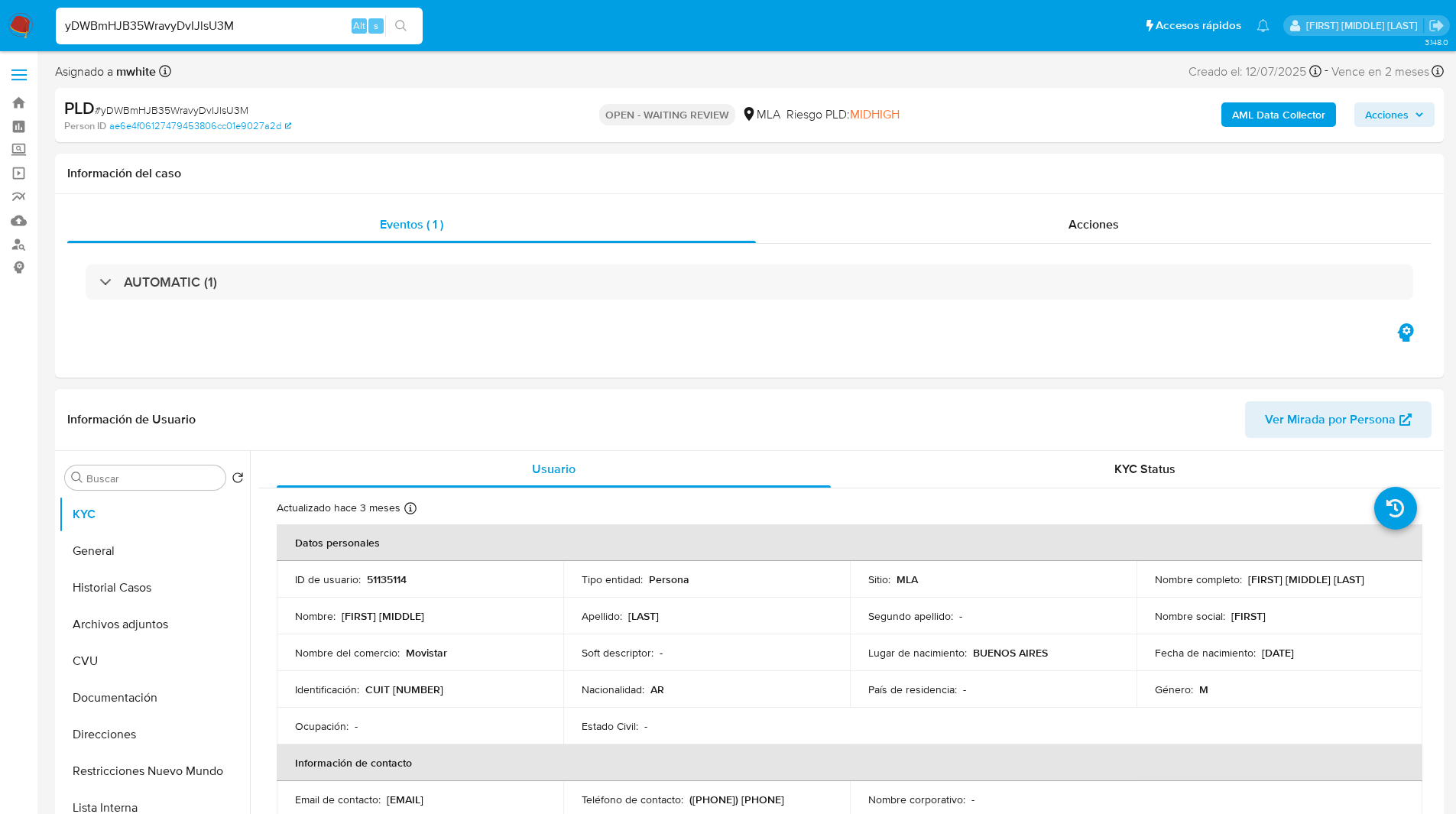 click on "CUIT [NUMBER]" at bounding box center (404, 689) 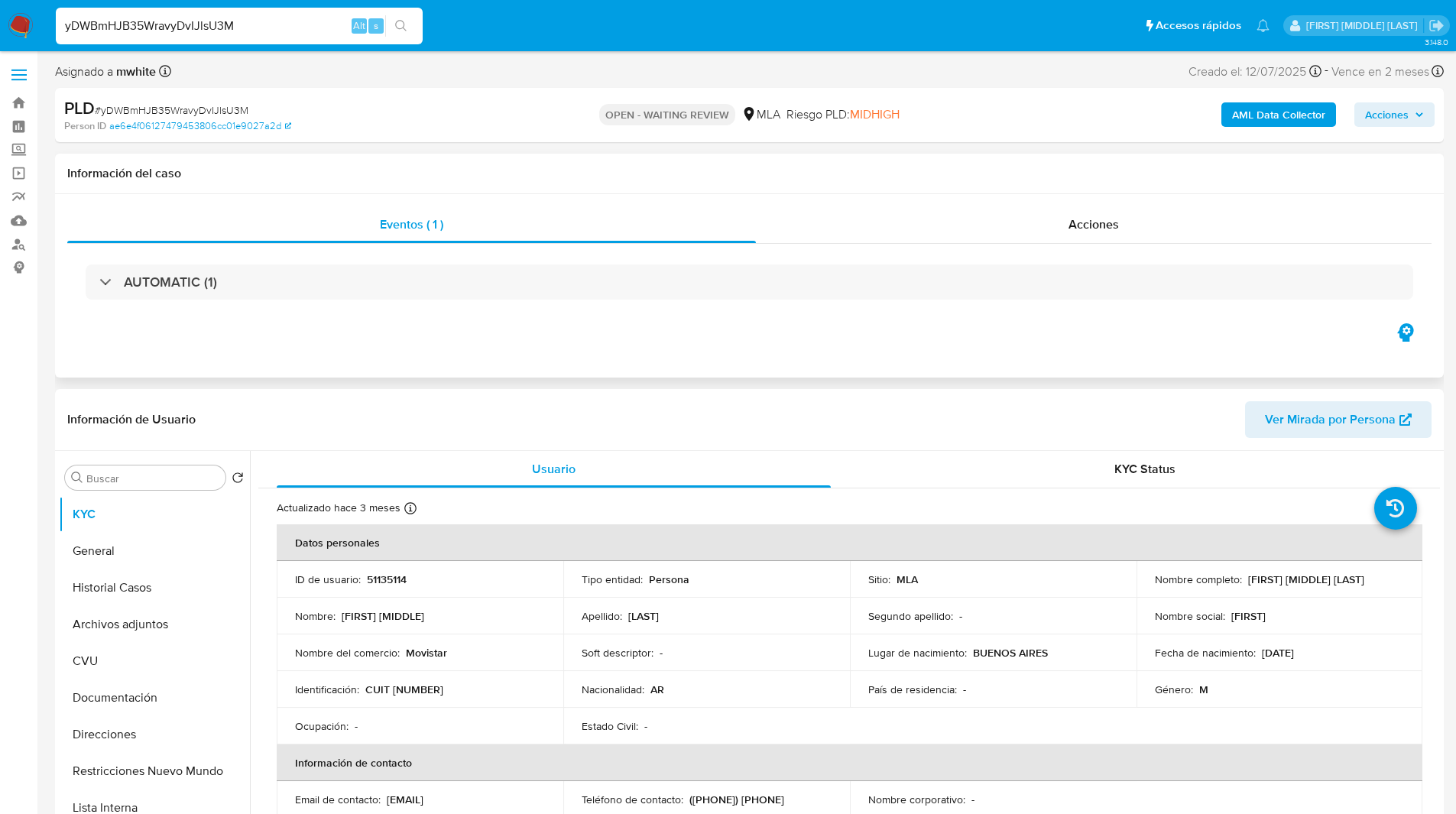 click on "Eventos ( 1 ) Acciones AUTOMATIC (1)" at bounding box center (749, 286) 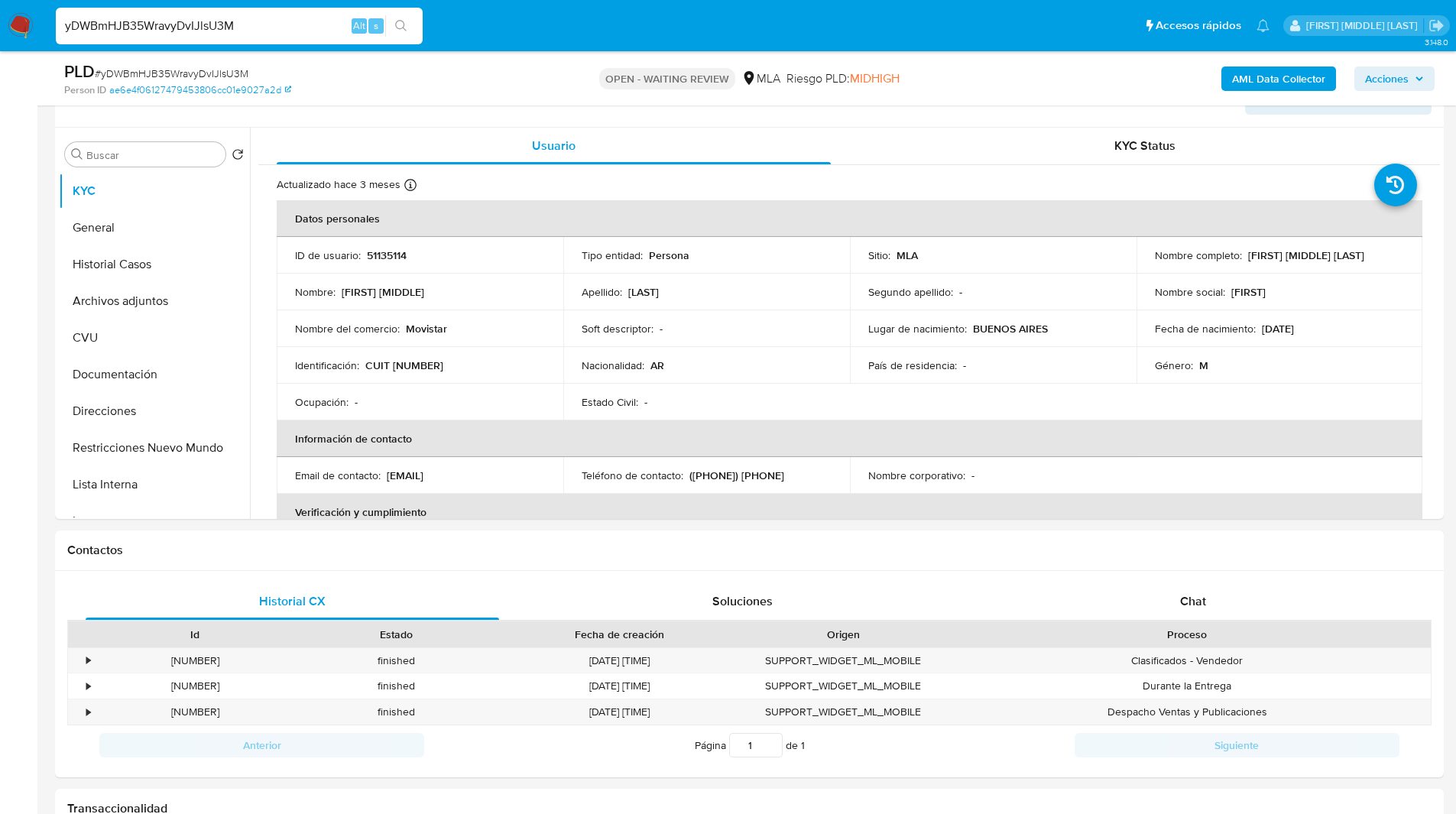 scroll, scrollTop: 272, scrollLeft: 0, axis: vertical 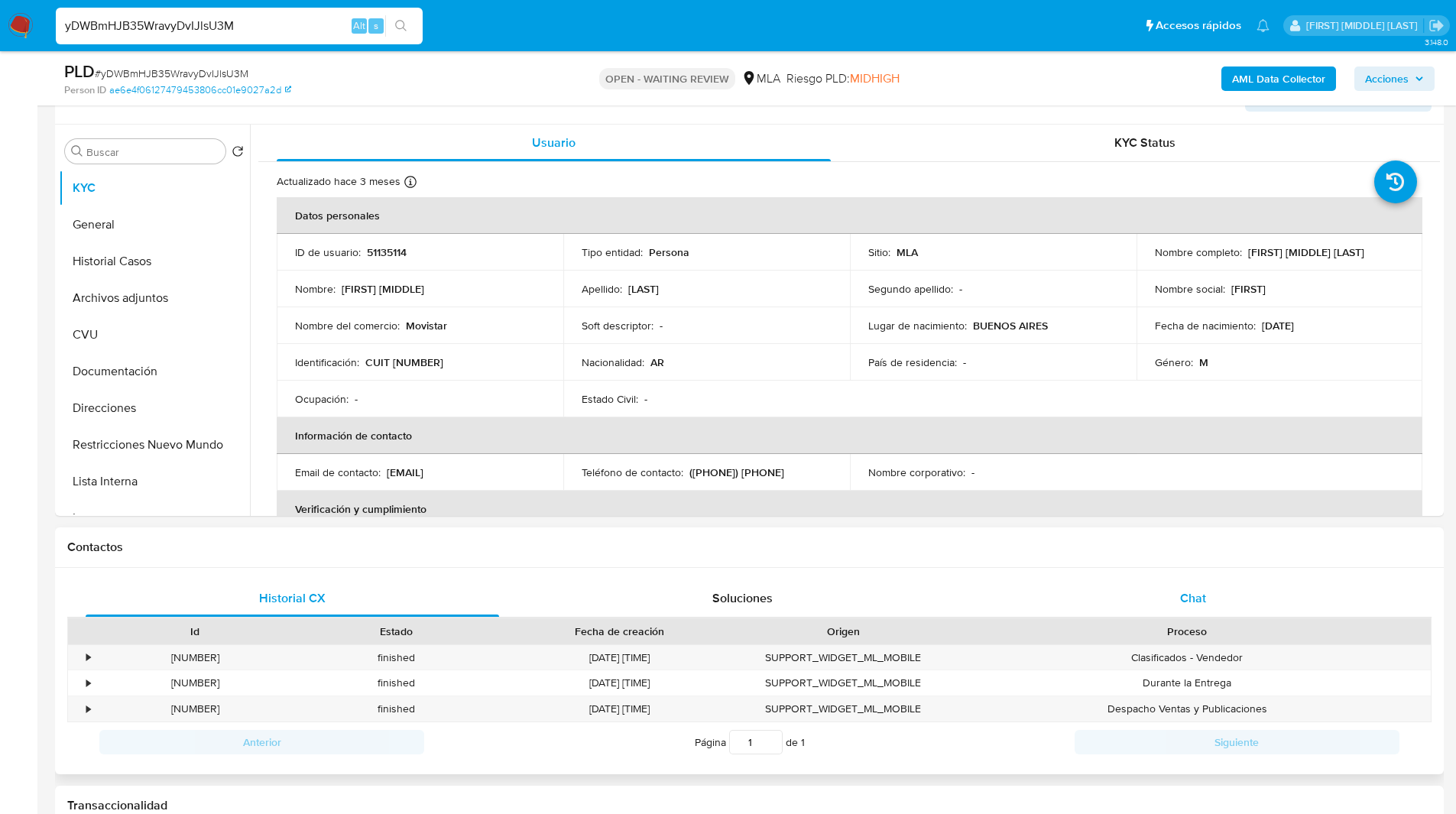 click on "Chat" at bounding box center [1193, 598] 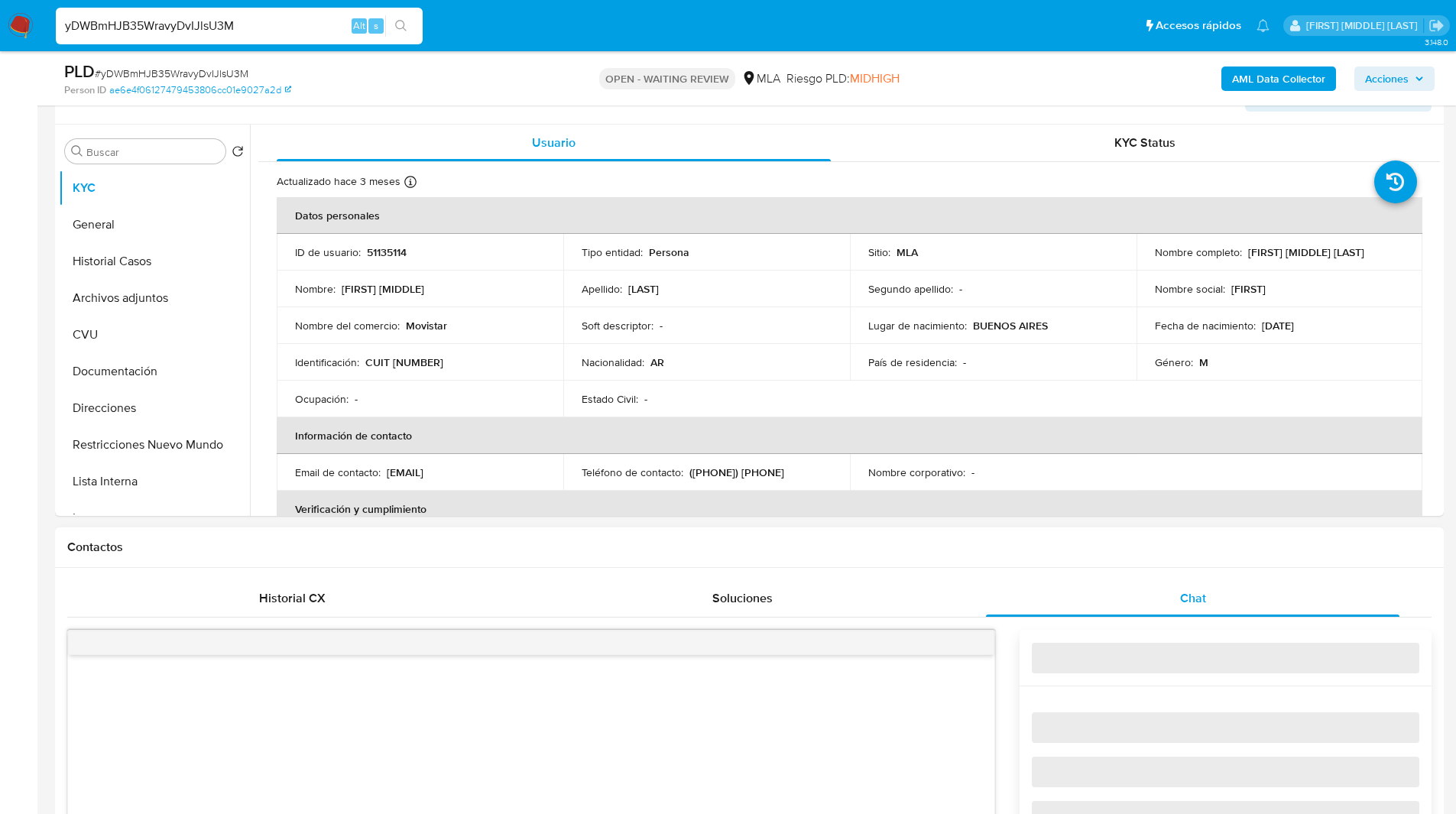 click on "Contactos" at bounding box center [749, 547] 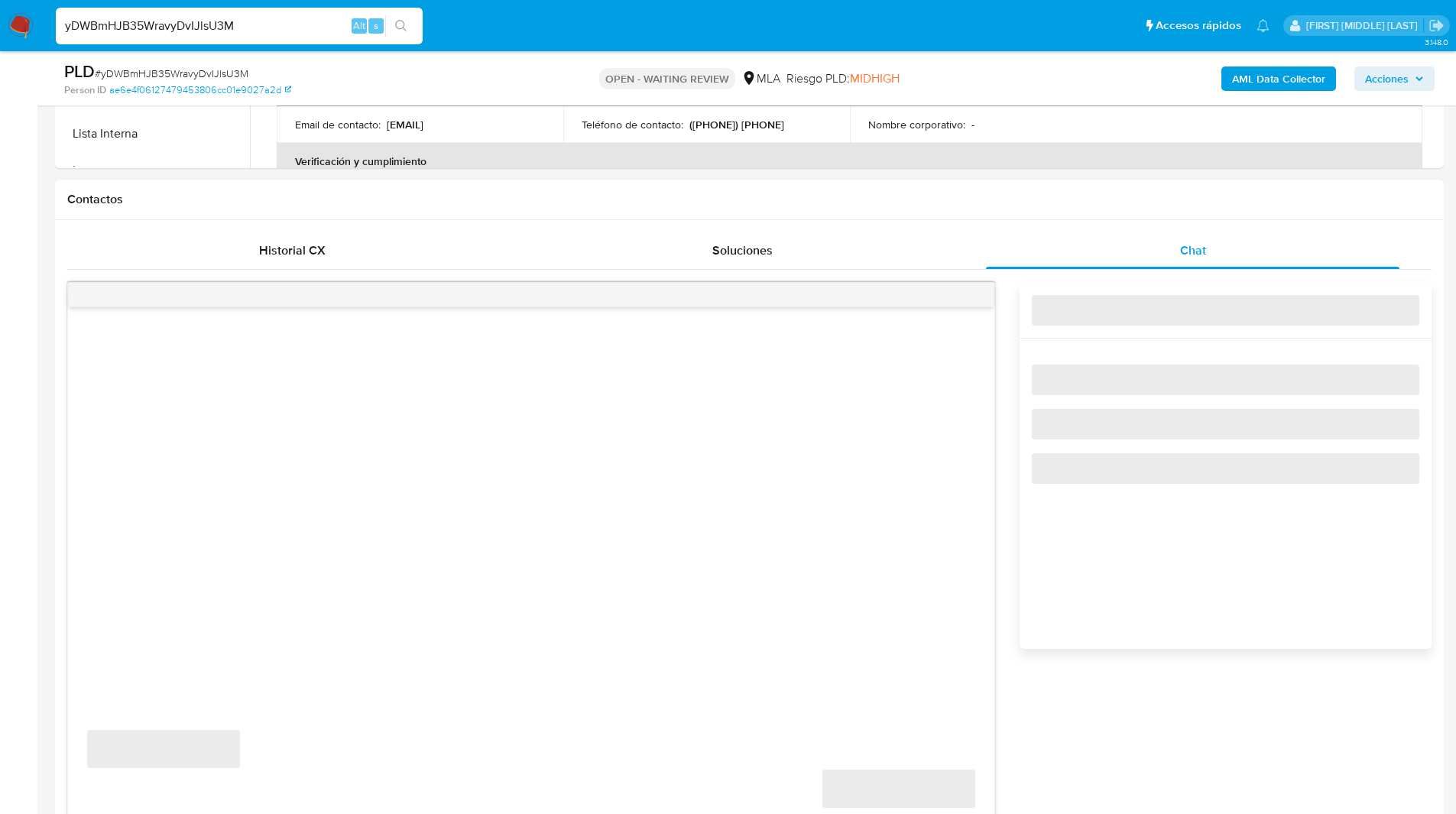 scroll, scrollTop: 619, scrollLeft: 0, axis: vertical 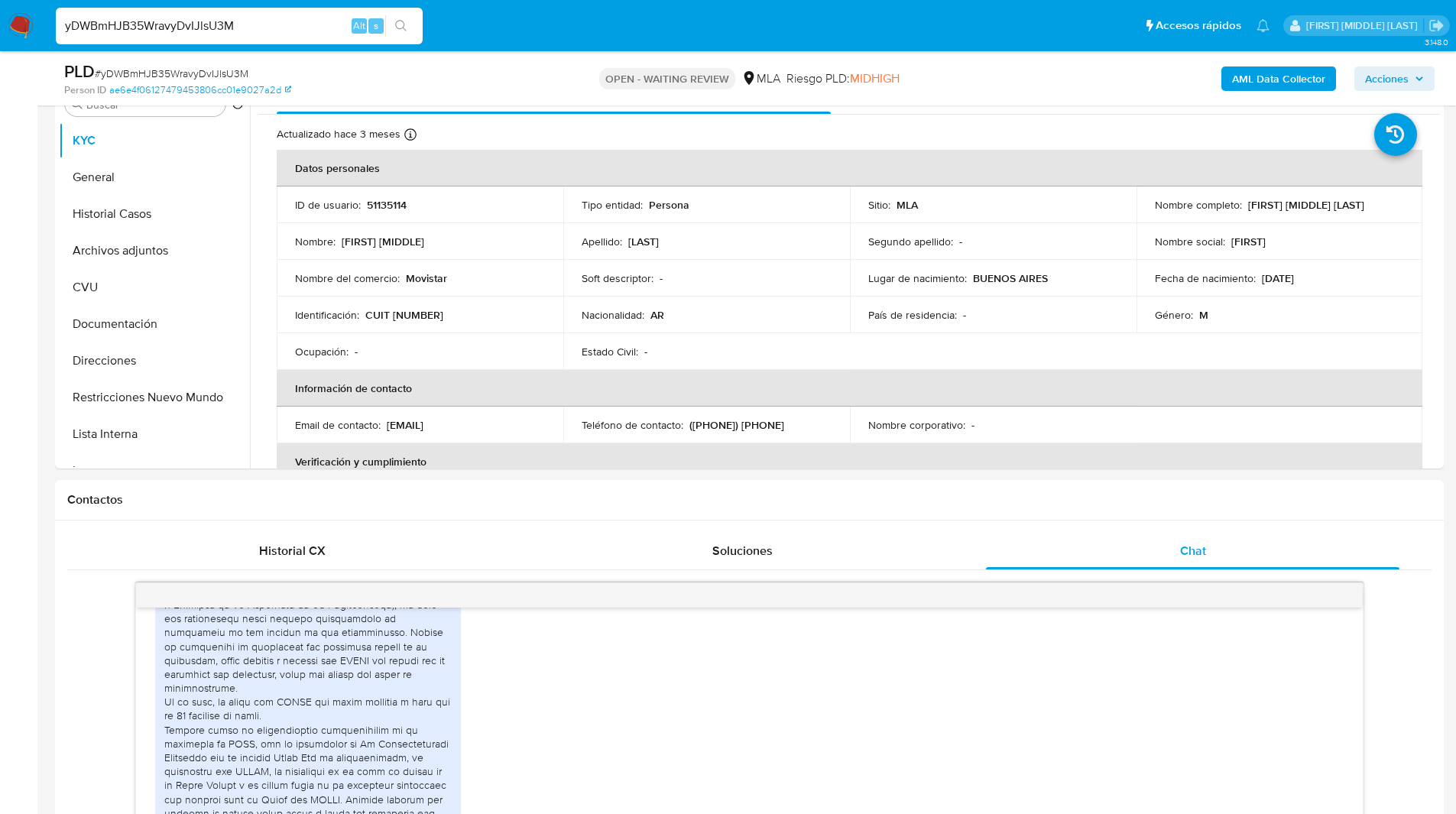 click on "Pausado Ver notificaciones yDWBmHJB35WravyDvIJlsU3M Alt s Accesos rápidos   Presiona las siguientes teclas para acceder a algunas de las funciones Buscar caso o usuario Alt s Volver al home Alt h Agregar un comentario Alt c Ir a la resolucion de un caso Alt r Agregar un archivo adjunto Alt a" at bounding box center [663, 25] 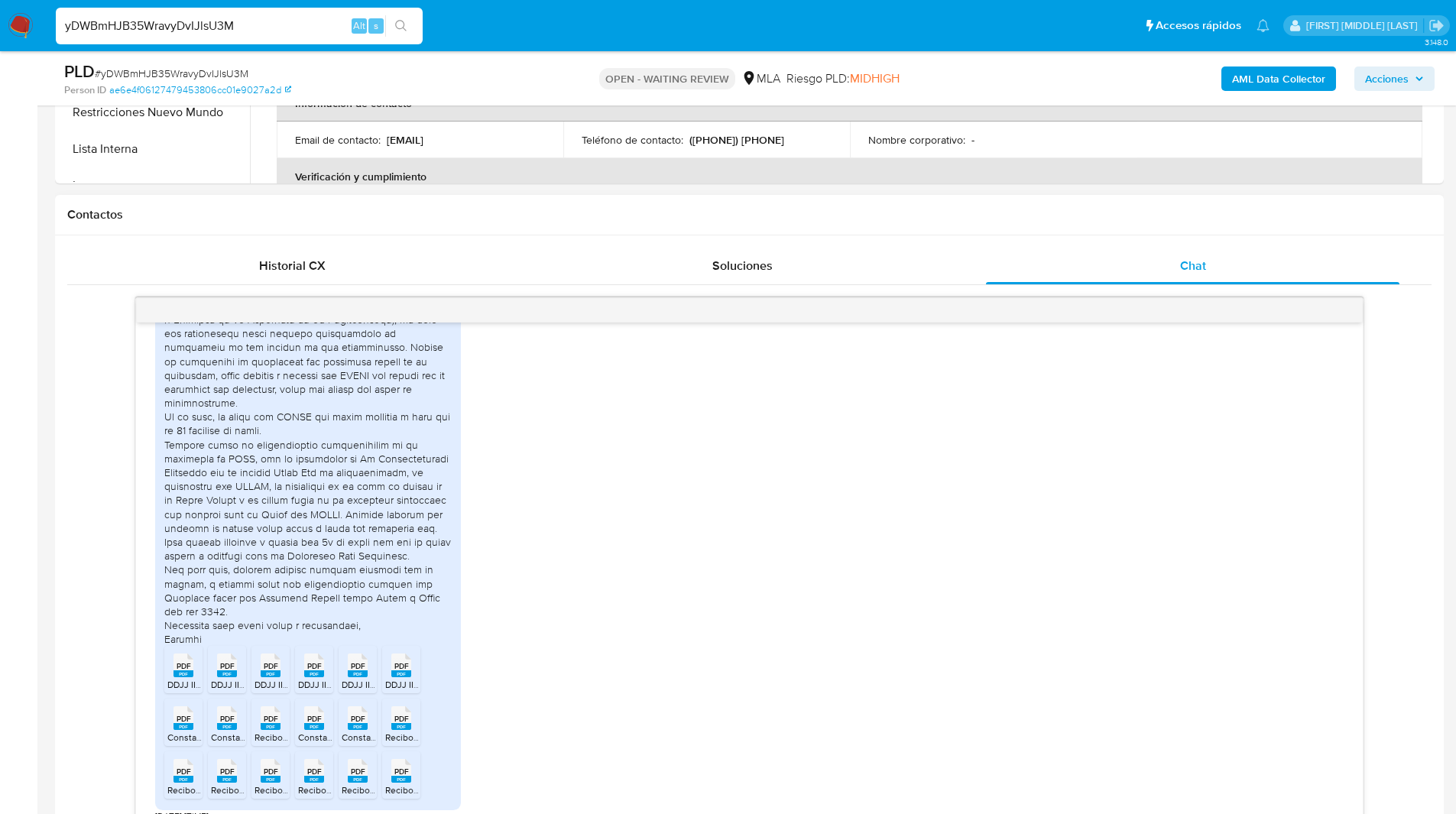 scroll, scrollTop: 784, scrollLeft: 0, axis: vertical 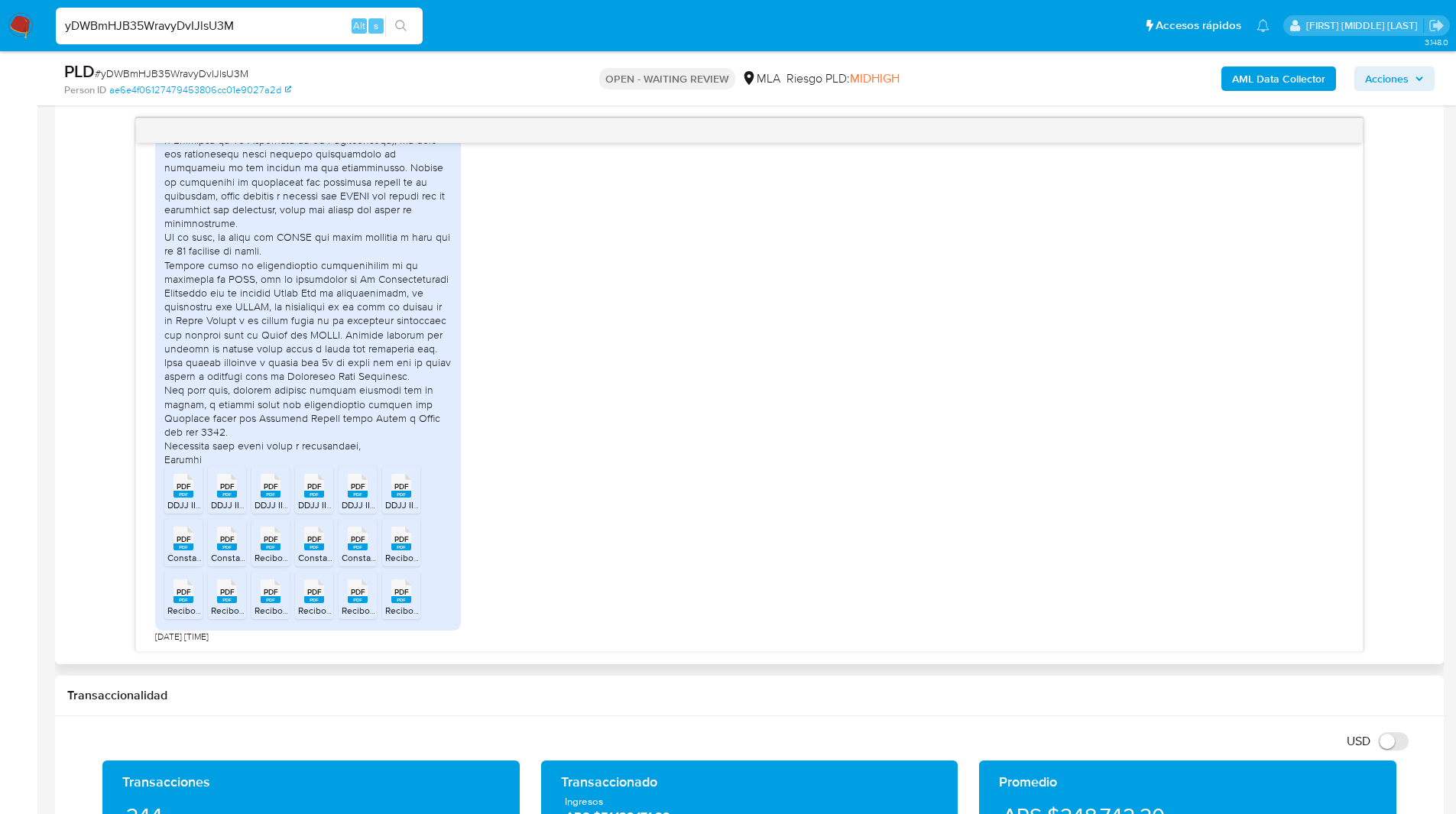 click on "PDF" at bounding box center (183, 486) 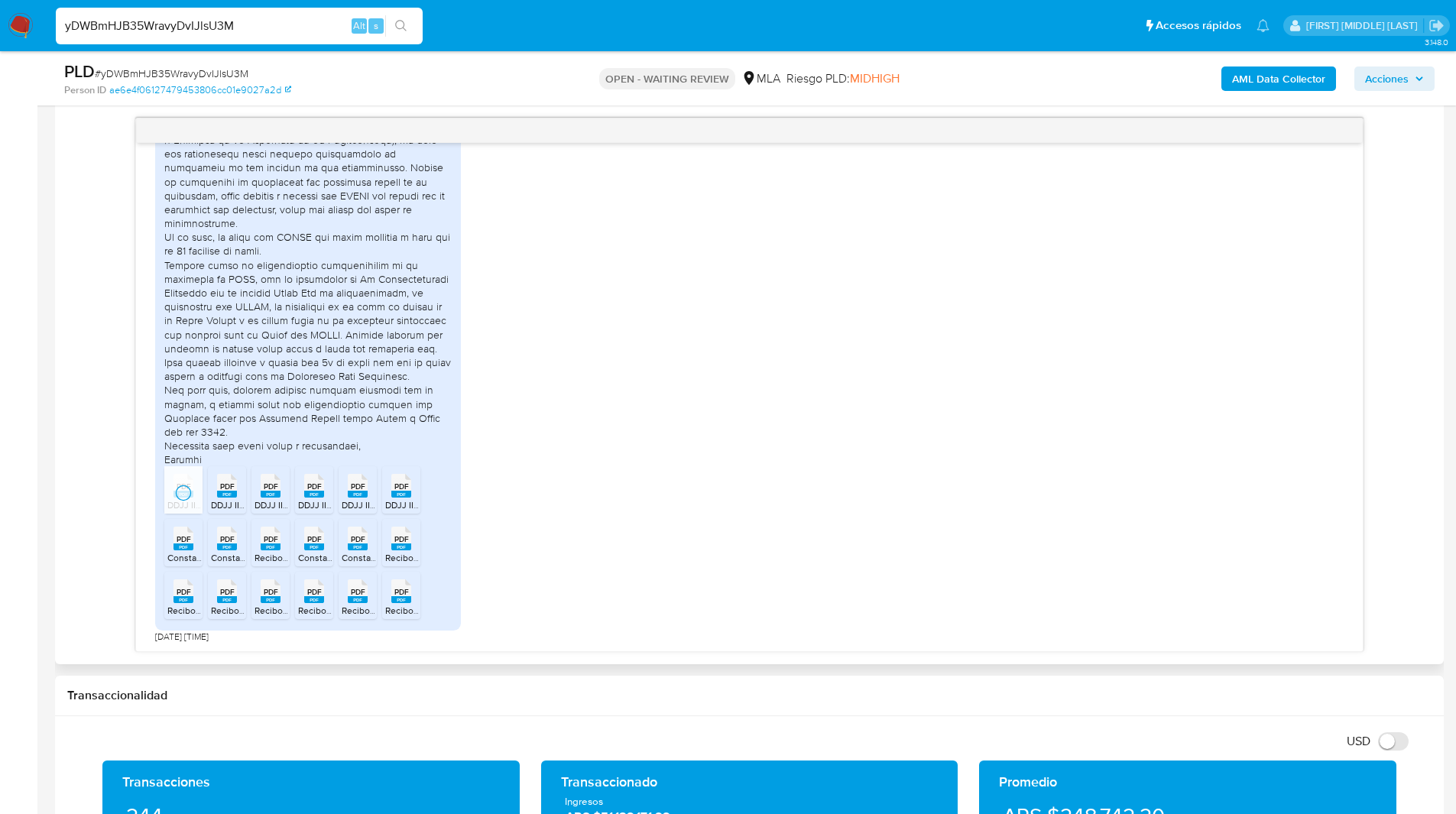click on "PDF PDF" at bounding box center [227, 484] 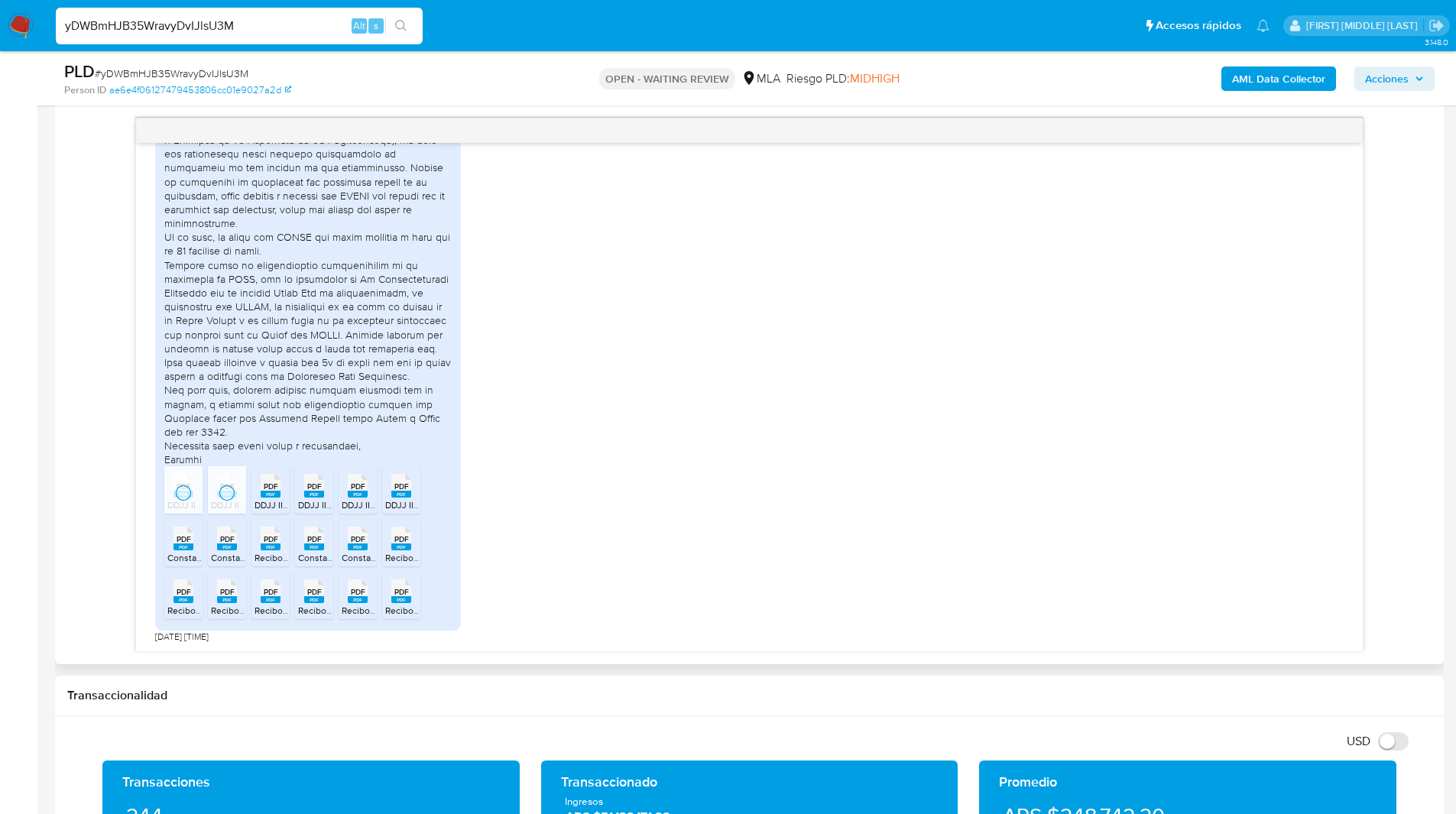click 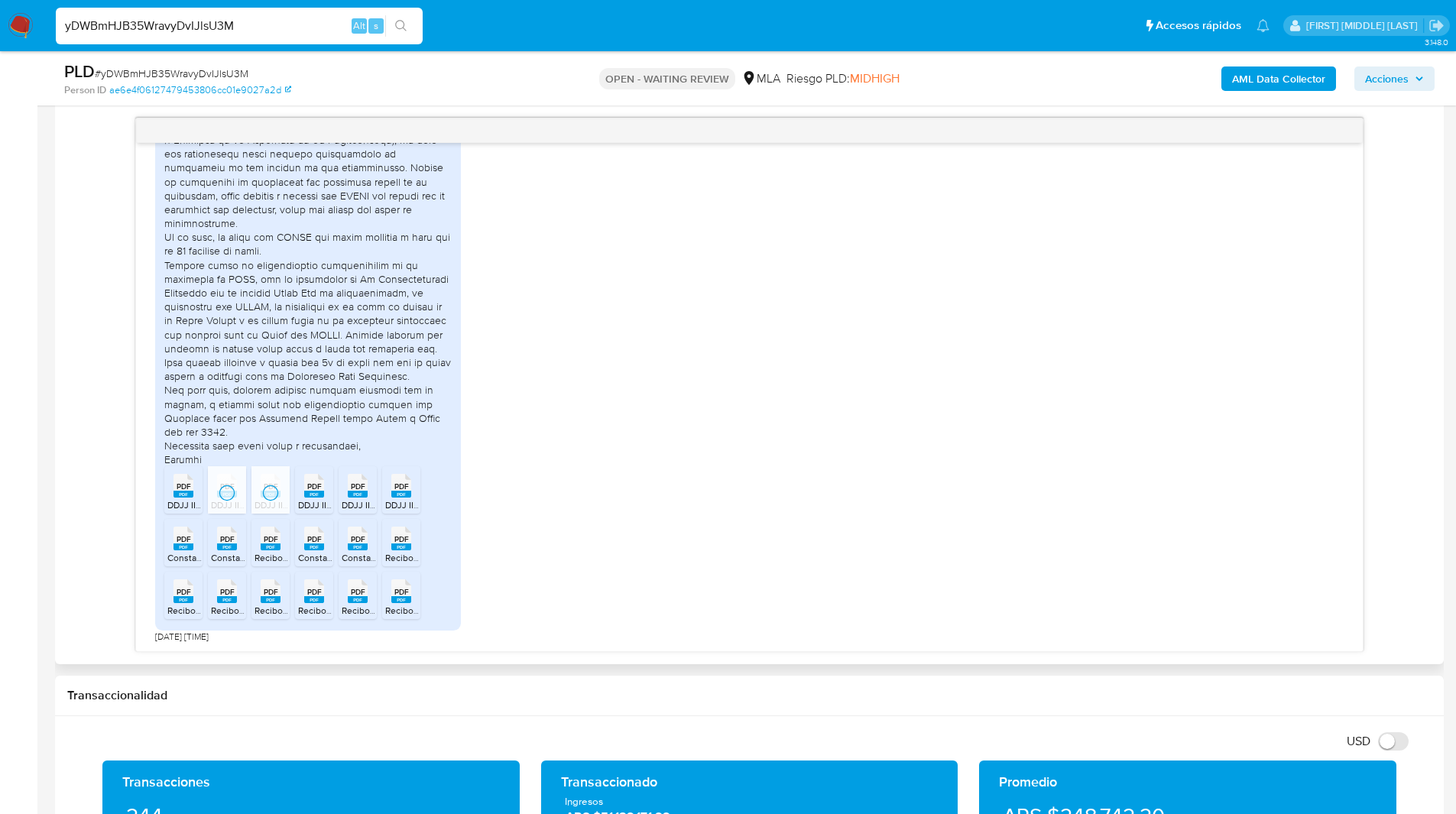 click 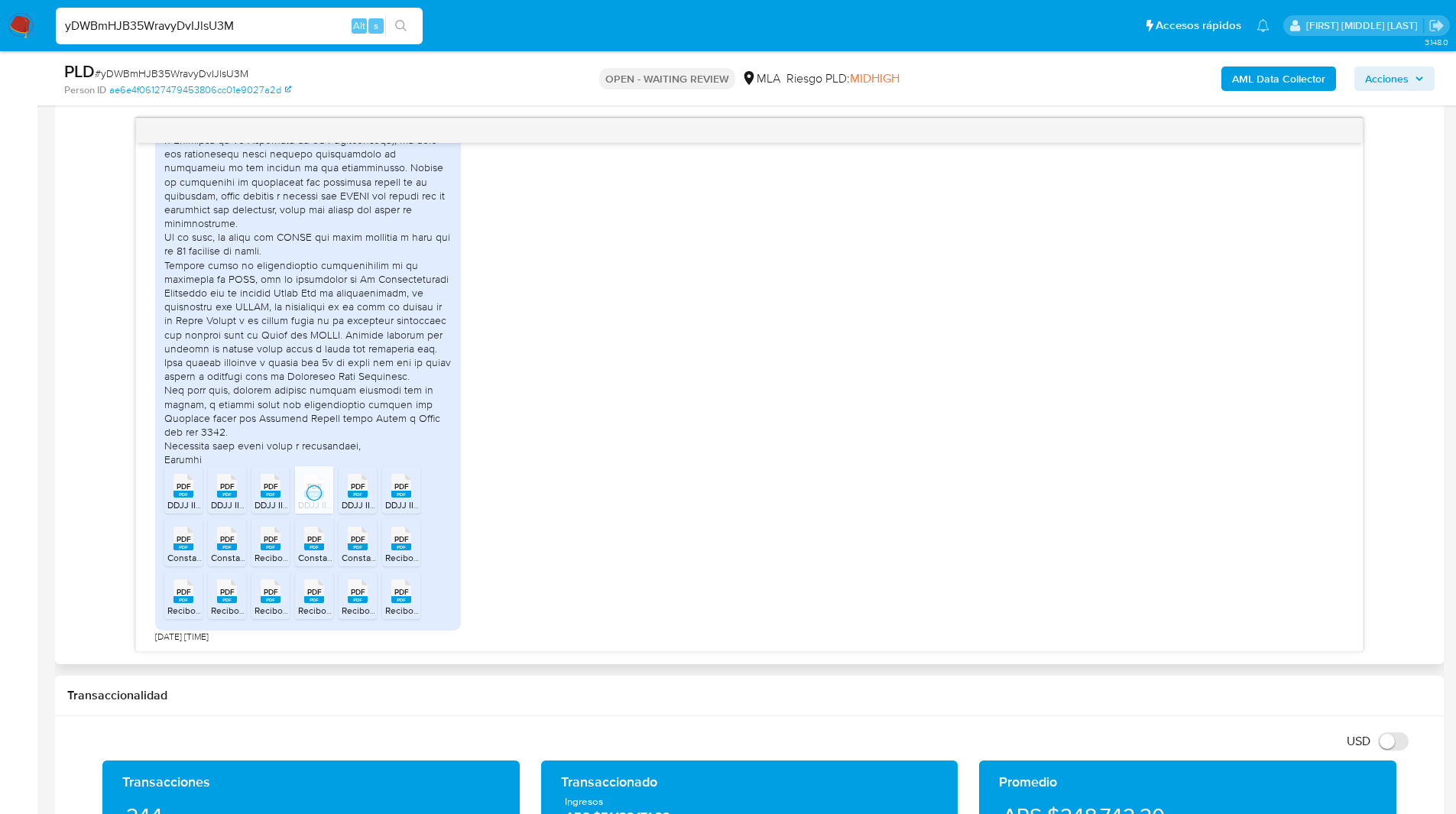 click 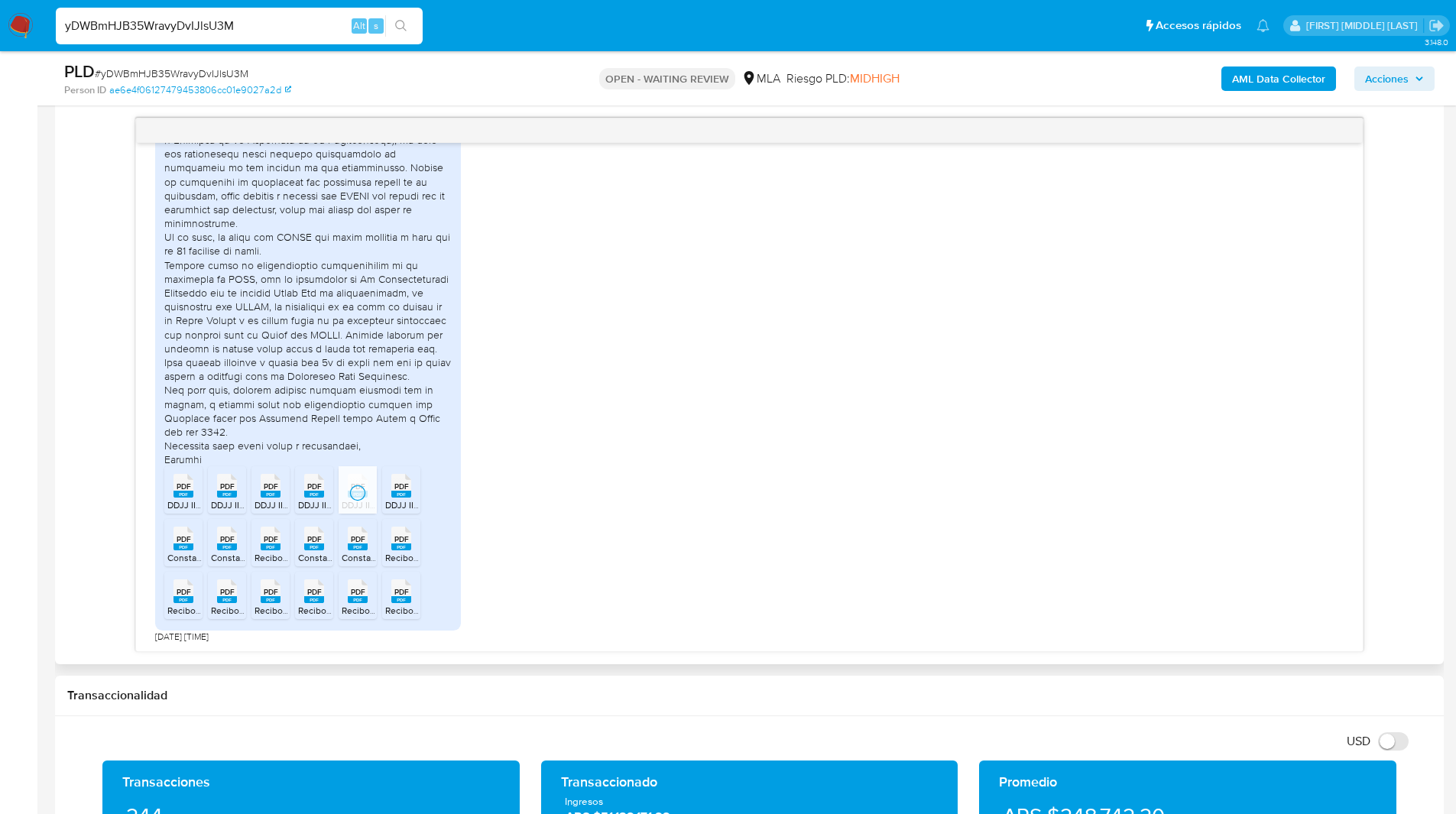 click 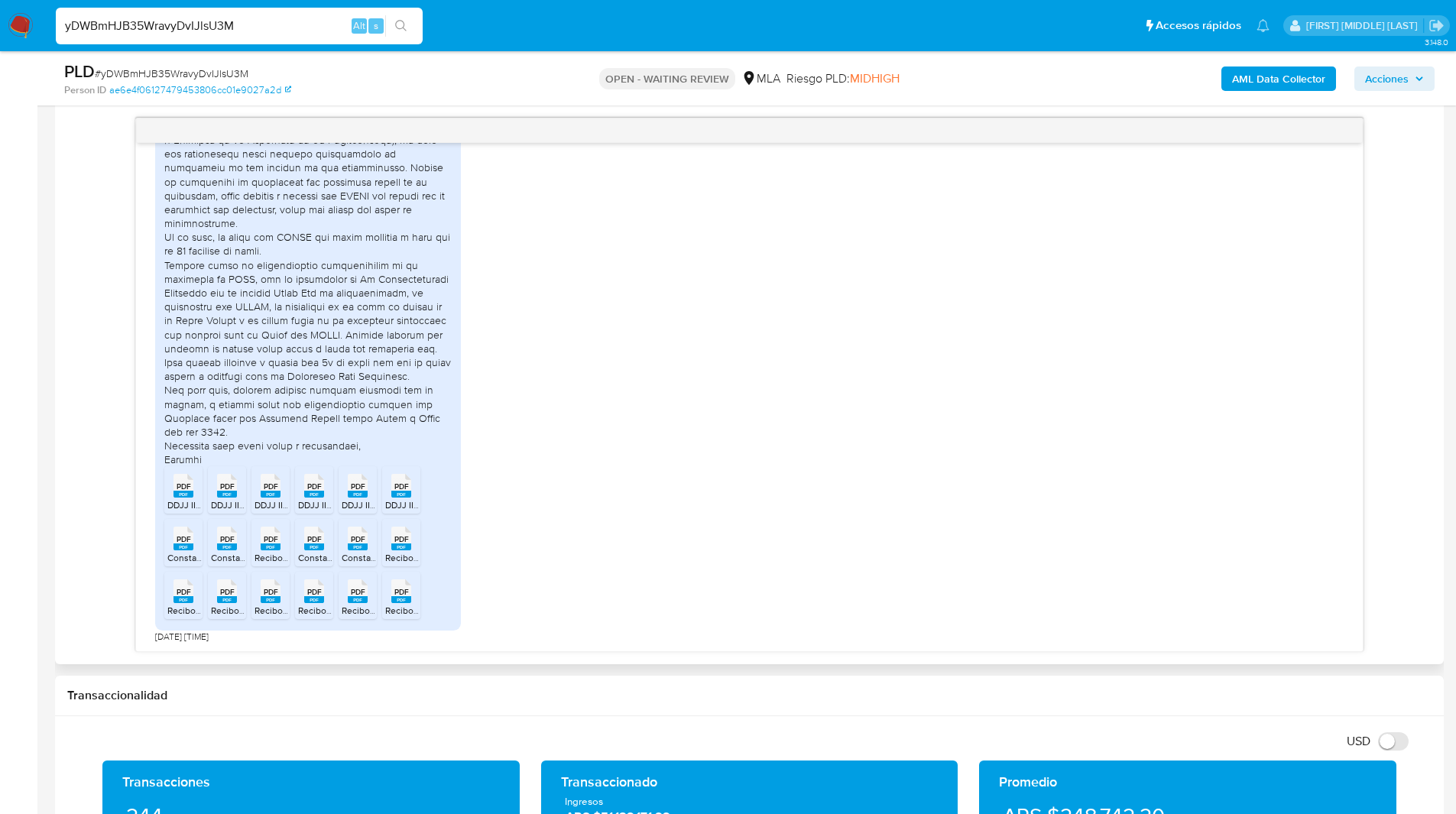 click on "Constancia de Caja de Ahorro IERIC en Bco NAción.pdf" at bounding box center [280, 557] 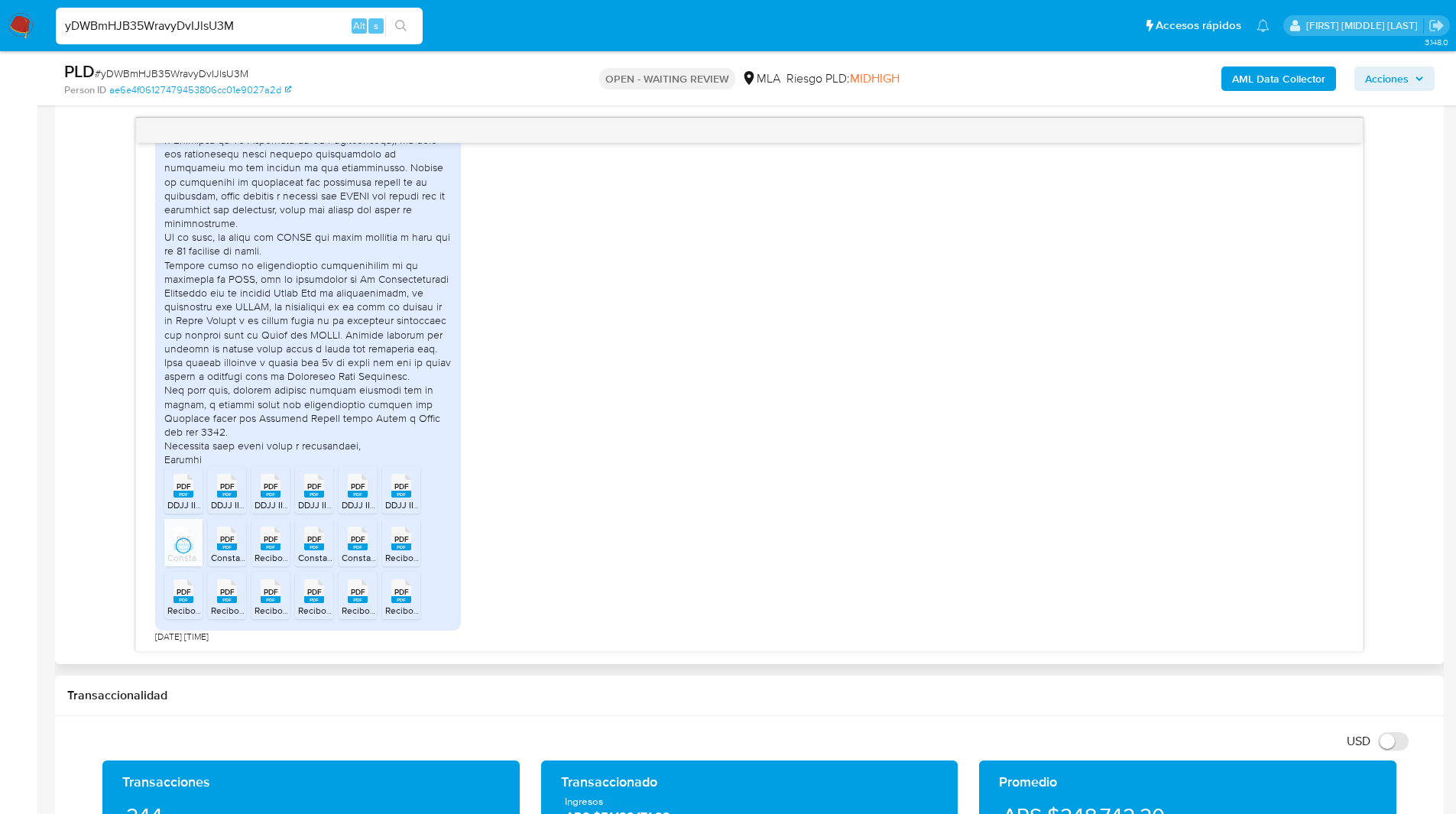 click on "PDF" 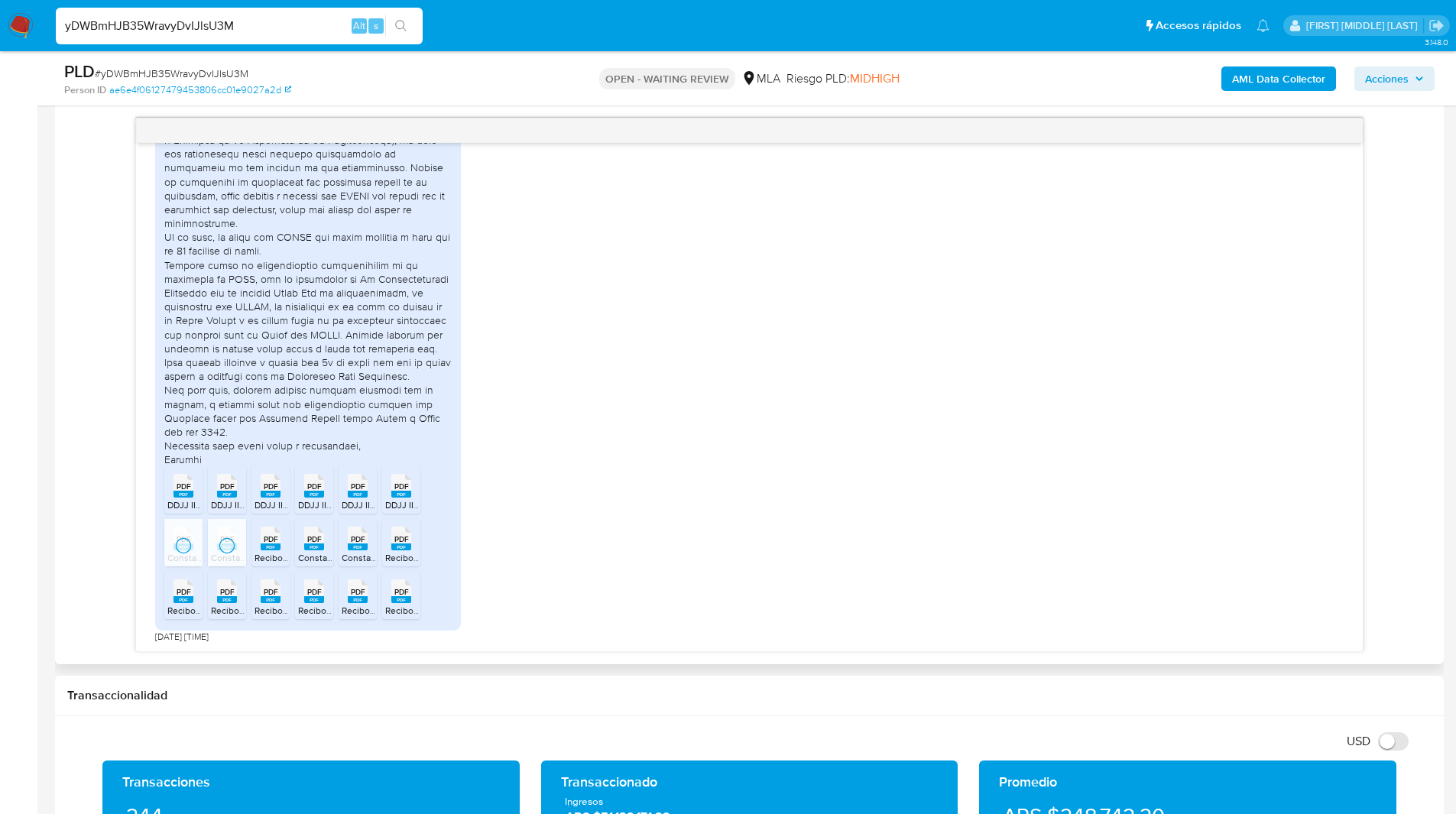 click 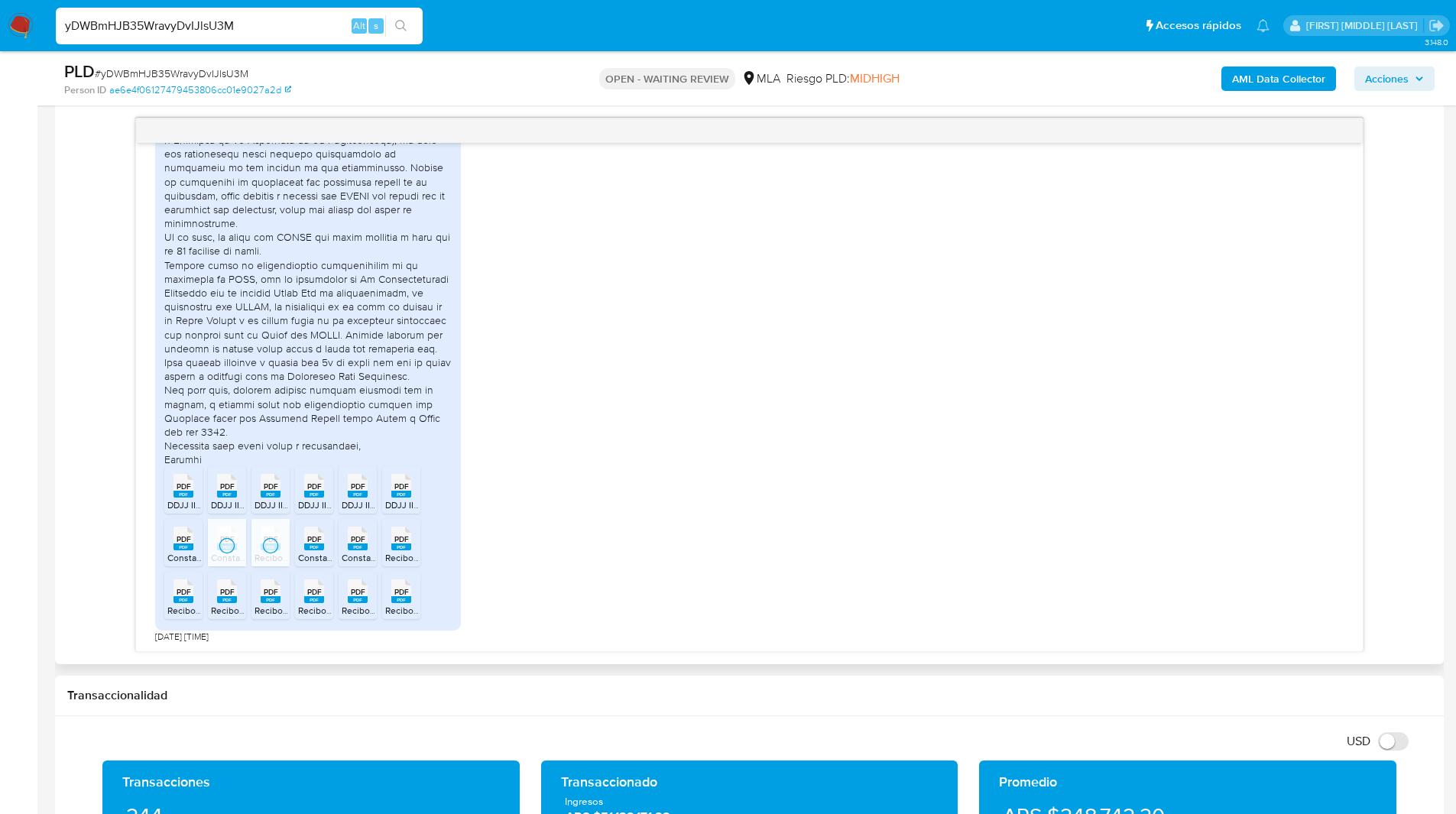 click on "Constancia de mi Simplificación Registral.pdf" at bounding box center (390, 557) 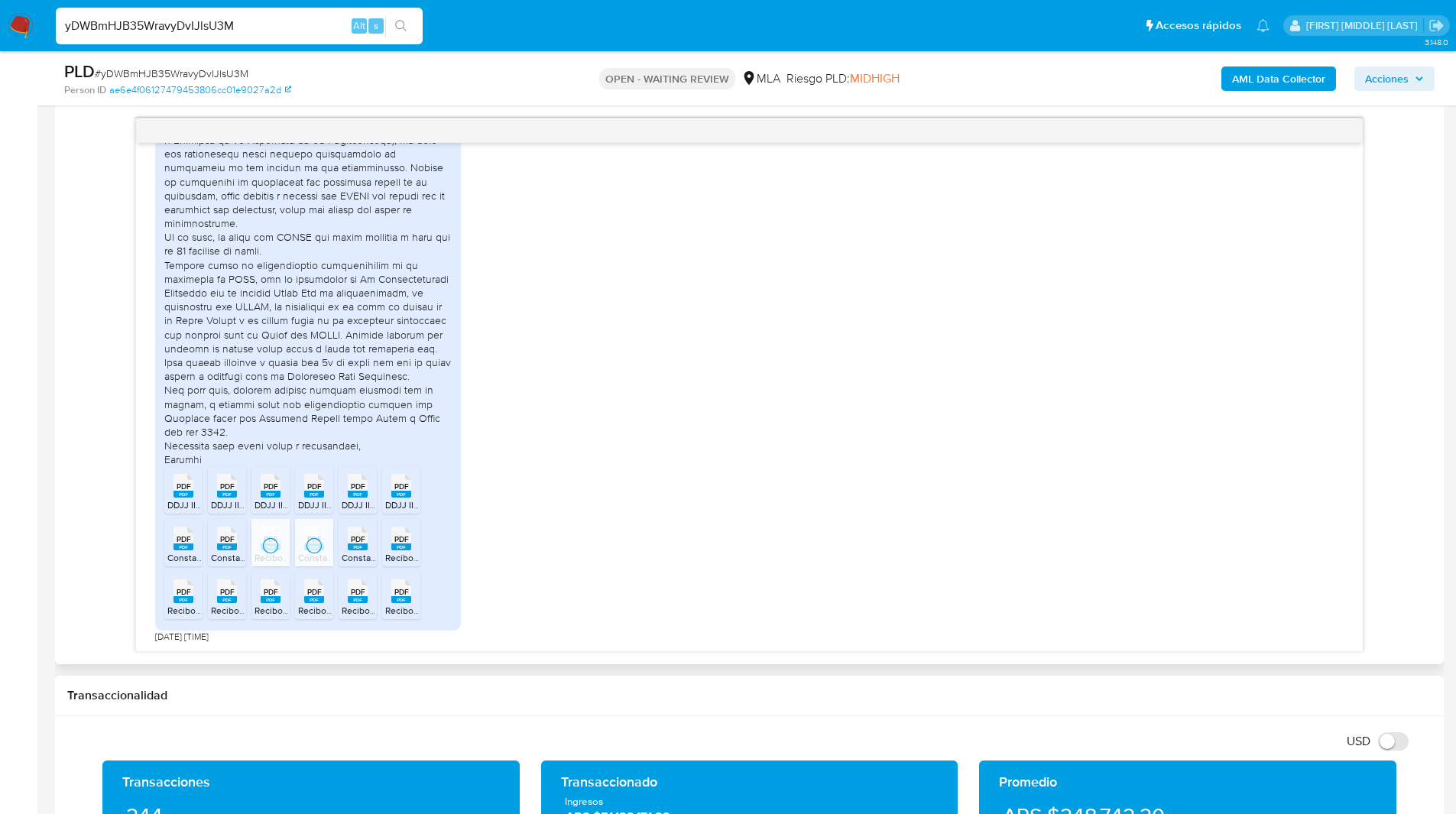 click on "PDF" 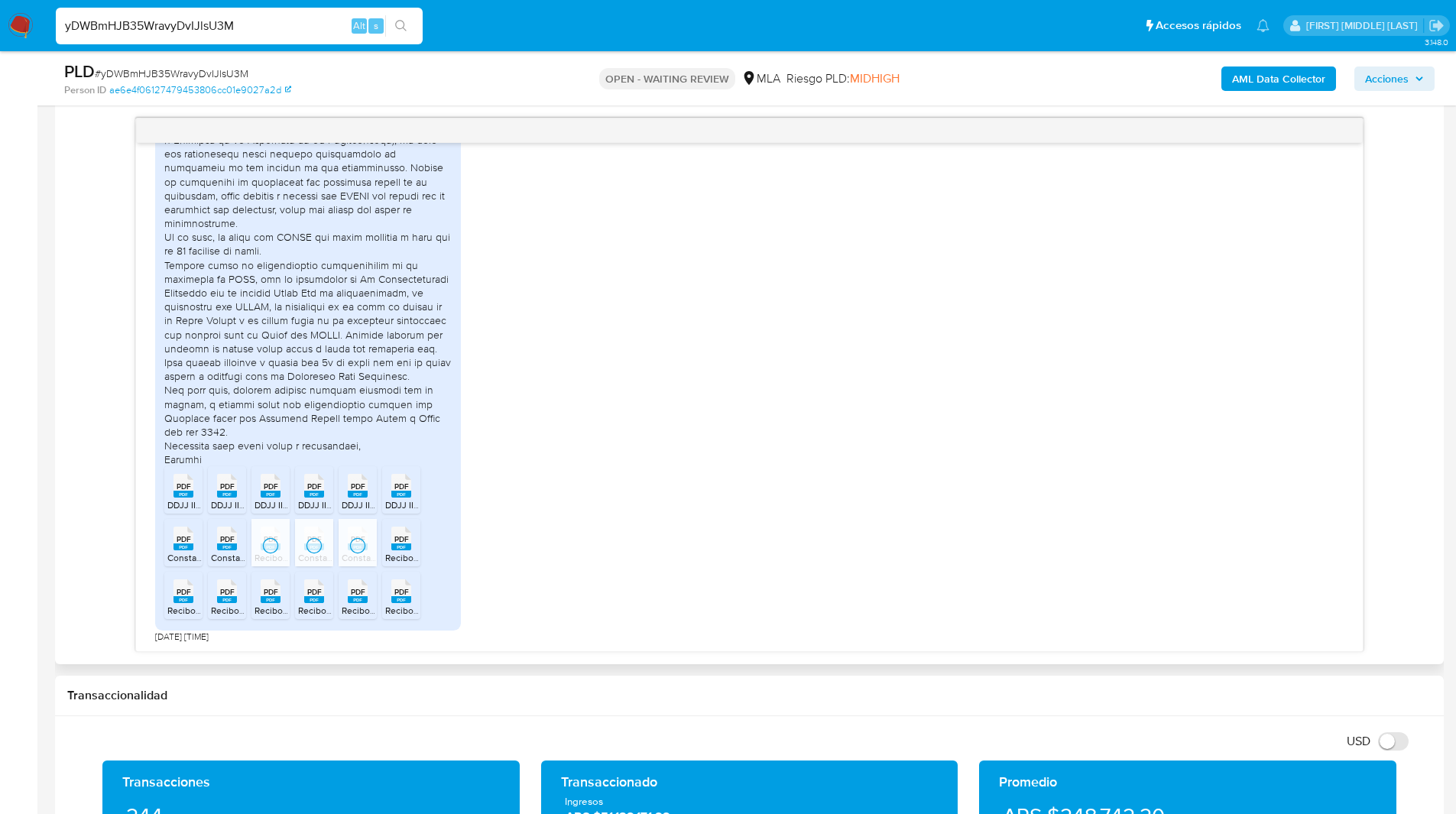 click 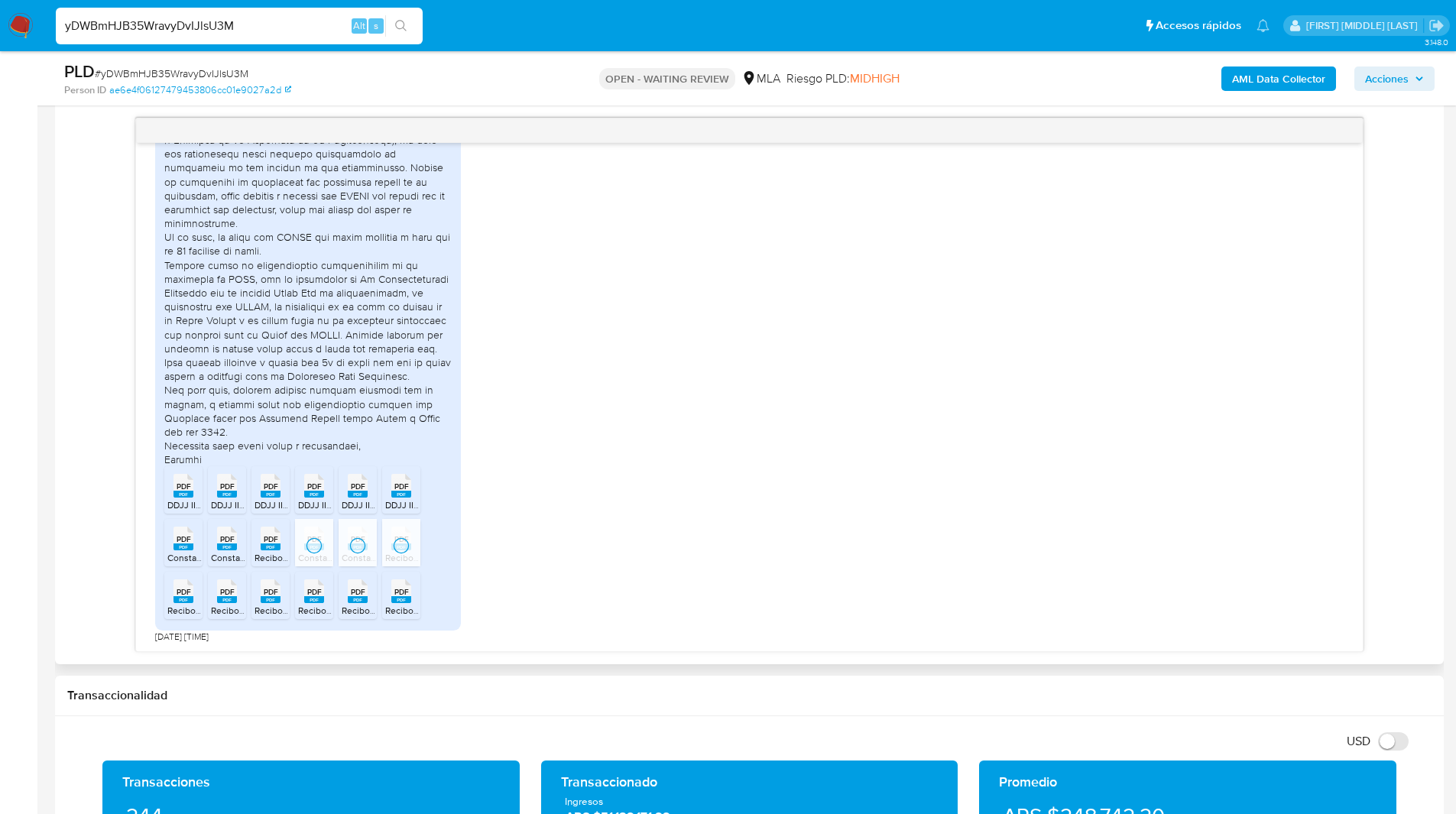 click 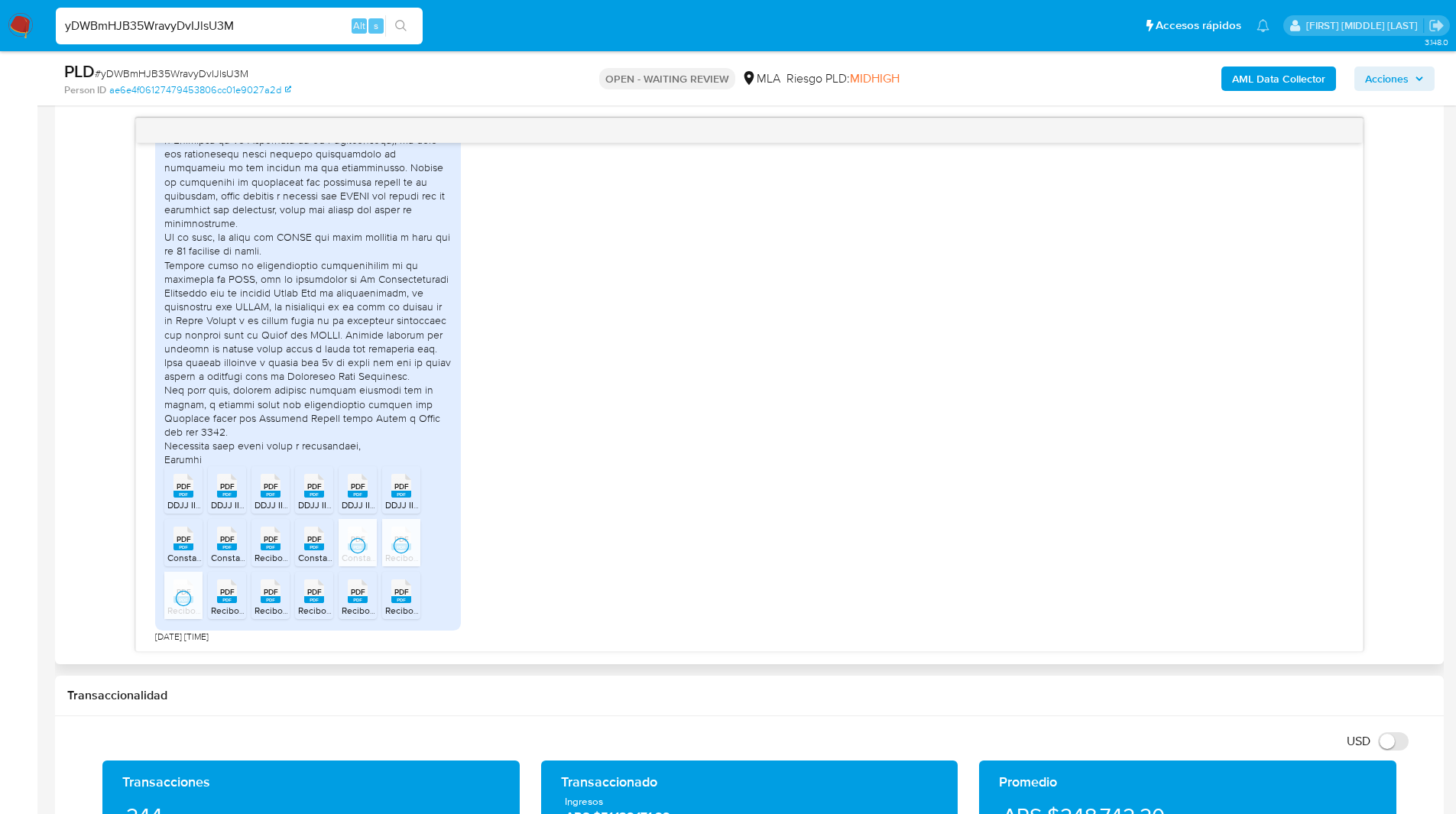 click 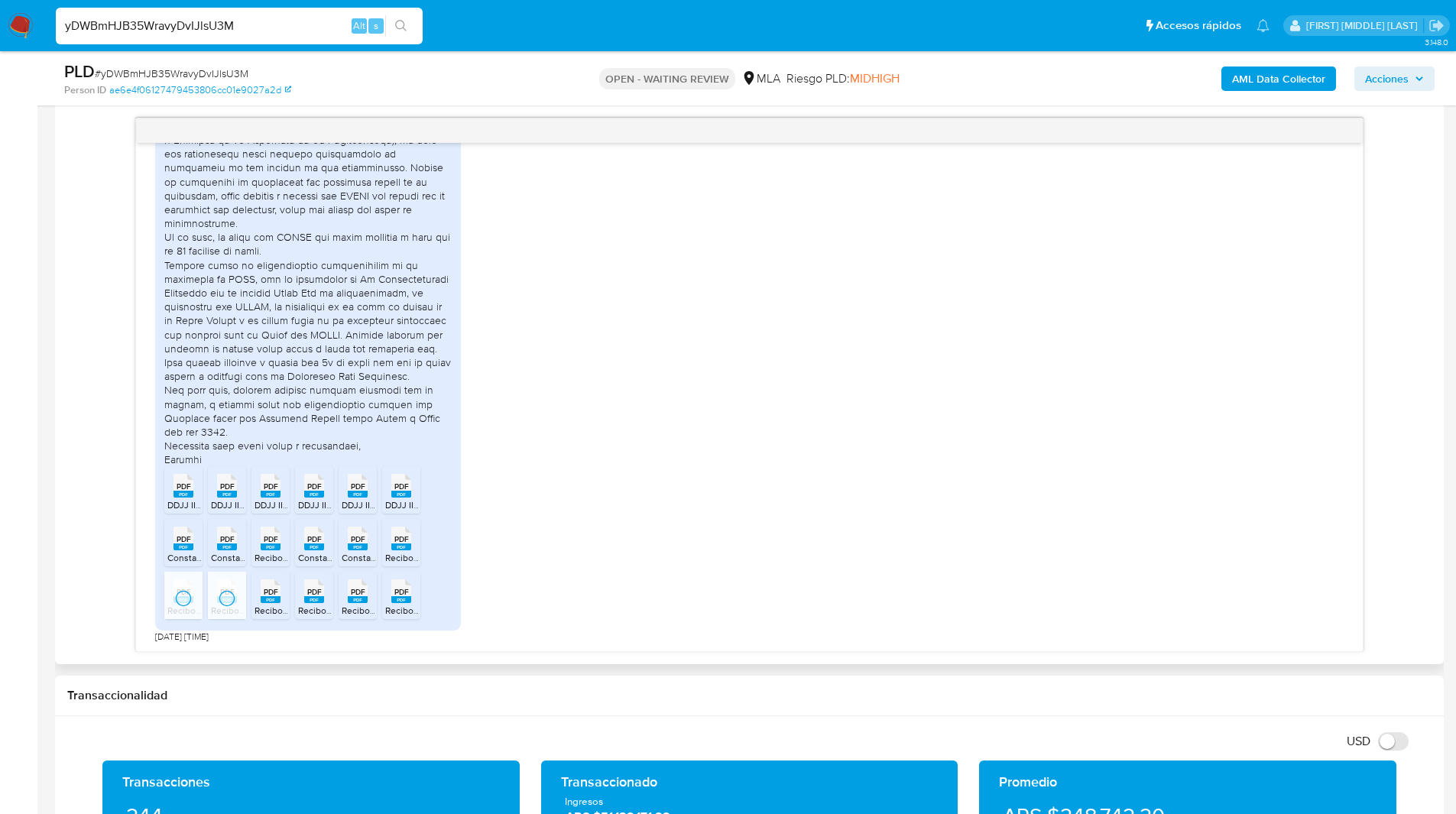 click on "PDF" at bounding box center [271, 592] 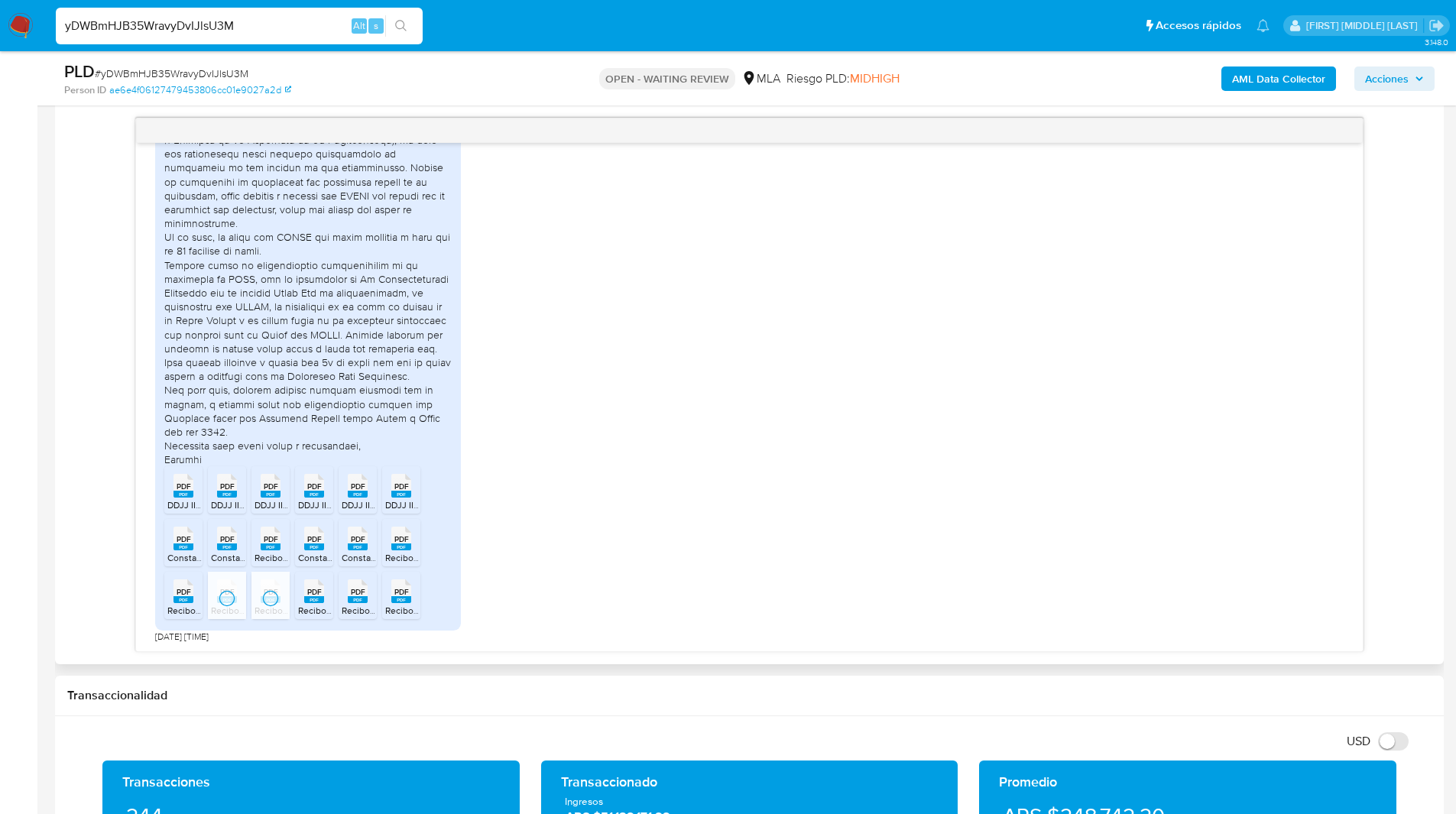 click 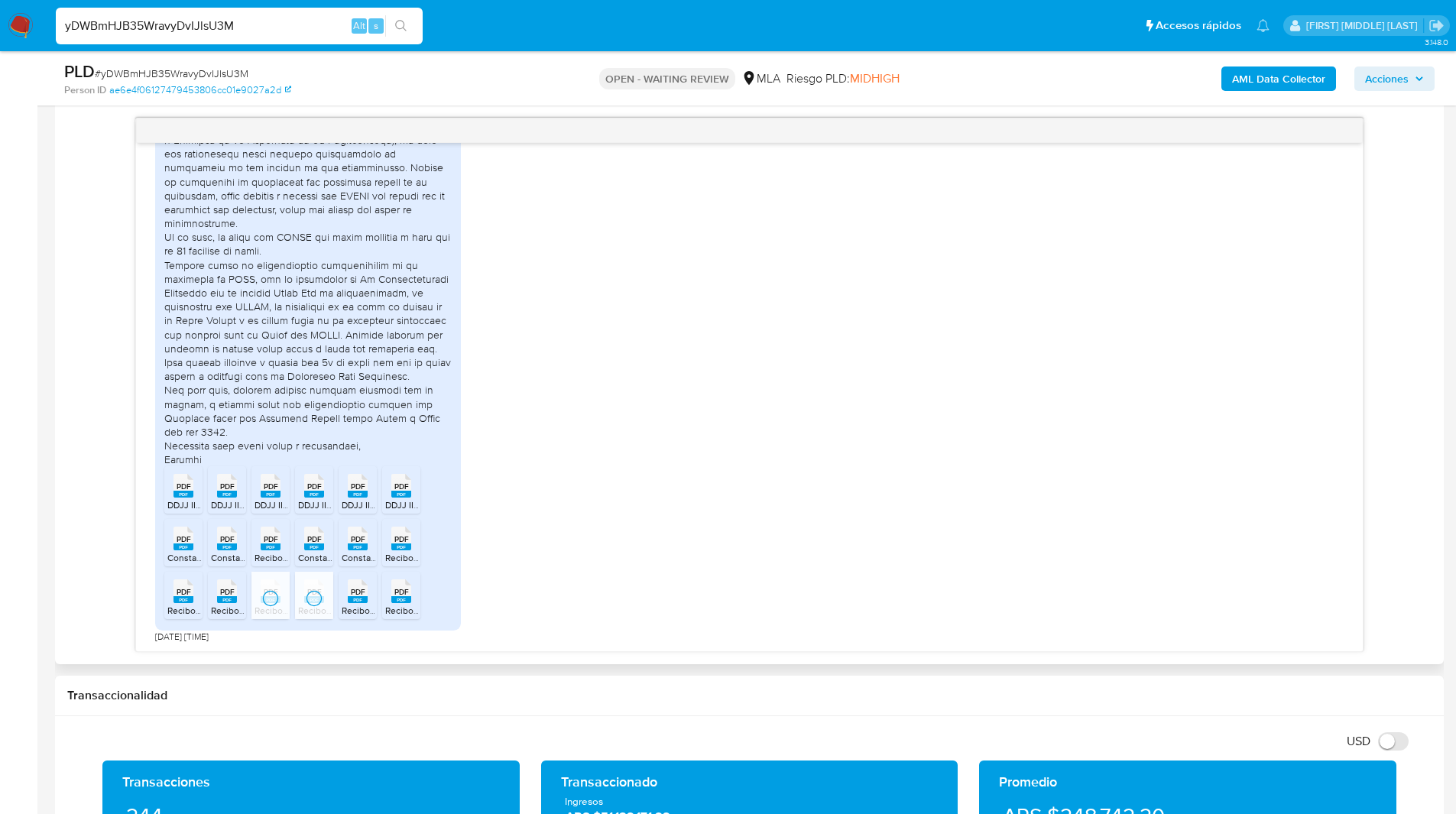 click on "PDF PDF" at bounding box center [358, 589] 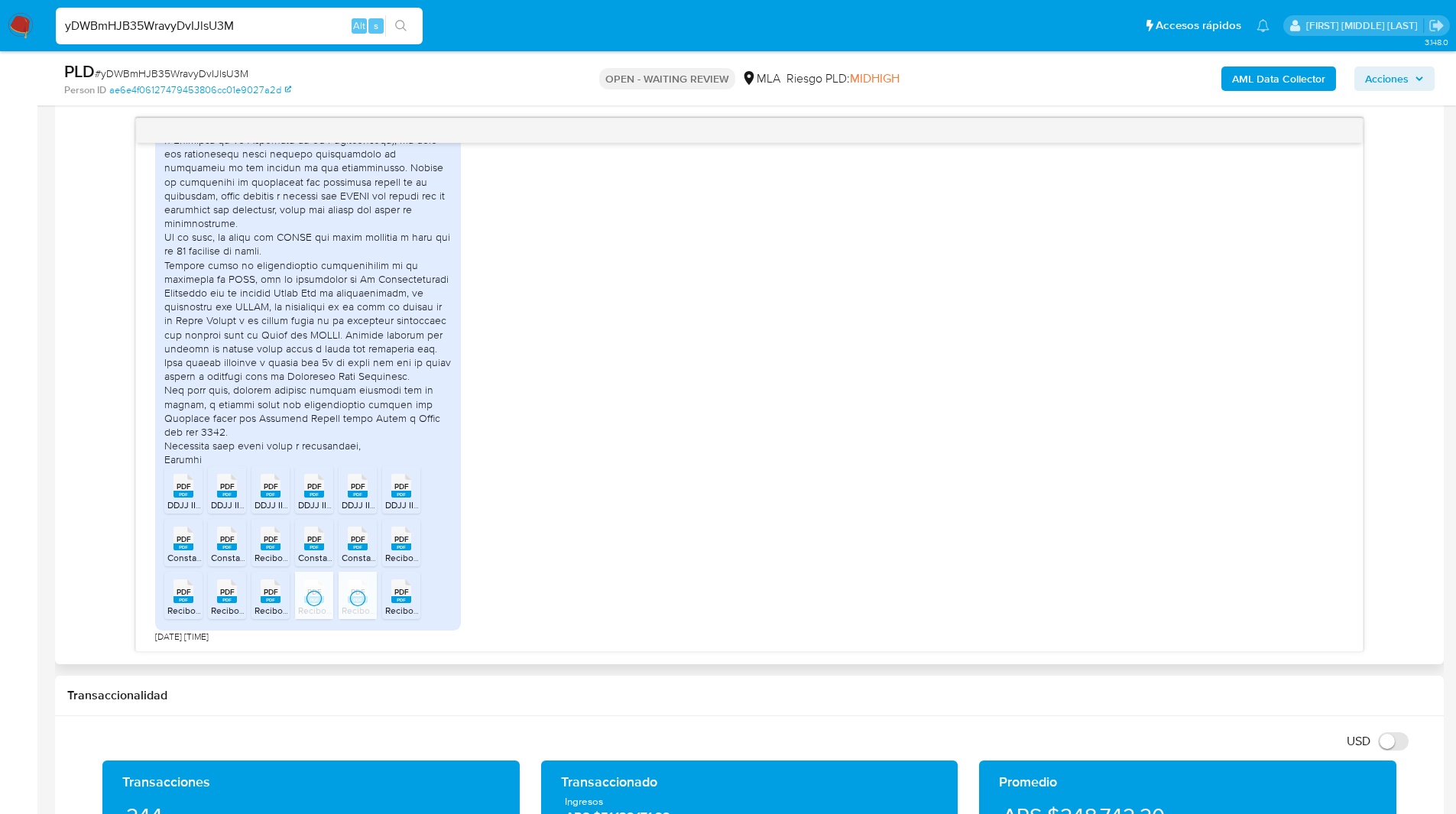 click on "PDF PDF" at bounding box center [401, 589] 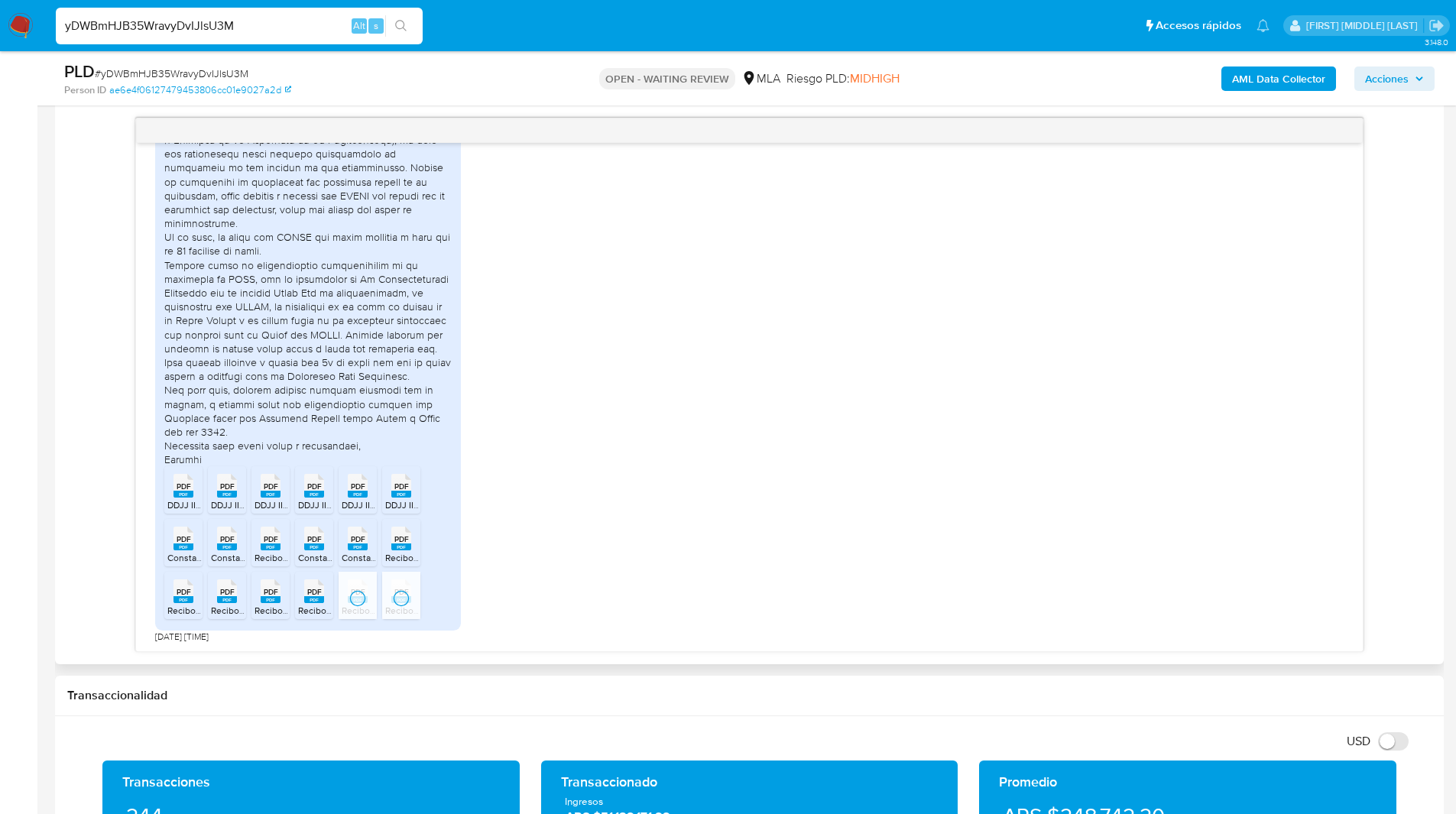 click on "PDF PDF DDJJ IIBB 01-2025.pdf PDF PDF DDJJ IIBB 02-2025.pdf PDF PDF DDJJ IIBB 03-2025.pdf PDF PDF DDJJ IIBB 04-2025.pdf PDF PDF DDJJ IIBB 05-2025.pdf PDF PDF DDJJ IIBB 06-2025.pdf PDF PDF Constancia de Caja de Ahorro IERIC en Bco NAción.pdf PDF PDF Constancia del Banco Nación - Fondos en caja de Ahorro.pdf PDF PDF Recibo 01-2025.pdf PDF PDF Constancia de mi Simplificación Registral.pdf PDF PDF Constancia de liquidación IERIC.pdf PDF PDF Recibo 05-2025.pdf PDF PDF Recibo 06-2025.pdf PDF PDF Recibo 04-2025.pdf PDF PDF Recibo 05-2025 - Liq final.pdf PDF PDF Recibo 02-2025.pdf PDF PDF Recibo 03-2025.pdf PDF PDF Recibo Vacaciones.pdf 20/07/2025 17:38:37" at bounding box center [749, 325] 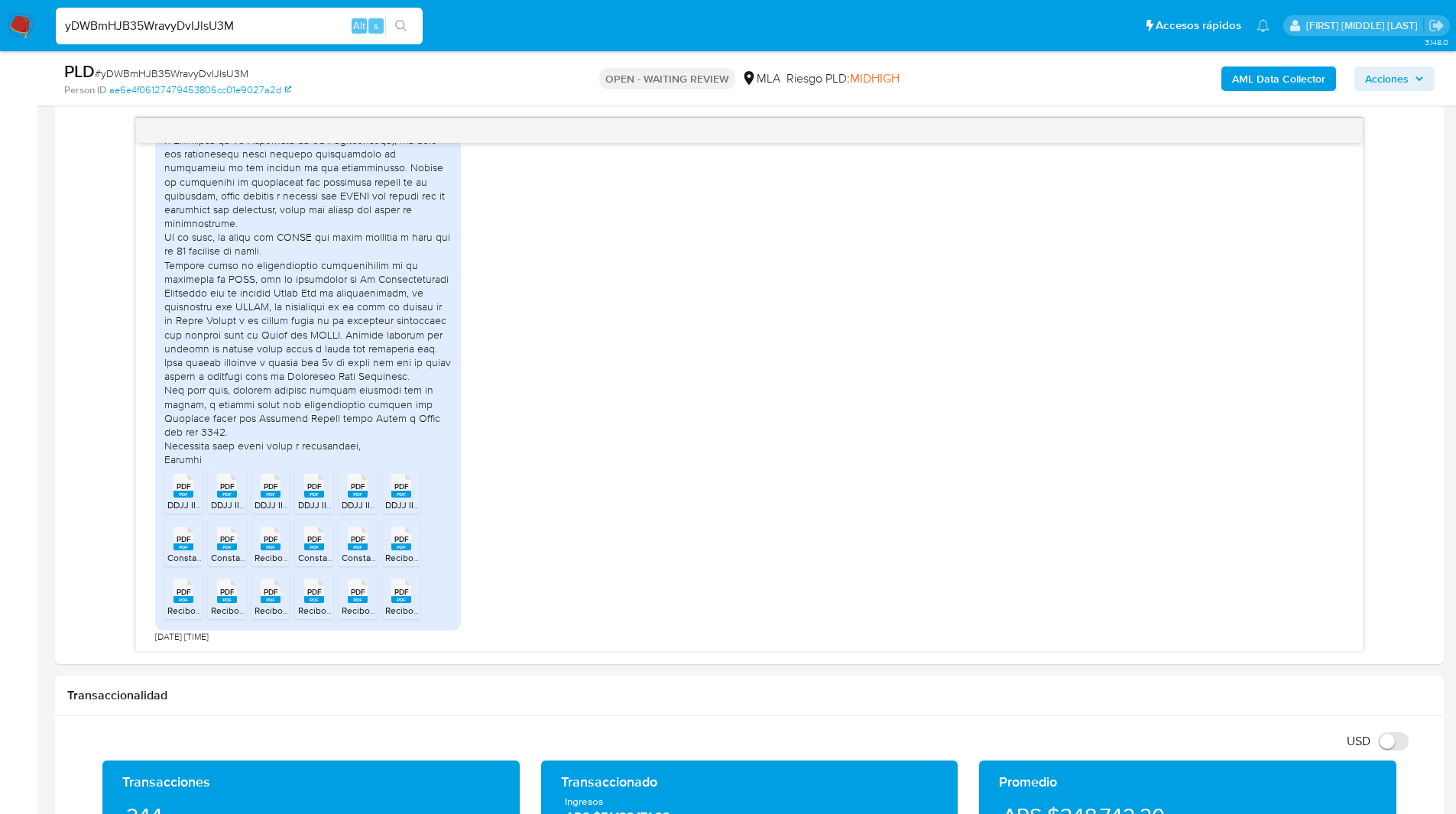 click on "Pausado Ver notificaciones yDWBmHJB35WravyDvIJlsU3M Alt s Accesos rápidos   Presiona las siguientes teclas para acceder a algunas de las funciones Buscar caso o usuario Alt s Volver al home Alt h Agregar un comentario Alt c Ir a la resolucion de un caso Alt r Agregar un archivo adjunto Alt a" at bounding box center [663, 25] 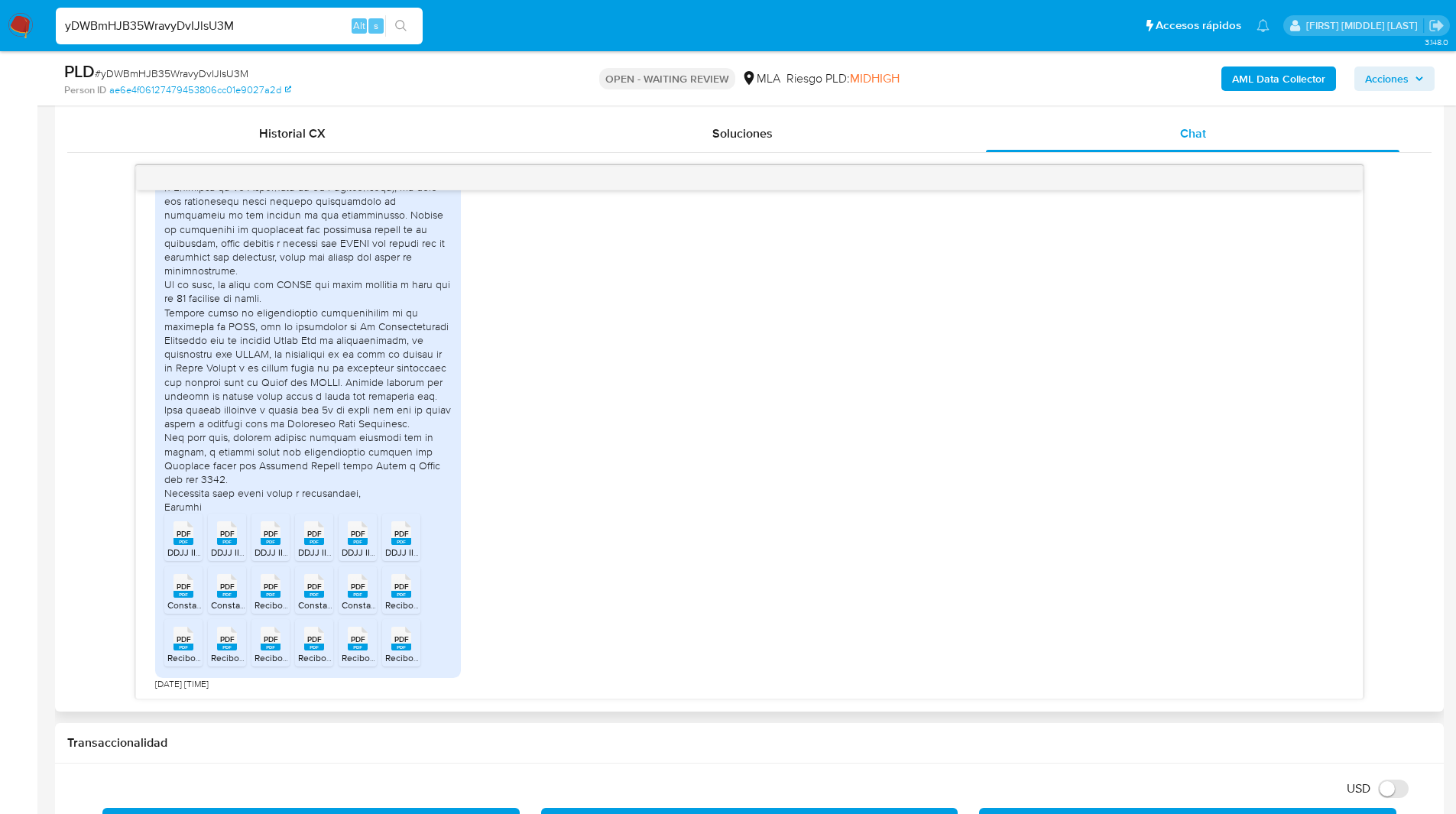 scroll, scrollTop: 736, scrollLeft: 0, axis: vertical 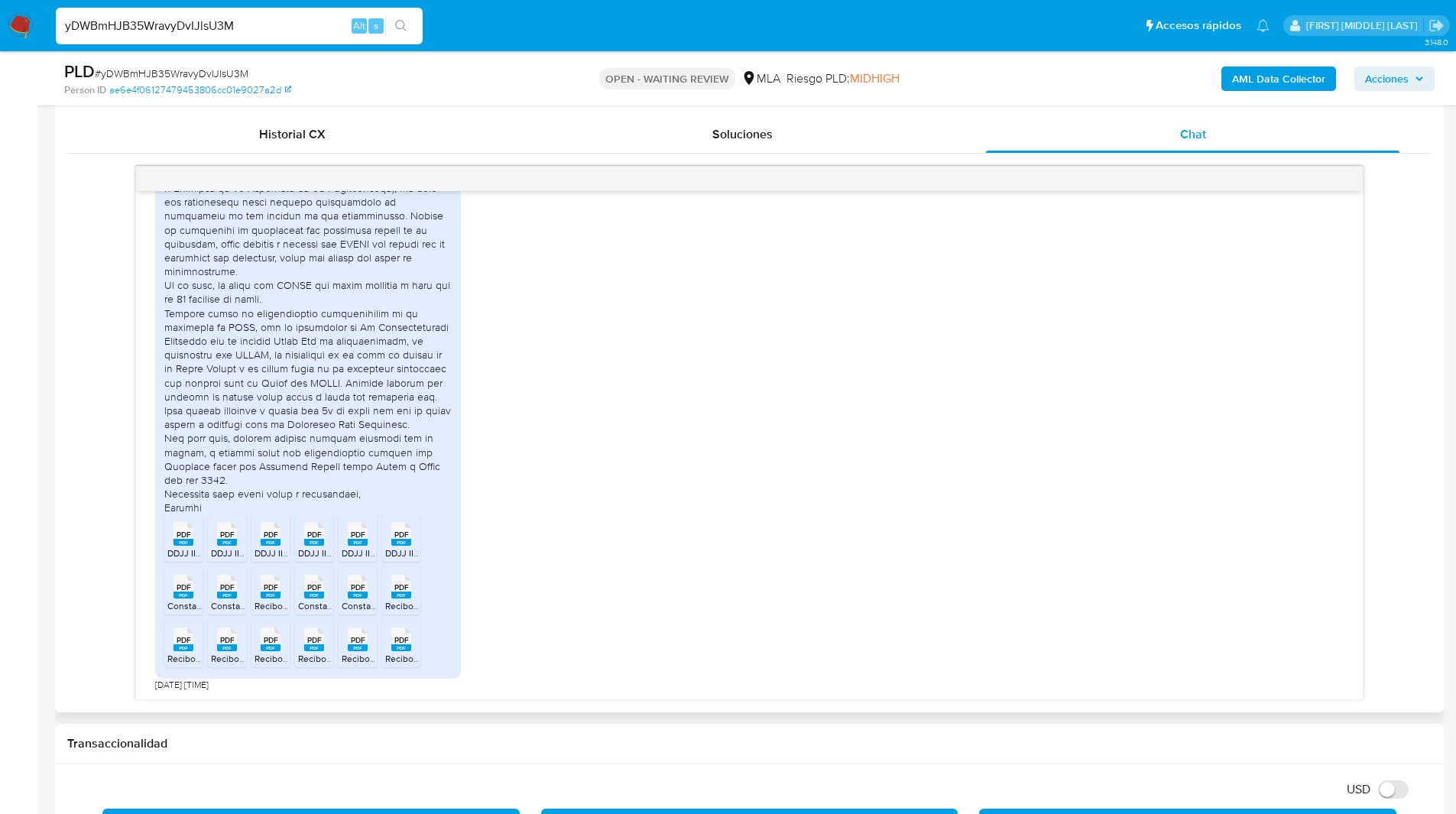 click on "Historial CX Soluciones Chat Id Estado Fecha de creación Origen Proceso • 373379385 finished 07/03/2025 06:58:29 SUPPORT_WIDGET_ML_MOBILE Clasificados - Vendedor • 340922534 finished 13/09/2024 10:16:31 SUPPORT_WIDGET_ML_MOBILE Durante la Entrega • 329449050 finished 16/07/2024 14:00:29 SUPPORT_WIDGET_ML_MOBILE Despacho Ventas y Publicaciones Anterior Página   1   de   1 Siguiente Cargando... 17/07/2025 20:09:45 PDF PDF DDJJ IIBB 01-2025.pdf PDF PDF DDJJ IIBB 02-2025.pdf PDF PDF DDJJ IIBB 03-2025.pdf PDF PDF DDJJ IIBB 04-2025.pdf PDF PDF DDJJ IIBB 05-2025.pdf PDF PDF DDJJ IIBB 06-2025.pdf PDF PDF Constancia de Caja de Ahorro IERIC en Bco NAción.pdf PDF PDF Constancia del Banco Nación - Fondos en caja de Ahorro.pdf PDF PDF Recibo 01-2025.pdf PDF PDF Constancia de mi Simplificación Registral.pdf PDF PDF Constancia de liquidación IERIC.pdf PDF PDF Recibo 05-2025.pdf PDF PDF Recibo 06-2025.pdf PDF PDF Recibo 04-2025.pdf PDF PDF Recibo 05-2025 - Liq final.pdf PDF PDF Recibo 02-2025.pdf PDF PDF PDF PDF" at bounding box center [749, 408] 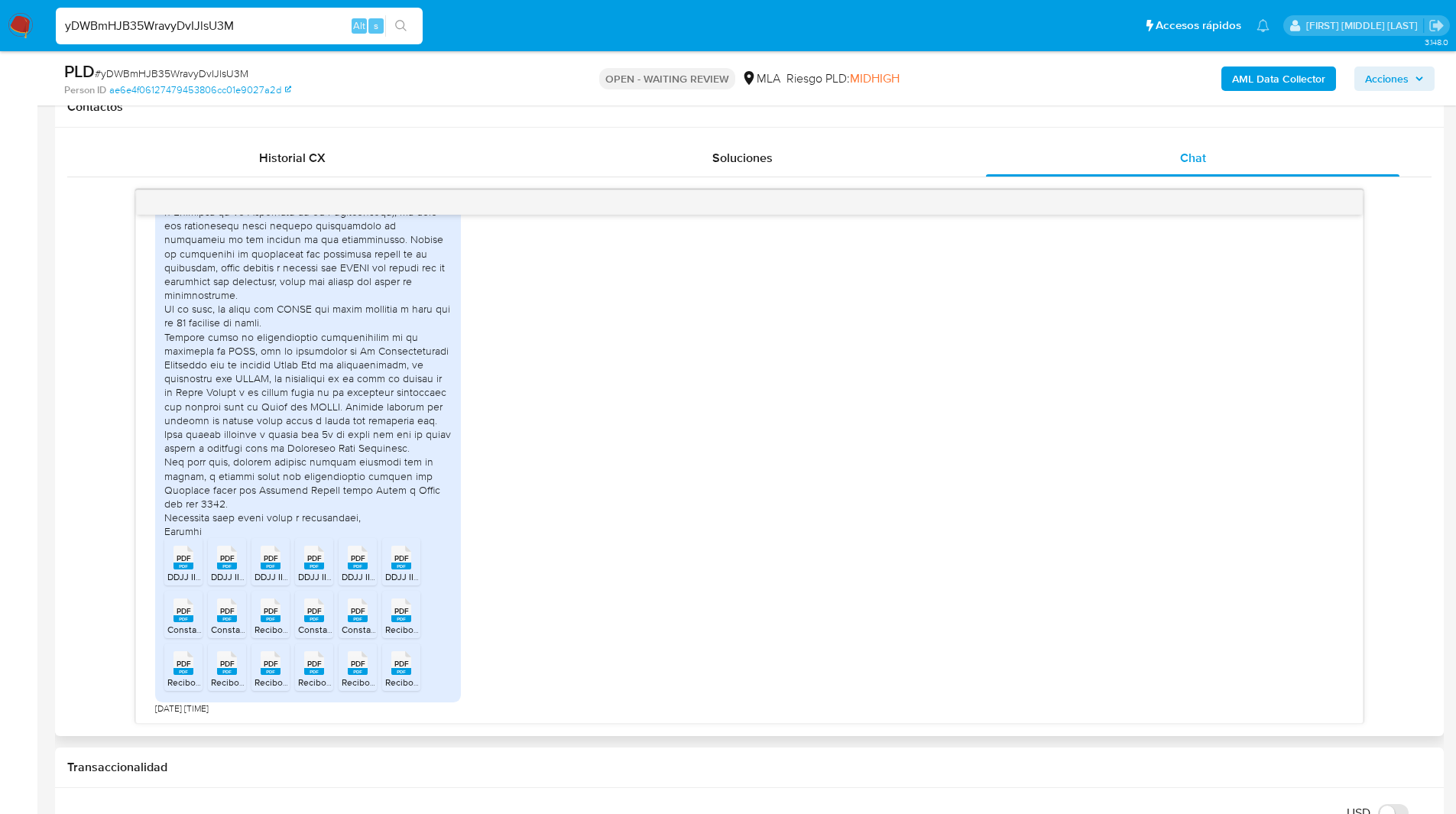 scroll, scrollTop: 712, scrollLeft: 0, axis: vertical 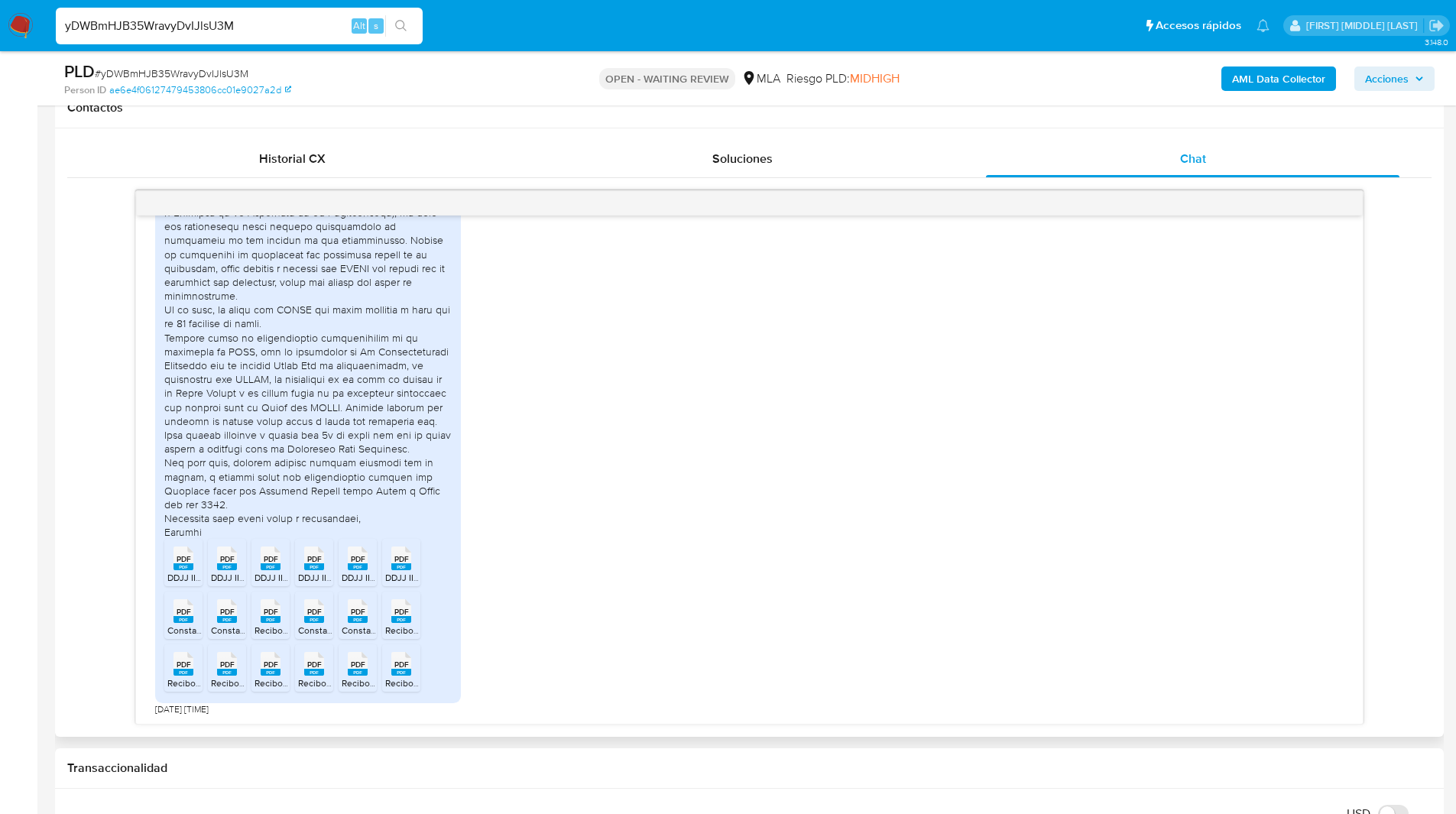 click on "17/07/2025 20:09:45 PDF PDF DDJJ IIBB 01-2025.pdf PDF PDF DDJJ IIBB 02-2025.pdf PDF PDF DDJJ IIBB 03-2025.pdf PDF PDF DDJJ IIBB 04-2025.pdf PDF PDF DDJJ IIBB 05-2025.pdf PDF PDF DDJJ IIBB 06-2025.pdf PDF PDF Constancia de Caja de Ahorro IERIC en Bco NAción.pdf PDF PDF Constancia del Banco Nación - Fondos en caja de Ahorro.pdf PDF PDF Recibo 01-2025.pdf PDF PDF Constancia de mi Simplificación Registral.pdf PDF PDF Constancia de liquidación IERIC.pdf PDF PDF Recibo 05-2025.pdf PDF PDF Recibo 06-2025.pdf PDF PDF Recibo 04-2025.pdf PDF PDF Recibo 05-2025 - Liq final.pdf PDF PDF Recibo 02-2025.pdf PDF PDF Recibo 03-2025.pdf PDF PDF Recibo Vacaciones.pdf 20/07/2025 17:38:37" at bounding box center [749, 457] 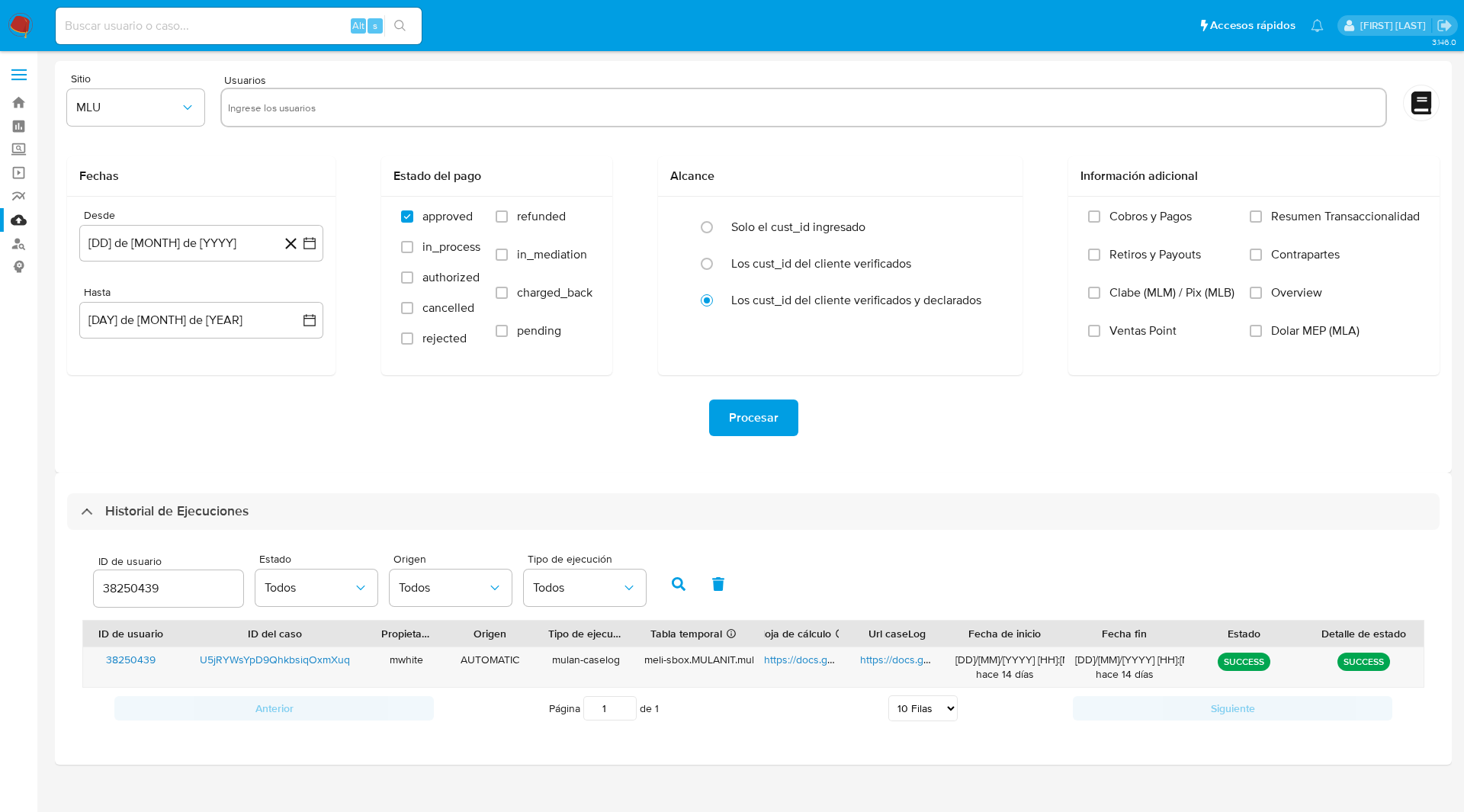 select on "10" 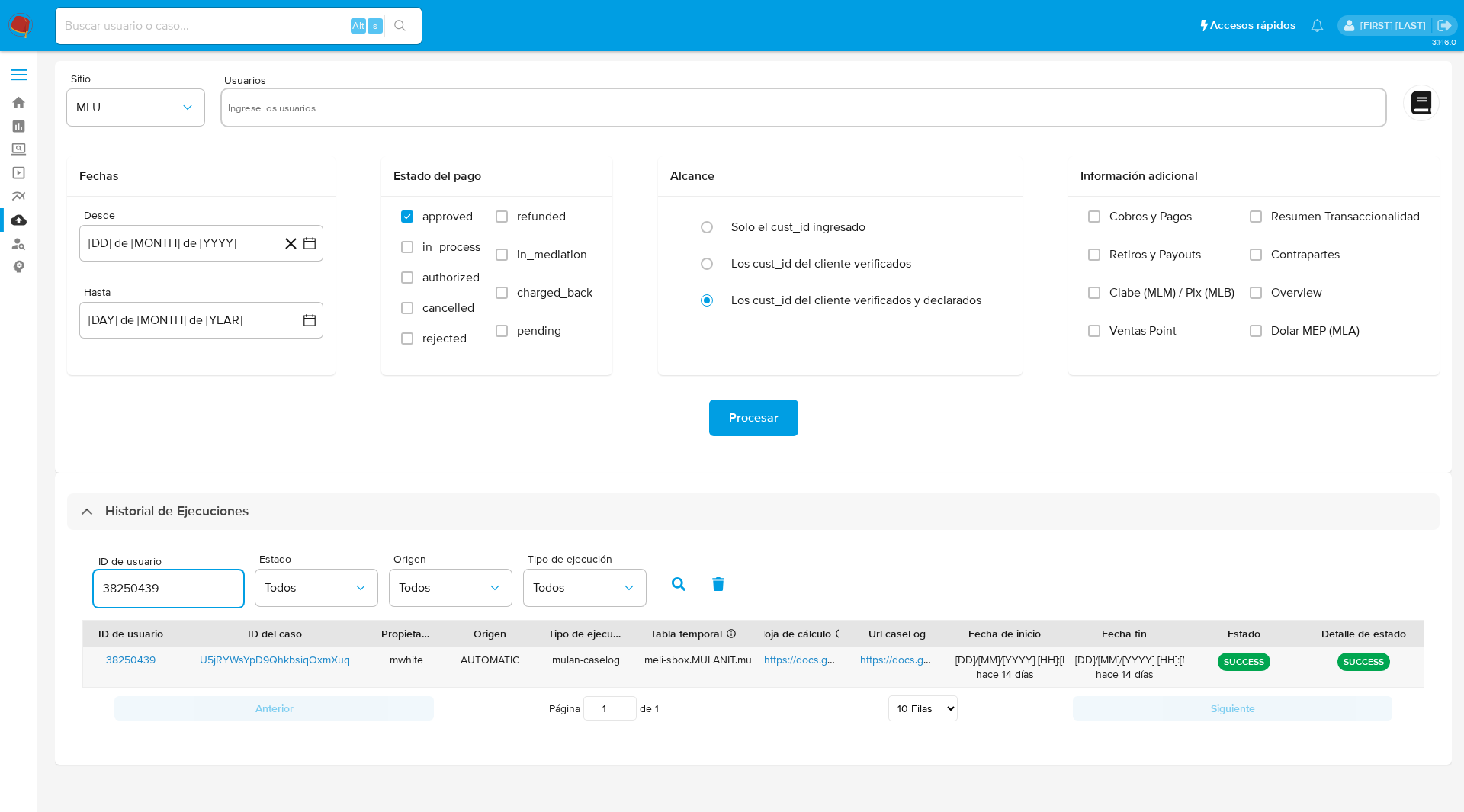 click on "38250439" at bounding box center [169, 589] 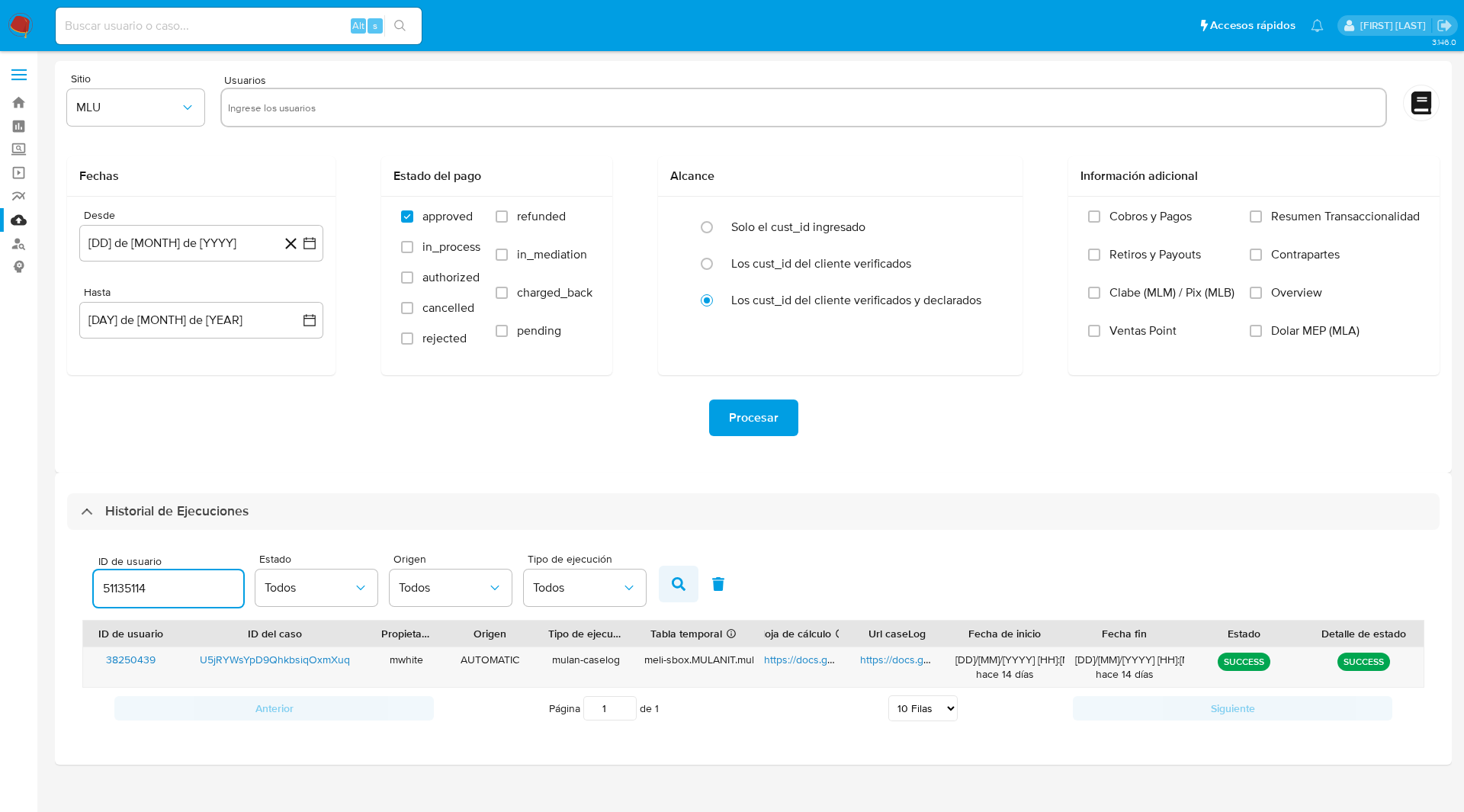 type on "51135114" 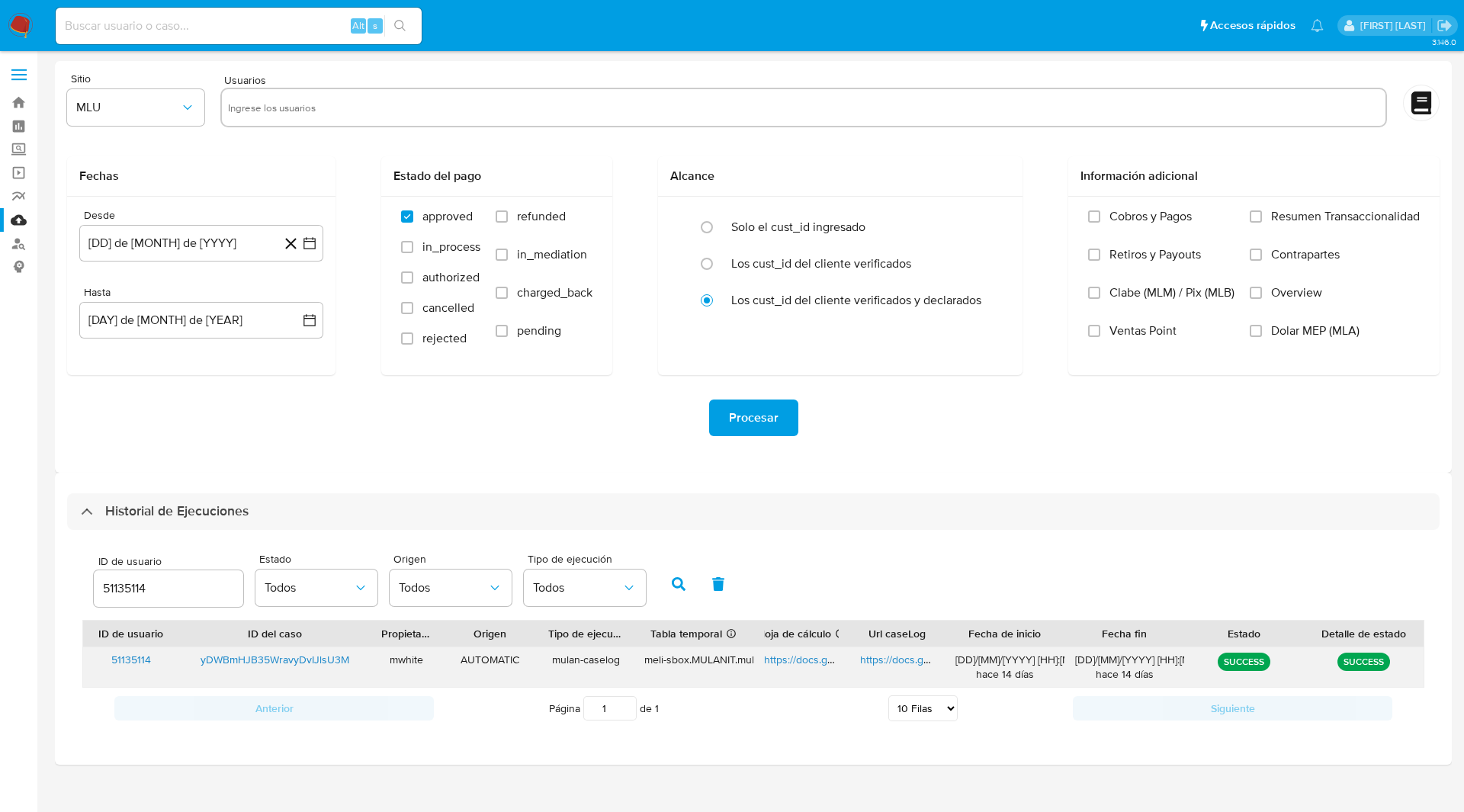 click on "https://docs.google.com/spreadsheets/d/1rd64rhbqJT316Ct2kT8vrmLrYv4hk9z1mwaXDN0_trs/edit" at bounding box center (994, 660) 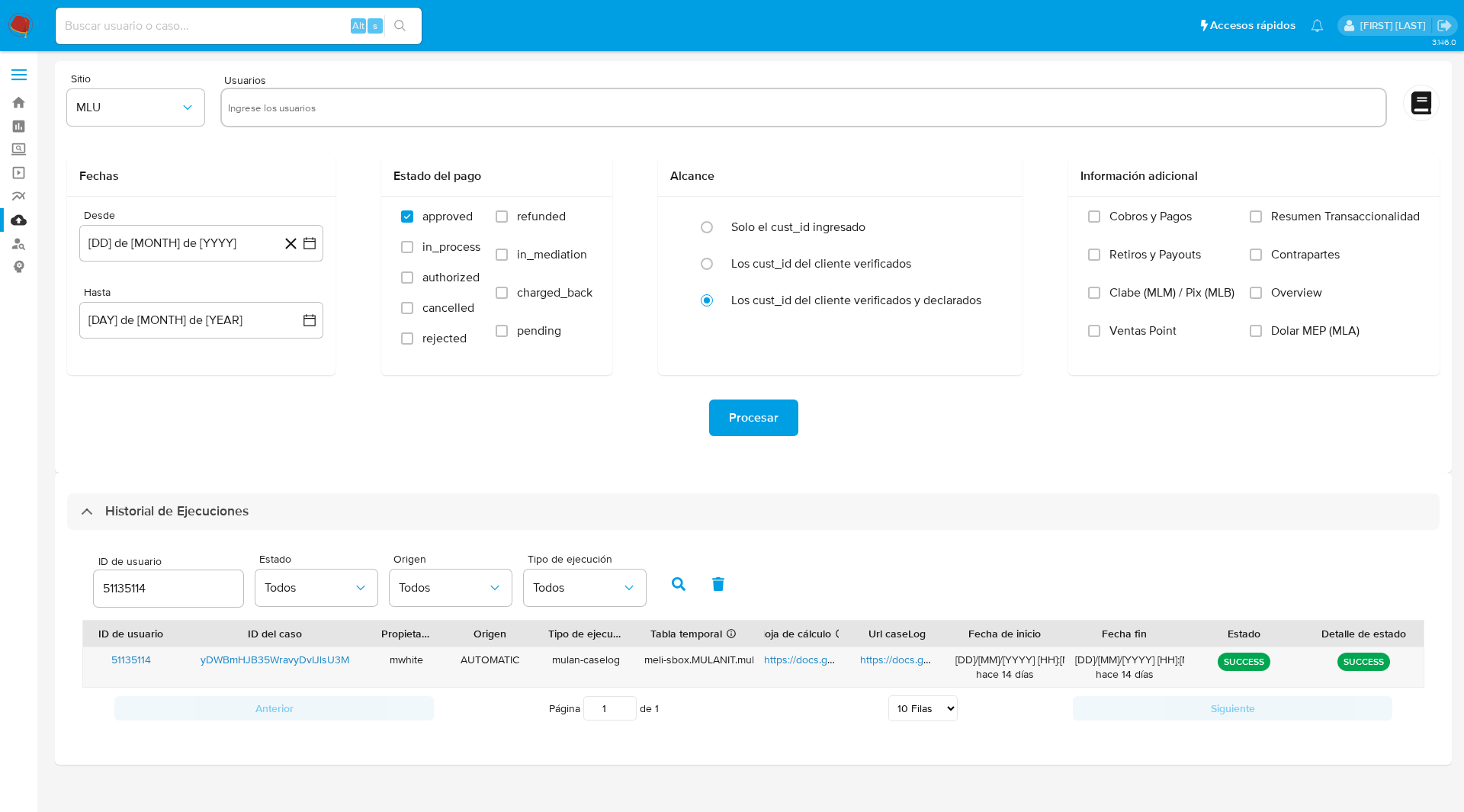 click on "Pausado Ver notificaciones Alt s Accesos rápidos   Presiona las siguientes teclas para acceder a algunas de las funciones Buscar caso o usuario Alt s Volver al home Alt h" at bounding box center [689, 25] 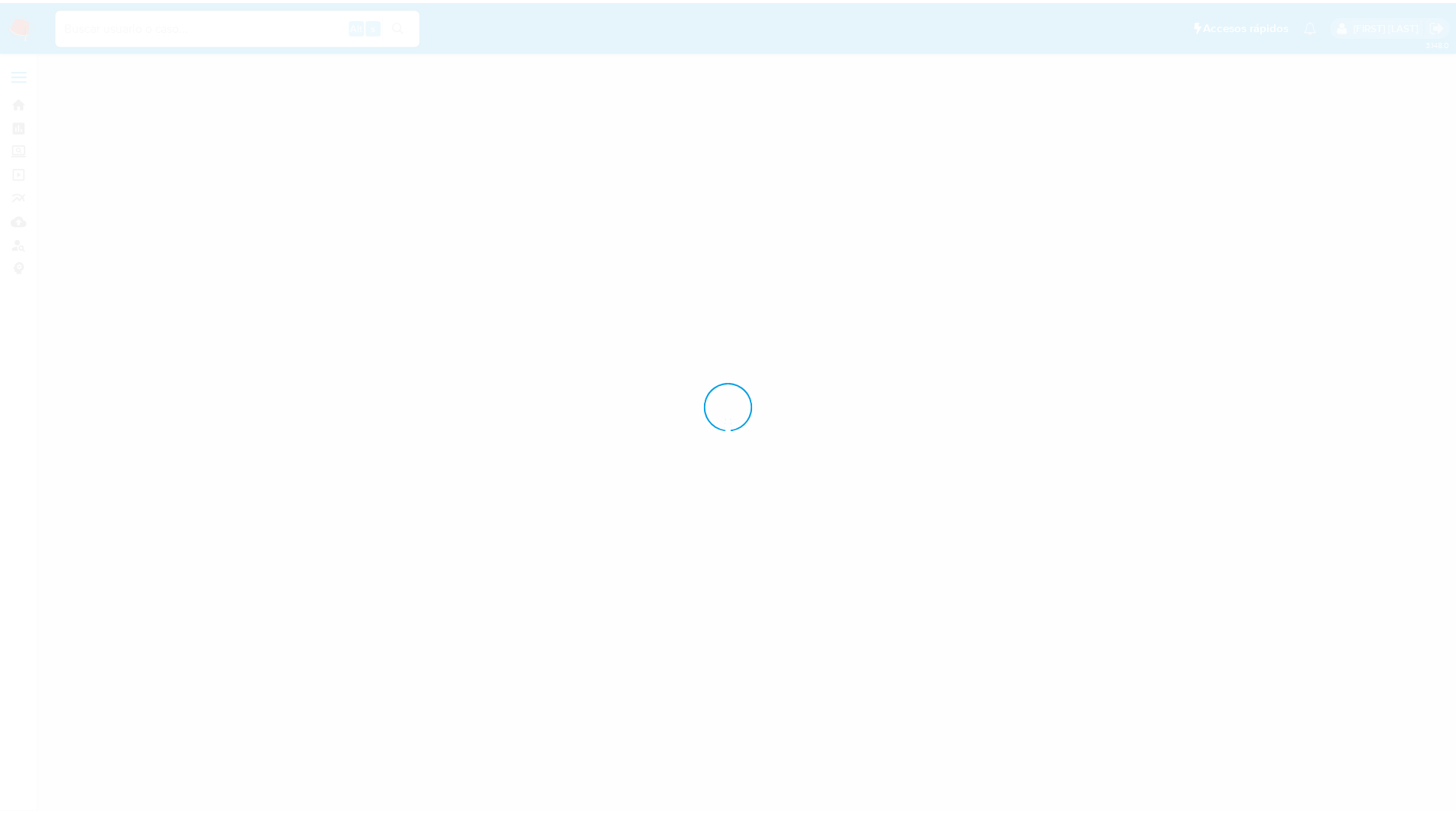 scroll, scrollTop: 0, scrollLeft: 0, axis: both 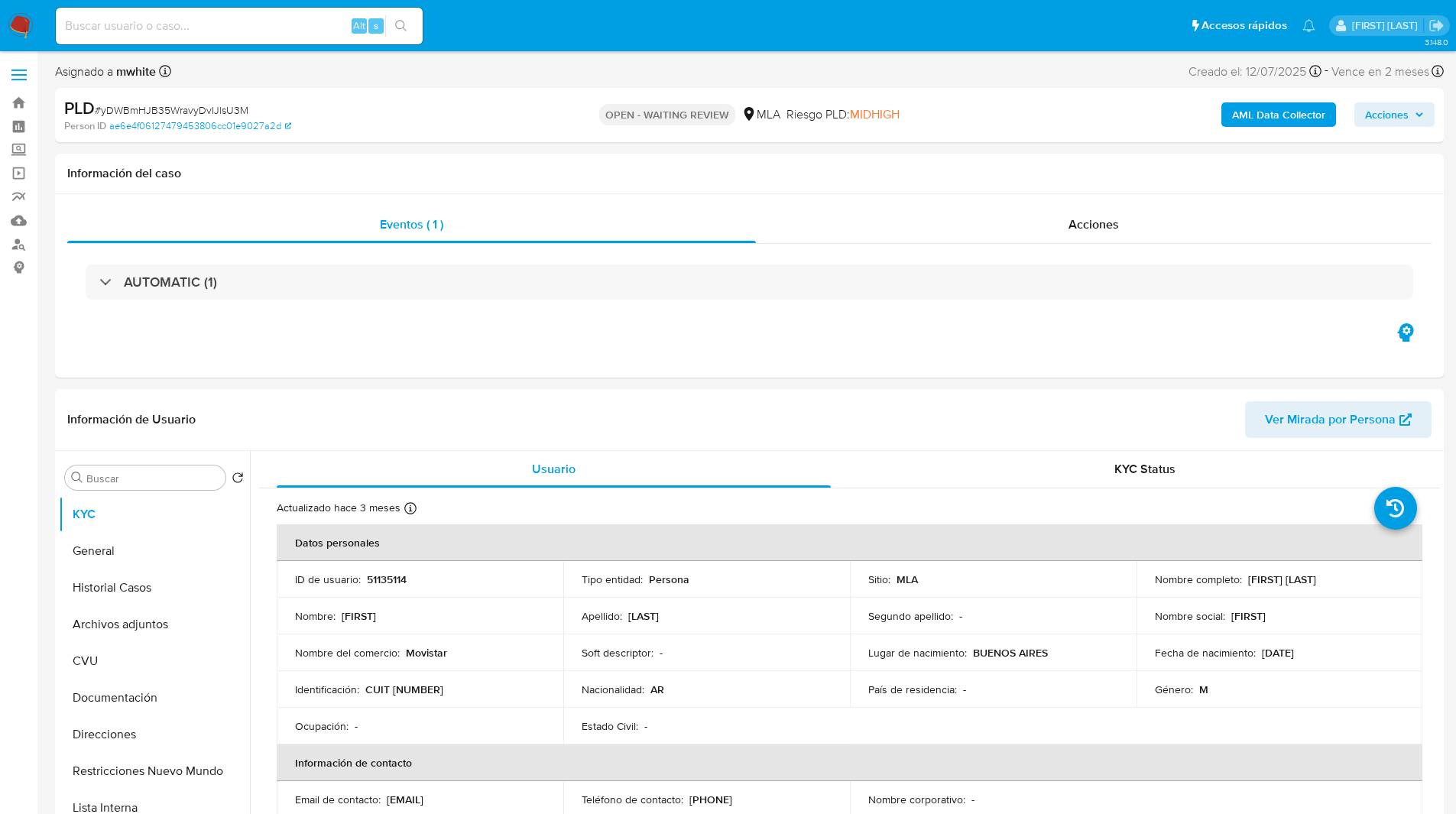 select on "10" 